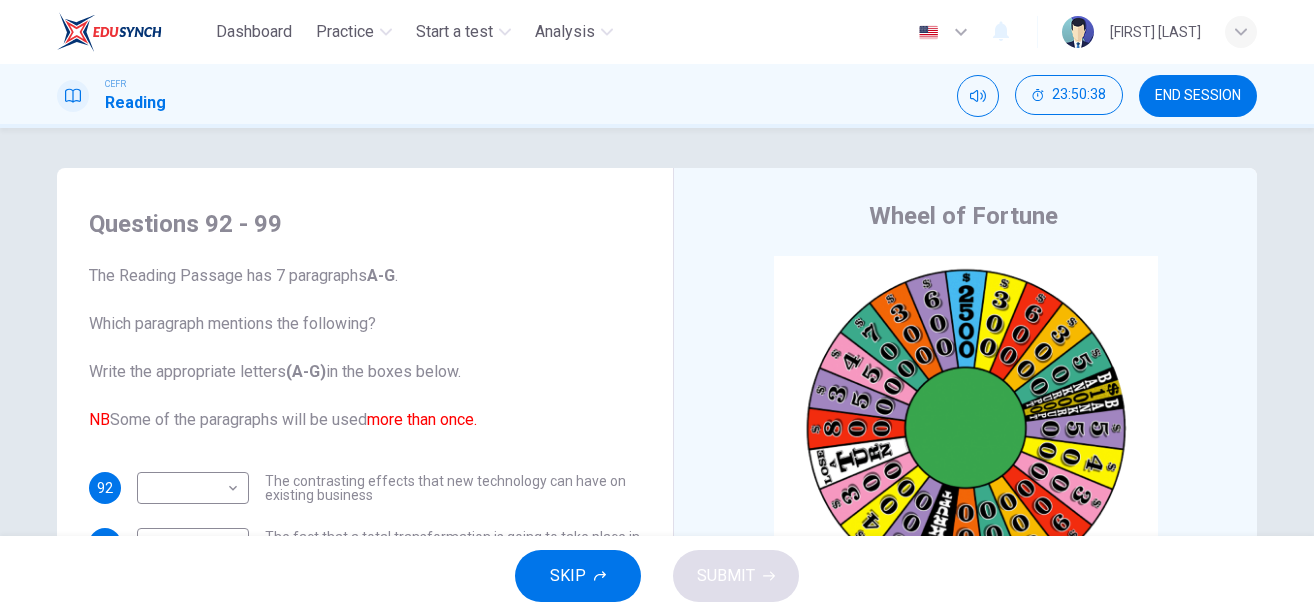 scroll, scrollTop: 0, scrollLeft: 0, axis: both 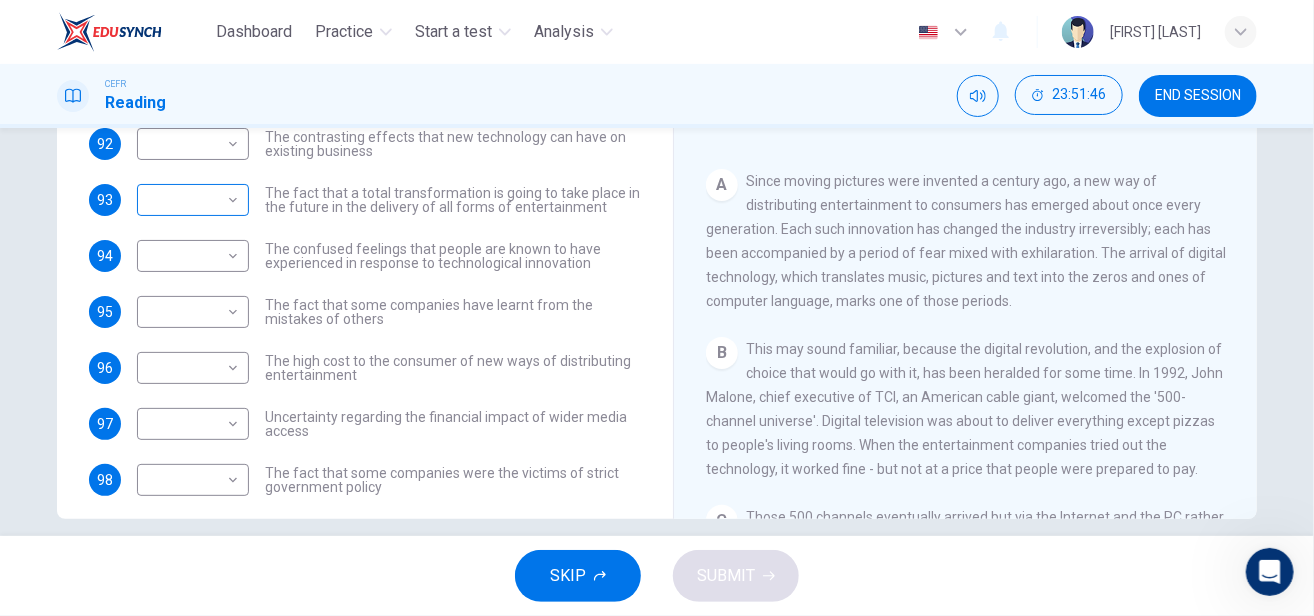 click on "Dashboard Practice Start a test Analysis English en ​ AUNI ADLINA BINTI AMRAN CEFR Reading [TIME] END SESSION Questions 92 - 99 The Reading Passage has 7 paragraphs  A-G .
Which paragraph mentions the following?
Write the appropriate letters  (A-G)  in the boxes below.
NB  Some of the paragraphs will be used  more than once. 92 ​ ​ The contrasting effects that new technology can have on existing business 93 ​ ​ The fact that a total transformation is going to take place in the future in the delivery of all forms of entertainment 94 ​ ​ The confused feelings that people are known to have experienced in response to technological innovation 95 ​ ​ The fact that some companies have learnt from the mistakes of others 96 ​ ​ The high cost to the consumer of new ways of distributing entertainment 97 ​ ​ Uncertainty regarding the financial impact of wider media access 98 ​ ​ The fact that some companies were the victims of strict government policy 99 ​ ​ Wheel of Fortune A B C" at bounding box center (657, 308) 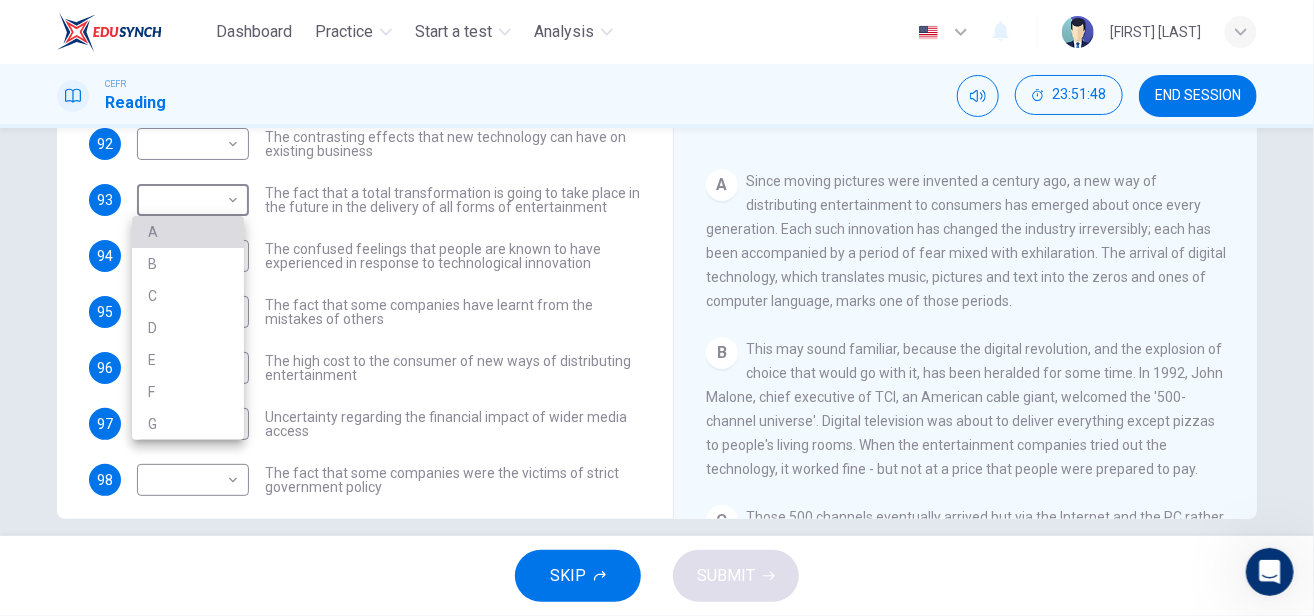 click on "A" at bounding box center [188, 232] 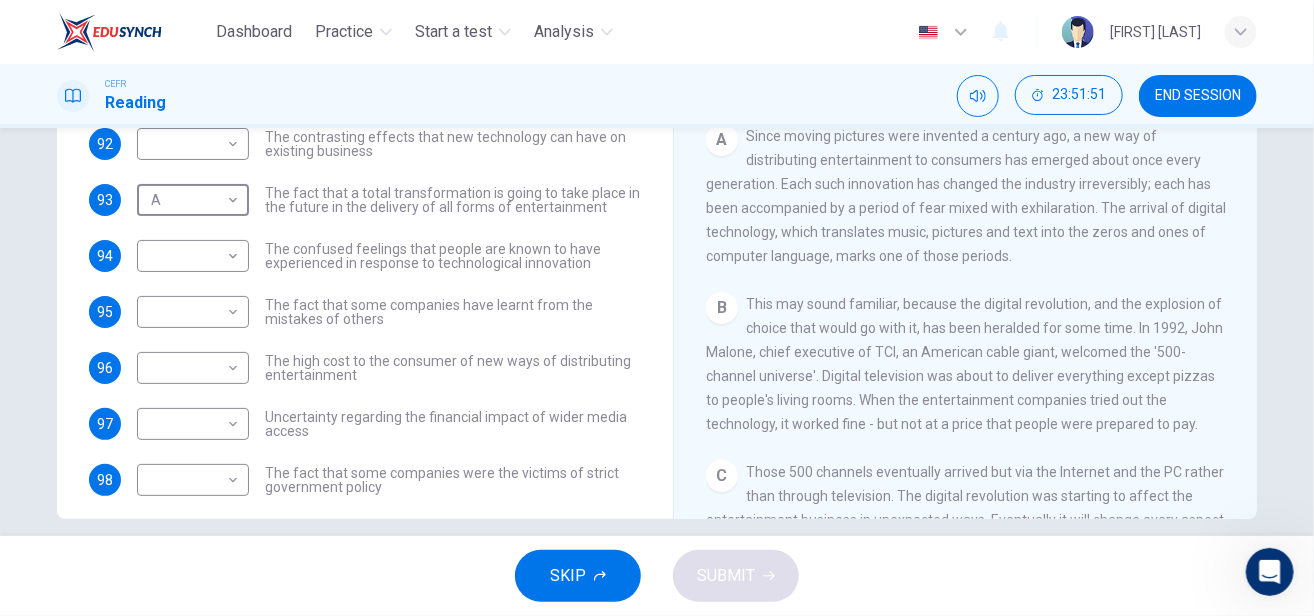 scroll, scrollTop: 211, scrollLeft: 0, axis: vertical 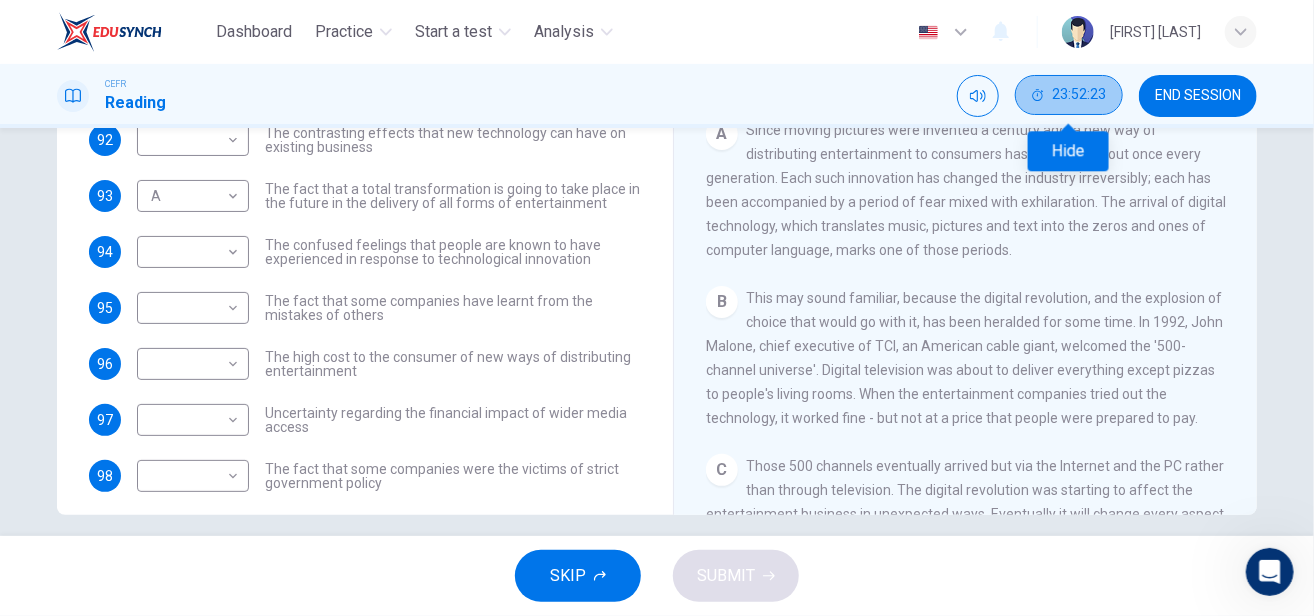 click on "23:52:23" at bounding box center (1079, 95) 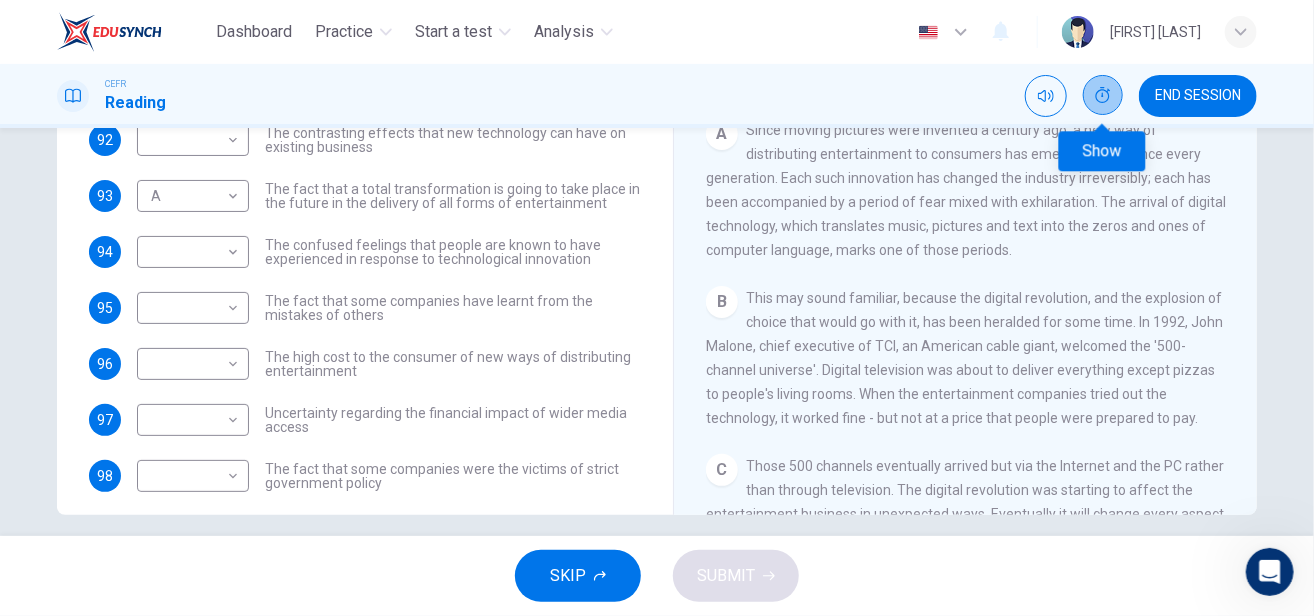 click at bounding box center (1103, 95) 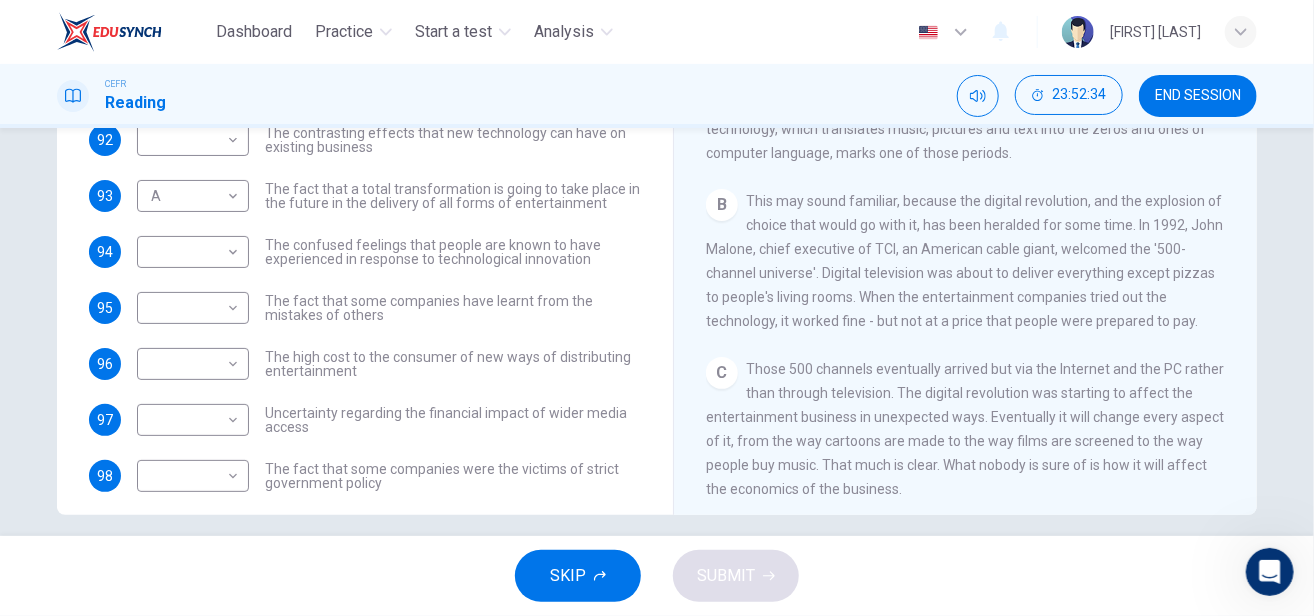 scroll, scrollTop: 309, scrollLeft: 0, axis: vertical 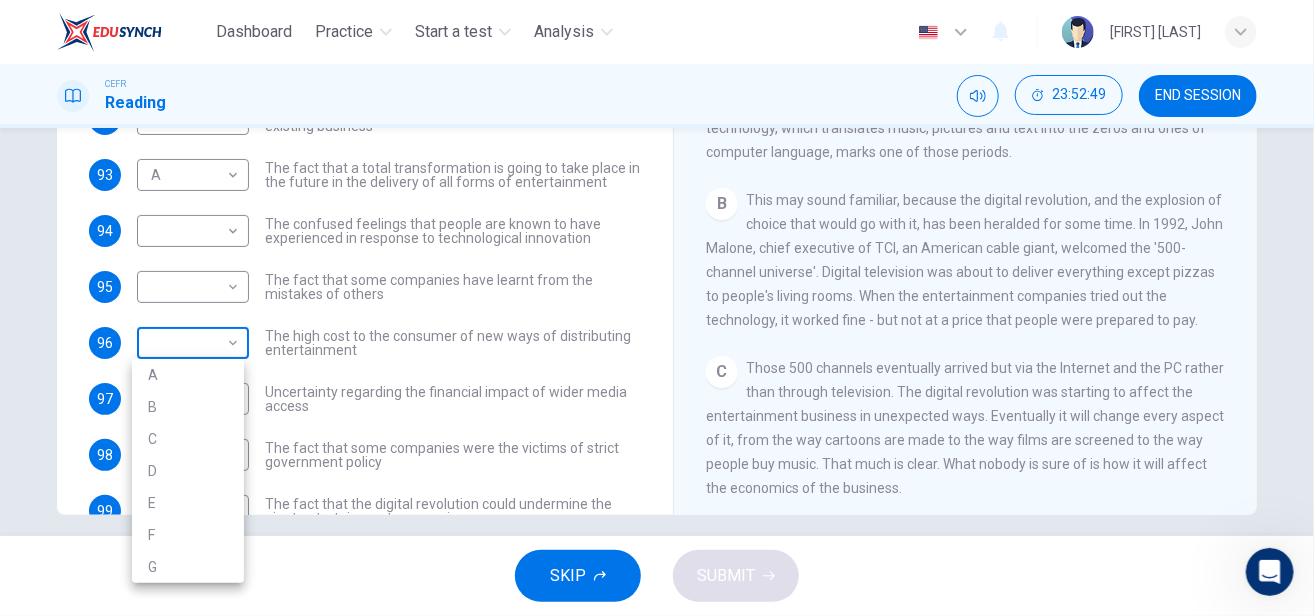 click on "Dashboard Practice Start a test Analysis English en ​ [FIRST] [LAST] CEFR Reading 23:52:49 END SESSION Questions 92 - 99 The Reading Passage has 7 paragraphs  A-G .
Which paragraph mentions the following?
Write the appropriate letters  (A-G)  in the boxes below.
NB  Some of the paragraphs will be used  more than once. 92 ​ ​ The contrasting effects that new technology can have on existing business 93 A A ​ The fact that a total transformation is going to take place in the future in the delivery of all forms of entertainment 94 ​ ​ The confused feelings that people are known to have experienced in response to technological innovation 95 ​ ​ The fact that some companies have learnt from the mistakes of others 96 ​ ​ The high cost to the consumer of new ways of distributing entertainment 97 ​ ​ Uncertainty regarding the financial impact of wider media access 98 ​ ​ The fact that some companies were the victims of strict government policy 99 ​ ​ Wheel of Fortune A B C" at bounding box center [657, 308] 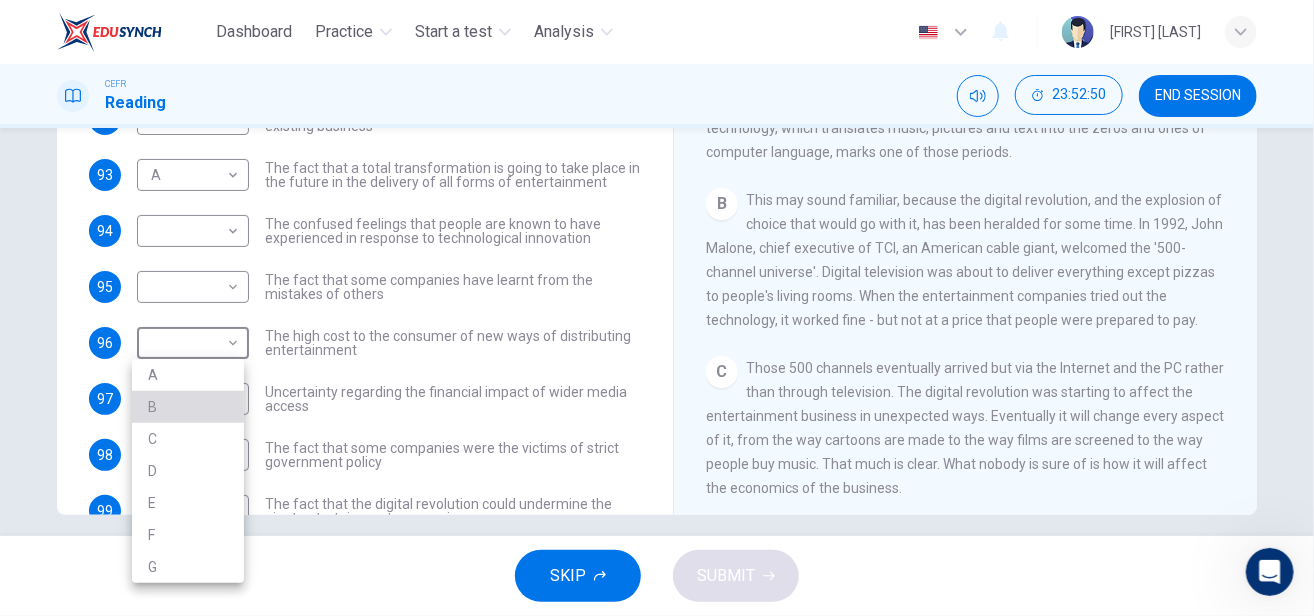 click on "B" at bounding box center (188, 407) 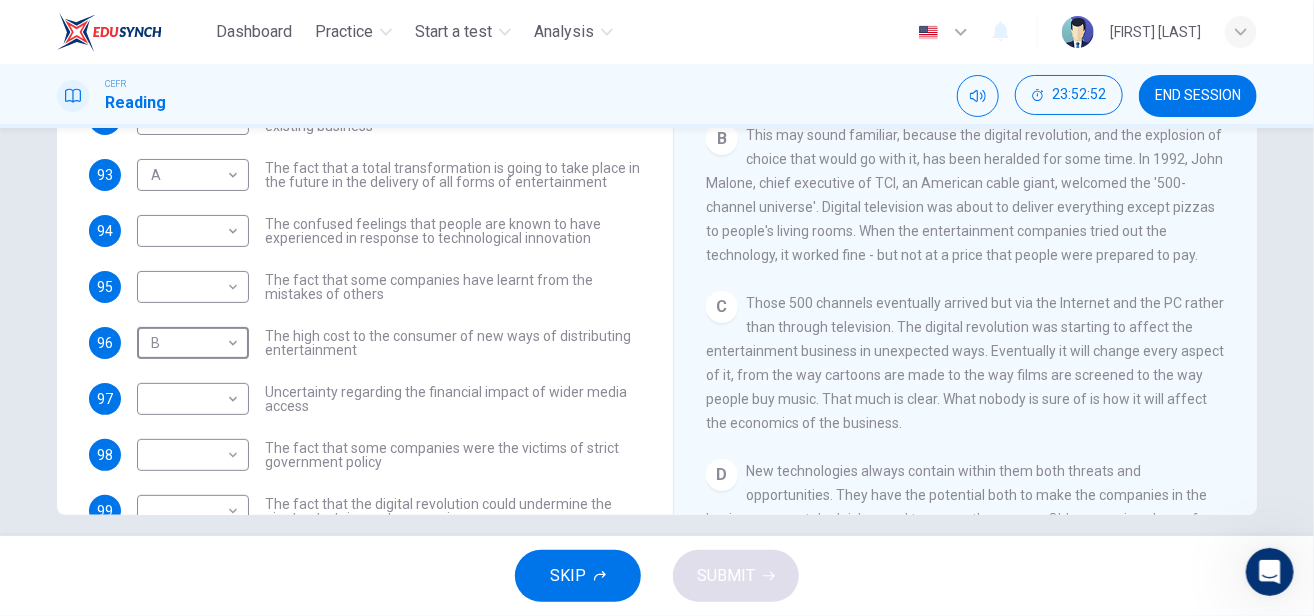 scroll, scrollTop: 396, scrollLeft: 0, axis: vertical 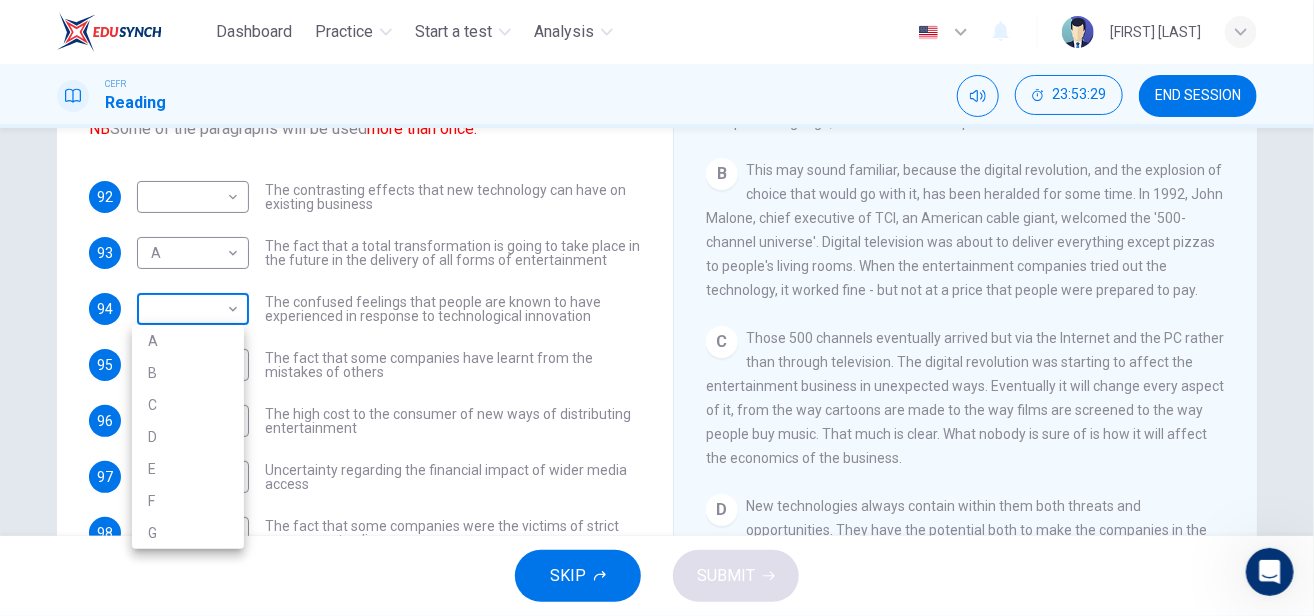 click on "23:53:29 Dashboard Practice Start a test Analysis English en ​ AUNI [NAME] CEFR Reading 23:53:29 END SESSION Questions 92 - 99 The Reading Passage has 7 paragraphs  A-G .
Which paragraph mentions the following?
Write the appropriate letters  (A-G)  in the boxes below.
NB  Some of the paragraphs will be used  more than once. 92 ​ ​ The contrasting effects that new technology can have on existing business 93 A A ​ The fact that a total transformation is going to take place in the future in the delivery of all forms of entertainment 94 ​ ​ The confused feelings that people are known to have experienced in response to technological innovation 95 ​ ​ The fact that some companies have learnt from the mistakes of others 96 B B ​ The high cost to the consumer of new ways of distributing entertainment 97 ​ ​ Uncertainty regarding the financial impact of wider media access 98 ​ ​ The fact that some companies were the victims of strict government policy 99 ​ ​ Wheel of Fortune A B C" at bounding box center (657, 308) 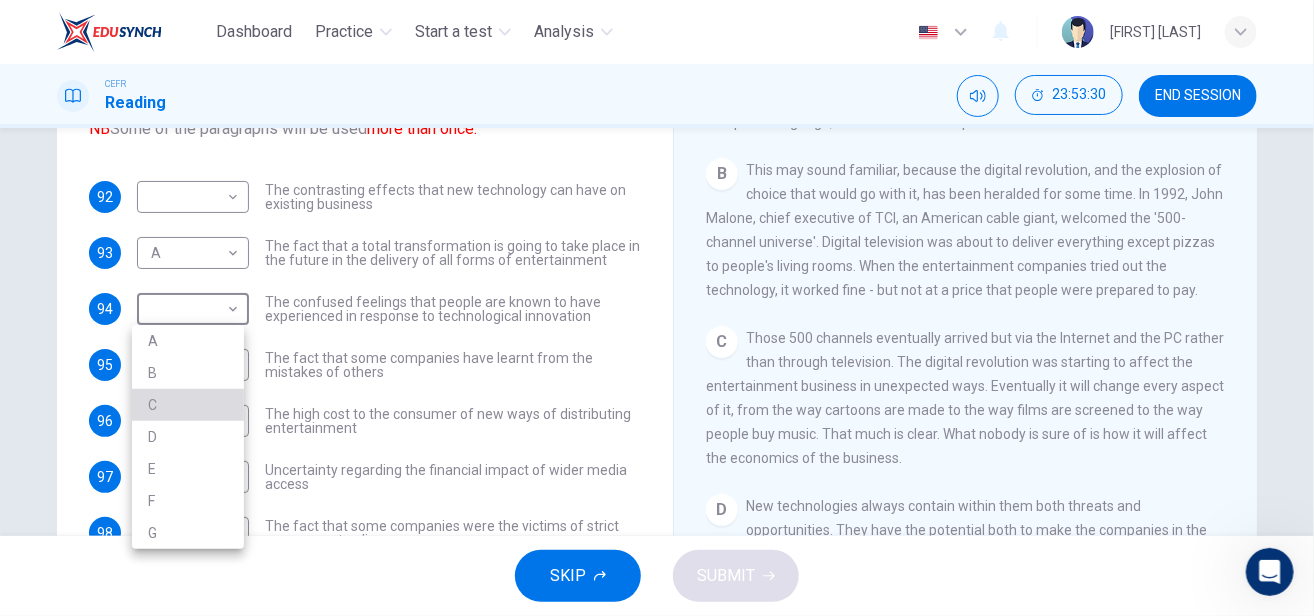 click on "C" at bounding box center (188, 405) 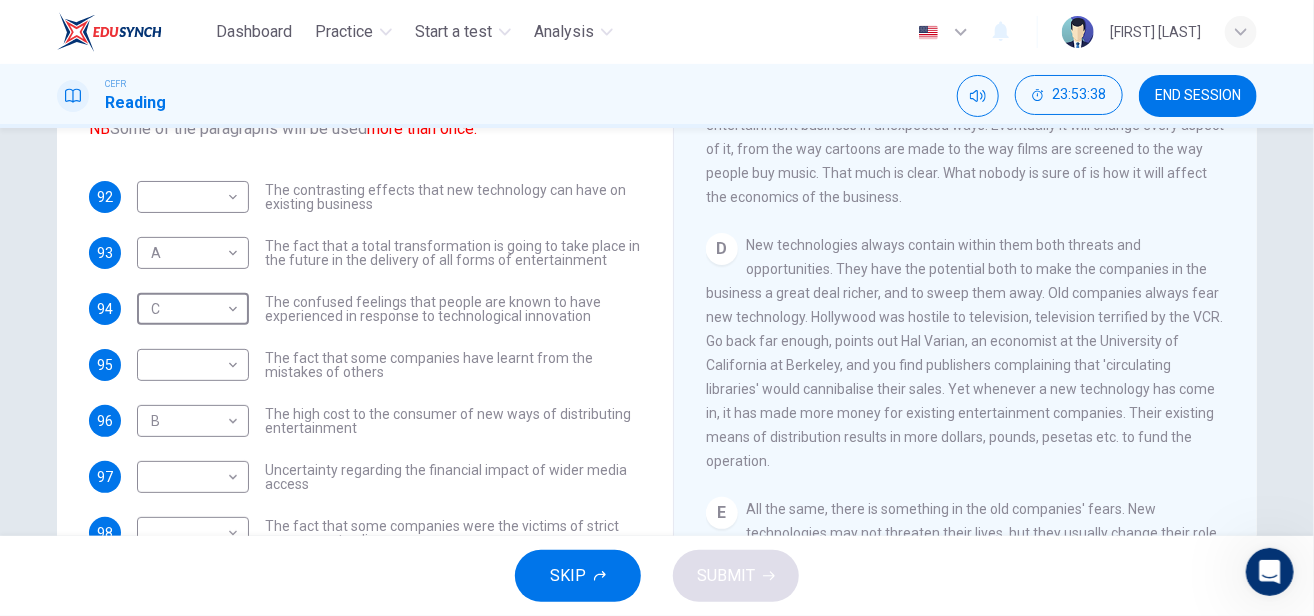 scroll, scrollTop: 658, scrollLeft: 0, axis: vertical 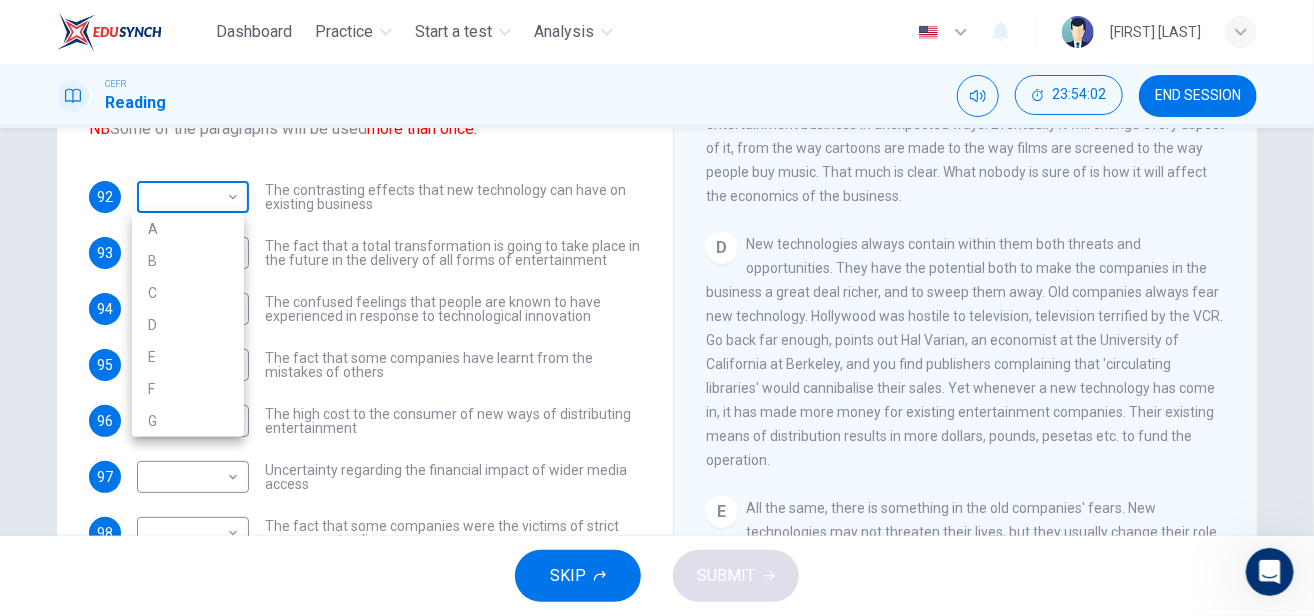 click on "Dashboard Practice Start a test Analysis English en ​ [FIRST] [LAST] CEFR Reading 23:54:02 END SESSION Questions 92 - 99 The Reading Passage has 7 paragraphs  A-G .
Which paragraph mentions the following?
Write the appropriate letters  (A-G)  in the boxes below.
NB  Some of the paragraphs will be used  more than once. 92 ​ ​ The contrasting effects that new technology can have on existing business 93 A A ​ The fact that a total transformation is going to take place in the future in the delivery of all forms of entertainment 94 C C ​ The confused feelings that people are known to have experienced in response to technological innovation 95 ​ ​ The fact that some companies have learnt from the mistakes of others 96 B B ​ The high cost to the consumer of new ways of distributing entertainment 97 ​ ​ Uncertainty regarding the financial impact of wider media access 98 ​ ​ The fact that some companies were the victims of strict government policy 99 ​ ​ Wheel of Fortune A B C" at bounding box center [657, 308] 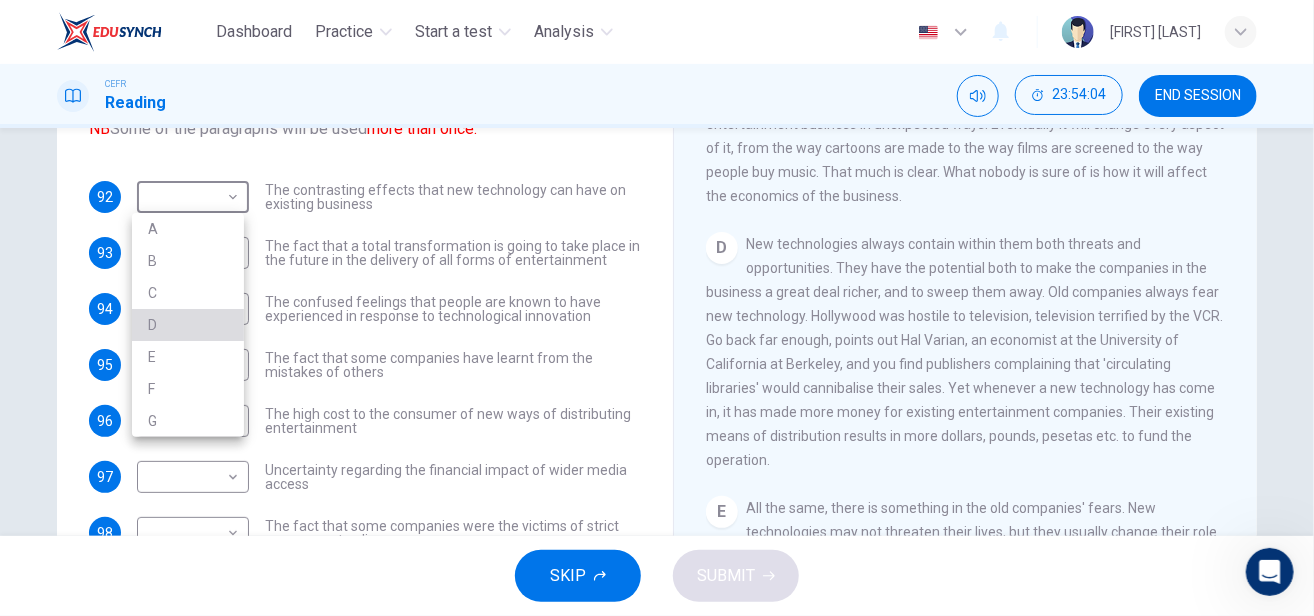 click on "D" at bounding box center [188, 325] 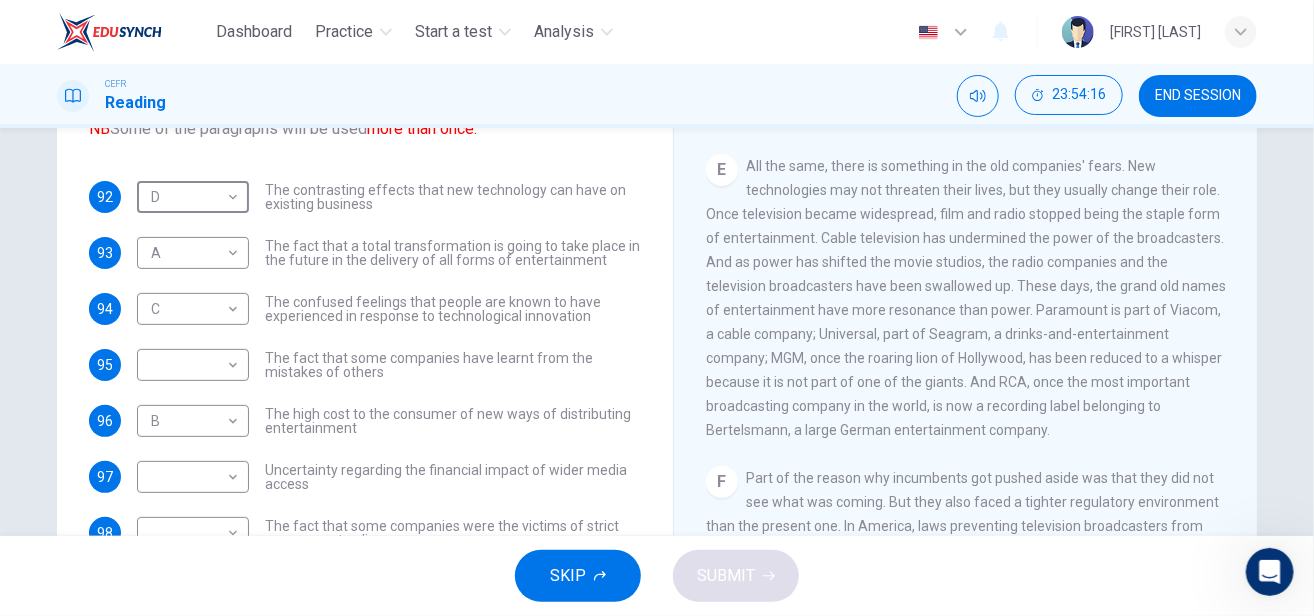 scroll, scrollTop: 1002, scrollLeft: 0, axis: vertical 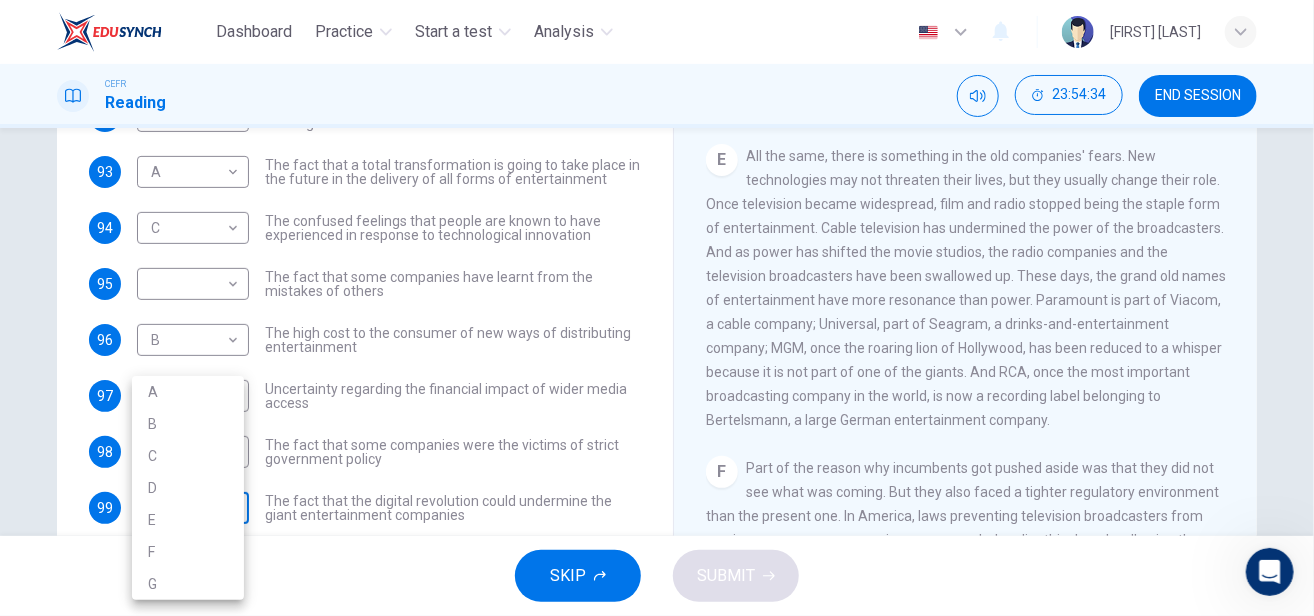 click on "Dashboard Practice Start a test Analysis English en ​ [FIRST] [LAST] CEFR Reading 23:54:34 END SESSION Questions 92 - 99 The Reading Passage has 7 paragraphs  A-G .
Which paragraph mentions the following?
Write the appropriate letters  (A-G)  in the boxes below.
NB  Some of the paragraphs will be used  more than once. 92 D D ​ The contrasting effects that new technology can have on existing business 93 A A ​ The fact that a total transformation is going to take place in the future in the delivery of all forms of entertainment 94 C C ​ The confused feelings that people are known to have experienced in response to technological innovation 95 ​ ​ The fact that some companies have learnt from the mistakes of others 96 B B ​ The high cost to the consumer of new ways of distributing entertainment 97 ​ ​ Uncertainty regarding the financial impact of wider media access 98 ​ ​ The fact that some companies were the victims of strict government policy 99 ​ ​ Wheel of Fortune A B C" at bounding box center [657, 308] 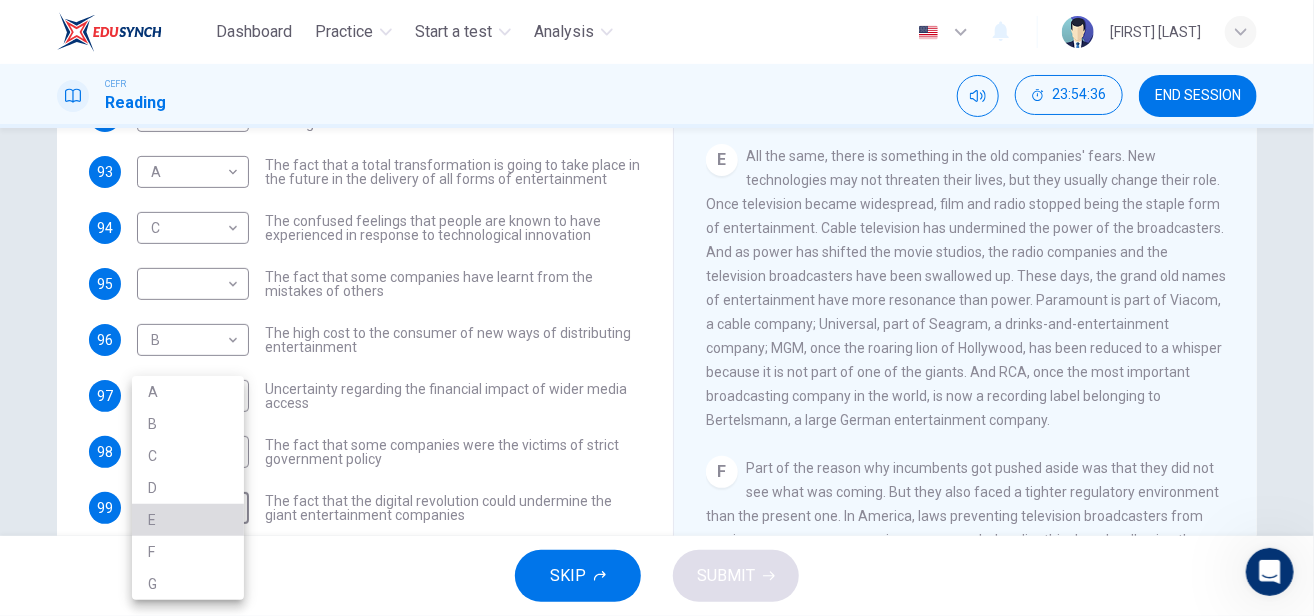 click on "E" at bounding box center [188, 520] 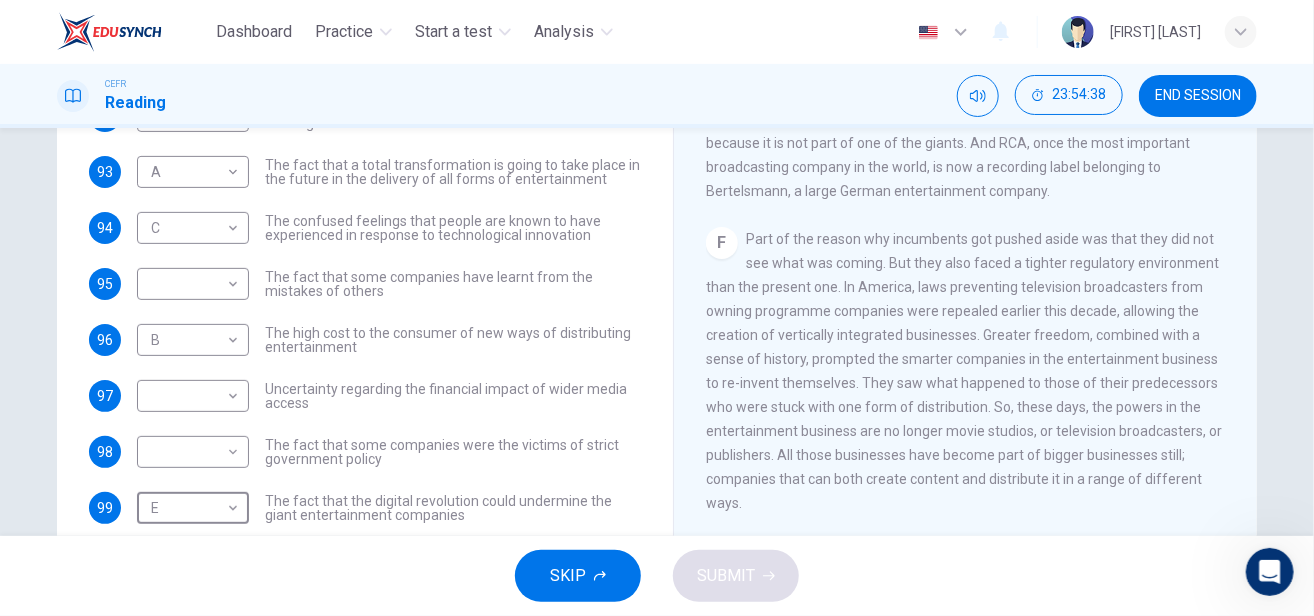 scroll, scrollTop: 1239, scrollLeft: 0, axis: vertical 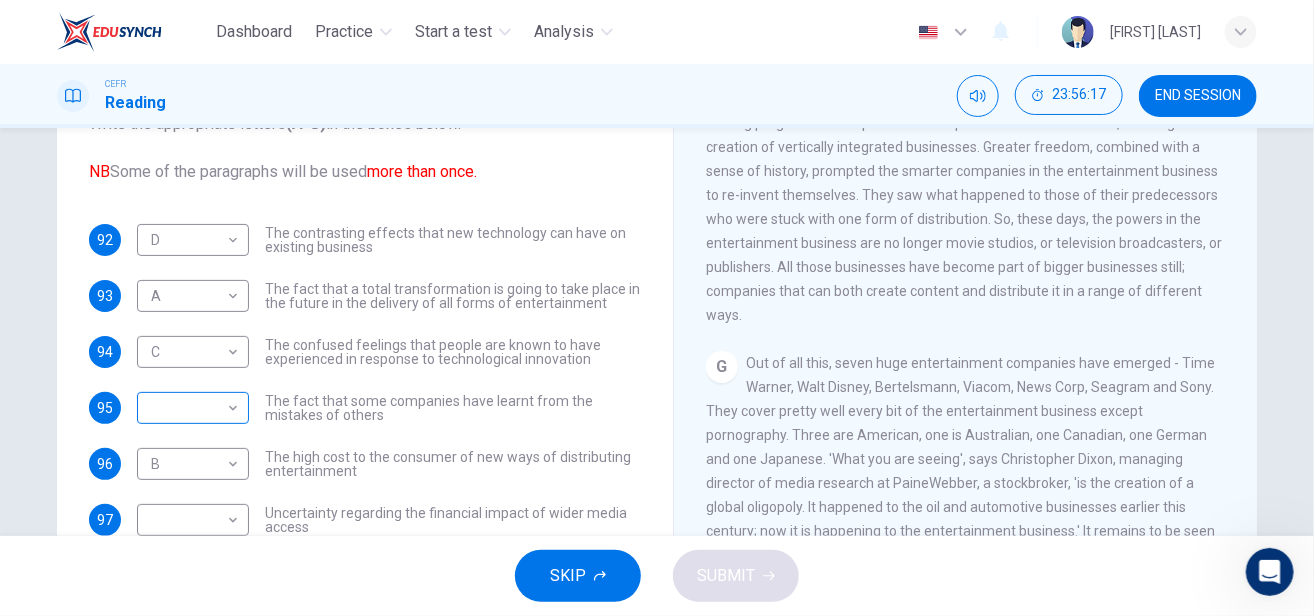 click on "Dashboard Practice Start a test Analysis English en ​ [FIRST] [LAST] CEFR Reading 23:56:17 END SESSION Questions 92 - 99 The Reading Passage has 7 paragraphs  A-G .
Which paragraph mentions the following?
Write the appropriate letters  (A-G)  in the boxes below.
NB  Some of the paragraphs will be used  more than once. 92 D D ​ The contrasting effects that new technology can have on existing business 93 A A ​ The fact that a total transformation is going to take place in the future in the delivery of all forms of entertainment 94 C C ​ The confused feelings that people are known to have experienced in response to technological innovation 95 ​ ​ The fact that some companies have learnt from the mistakes of others 96 B B ​ The high cost to the consumer of new ways of distributing entertainment 97 ​ ​ Uncertainty regarding the financial impact of wider media access 98 ​ ​ The fact that some companies were the victims of strict government policy 99 E E ​ Wheel of Fortune A B C" at bounding box center (657, 308) 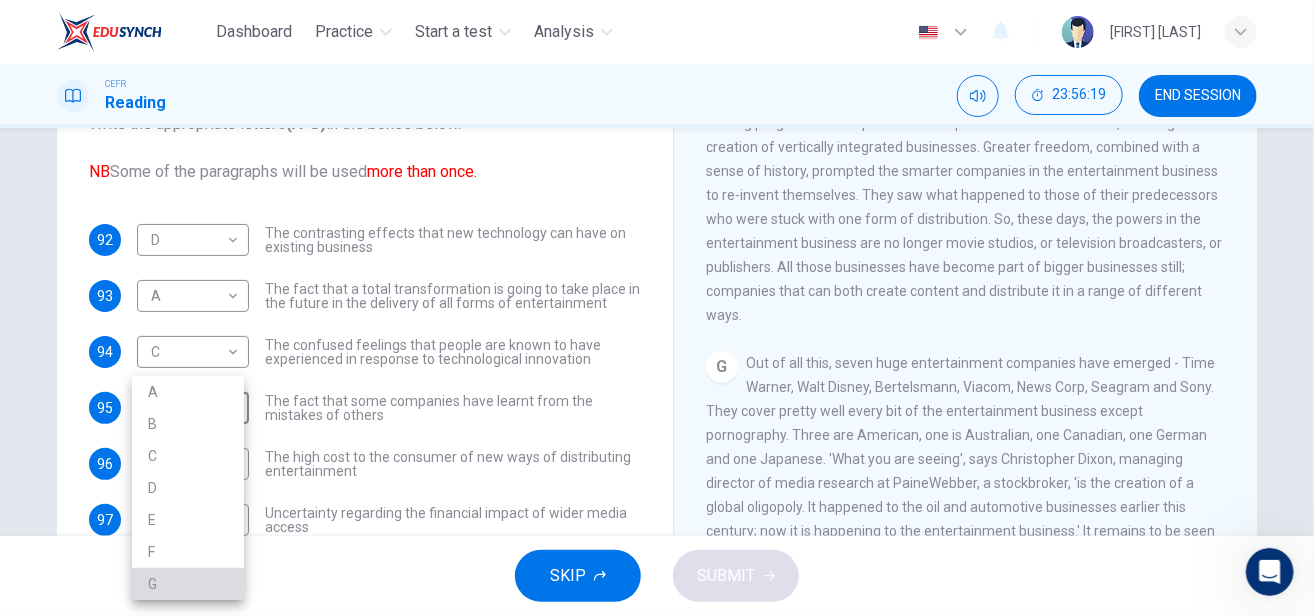 click on "G" at bounding box center [188, 584] 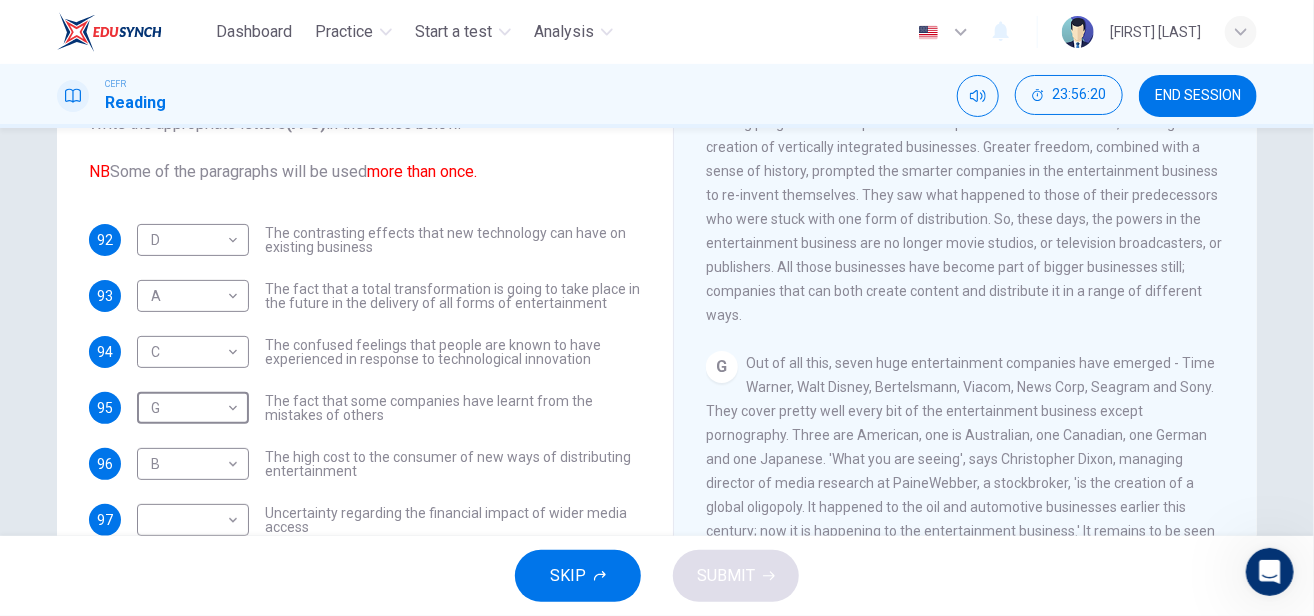 scroll, scrollTop: 73, scrollLeft: 0, axis: vertical 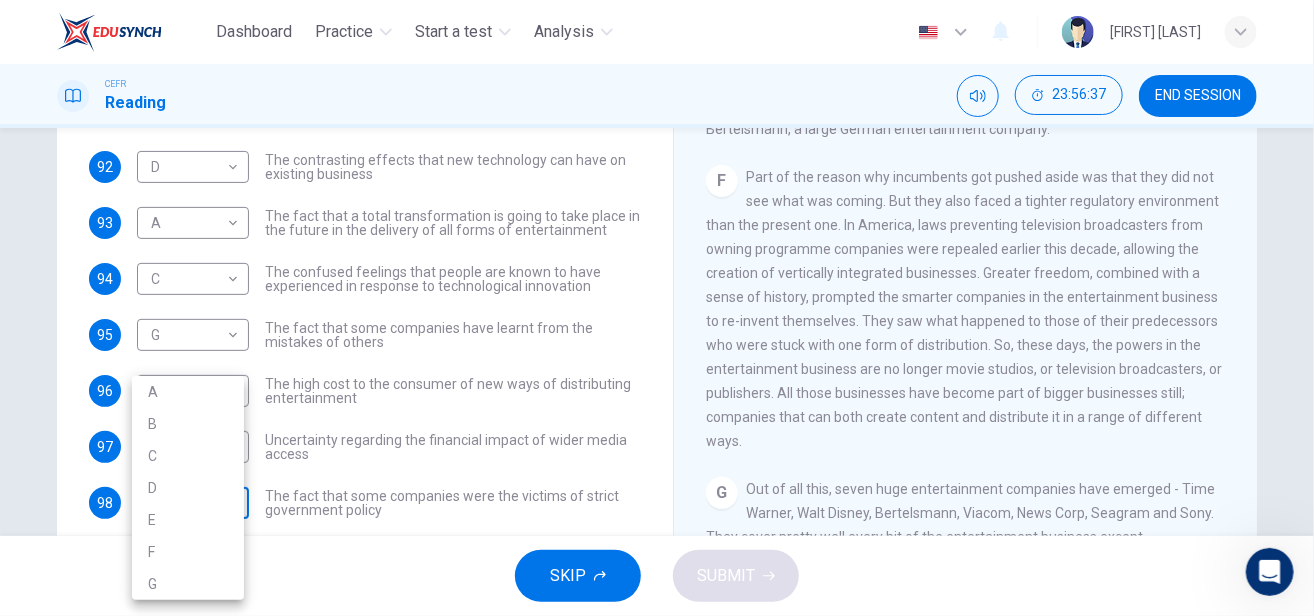 click on "Dashboard Practice Start a test Analysis English en ​ [FIRST] [LAST] CEFR Reading 23:56:37 END SESSION Questions 92 - 99 The Reading Passage has 7 paragraphs  A-G .
Which paragraph mentions the following?
Write the appropriate letters  (A-G)  in the boxes below.
NB  Some of the paragraphs will be used  more than once. 92 D D ​ The contrasting effects that new technology can have on existing business 93 A A ​ The fact that a total transformation is going to take place in the future in the delivery of all forms of entertainment 94 C C ​ The confused feelings that people are known to have experienced in response to technological innovation 95 G G ​ The fact that some companies have learnt from the mistakes of others 96 B B ​ The high cost to the consumer of new ways of distributing entertainment 97 ​ ​ Uncertainty regarding the financial impact of wider media access 98 ​ ​ The fact that some companies were the victims of strict government policy 99 E E ​ Wheel of Fortune A B C" at bounding box center [657, 308] 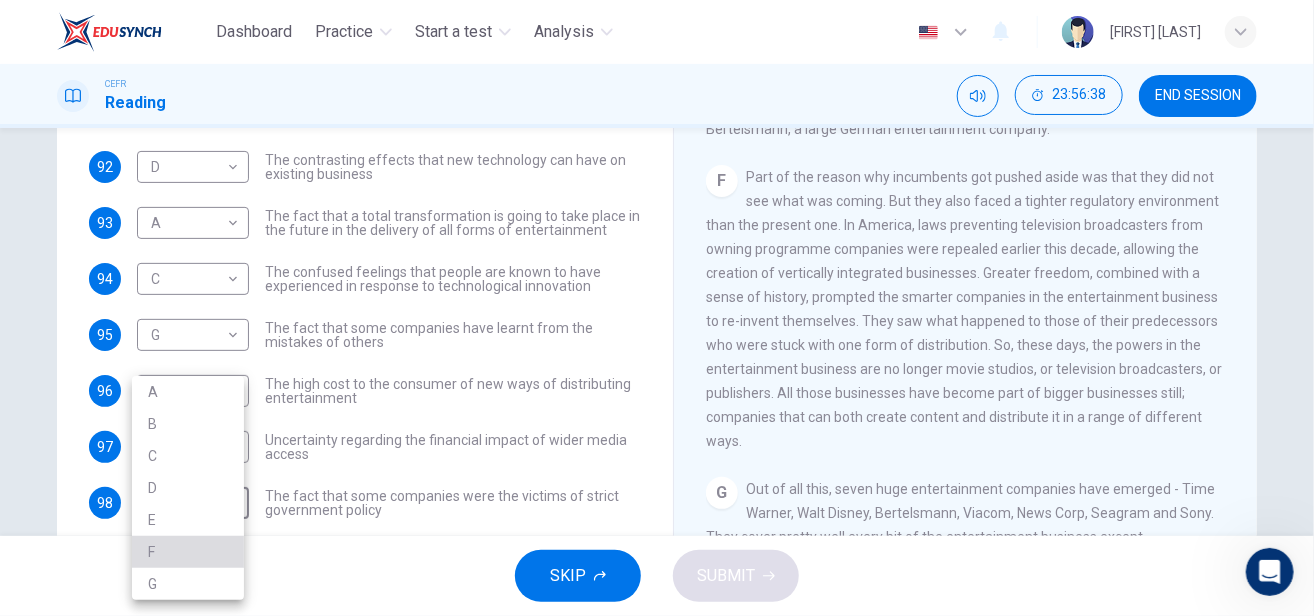 click on "F" at bounding box center (188, 552) 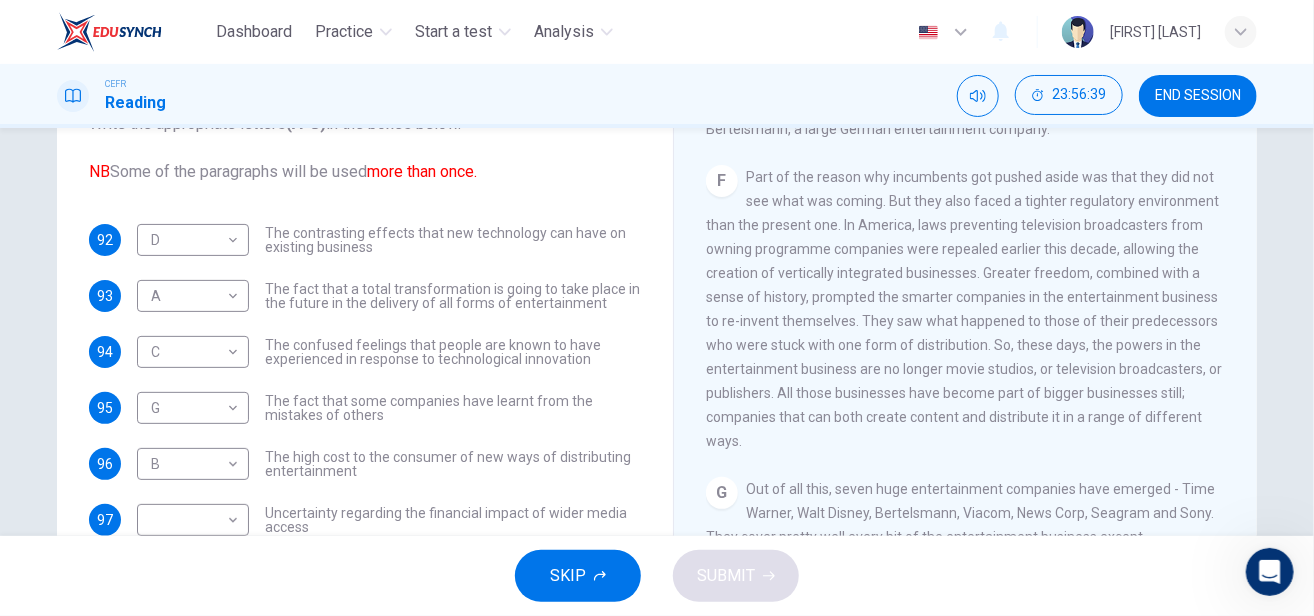 scroll, scrollTop: 73, scrollLeft: 0, axis: vertical 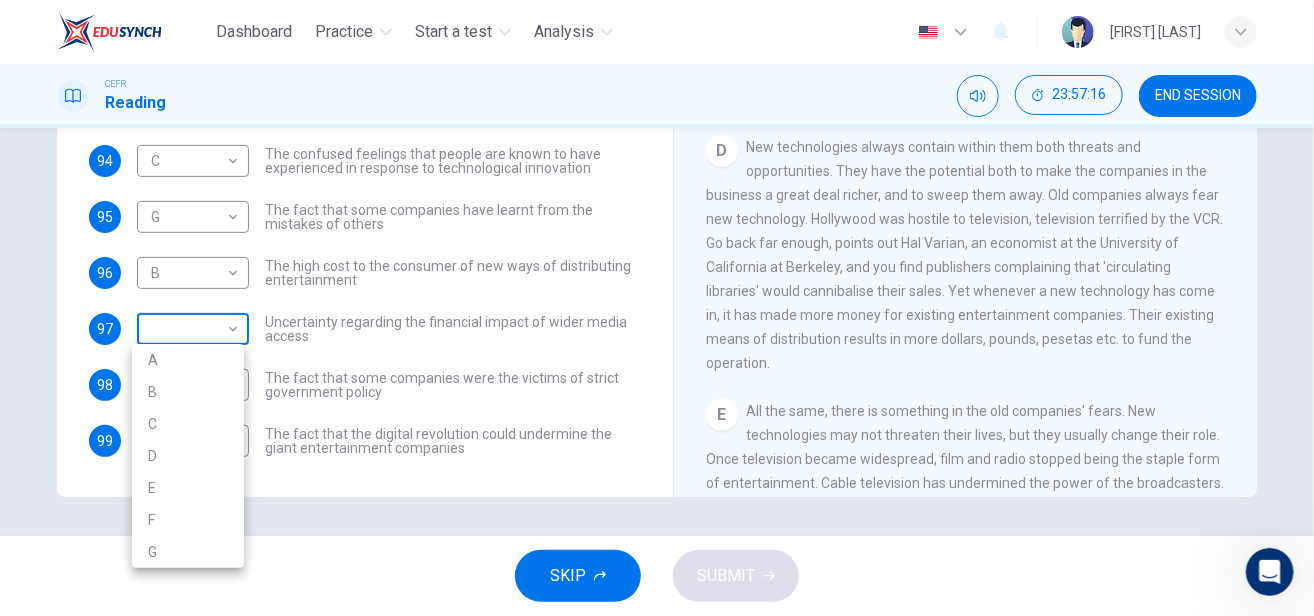 click on "Dashboard Practice Start a test Analysis English en ​ [FIRST] [LAST] CEFR Reading 23:57:16 END SESSION Questions 92 - 99 The Reading Passage has 7 paragraphs  A-G .
Which paragraph mentions the following?
Write the appropriate letters  (A-G)  in the boxes below.
NB  Some of the paragraphs will be used  more than once. 92 D D ​ The contrasting effects that new technology can have on existing business 93 A A ​ The fact that a total transformation is going to take place in the future in the delivery of all forms of entertainment 94 C C ​ The confused feelings that people are known to have experienced in response to technological innovation 95 G G ​ The fact that some companies have learnt from the mistakes of others 96 B B ​ The high cost to the consumer of new ways of distributing entertainment 97 ​ ​ Uncertainty regarding the financial impact of wider media access 98 F F ​ The fact that some companies were the victims of strict government policy 99 E E ​ Wheel of Fortune A B C" at bounding box center (657, 308) 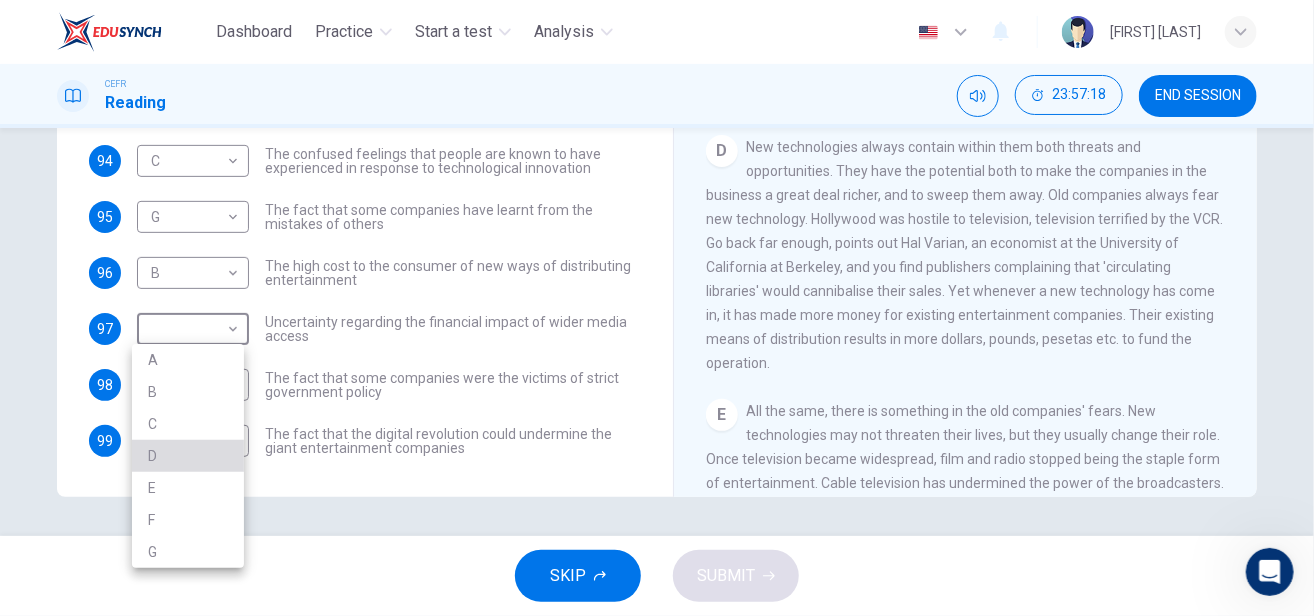 click on "D" at bounding box center [188, 456] 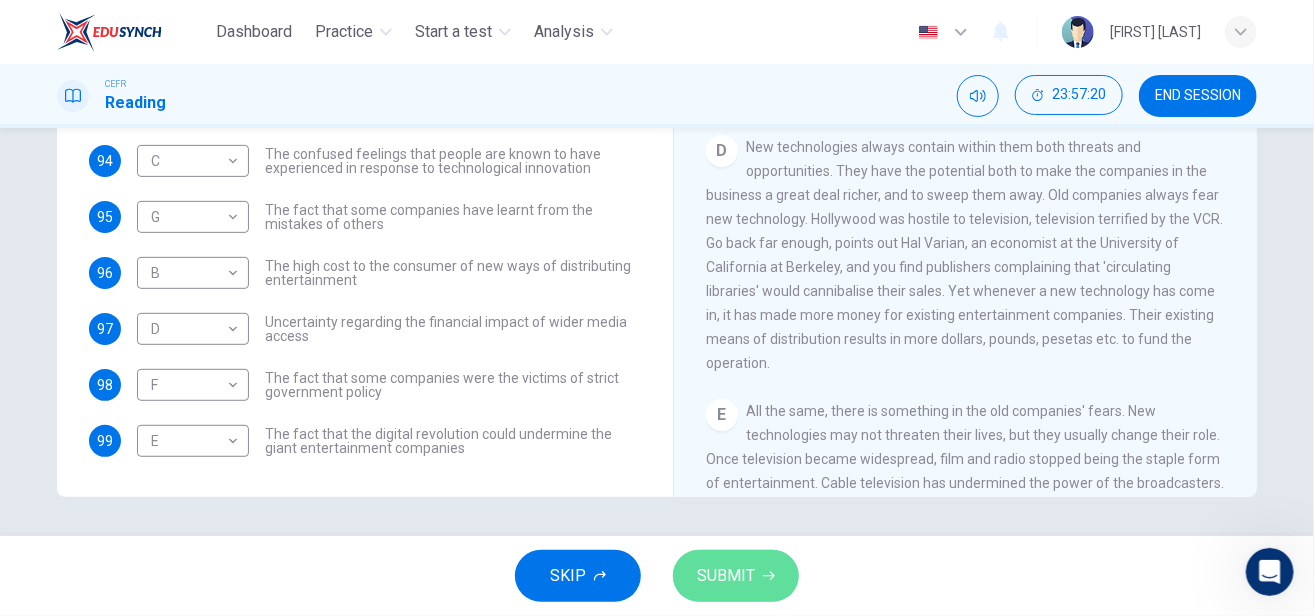 click on "SUBMIT" at bounding box center (726, 576) 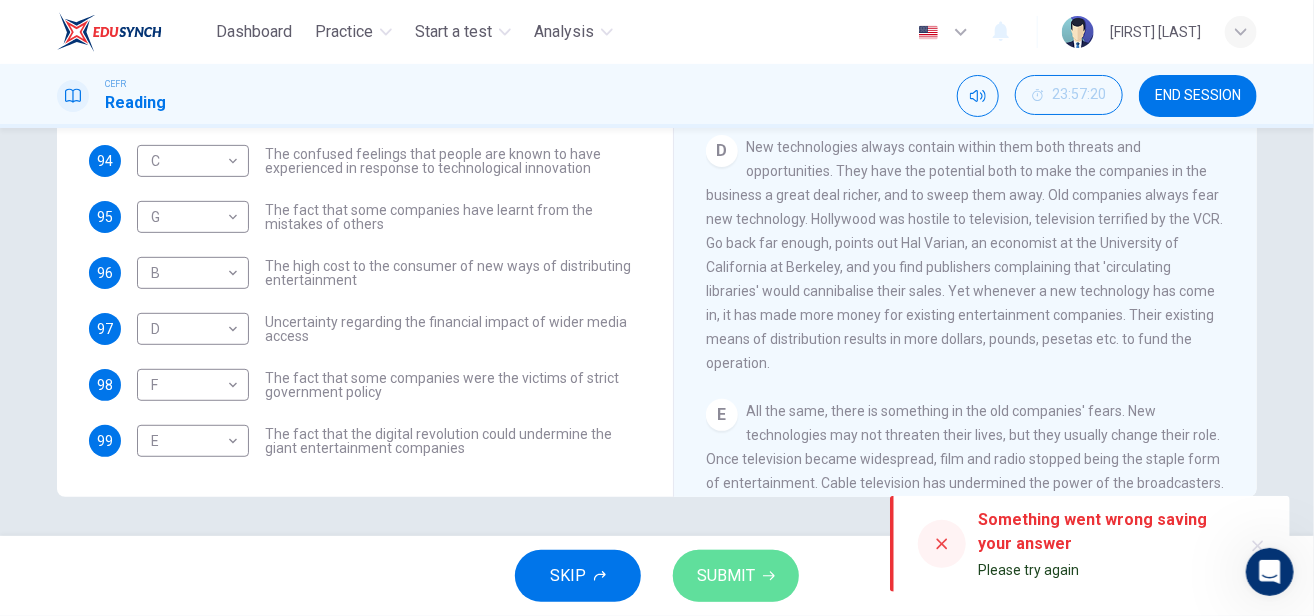 click on "SUBMIT" at bounding box center (726, 576) 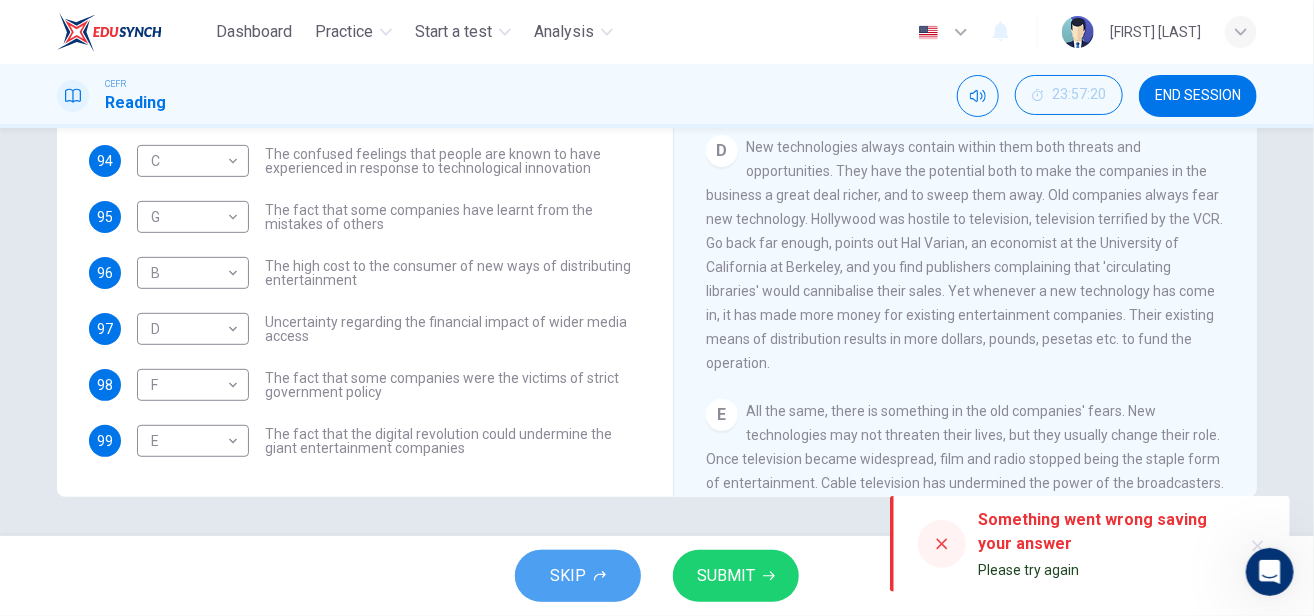 click on "SKIP" at bounding box center (568, 576) 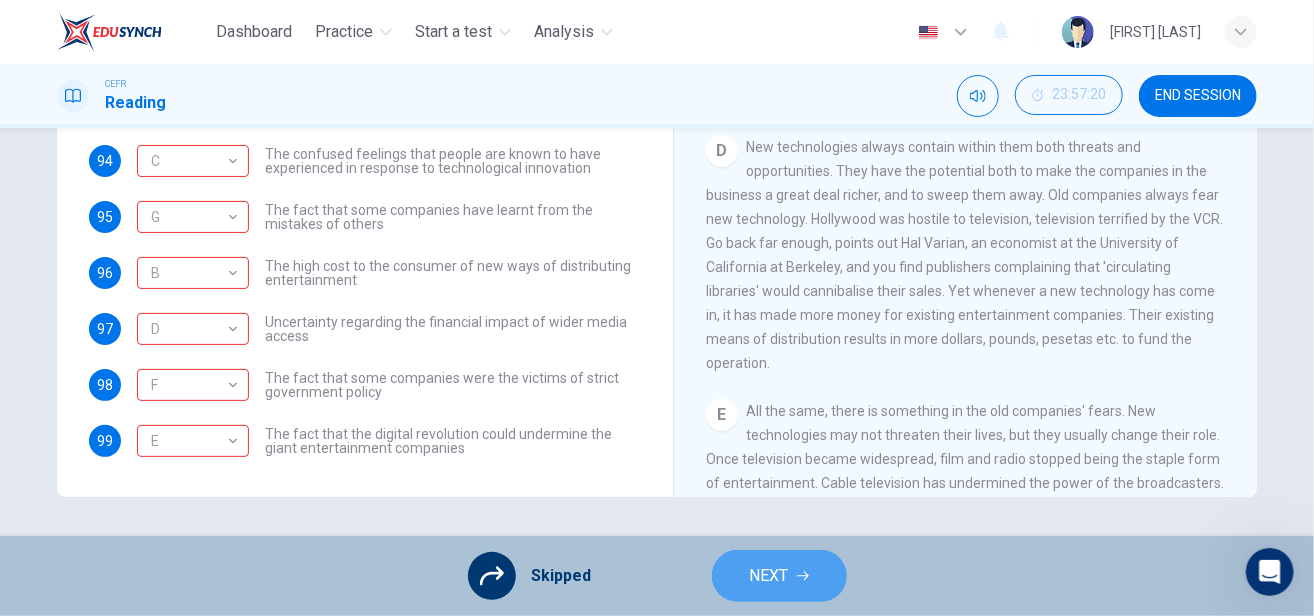 click on "NEXT" at bounding box center (779, 576) 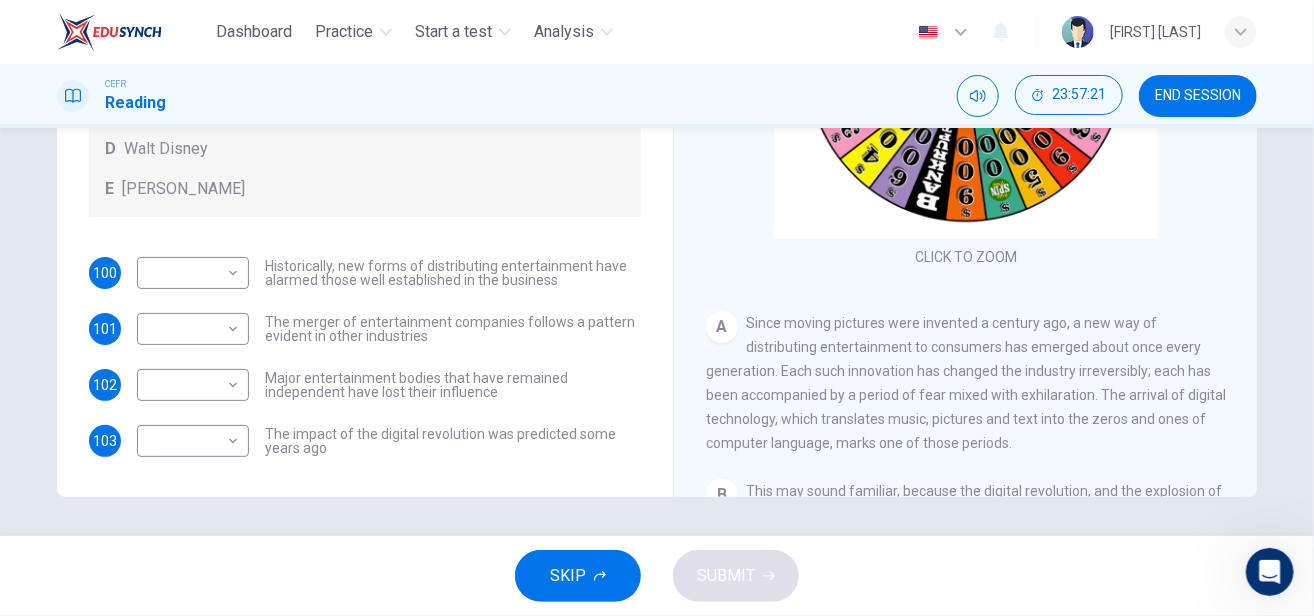 scroll, scrollTop: 0, scrollLeft: 0, axis: both 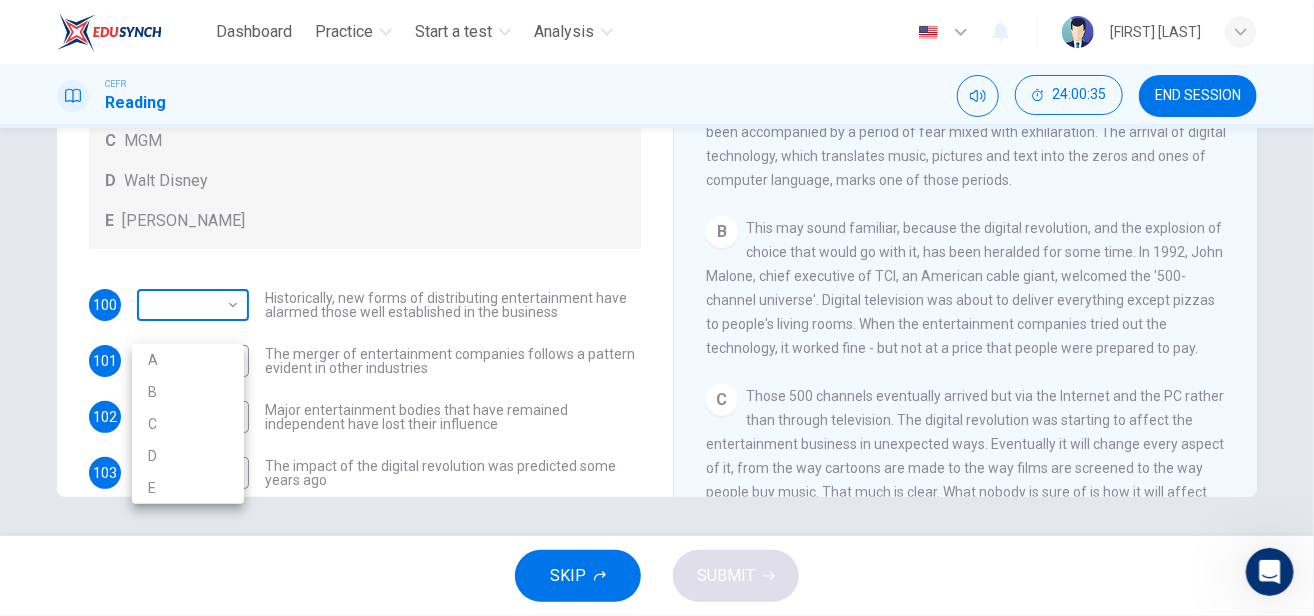 click on "Dashboard Practice Start a test Analysis English en ​ [FIRST] [LAST] CEFR Reading 24:00:35 END SESSION Questions 100 - 103 The writer refers to various individuals and companies in the reading passage.
Match the people or companies  (A-E)  with the points made in the questions below about the introduction of new technology.
Write the appropriate letter (A-E) in the boxes below. A [PERSON_NAME] B [PERSON_NAME] C MGM D Walt Disney E [PERSON_NAME] 100 ​ ​ Historically, new forms of distributing entertainment have alarmed those well established in the business 101 ​ ​ The merger of entertainment companies follows a pattern evident in other industries 102 ​ ​ Major entertainment bodies that have remained independent have lost their influence 103 ​ ​ The impact of the digital revolution was predicted some years ago Wheel of Fortune CLICK TO ZOOM Click to Zoom A B C D E F G SKIP SUBMIT EduSynch - Online Language Proficiency Testing Dashboard Practice Start a test Analysis Notifications" at bounding box center (657, 308) 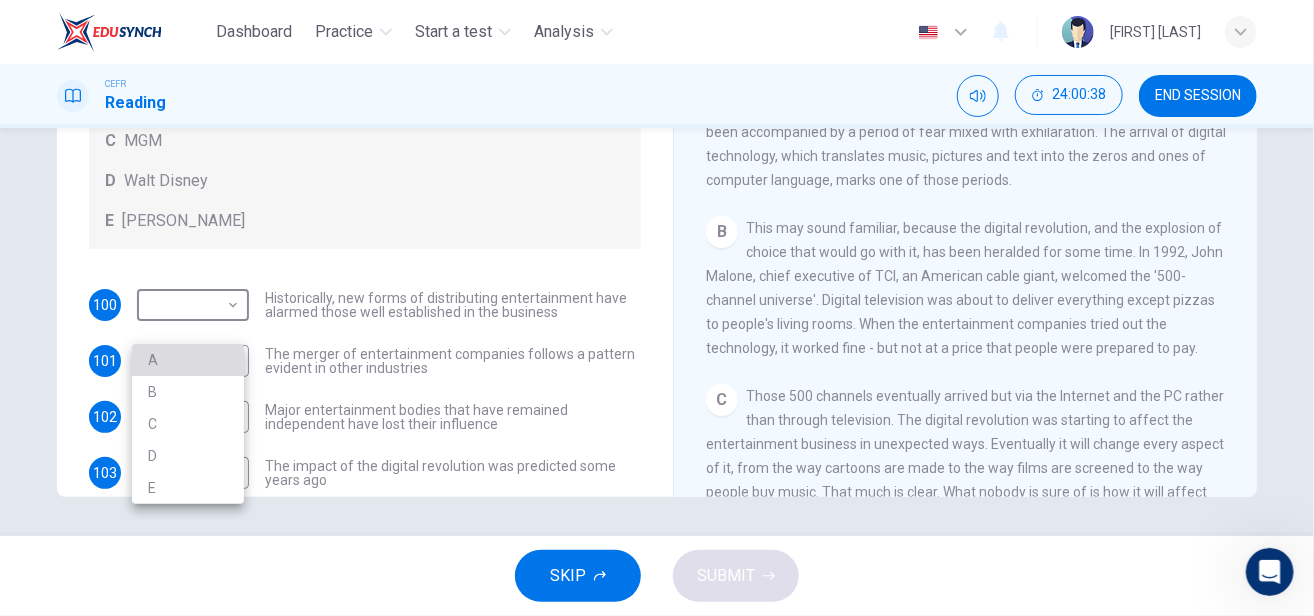 click on "A" at bounding box center [188, 360] 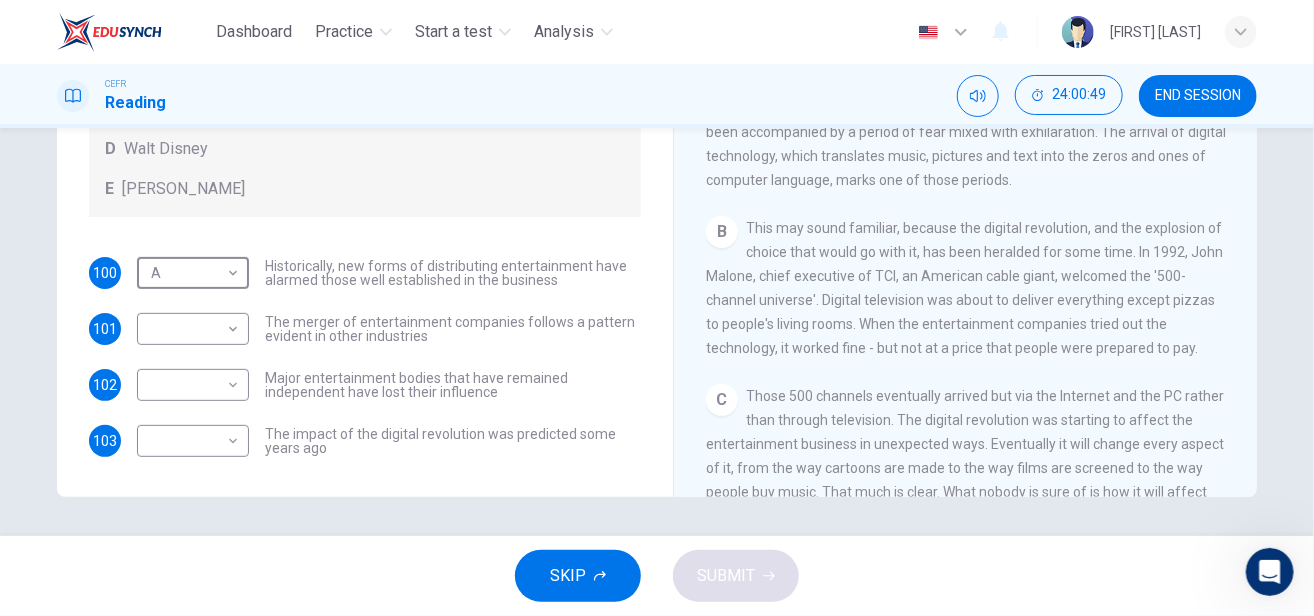 scroll, scrollTop: 120, scrollLeft: 0, axis: vertical 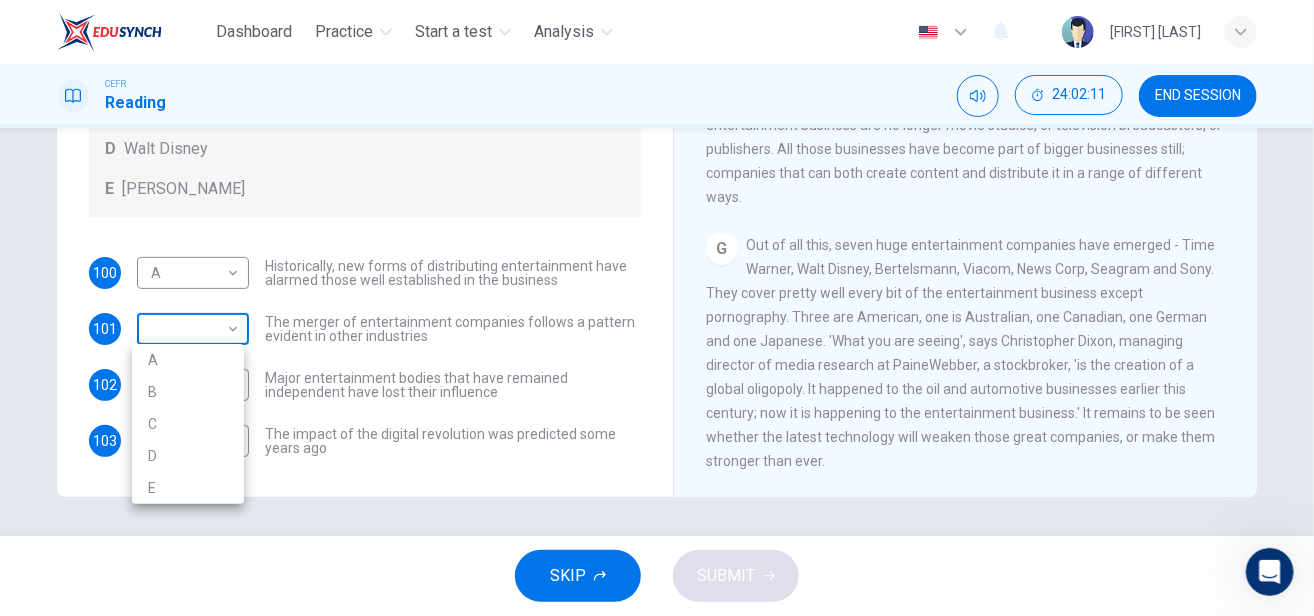 click on "Dashboard Practice Start a test Analysis English en ​ [FIRST] [LAST] CEFR Reading 24:02:11 END SESSION Questions 100 - 103 The writer refers to various individuals and companies in the reading passage.
Match the people or companies  (A-E)  with the points made in the questions below about the introduction of new technology.
Write the appropriate letter (A-E) in the boxes below. A [PERSON_NAME] B [PERSON_NAME] C MGM D Walt Disney E [PERSON_NAME] 100 A A ​ Historically, new forms of distributing entertainment have alarmed those well established in the business 101 ​ ​ The merger of entertainment companies follows a pattern evident in other industries 102 ​ ​ Major entertainment bodies that have remained independent have lost their influence 103 ​ ​ The impact of the digital revolution was predicted some years ago Wheel of Fortune CLICK TO ZOOM Click to Zoom A B C D E F G SKIP SUBMIT EduSynch - Online Language Proficiency Testing Dashboard Practice Start a test Analysis Notifications" at bounding box center [657, 308] 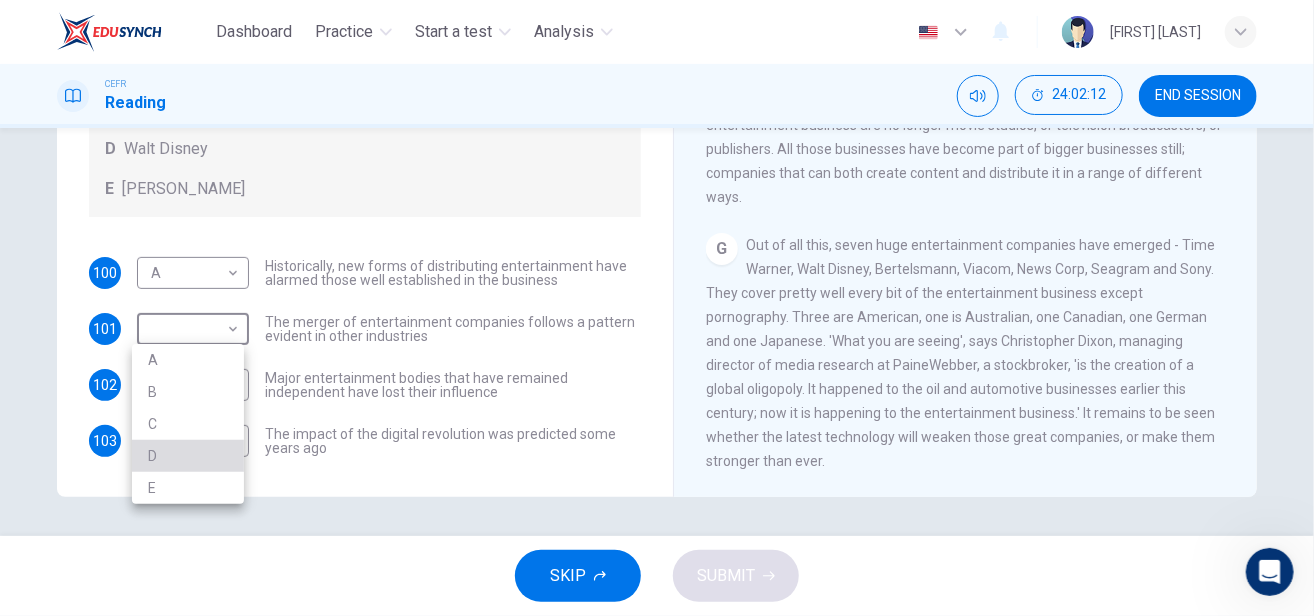 click on "D" at bounding box center [188, 456] 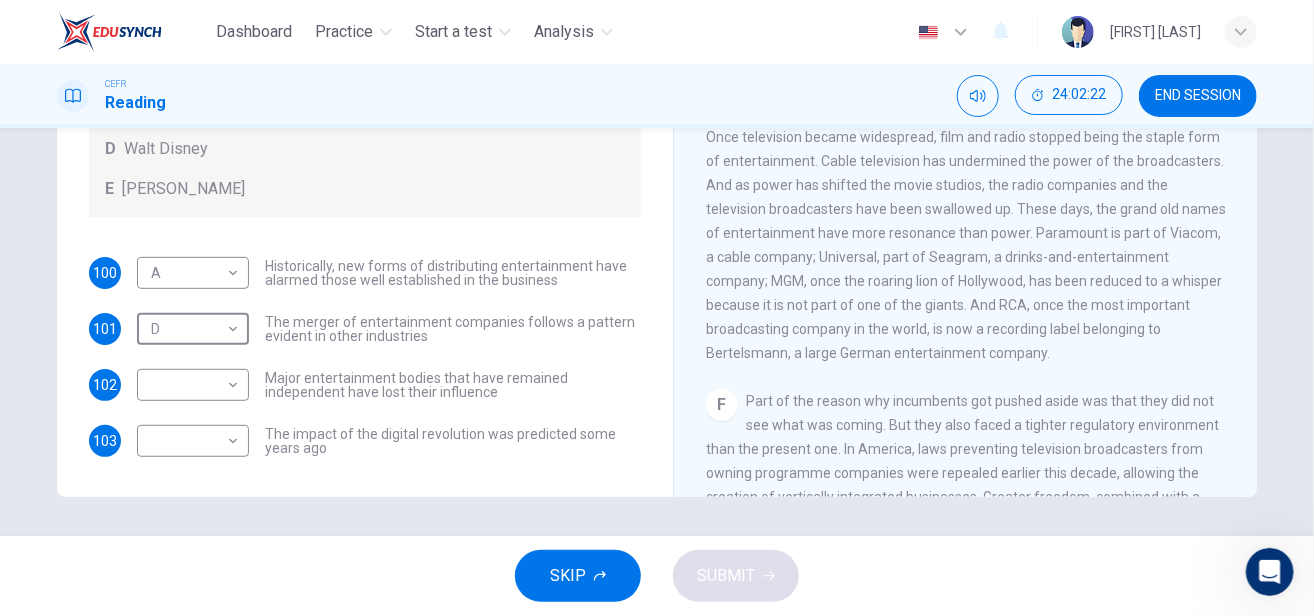 scroll, scrollTop: 1000, scrollLeft: 0, axis: vertical 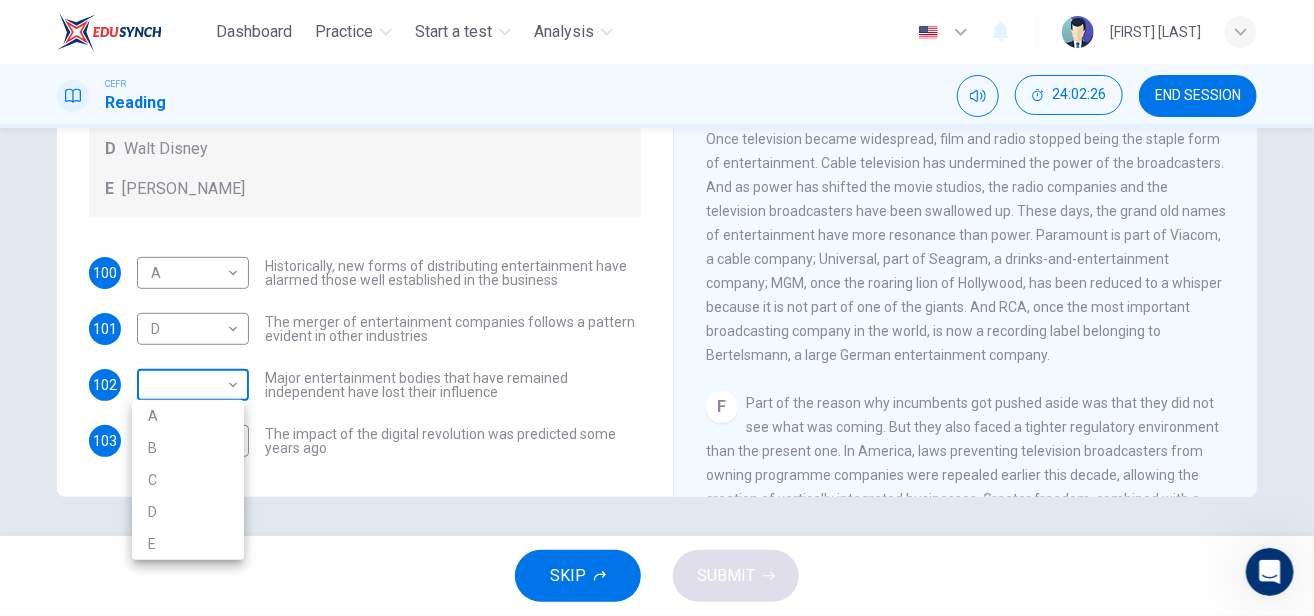 click on "23:55:05 Dashboard Practice Start a test Analysis English en ​ AUNI [NAME] CEFR Reading 24:02:26 END SESSION Questions 100 - 103 The writer refers to various individuals and companies in the reading passage.
Match the people or companies  (A-E)  with the points made in the questions below about the introduction of new technology.
Write the appropriate letter (A-E) in the boxes below. A John Malone B Hal Valarian C MGM D Walt Disney E Christopher Dixon 100 A A ​ Historically, new forms of distributing entertainment have alarmed those well established in the business 101 D D ​ The merger of entertainment companies follows a pattern evident in other industries 102 ​ ​ Major entertainment bodies that have remained independent have lost their influence 103 ​ ​ The impact of the digital revolution was predicted some years ago Wheel of Fortune CLICK TO ZOOM Click to Zoom A B C D E F G SKIP SUBMIT EduSynch - Online Language Proficiency Testing Dashboard Practice Start a test Analysis Notifications" at bounding box center [657, 308] 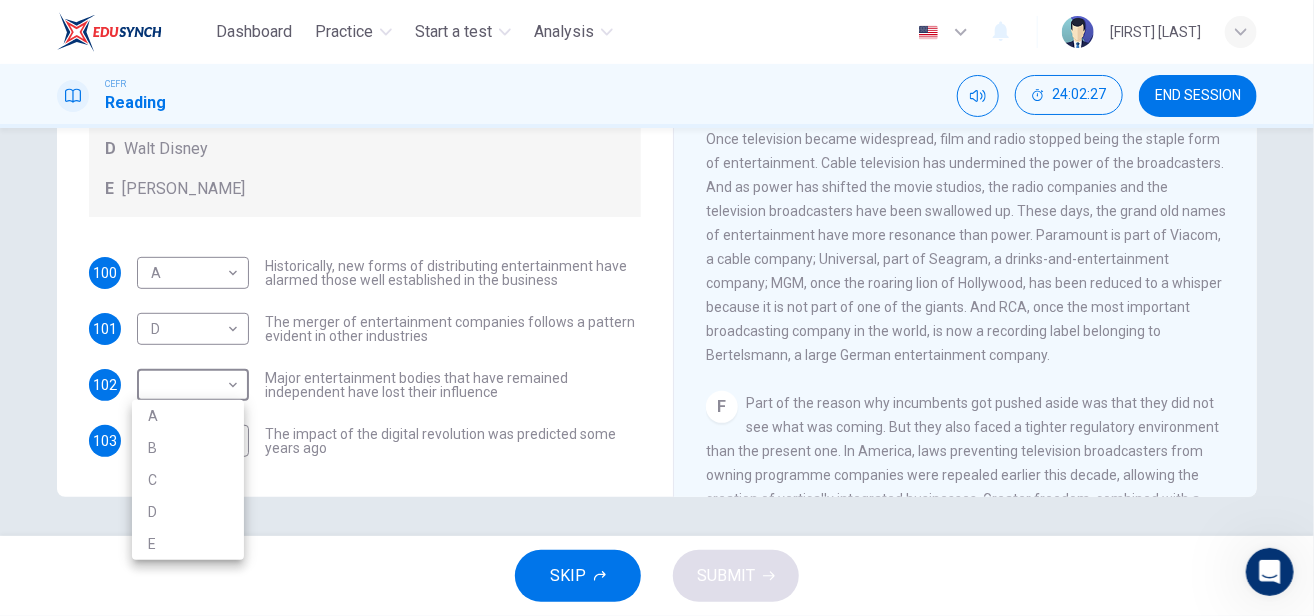 click on "C" at bounding box center [188, 480] 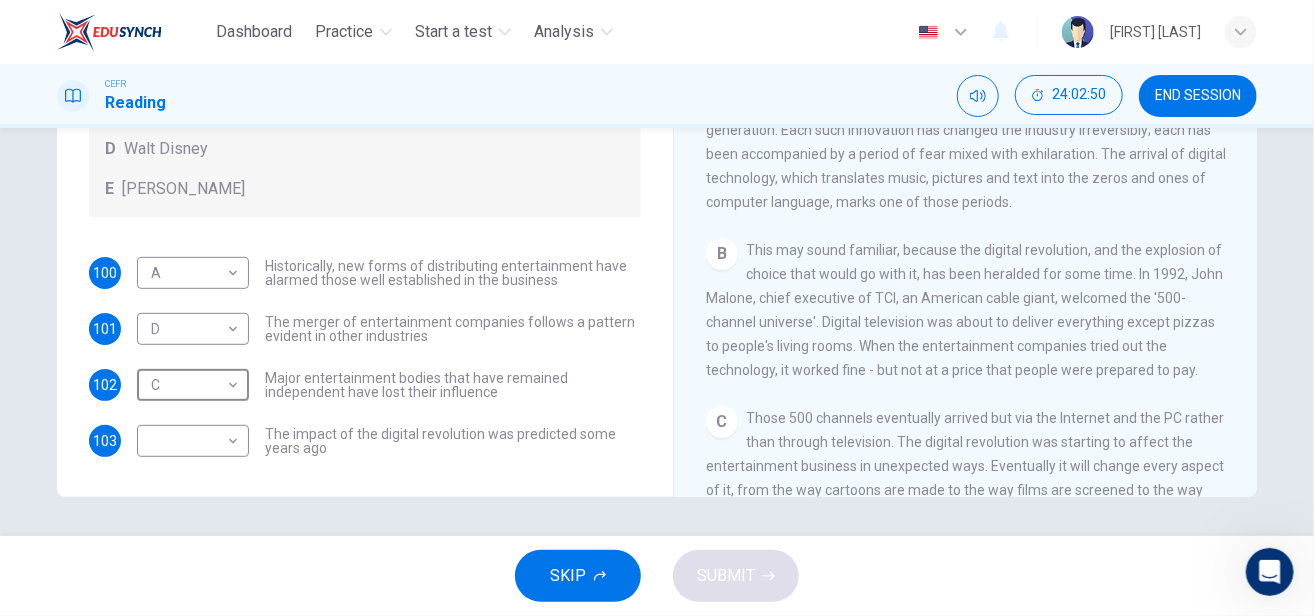 scroll, scrollTop: 240, scrollLeft: 0, axis: vertical 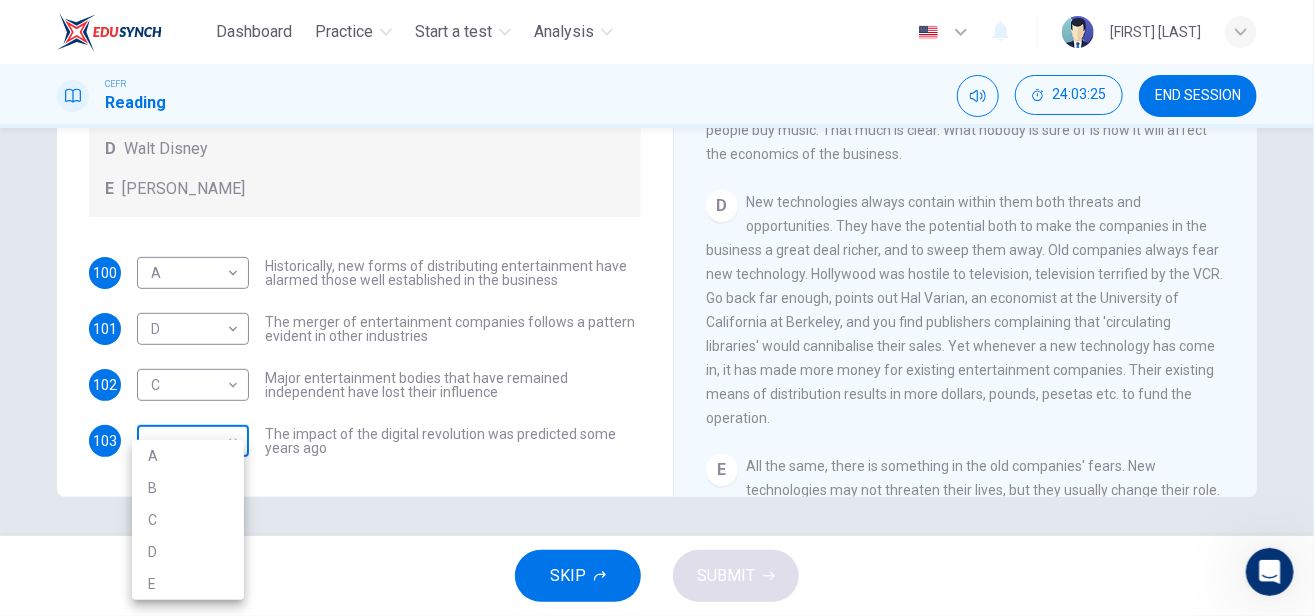 click on "Dashboard Practice Start a test Analysis English en ​ AUNI ADLINA BINTI AMRAN CEFR Reading [TIME] END SESSION Questions 100 - 103 The writer refers to various individuals and companies in the reading passage.
Match the people or companies  (A-E)  with the points made in the questions below about the introduction of new technology.
Write the appropriate letter (A-E) in the boxes below. A John Malone B Hal Valarian C MGM D Walt Disney E Christopher Dixon 100 A A ​ Historically, new forms of distributing entertainment have alarmed those well established in the business 101 D D ​ The merger of entertainment companies follows a pattern evident in other industries 102 C C ​ Major entertainment bodies that have remained independent have lost their influence 103 ​ ​ The impact of the digital revolution was predicted some years ago Wheel of Fortune CLICK TO ZOOM Click to Zoom A B C D E F G SKIP SUBMIT EduSynch - Online Language Proficiency Testing Dashboard Practice Start a test Analysis Notifications" at bounding box center [657, 308] 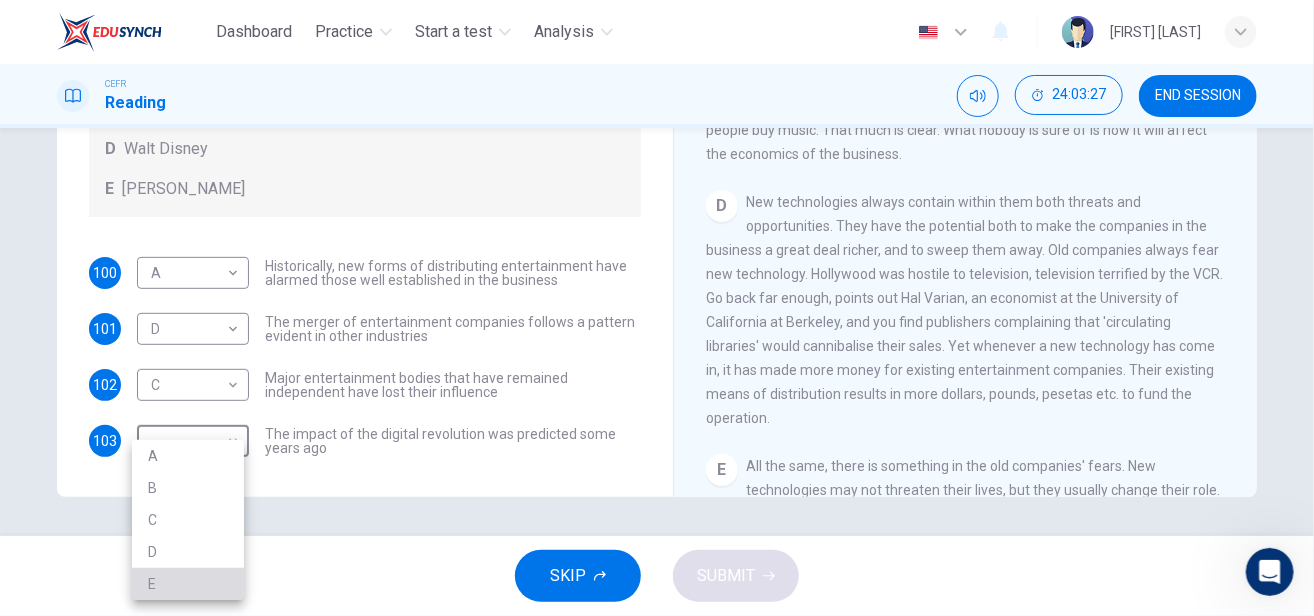 click on "E" at bounding box center [188, 584] 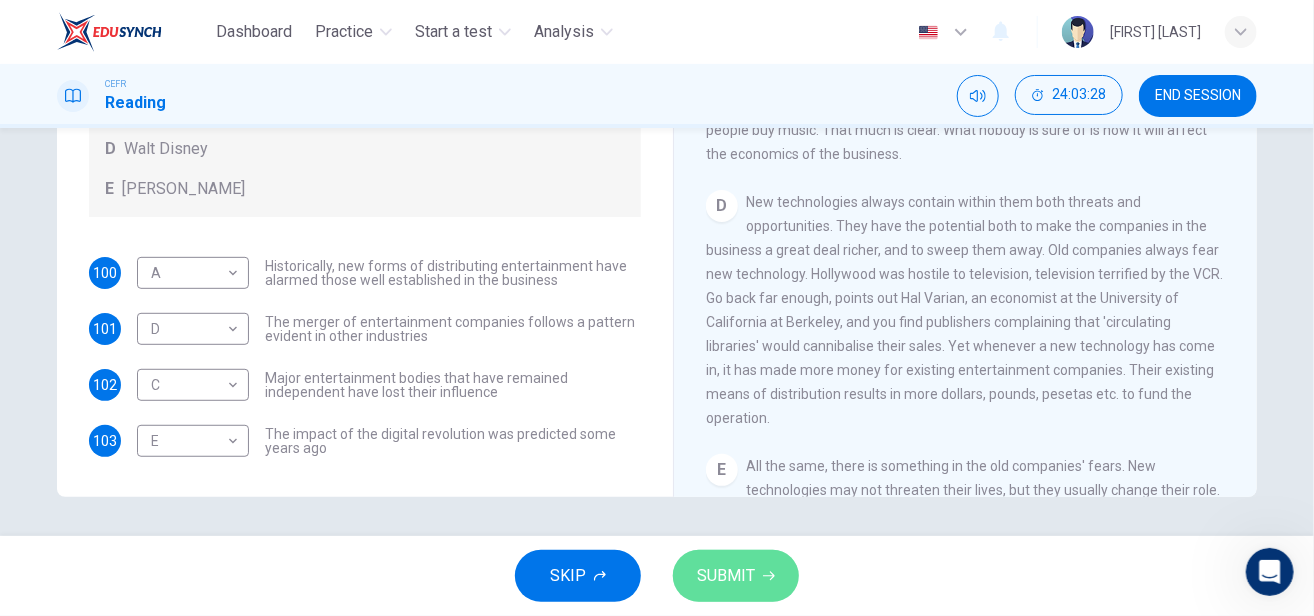 drag, startPoint x: 710, startPoint y: 559, endPoint x: 714, endPoint y: 571, distance: 12.649111 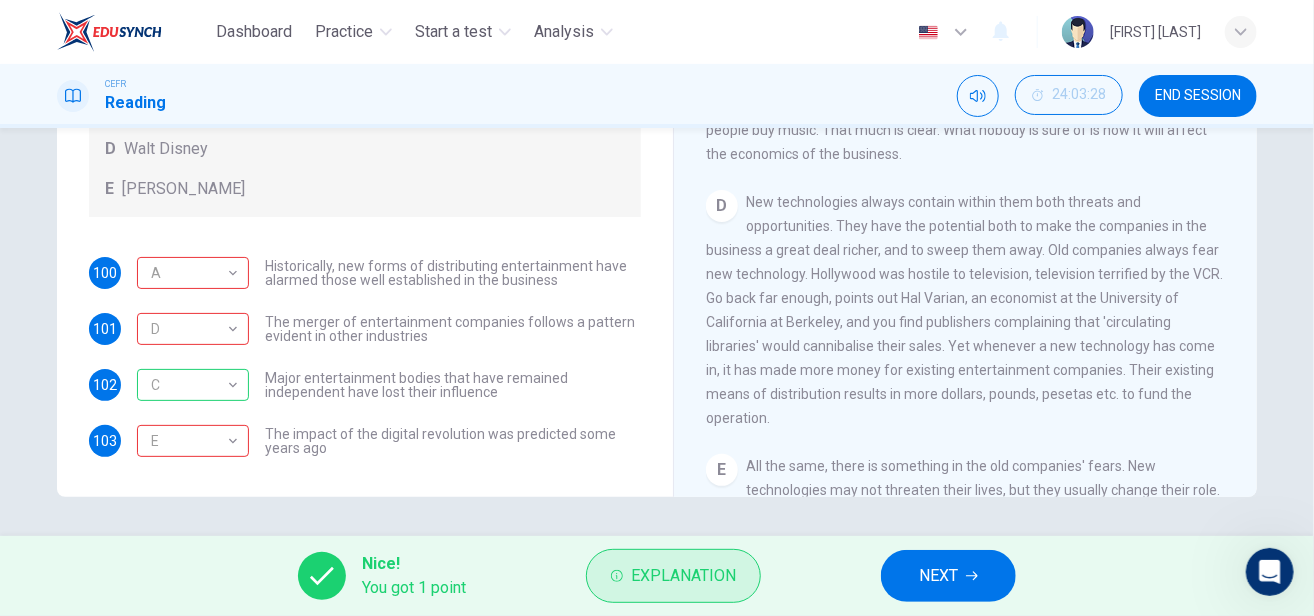 click on "Explanation" at bounding box center [683, 576] 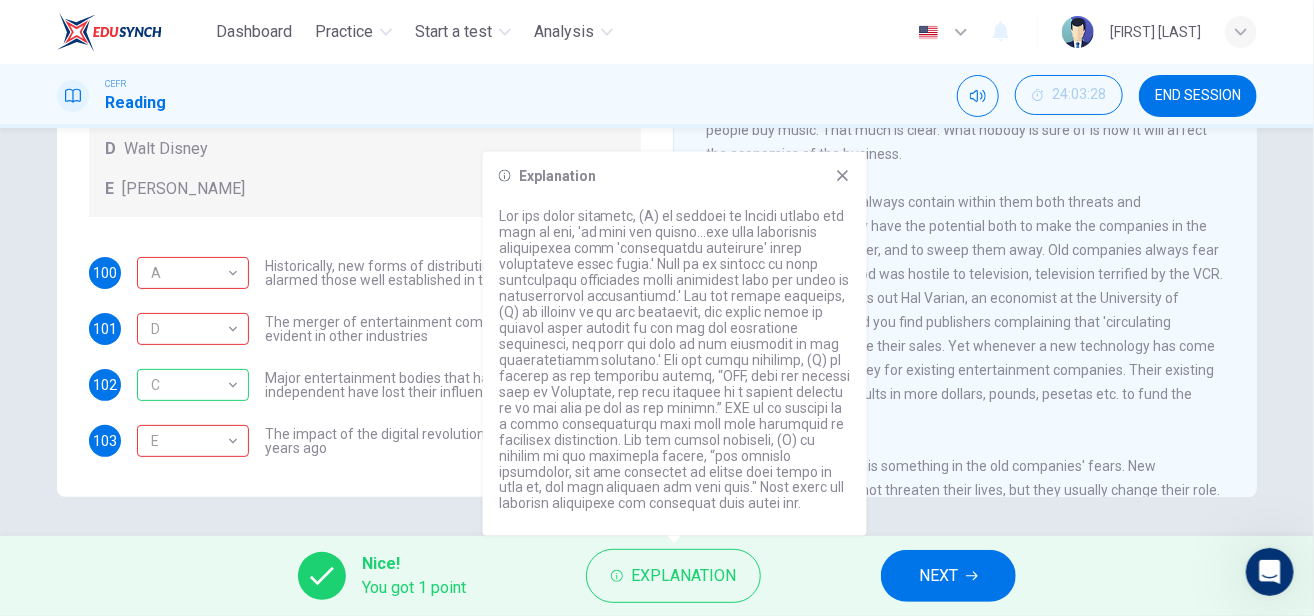 click on "Historically, new forms of distributing entertainment have alarmed those well established in the business" at bounding box center [453, 273] 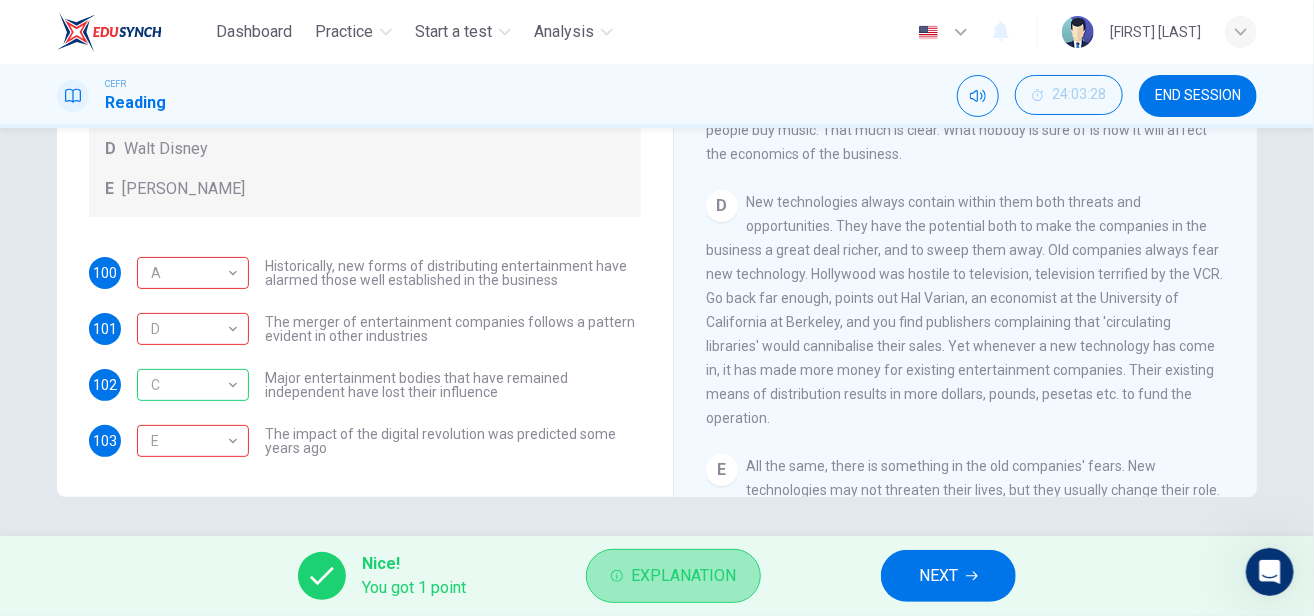 click on "Explanation" at bounding box center (683, 576) 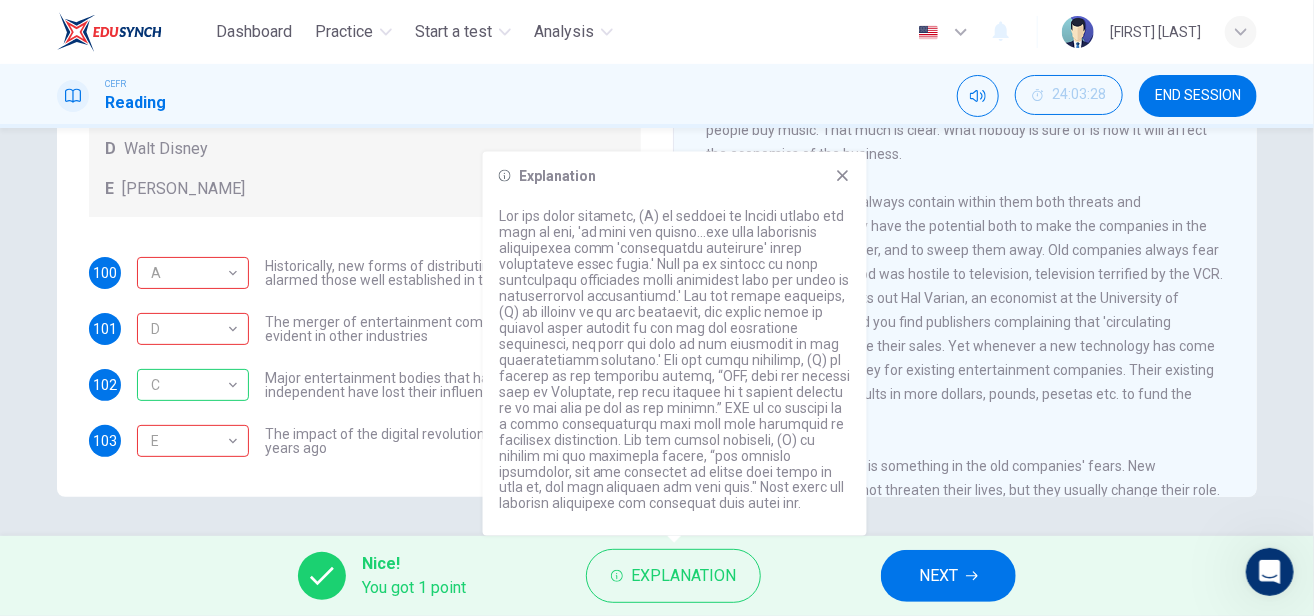 click on "The merger of entertainment companies follows a pattern evident in other industries" at bounding box center (453, 273) 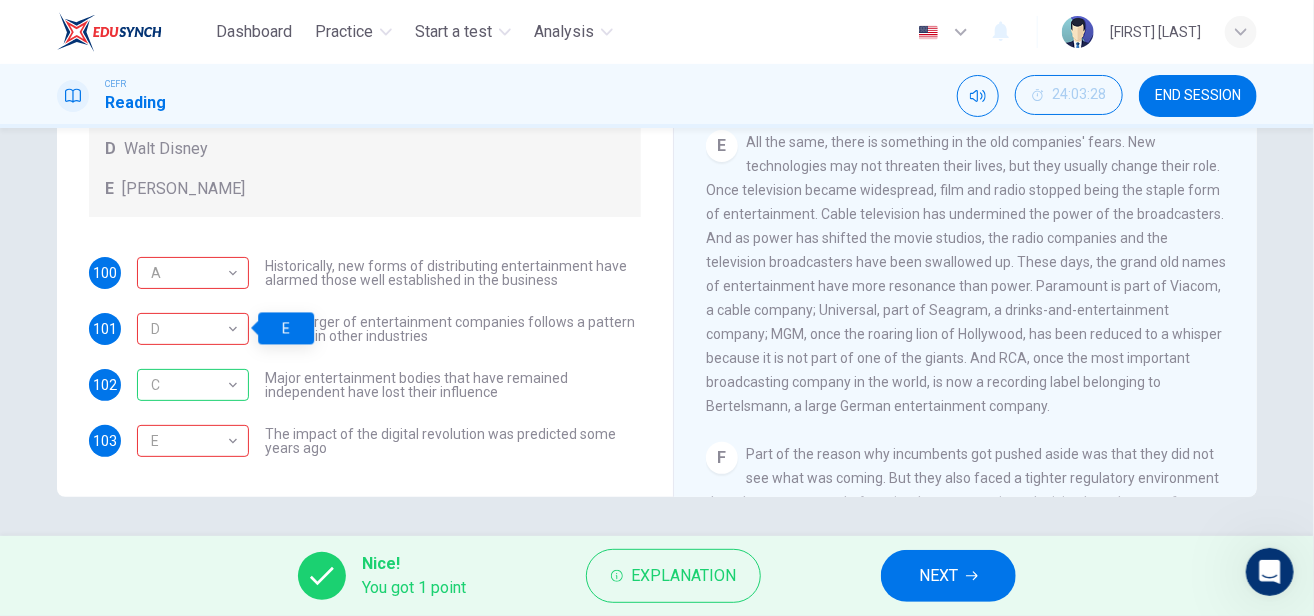 scroll, scrollTop: 950, scrollLeft: 0, axis: vertical 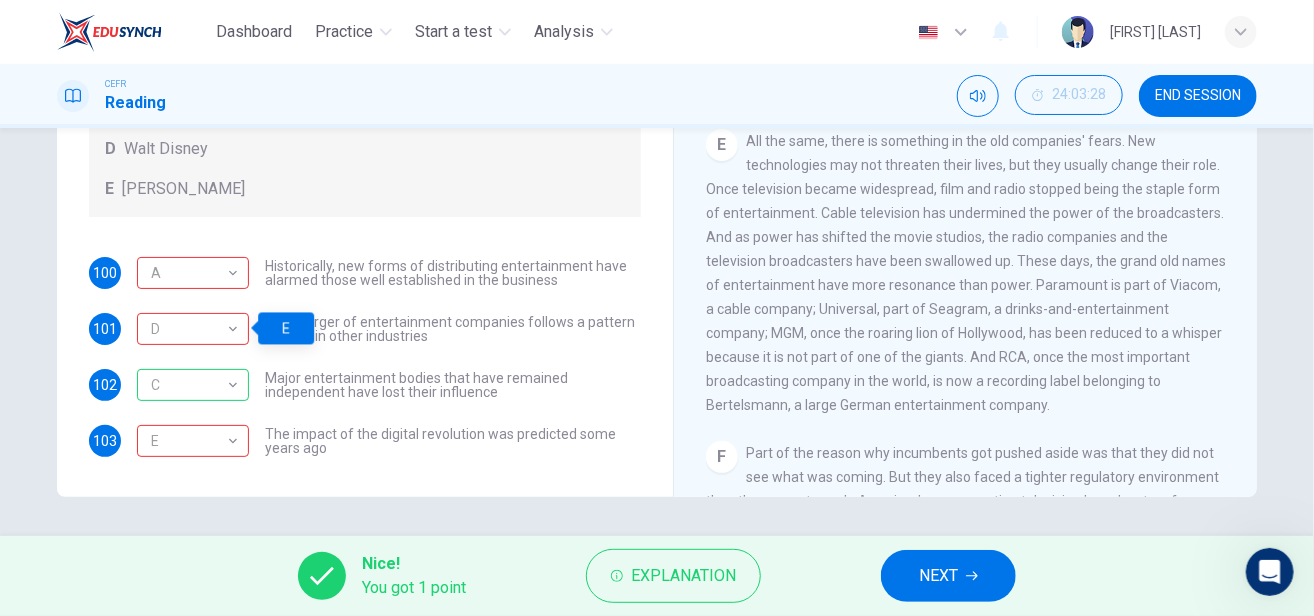 click on "The merger of entertainment companies follows a pattern evident in other industries" at bounding box center [453, 273] 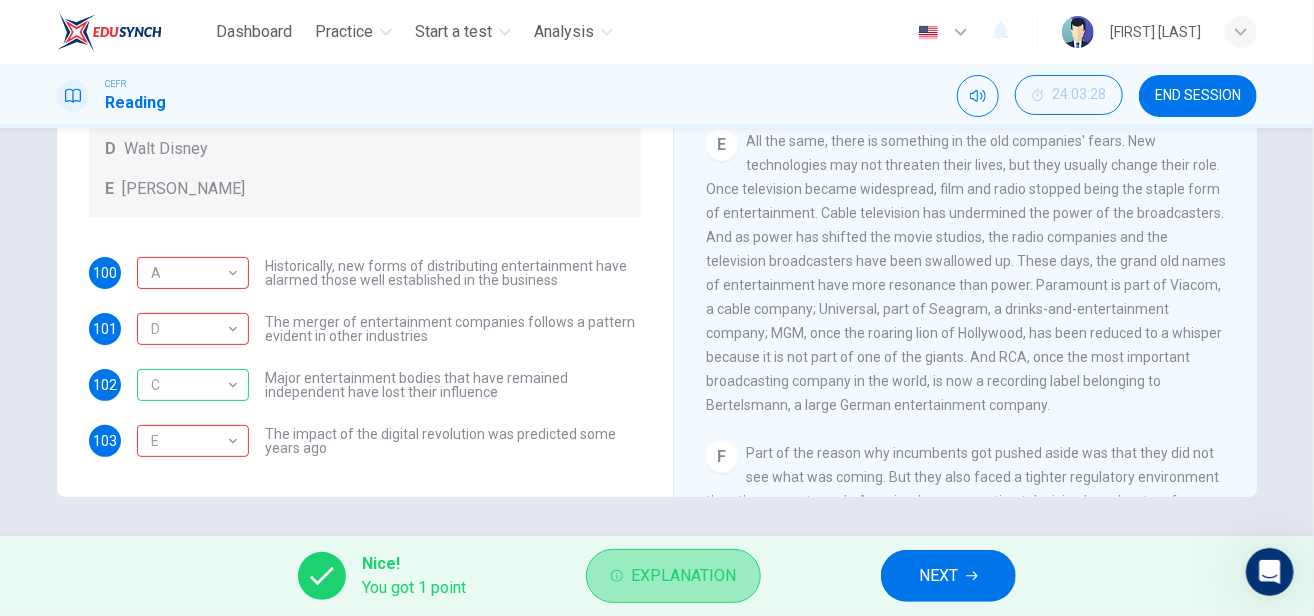 click on "Explanation" at bounding box center (683, 576) 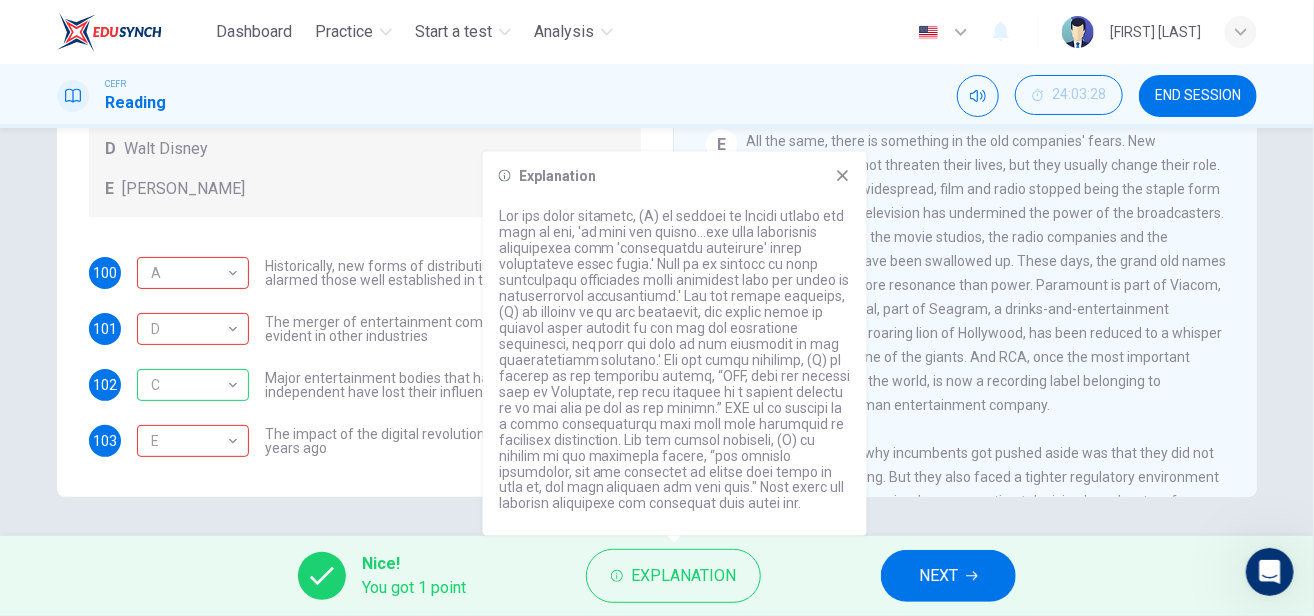 click on "Major entertainment bodies that have remained independent have lost their influence" at bounding box center [453, 273] 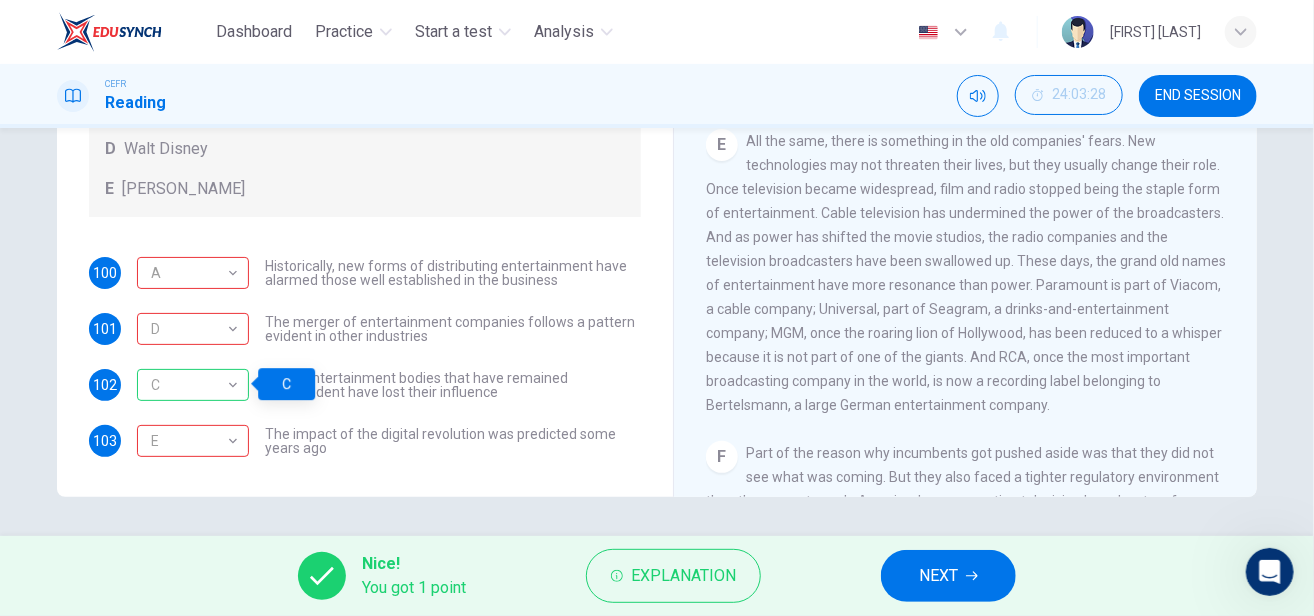 click on "NEXT" at bounding box center [938, 576] 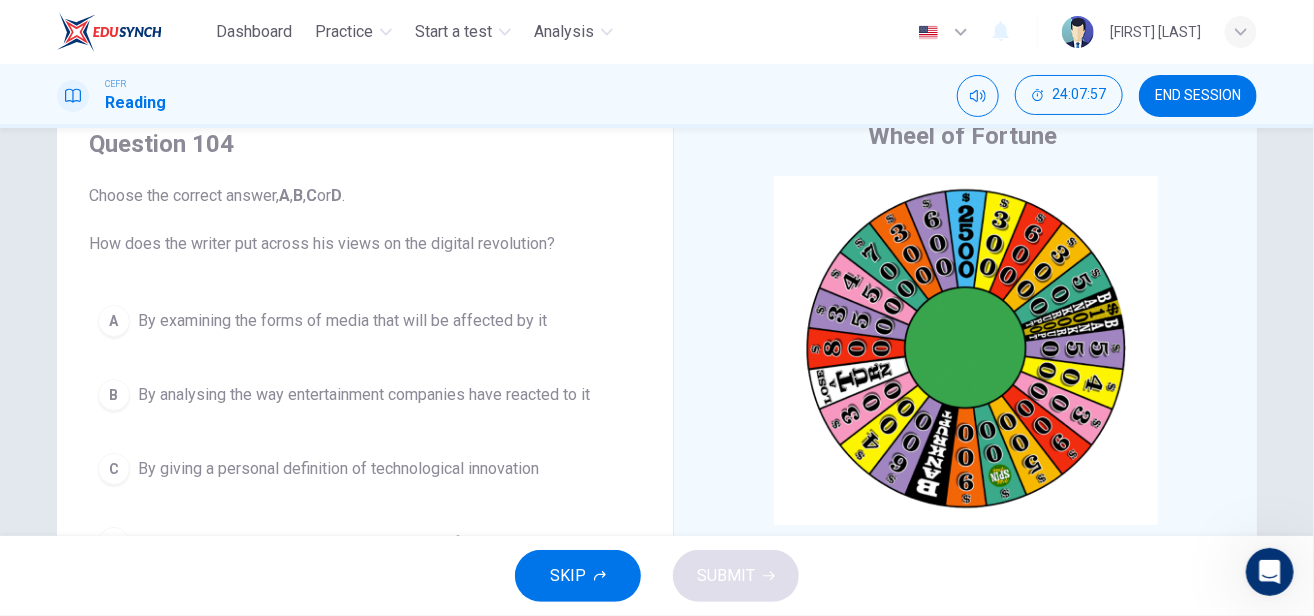 scroll, scrollTop: 80, scrollLeft: 0, axis: vertical 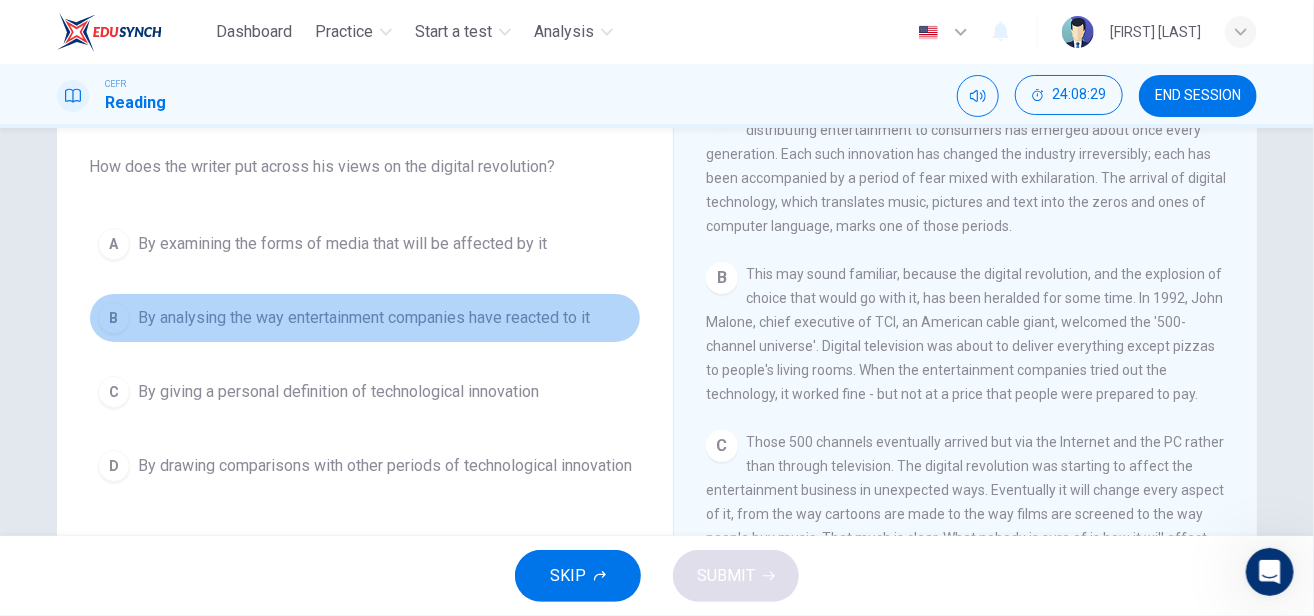 click on "By analysing the way entertainment companies have reacted to it" at bounding box center (342, 244) 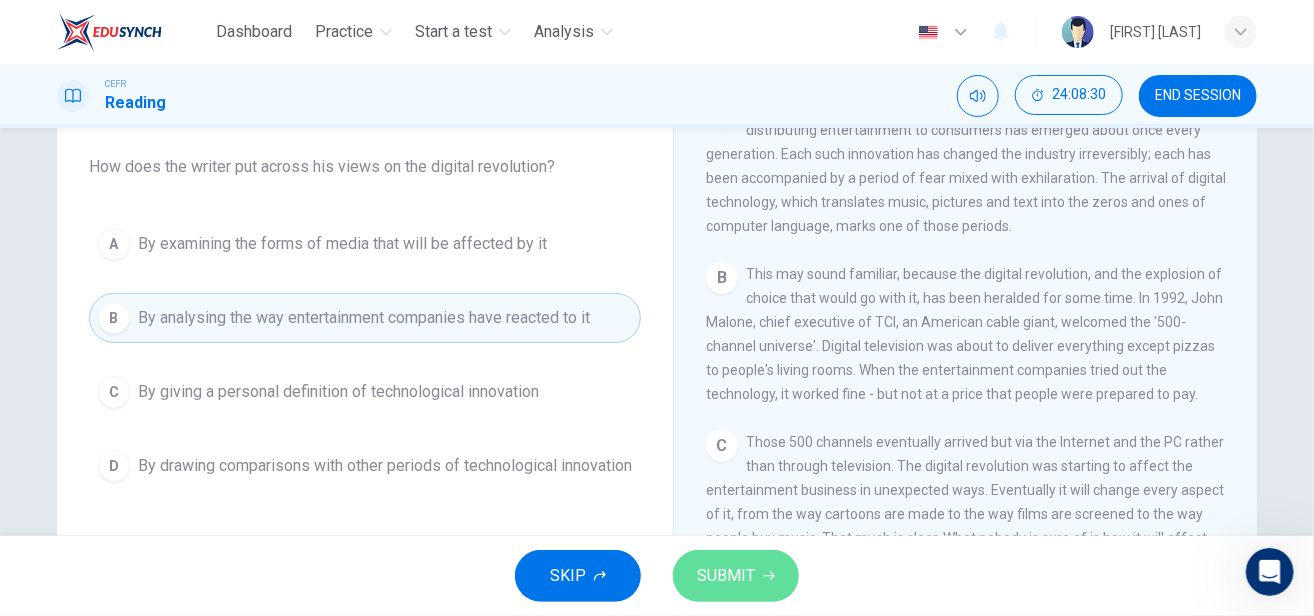 click on "SUBMIT" at bounding box center (736, 576) 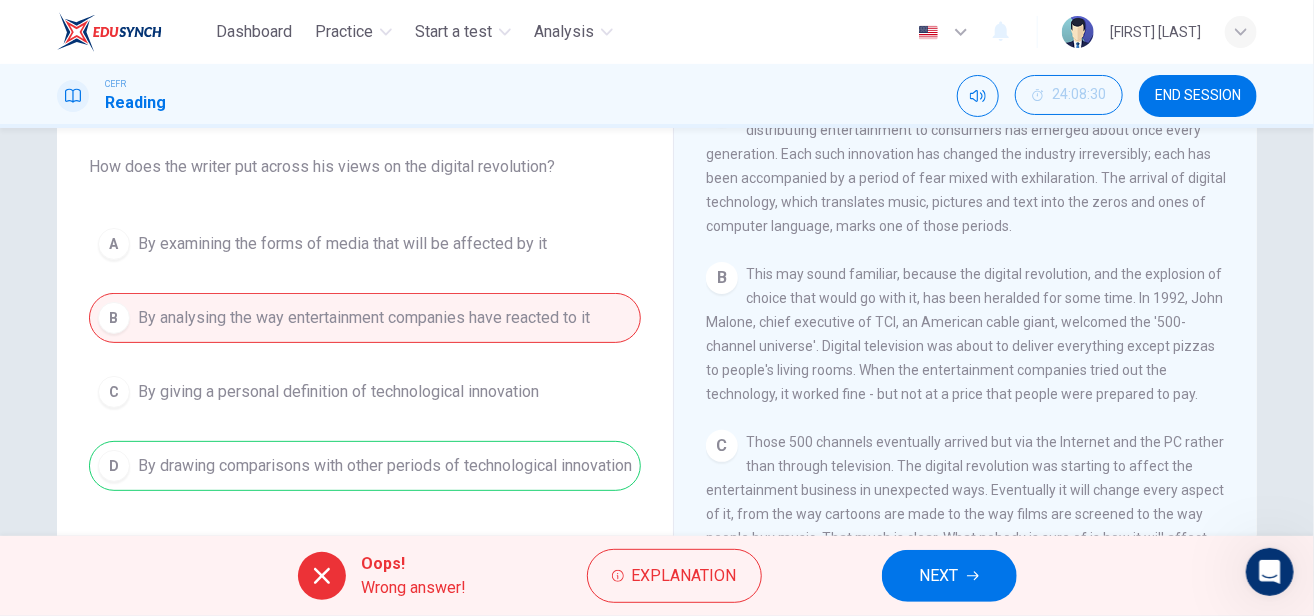 click on "NEXT" at bounding box center (939, 576) 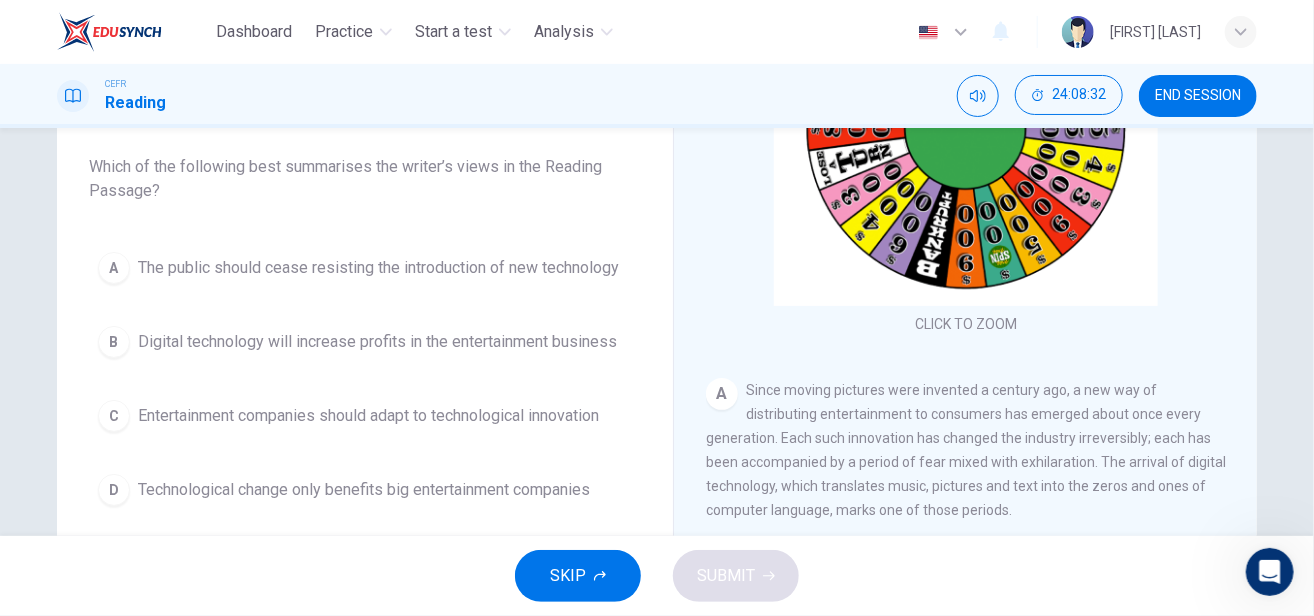 scroll, scrollTop: 142, scrollLeft: 0, axis: vertical 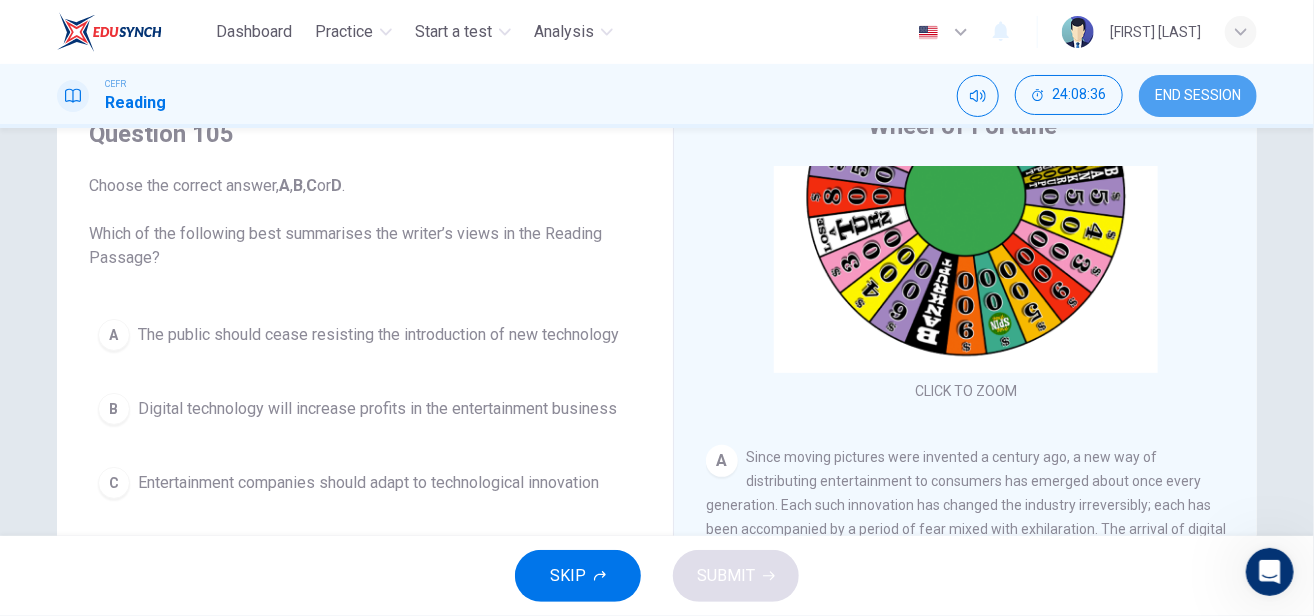click on "END SESSION" at bounding box center (1198, 96) 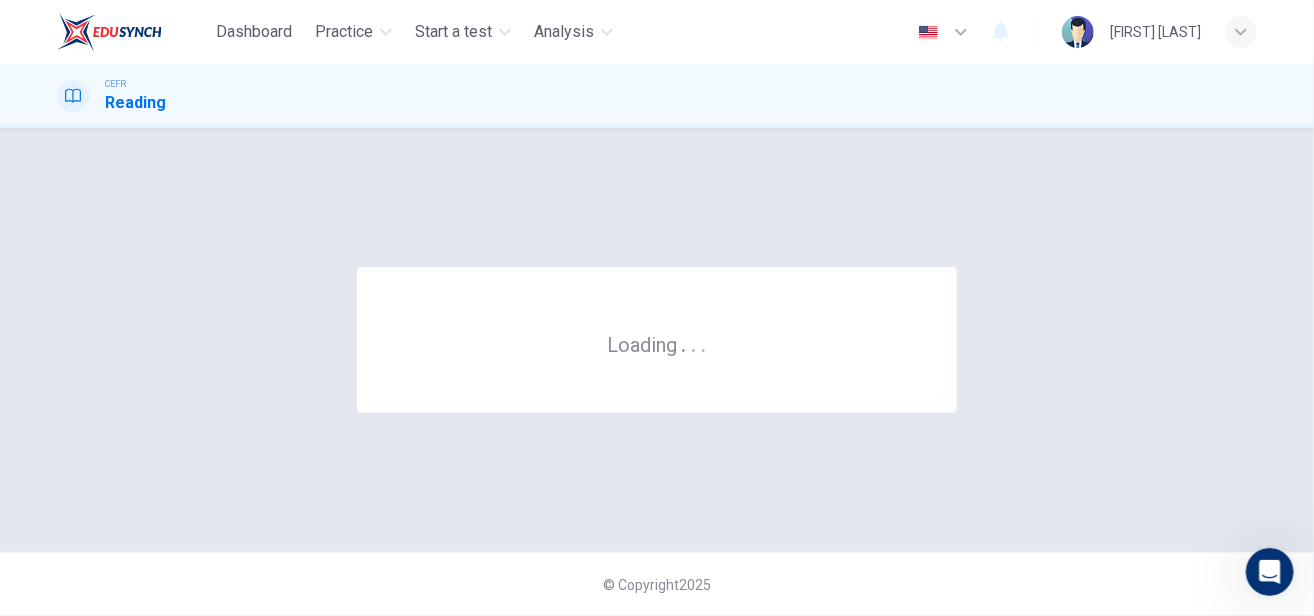 scroll, scrollTop: 0, scrollLeft: 0, axis: both 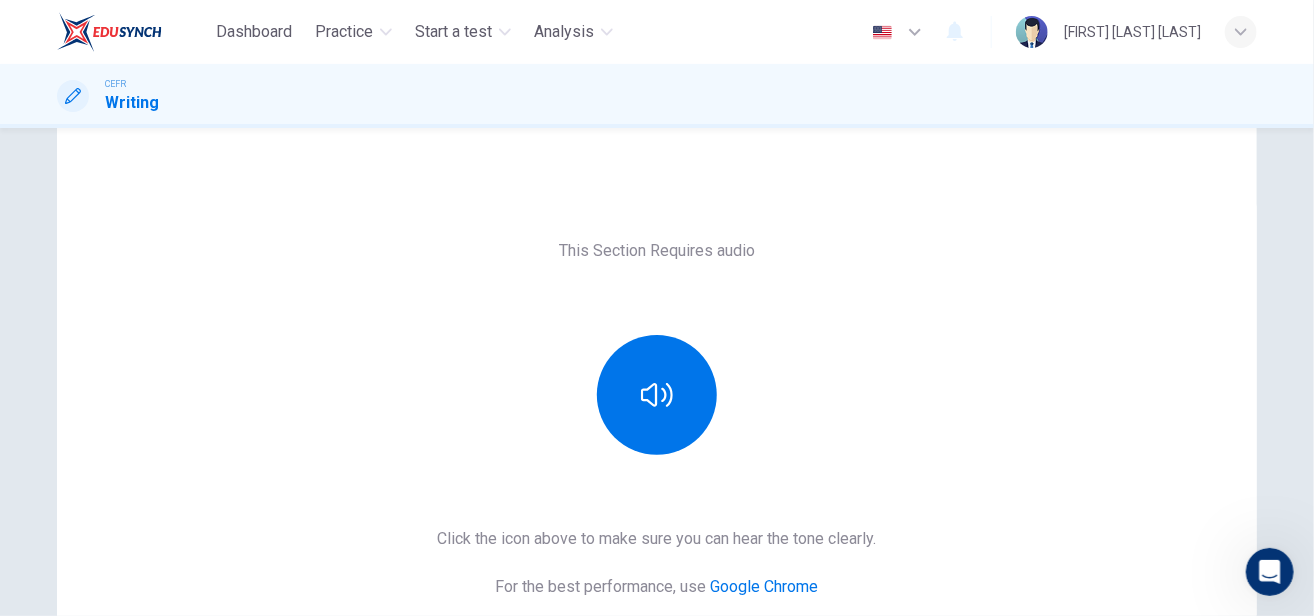 click on "This Section Requires audio Click the icon above to make sure you can hear the tone clearly. For the best performance, use   Google Chrome Sounds good!" at bounding box center (657, 463) 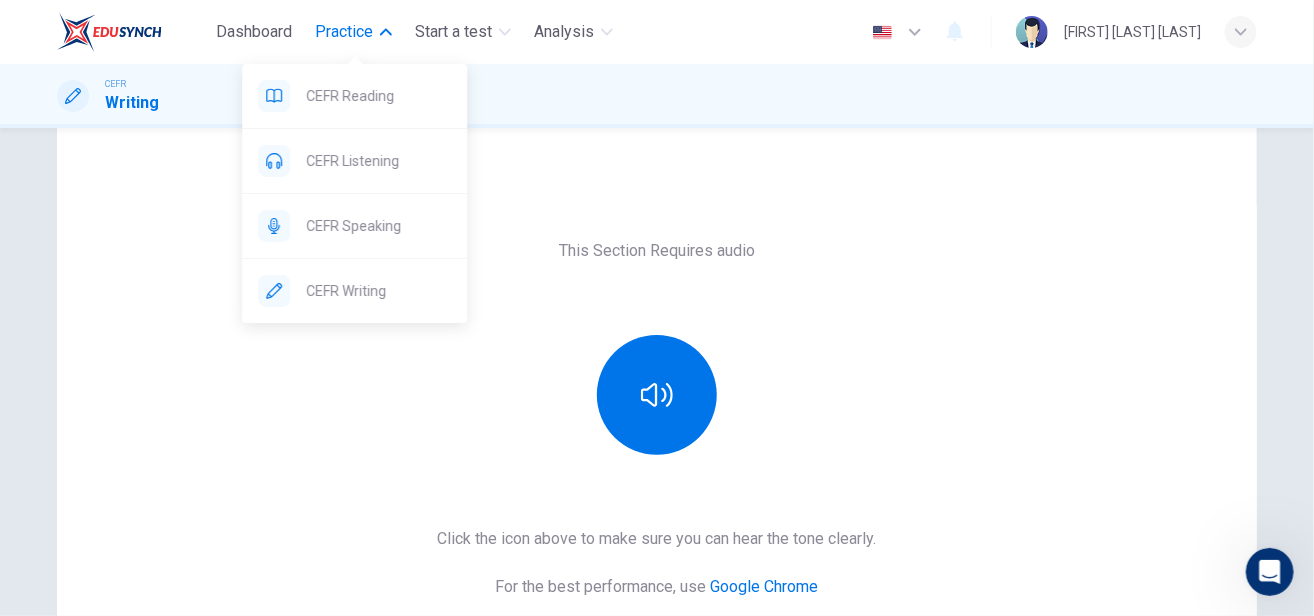 click on "Practice" at bounding box center [345, 32] 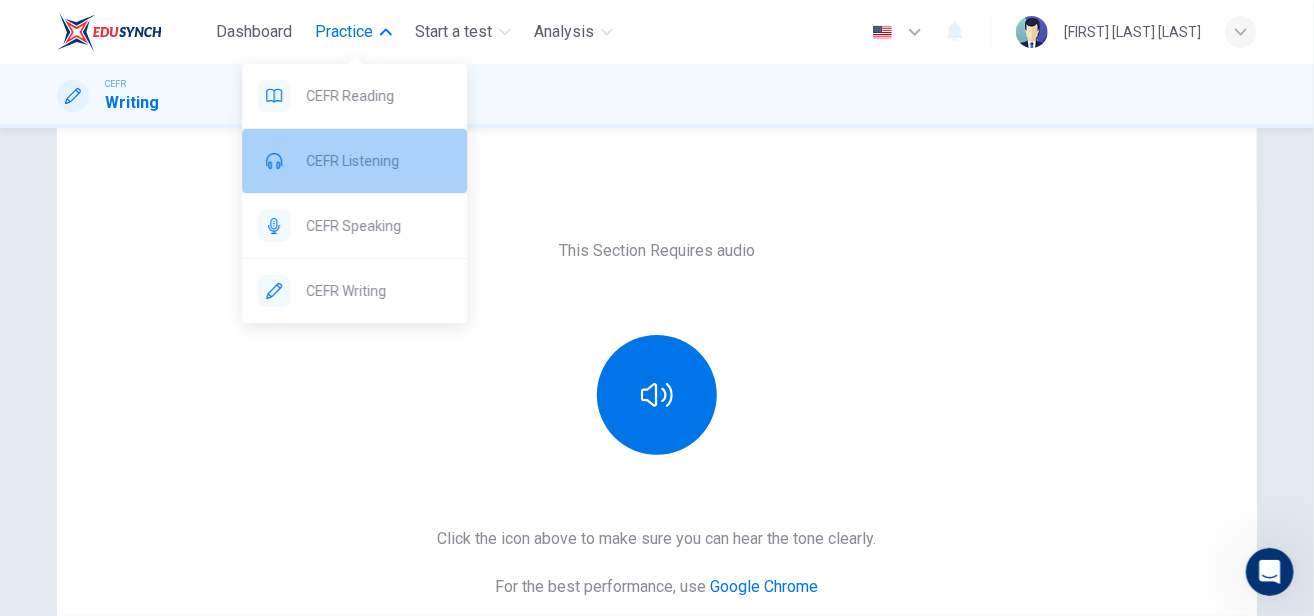 click on "CEFR Listening" at bounding box center (378, 96) 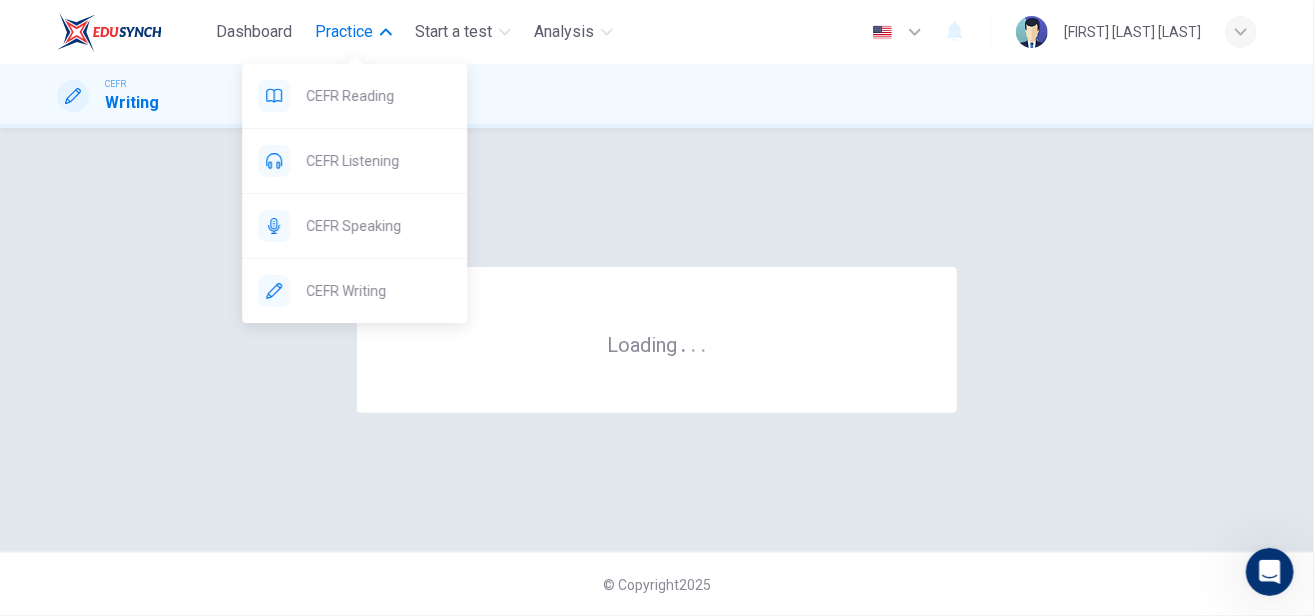 scroll, scrollTop: 0, scrollLeft: 0, axis: both 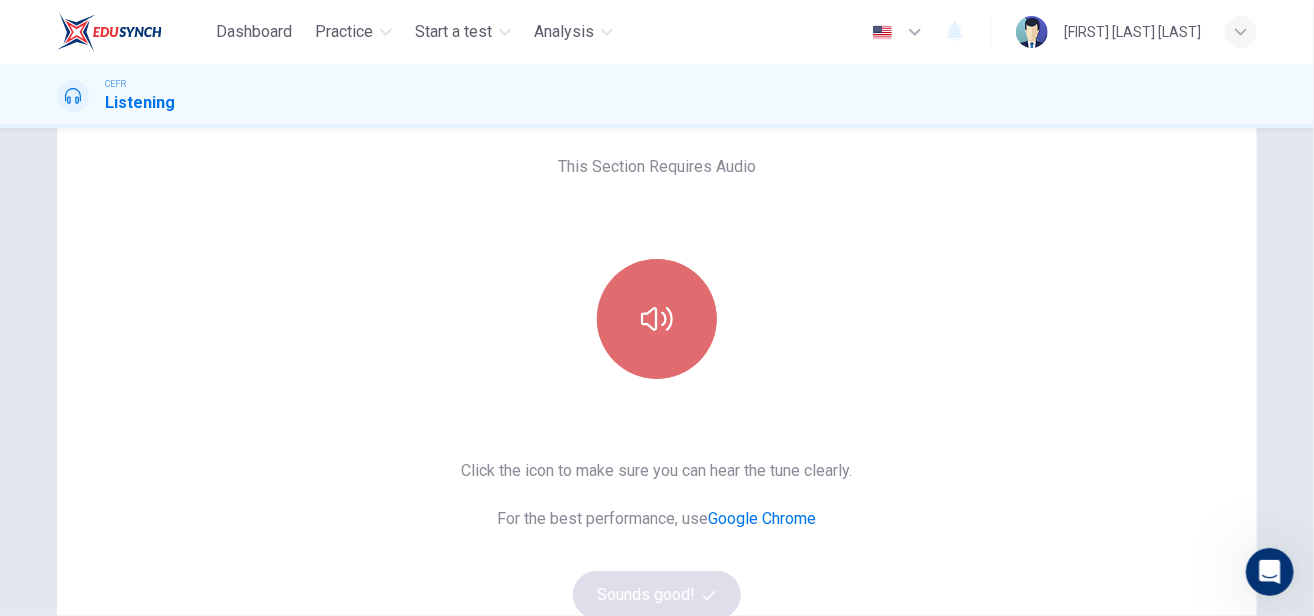 click at bounding box center [657, 319] 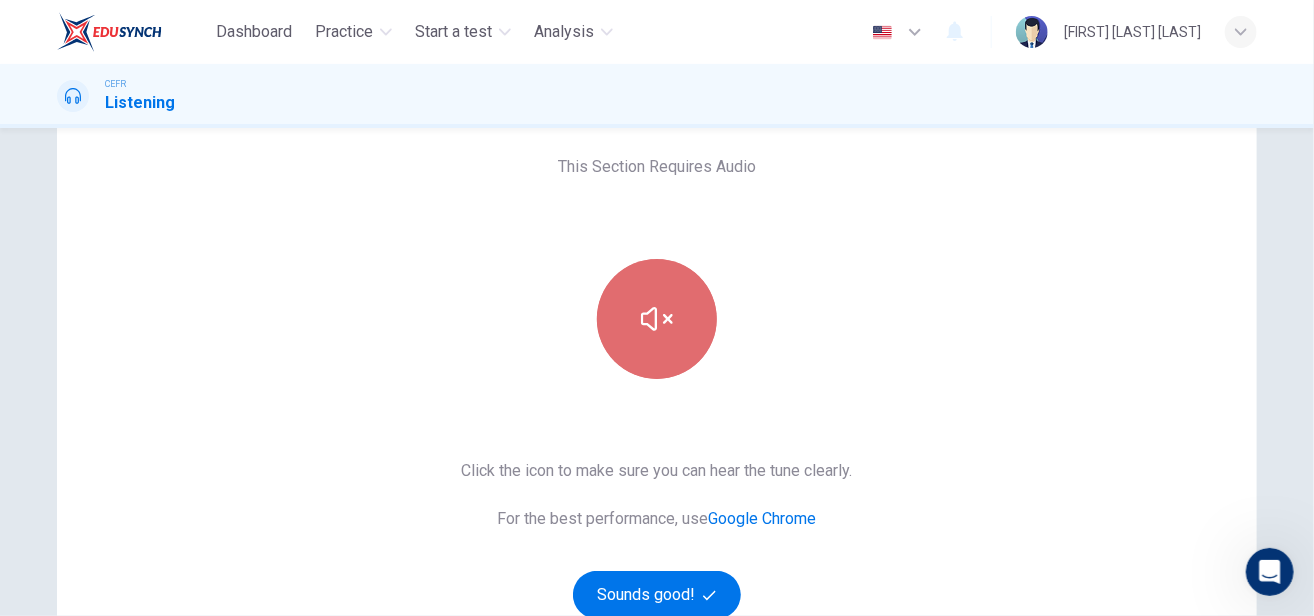 click at bounding box center (657, 319) 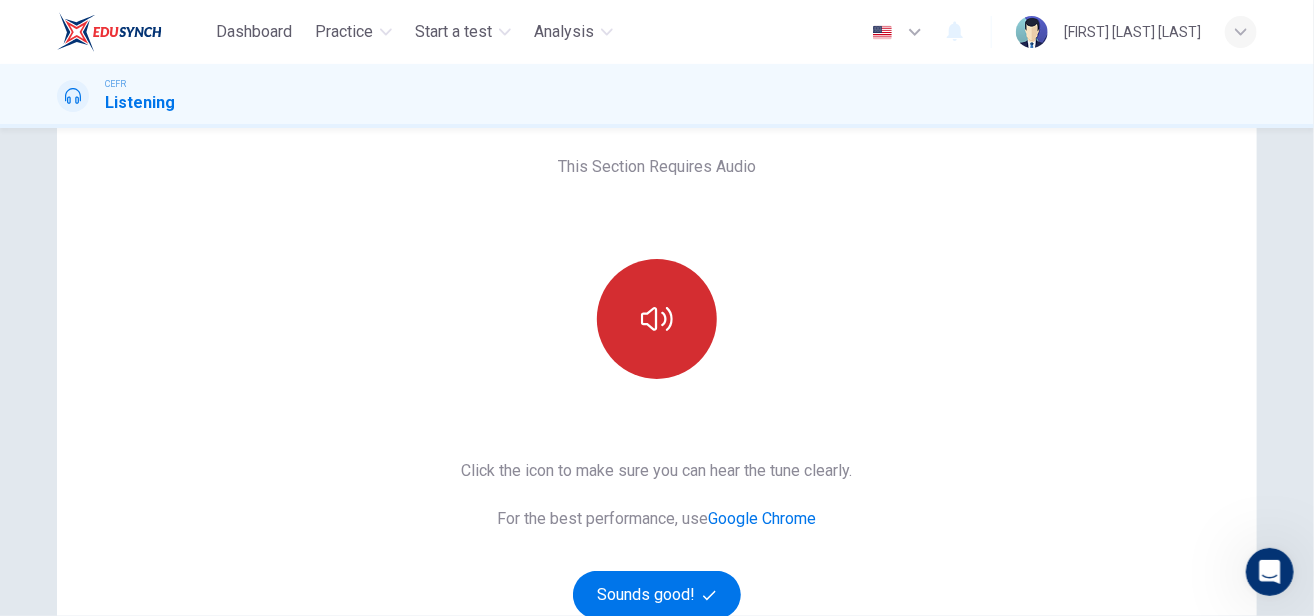 type 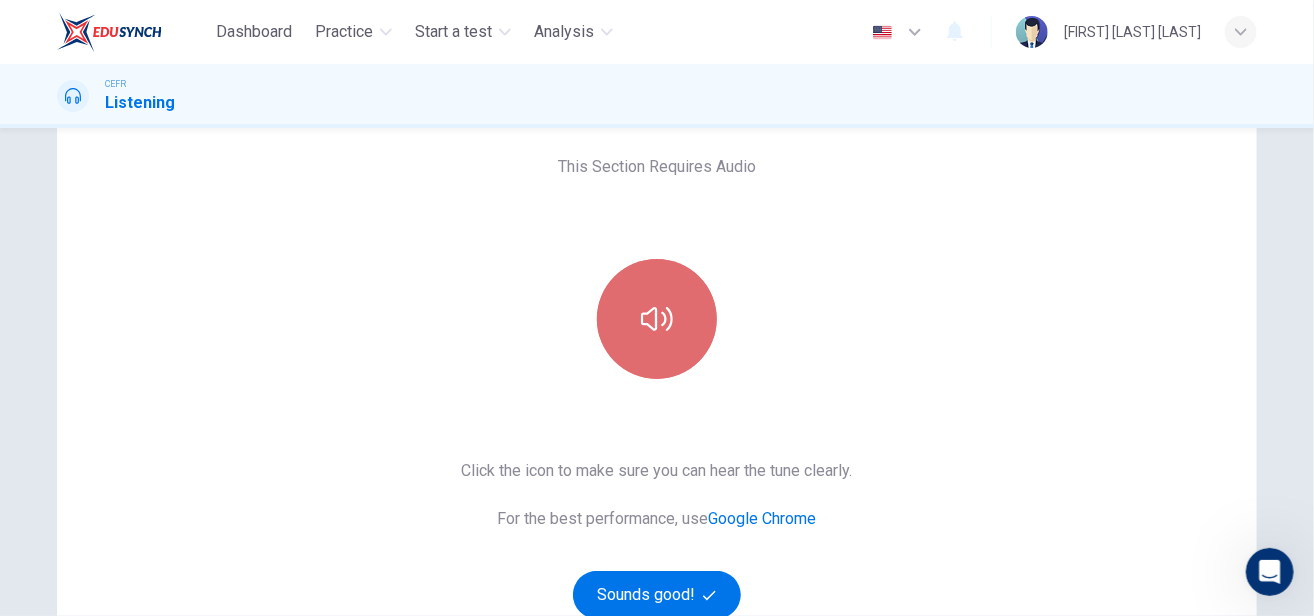 click at bounding box center [657, 319] 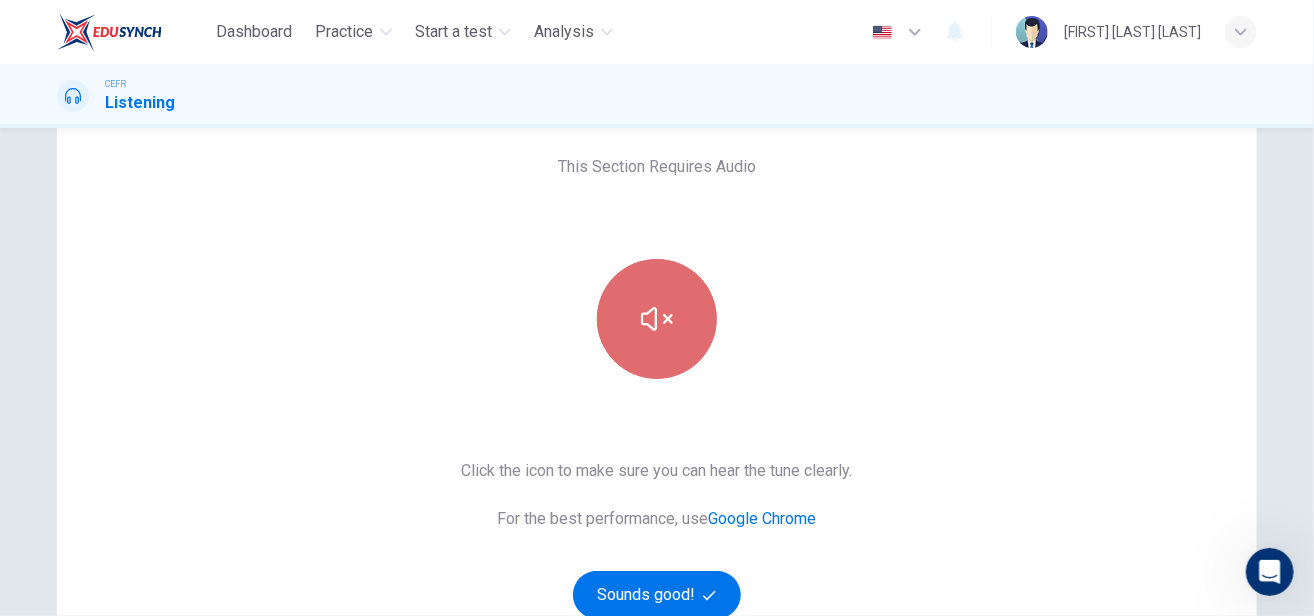 click at bounding box center (657, 319) 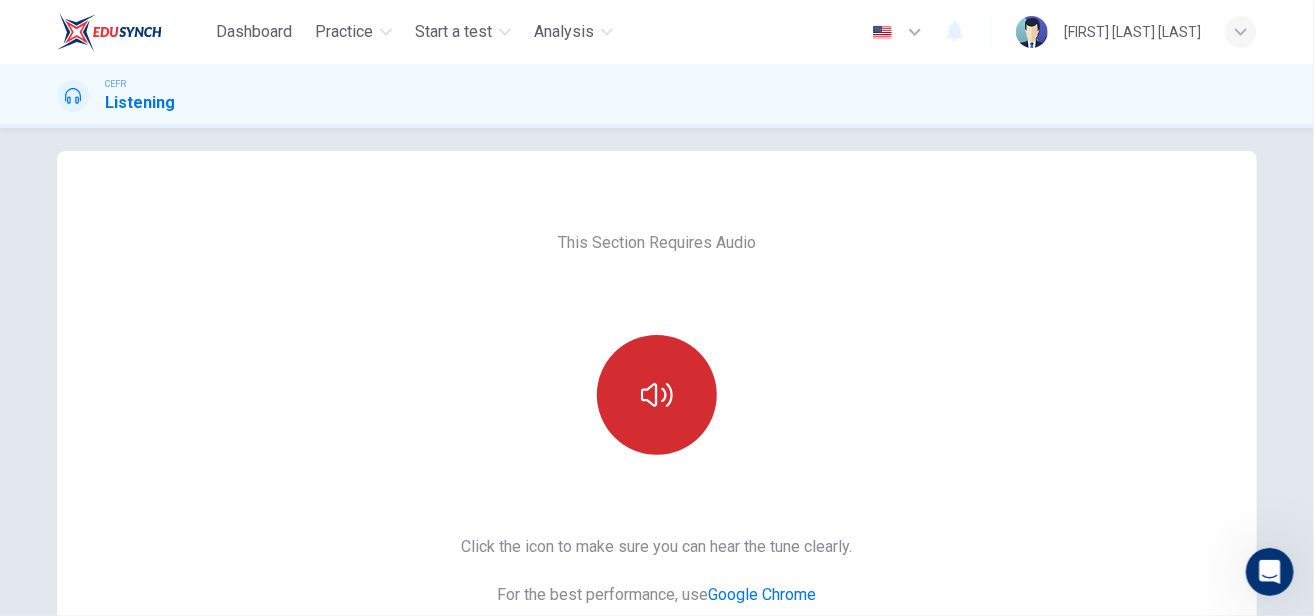scroll, scrollTop: 51, scrollLeft: 0, axis: vertical 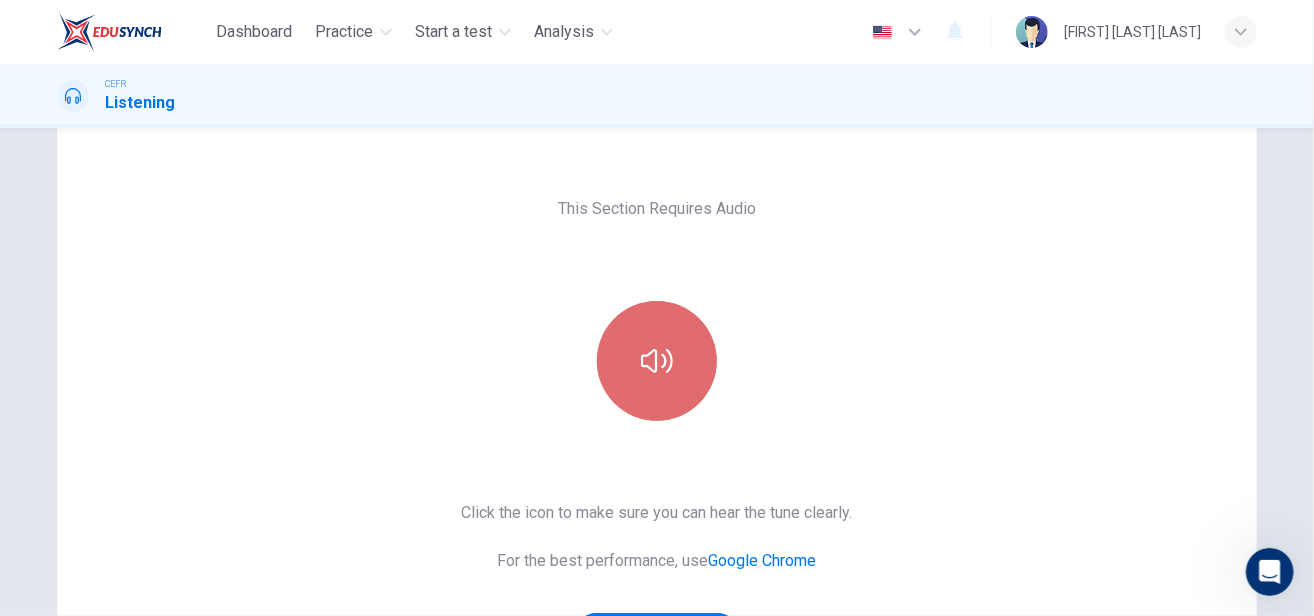 click at bounding box center [657, 361] 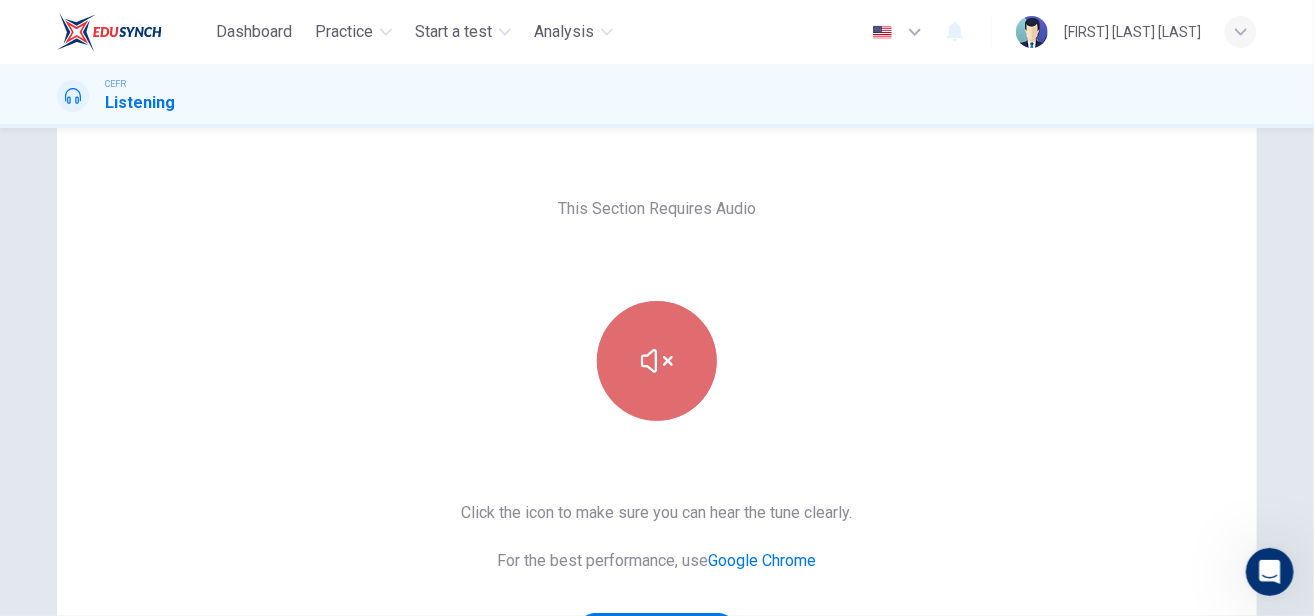 click at bounding box center [657, 361] 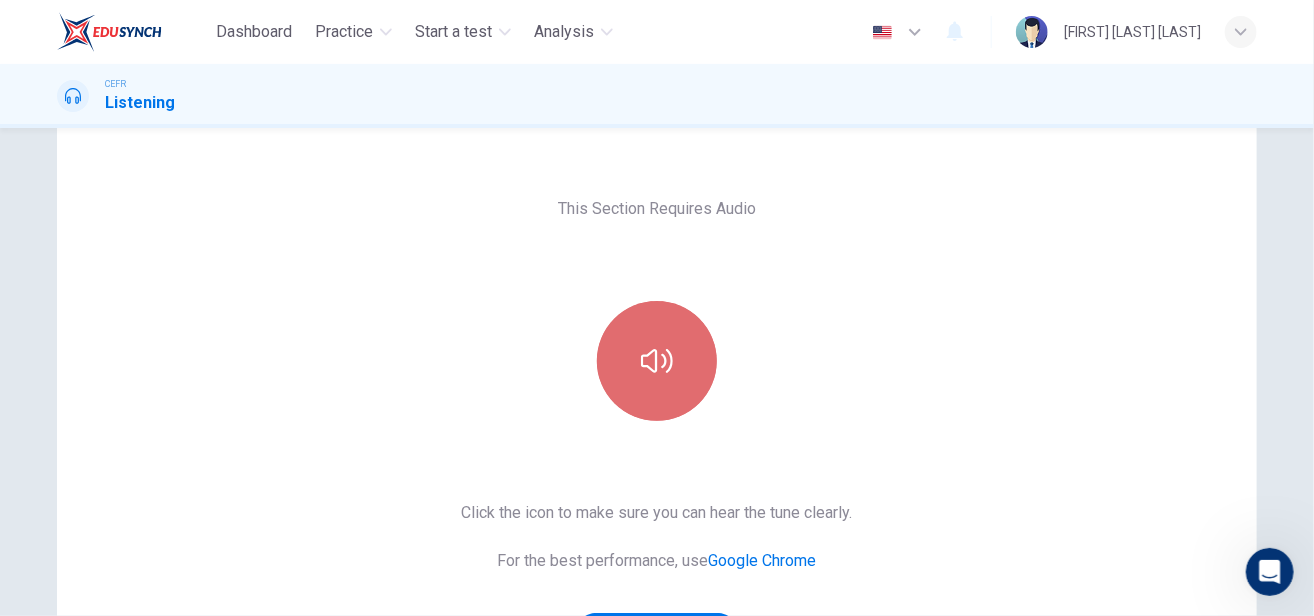 click at bounding box center (657, 361) 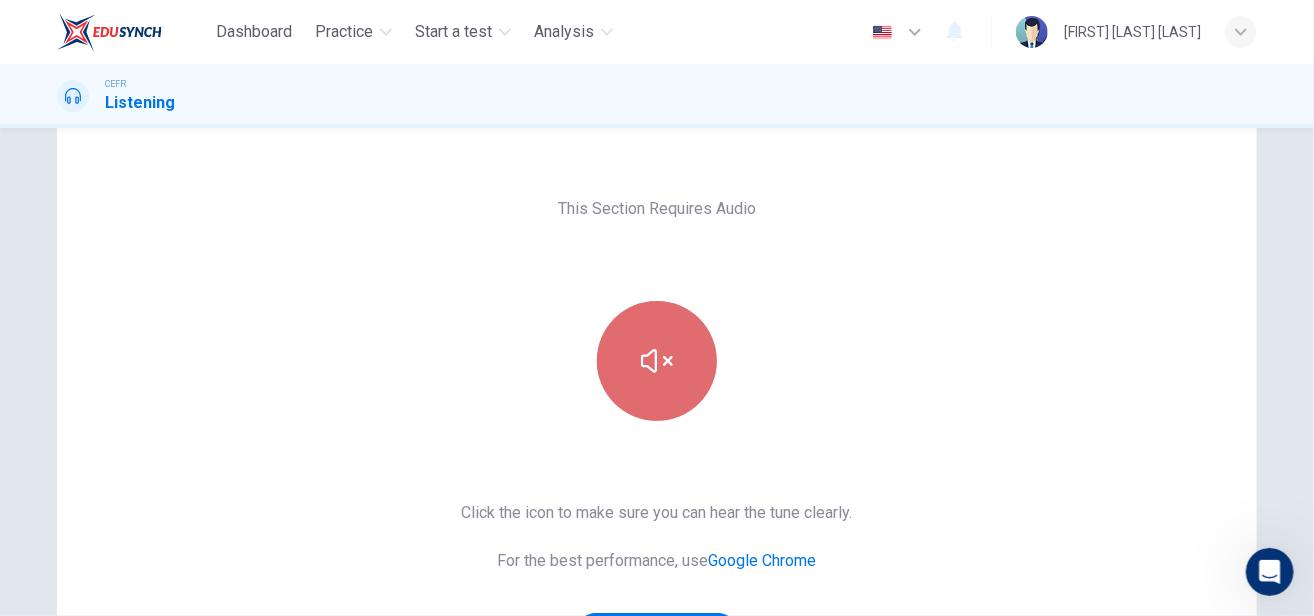 click at bounding box center [657, 361] 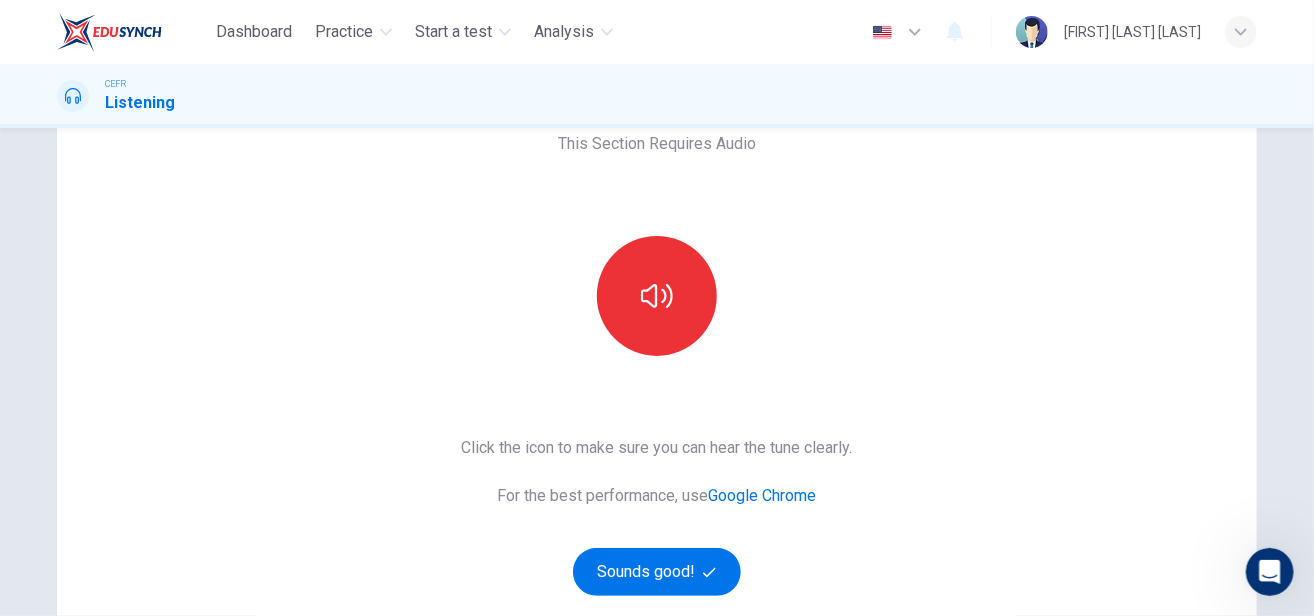 scroll, scrollTop: 117, scrollLeft: 0, axis: vertical 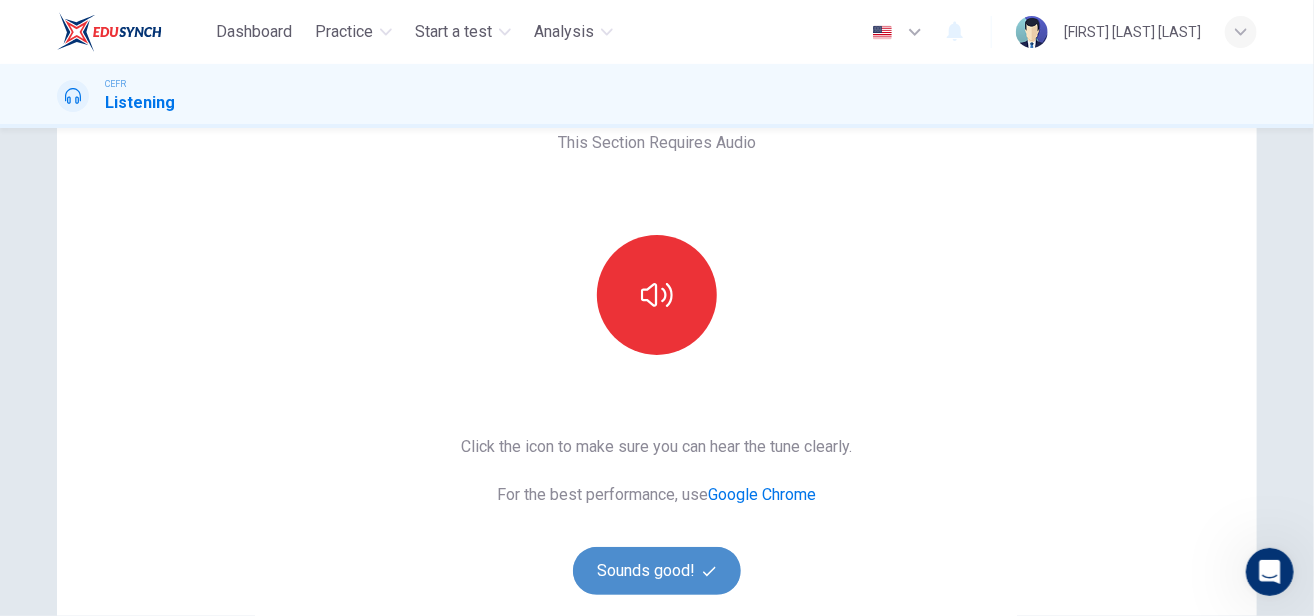 click on "Sounds good!" at bounding box center (657, 571) 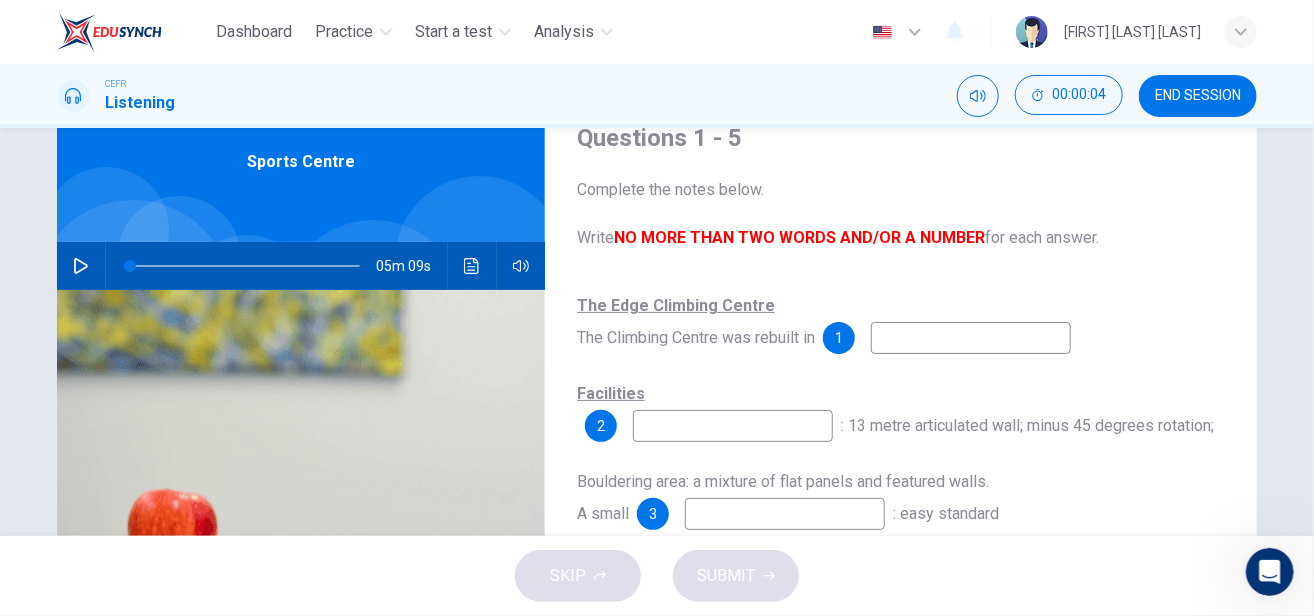 scroll, scrollTop: 90, scrollLeft: 0, axis: vertical 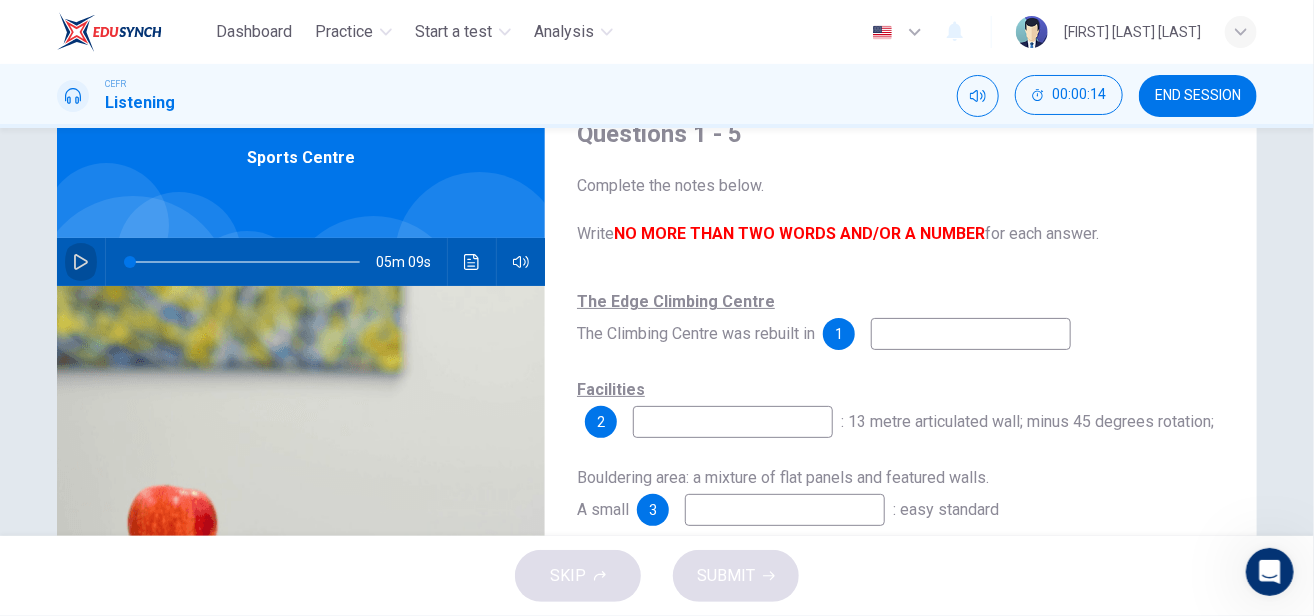 click at bounding box center [81, 262] 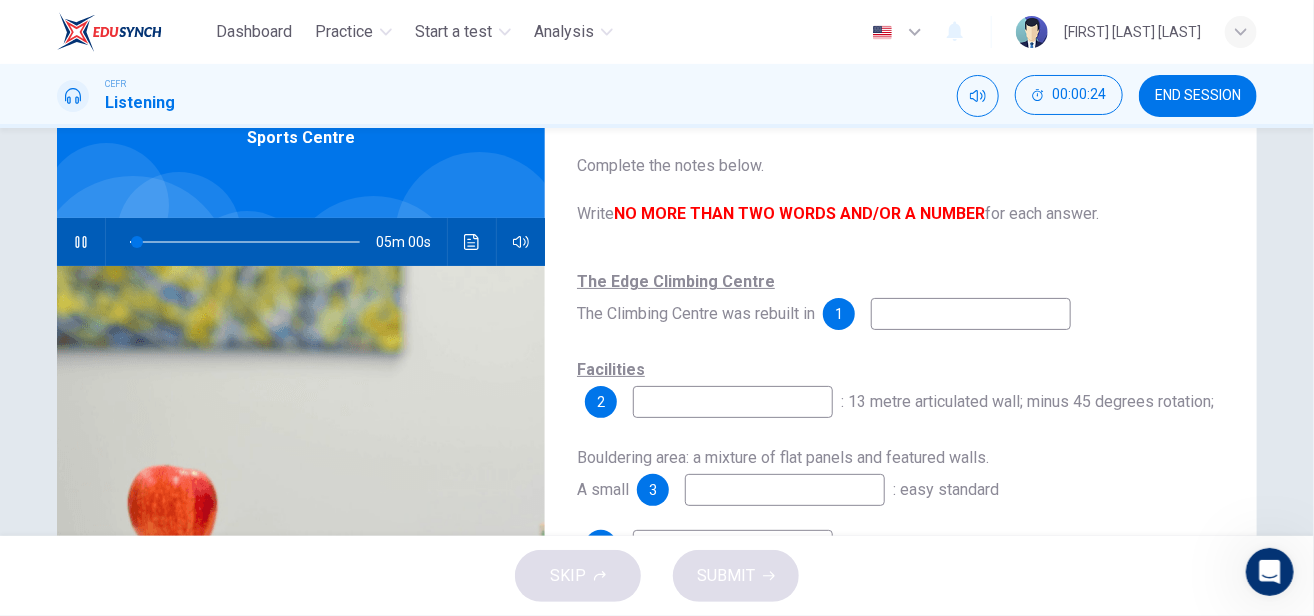 scroll, scrollTop: 117, scrollLeft: 0, axis: vertical 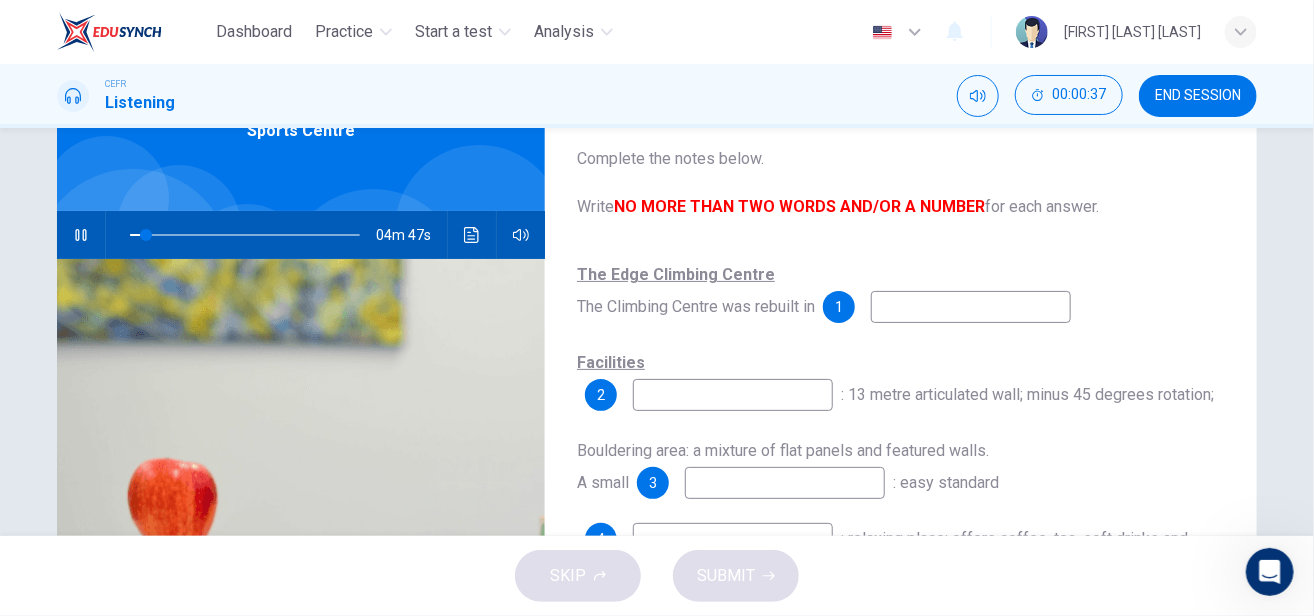 click at bounding box center (971, 307) 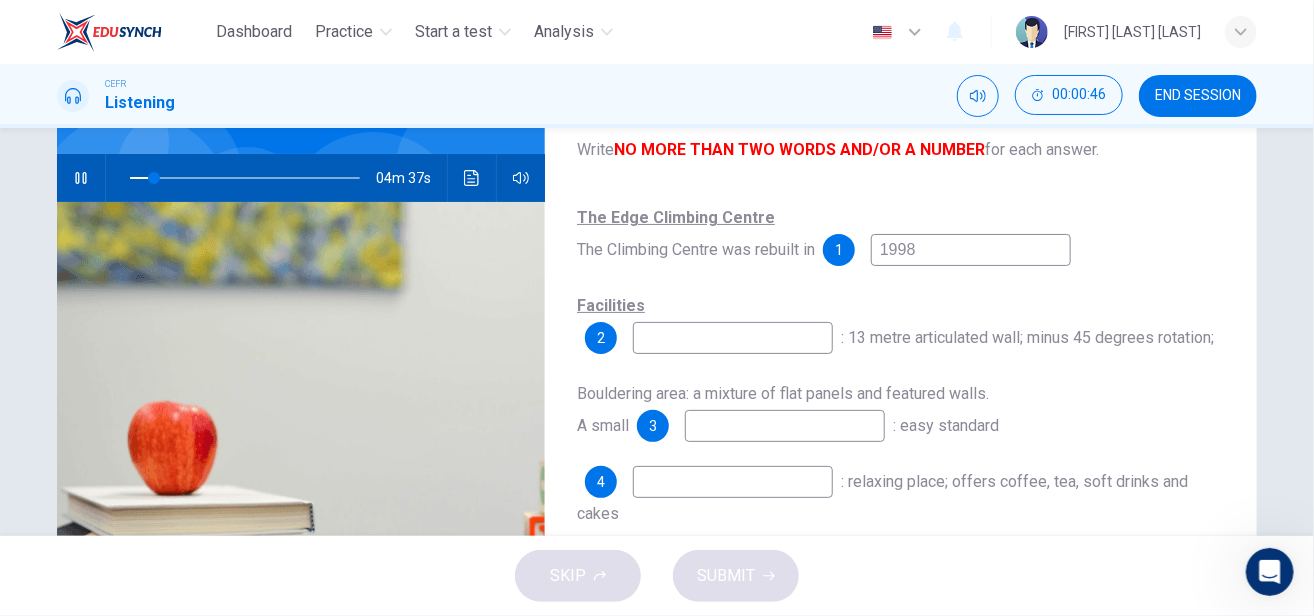 scroll, scrollTop: 175, scrollLeft: 0, axis: vertical 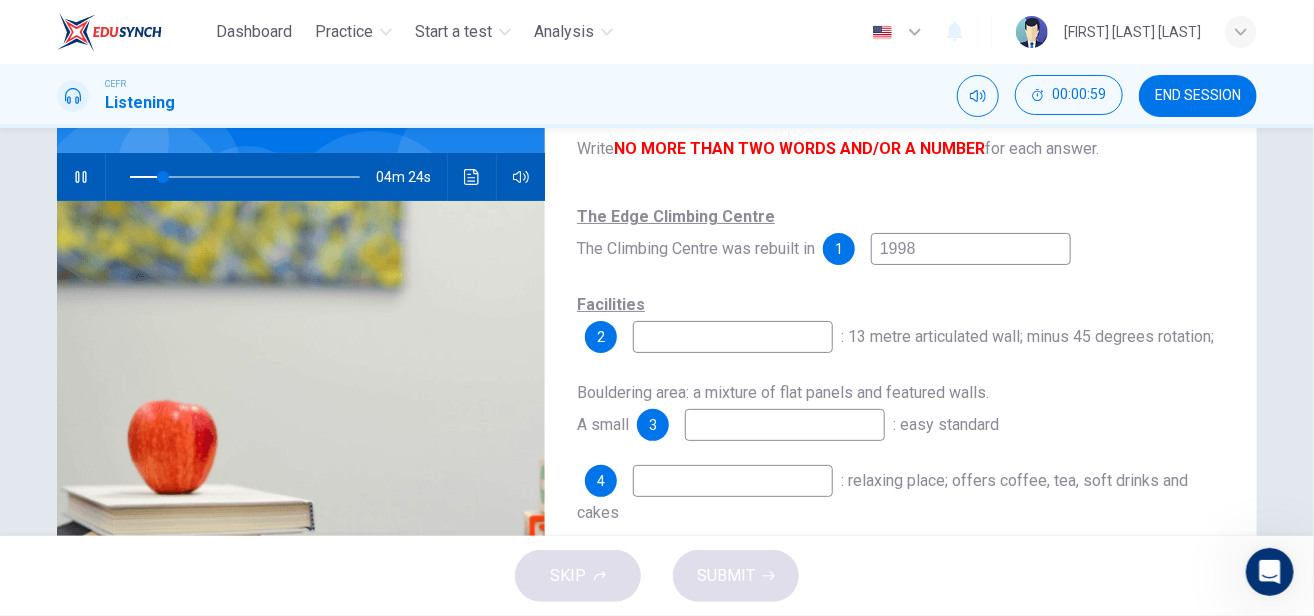 type on "1998" 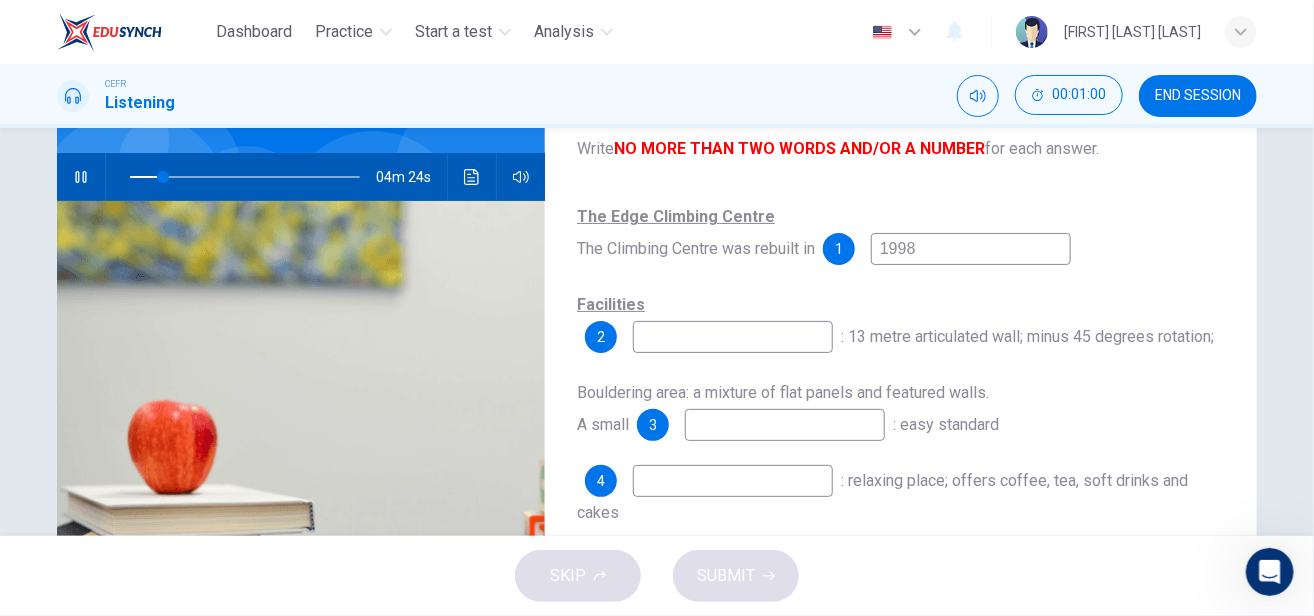 click at bounding box center (971, 249) 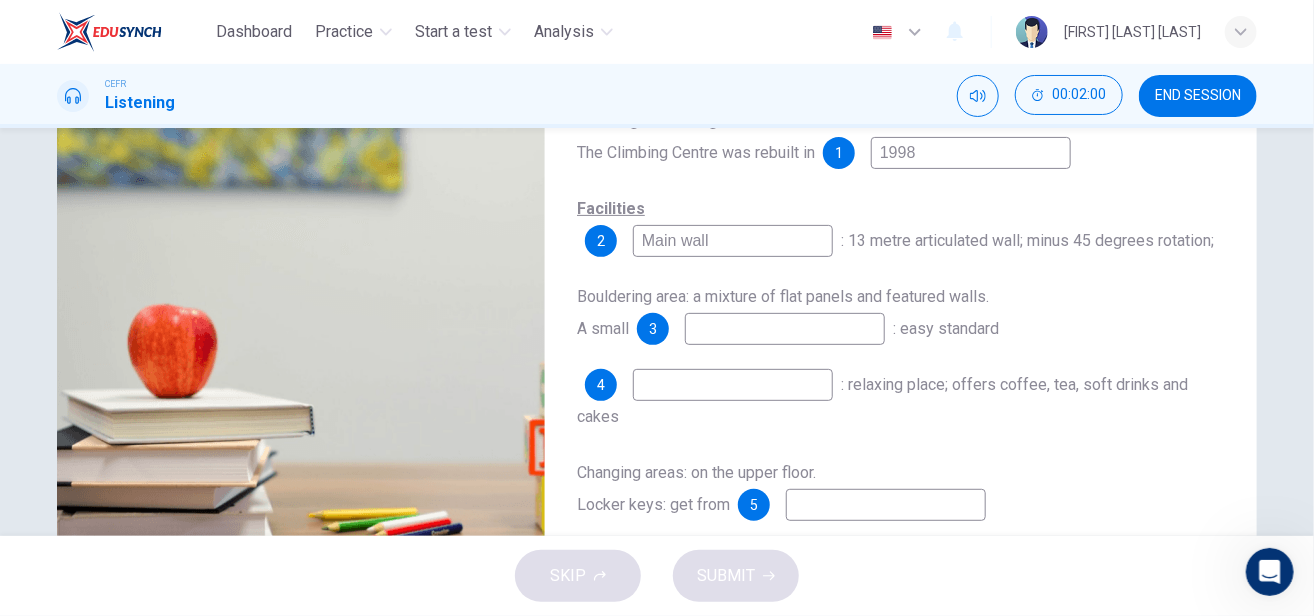 scroll, scrollTop: 275, scrollLeft: 0, axis: vertical 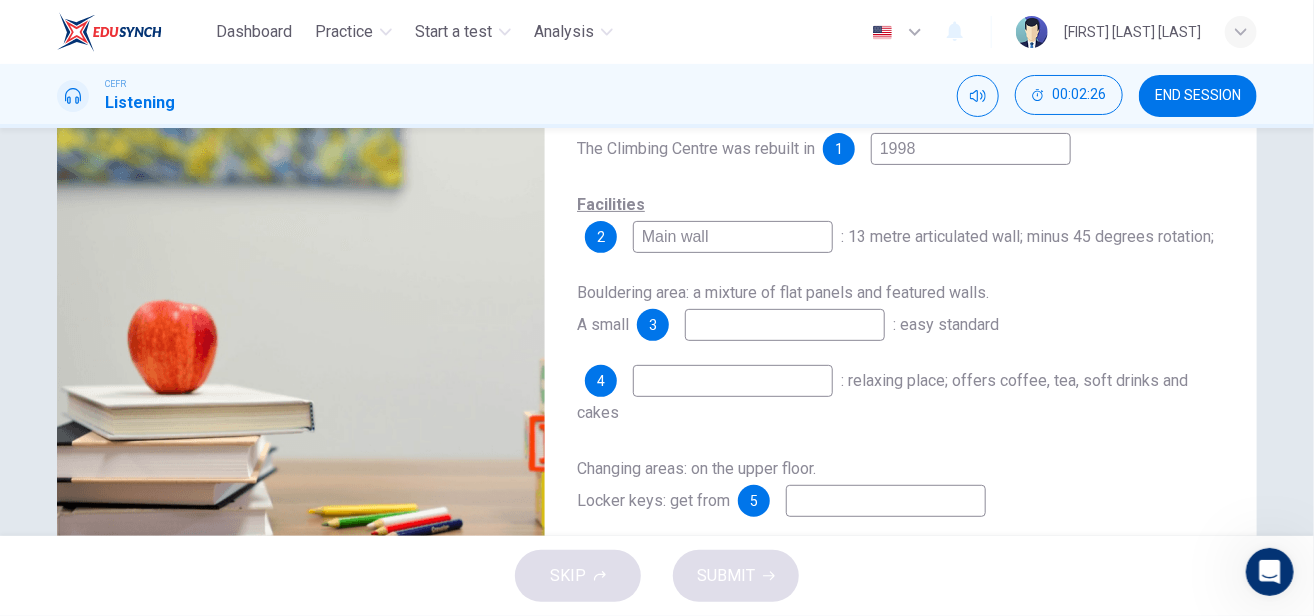 type on "Main wall" 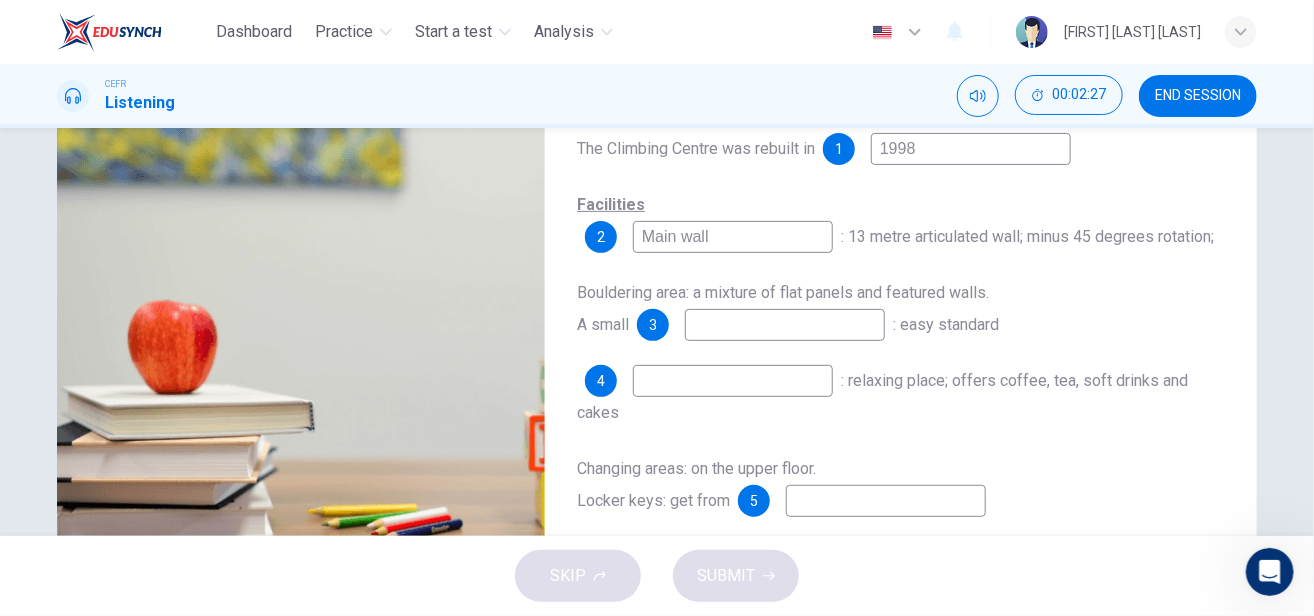 click at bounding box center [971, 149] 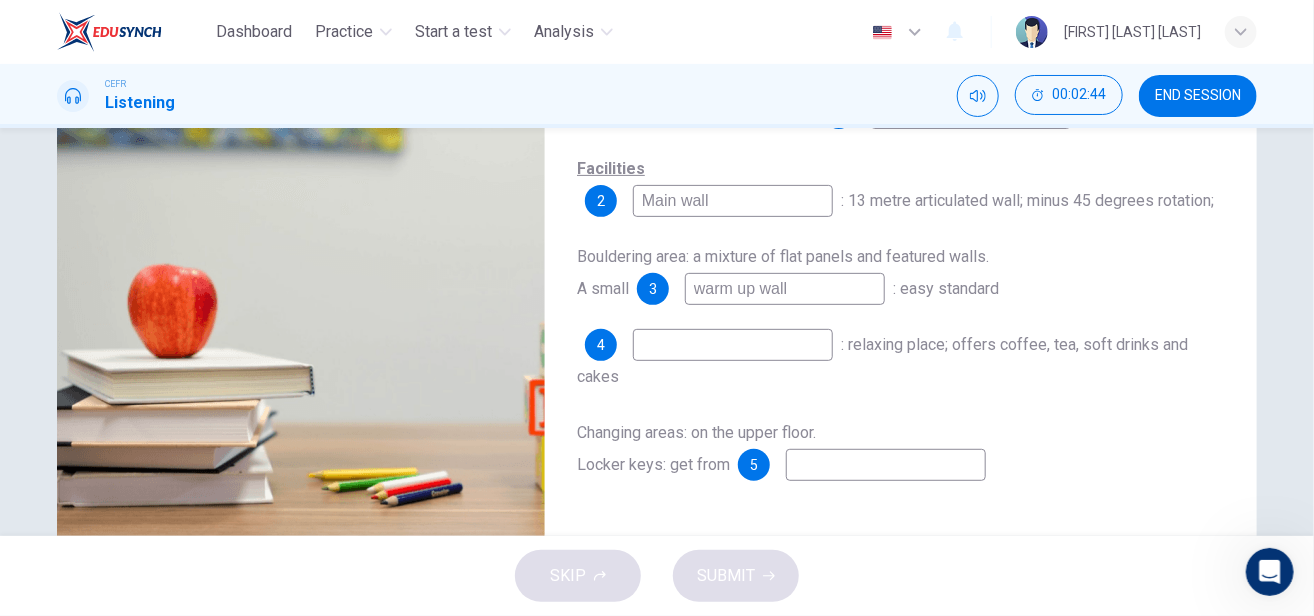 scroll, scrollTop: 314, scrollLeft: 0, axis: vertical 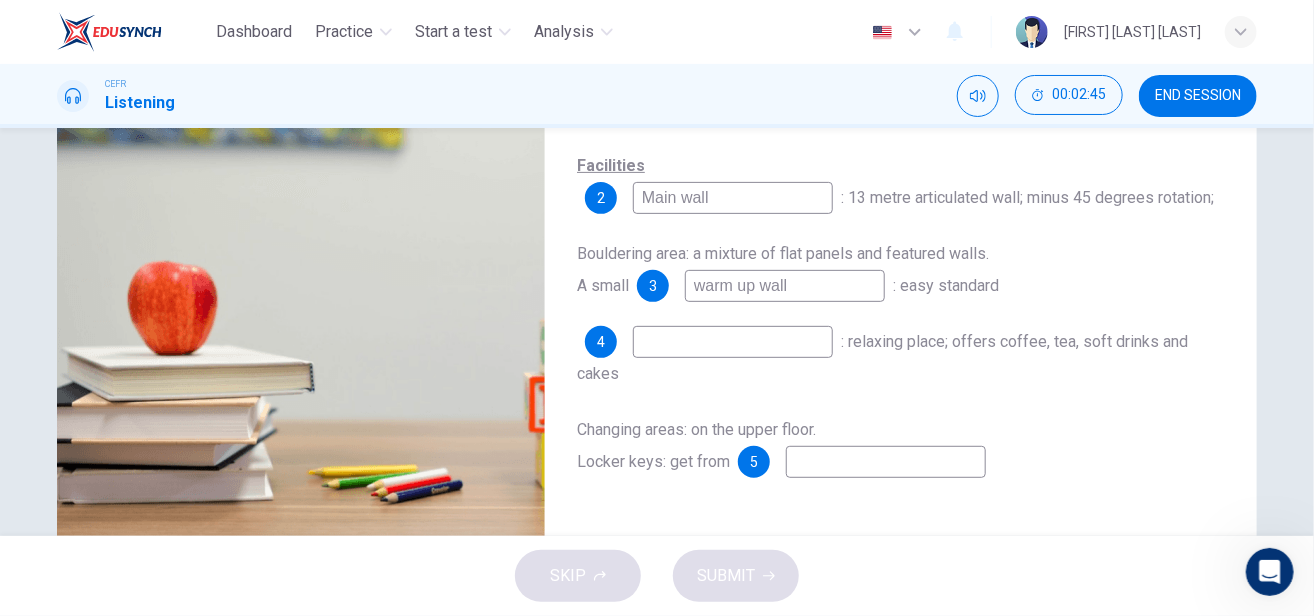 click on "warm up wall" at bounding box center (971, 110) 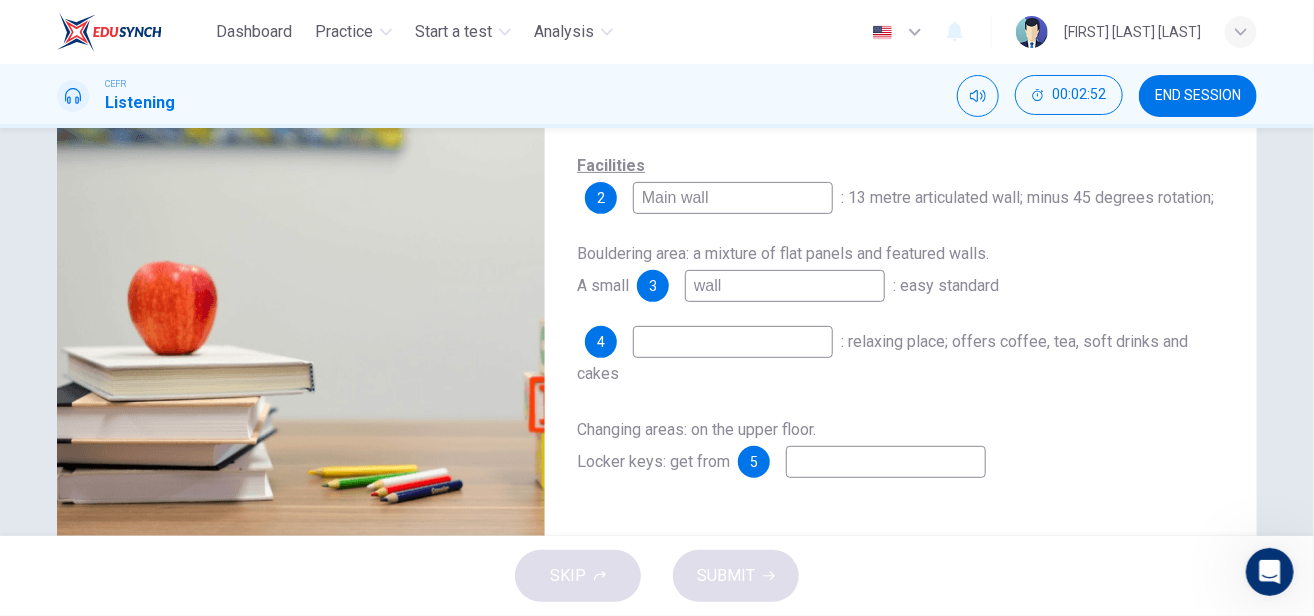 type on "wall" 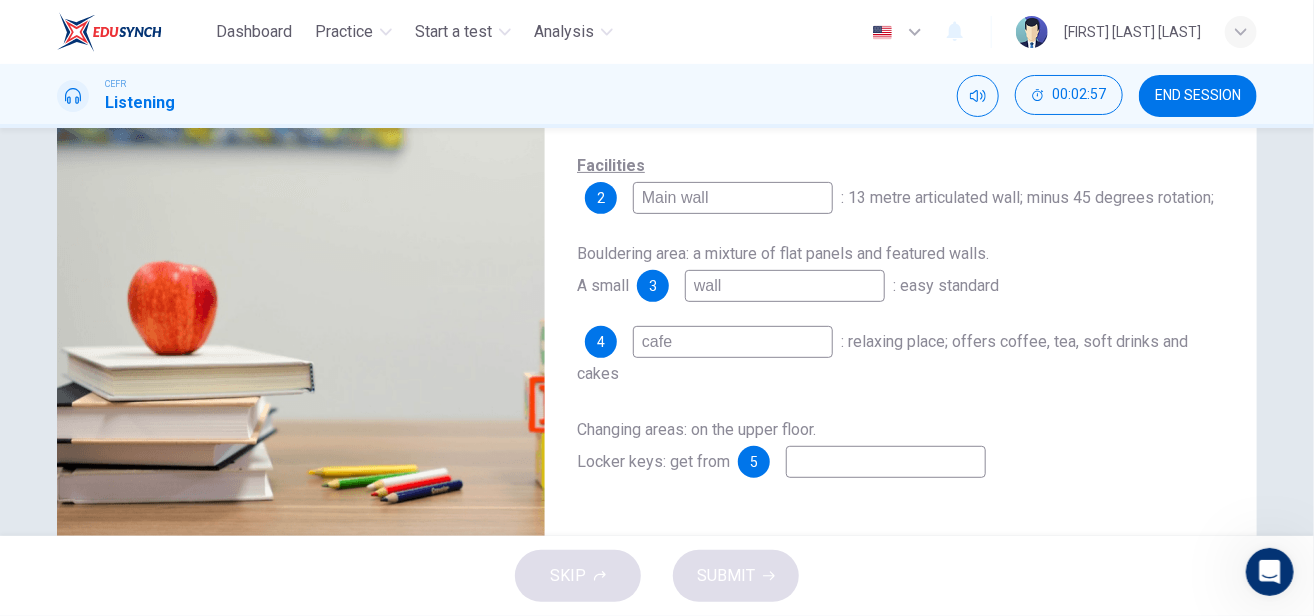 scroll, scrollTop: 366, scrollLeft: 0, axis: vertical 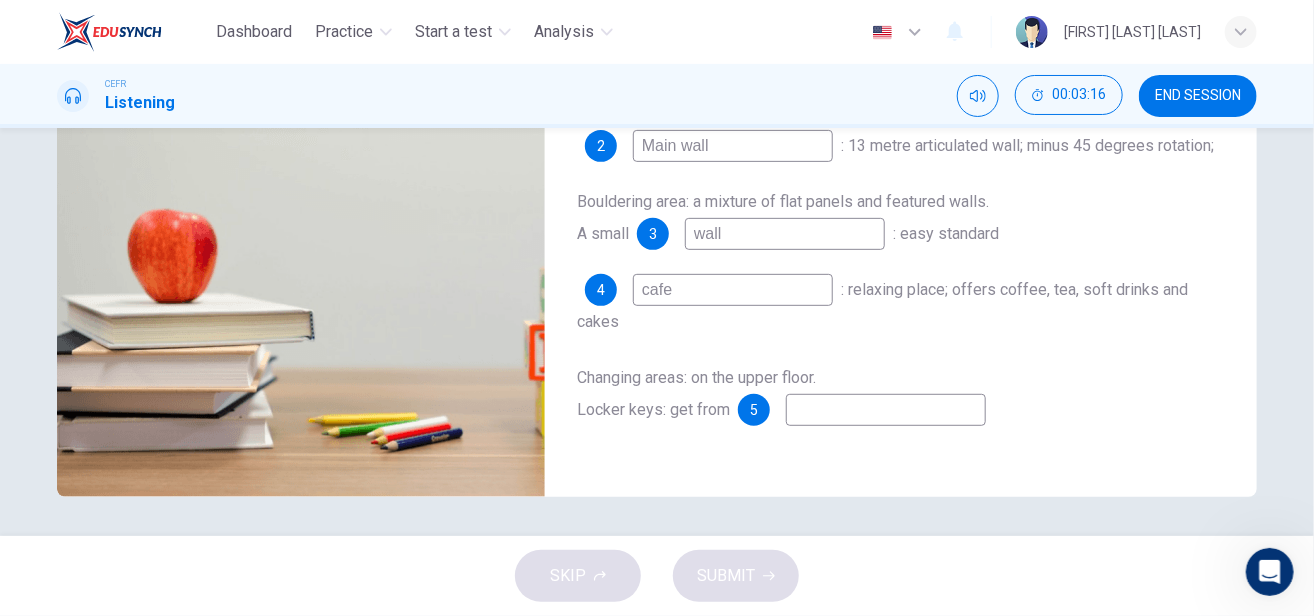 type on "cafe" 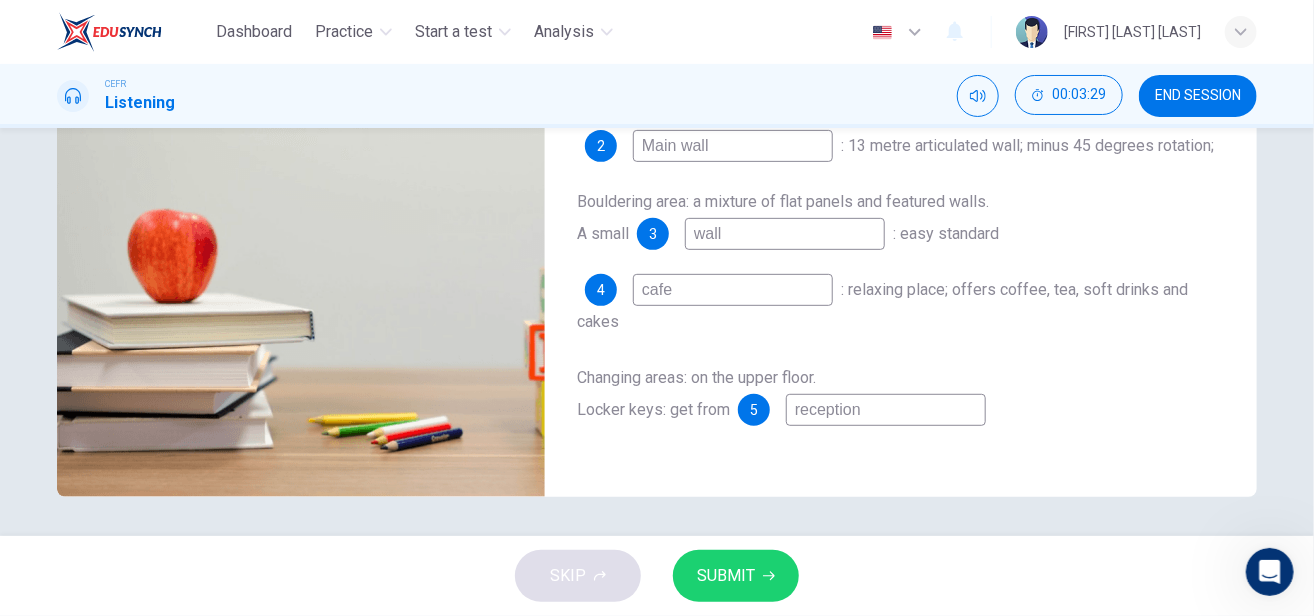 type on "reception" 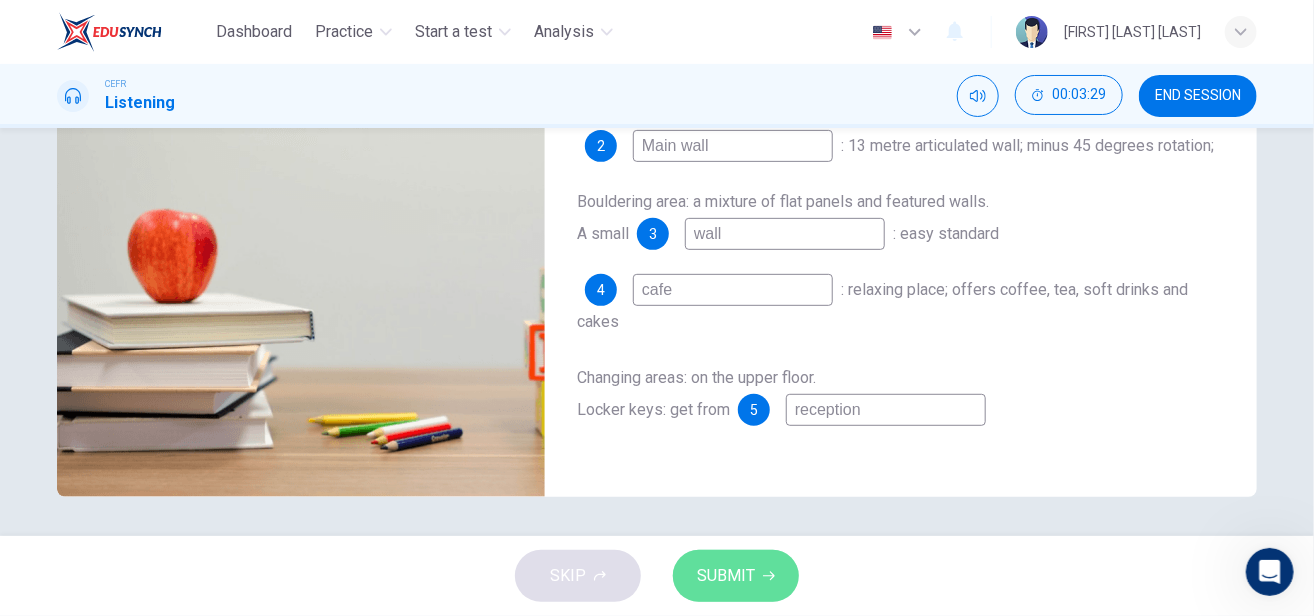 click on "SUBMIT" at bounding box center (726, 576) 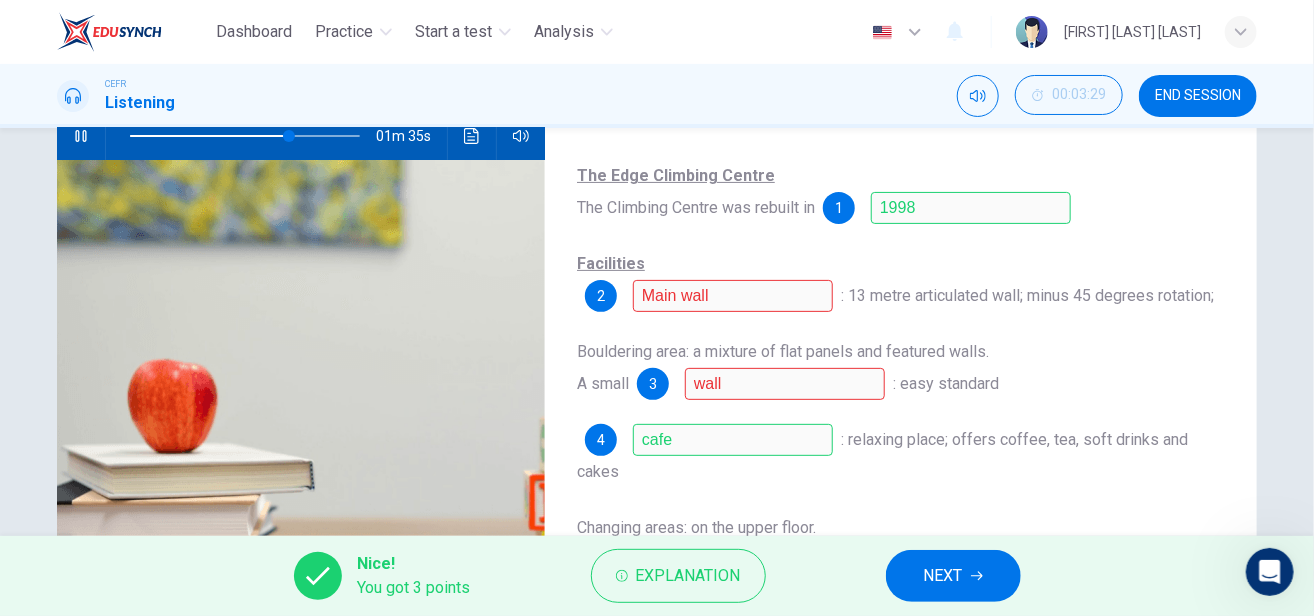 scroll, scrollTop: 366, scrollLeft: 0, axis: vertical 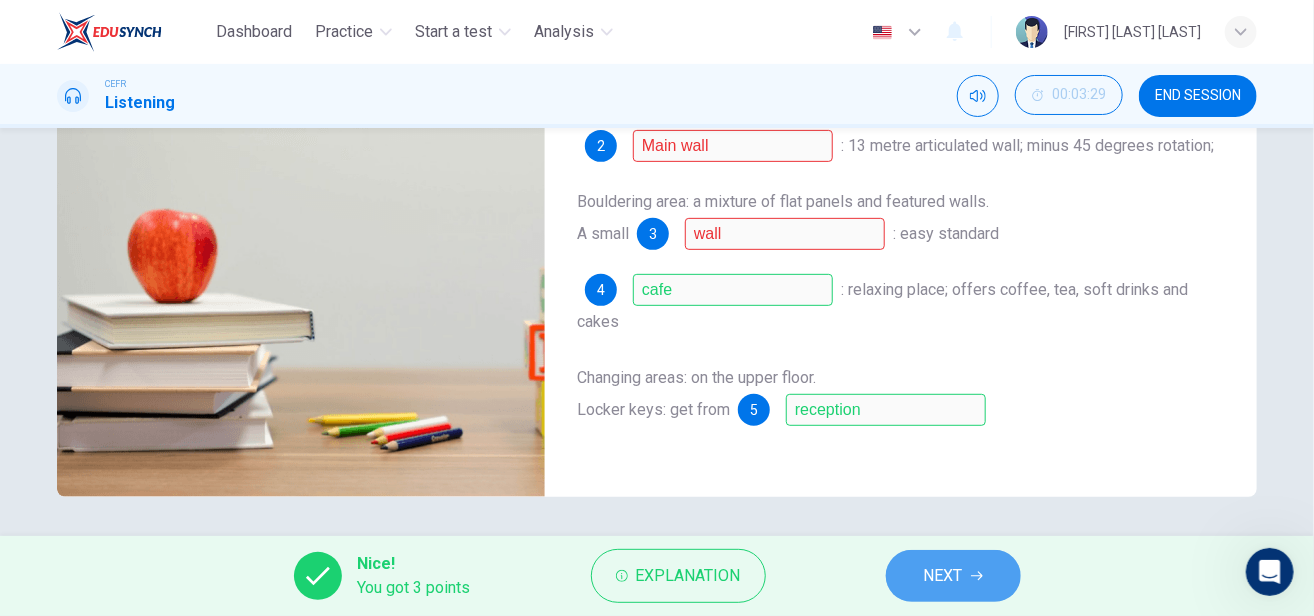 click on "NEXT" at bounding box center [943, 576] 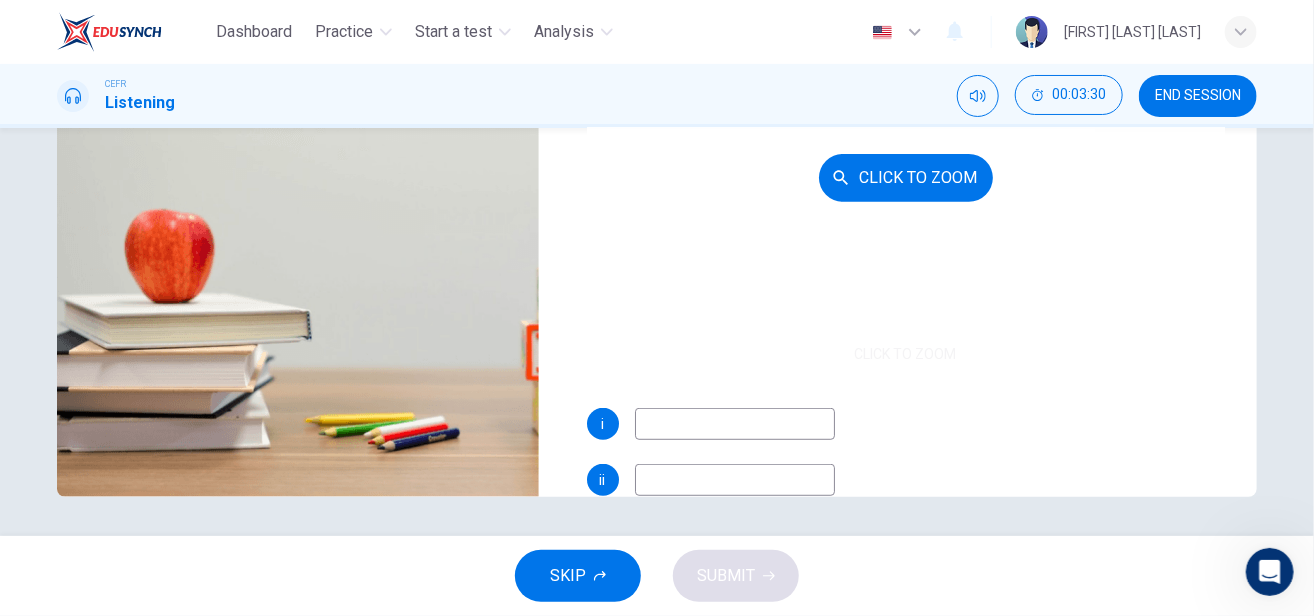 scroll, scrollTop: 0, scrollLeft: 0, axis: both 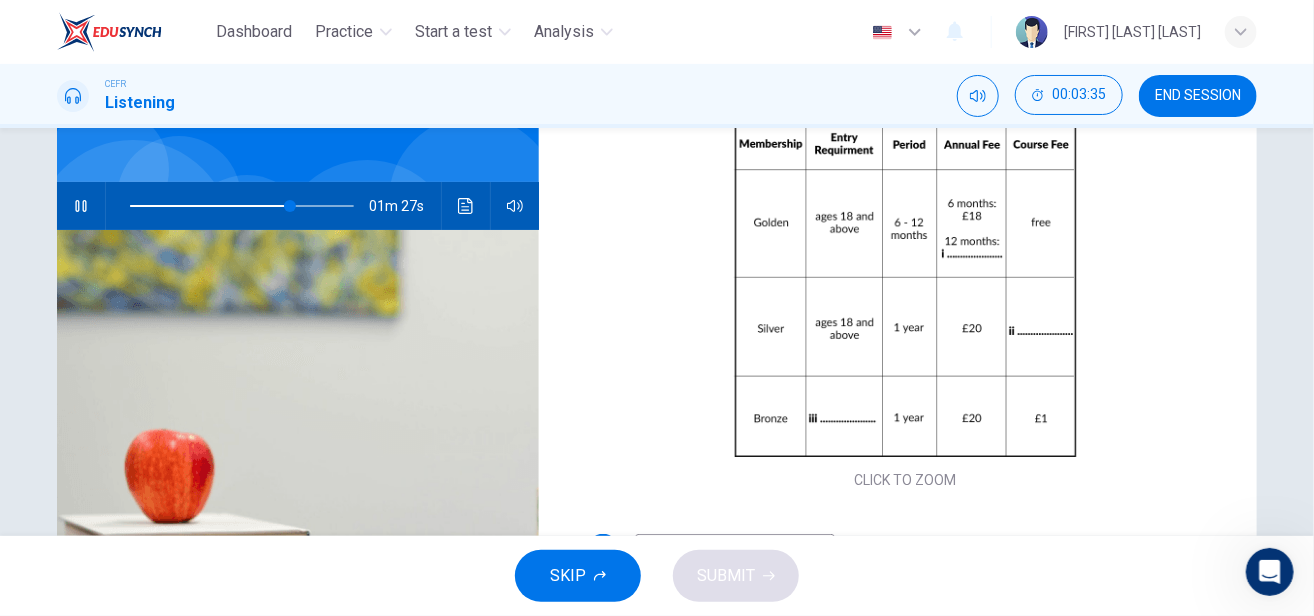 click on "Questions 6 - 8 Complete the table below. Write  NO MORE THAN THREE WORDS AND/OR A NUMBER  for each answer.
CLICK TO ZOOM Click to Zoom i ii iii Sports Centre 01m 27s" at bounding box center [657, 369] 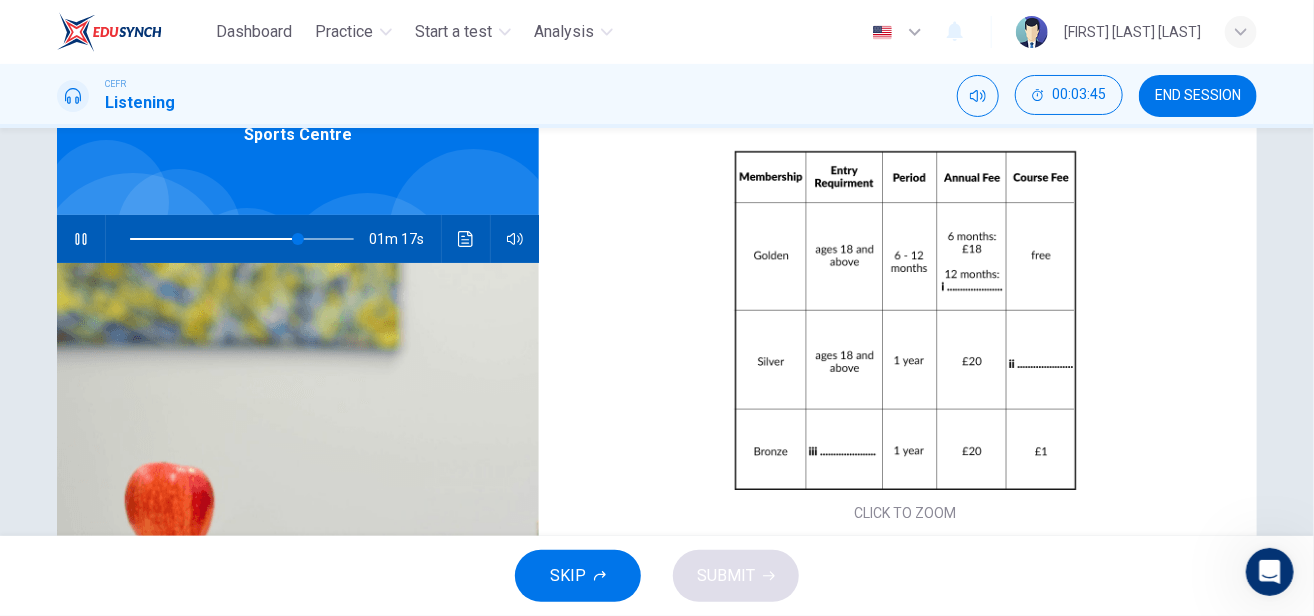 scroll, scrollTop: 116, scrollLeft: 0, axis: vertical 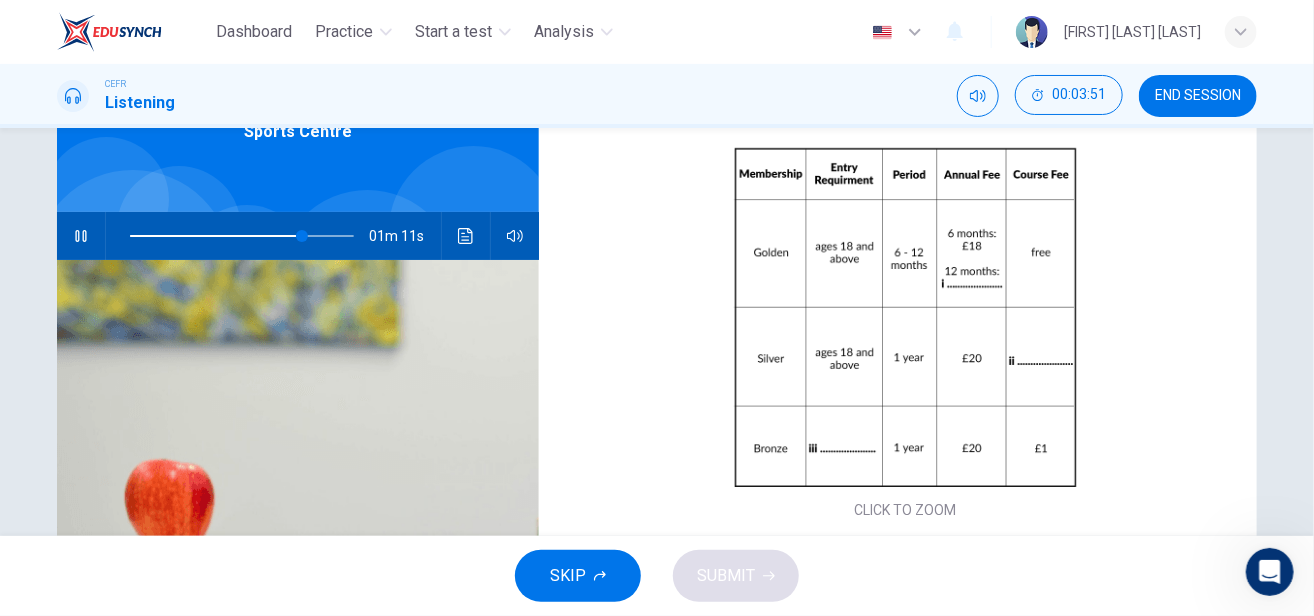 click at bounding box center (242, 236) 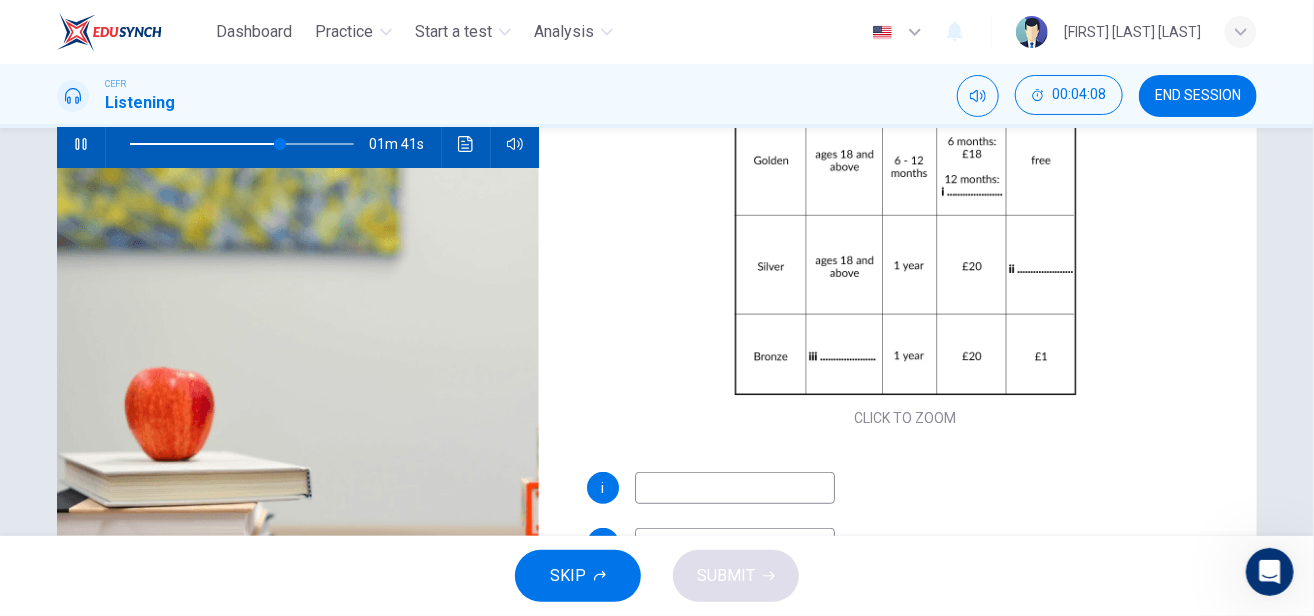 scroll, scrollTop: 225, scrollLeft: 0, axis: vertical 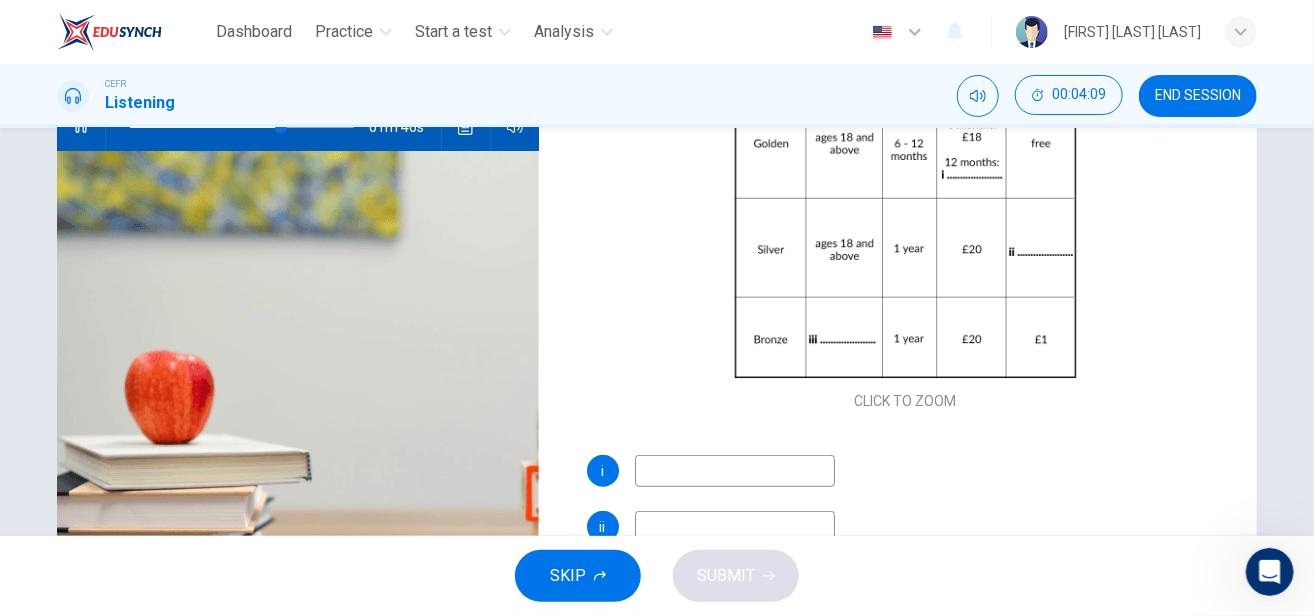 click at bounding box center (735, 471) 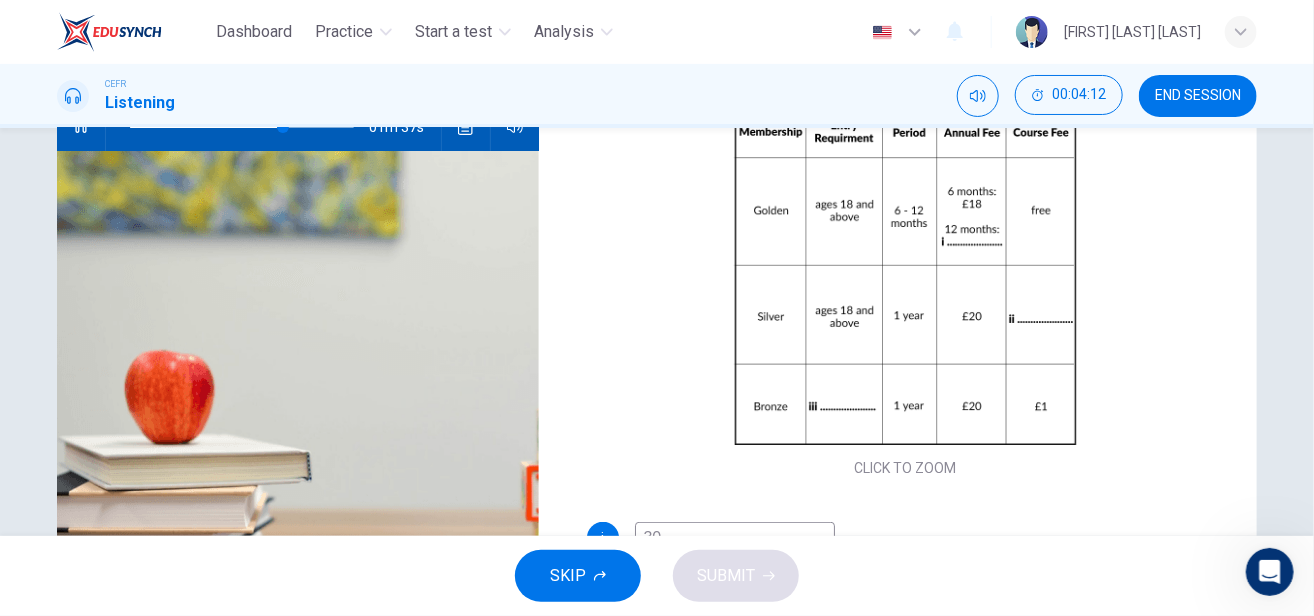 scroll, scrollTop: 26, scrollLeft: 0, axis: vertical 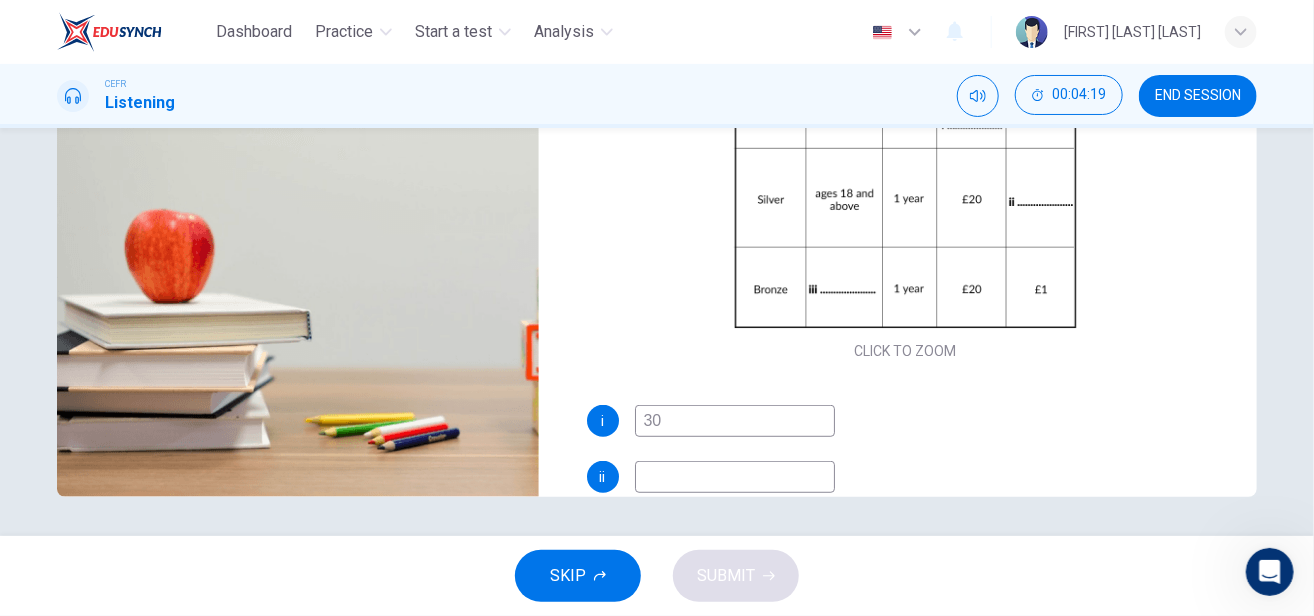 type on "30" 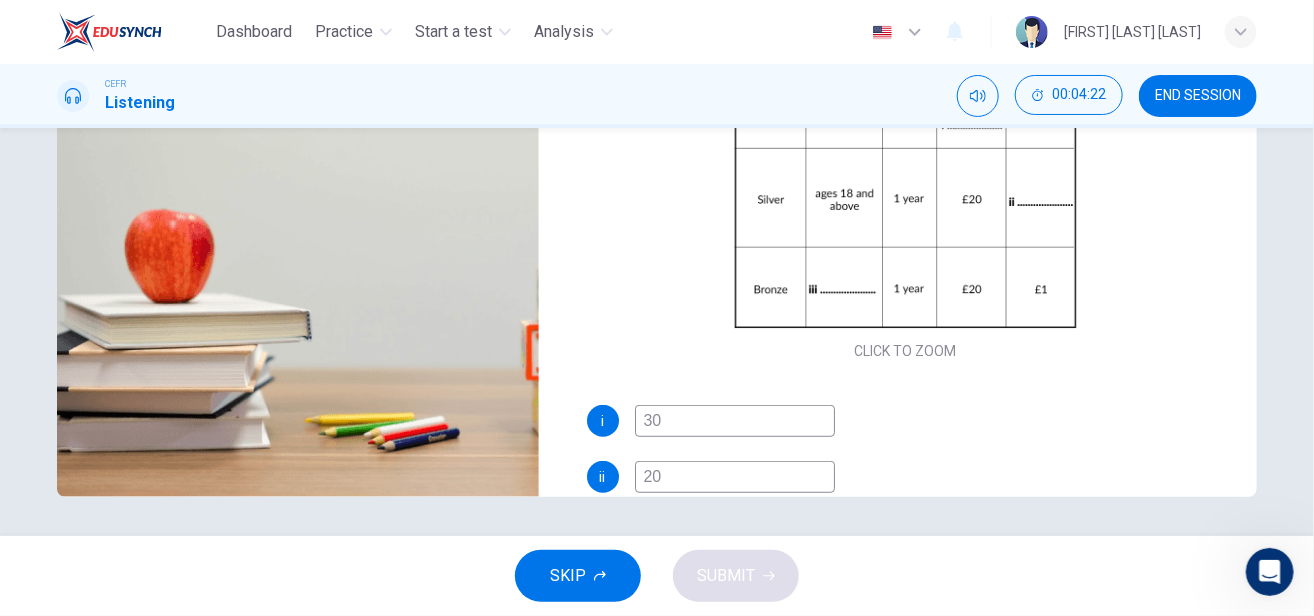 scroll, scrollTop: 0, scrollLeft: 0, axis: both 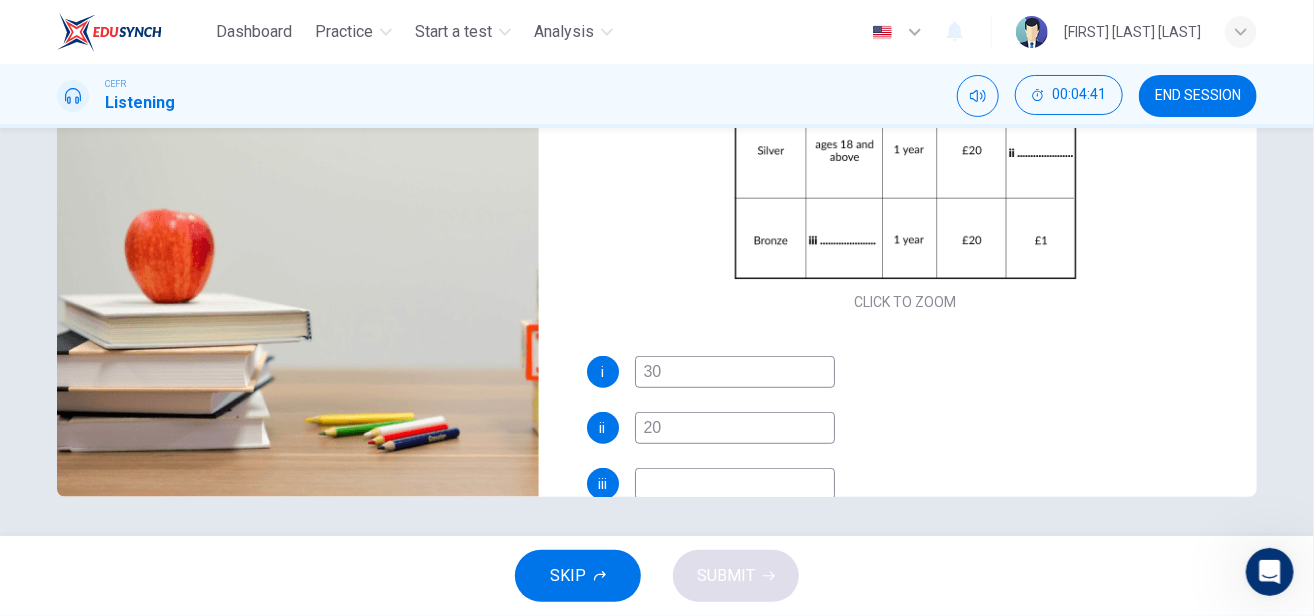type on "20" 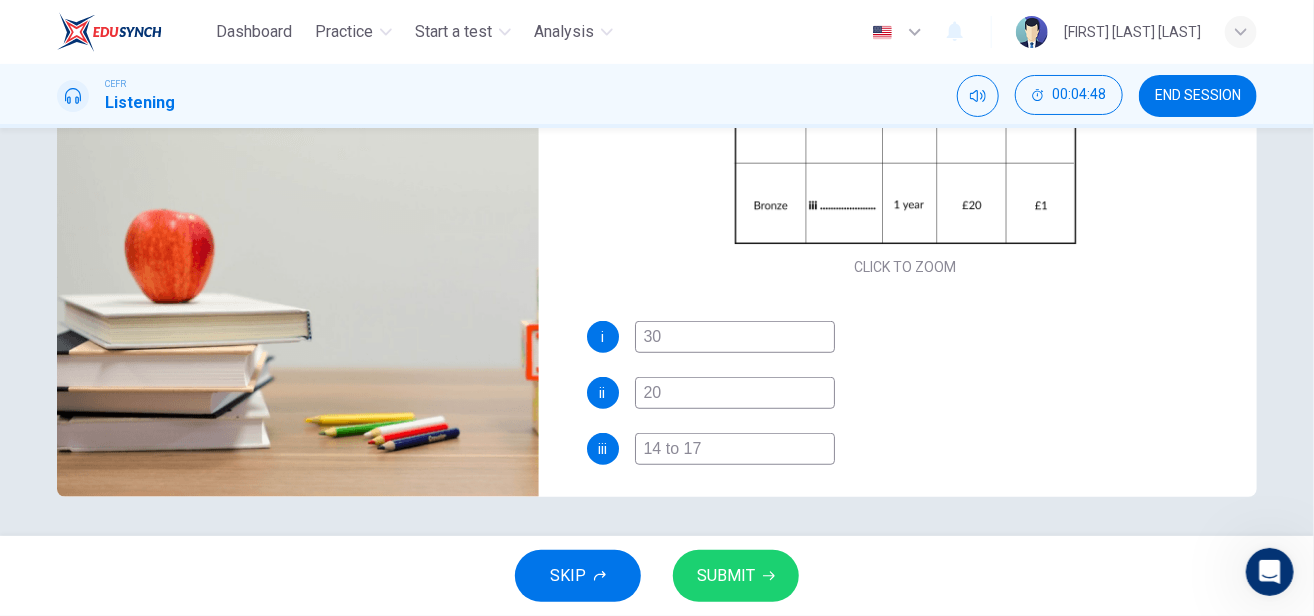 scroll, scrollTop: 117, scrollLeft: 0, axis: vertical 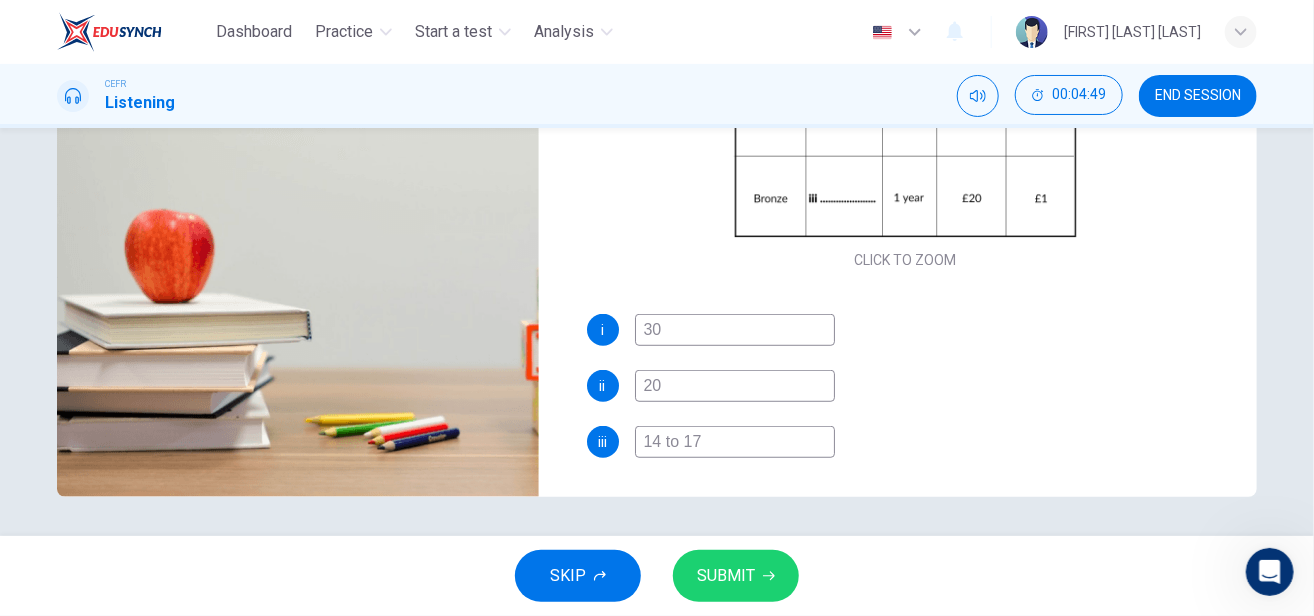 type on "14 to 17" 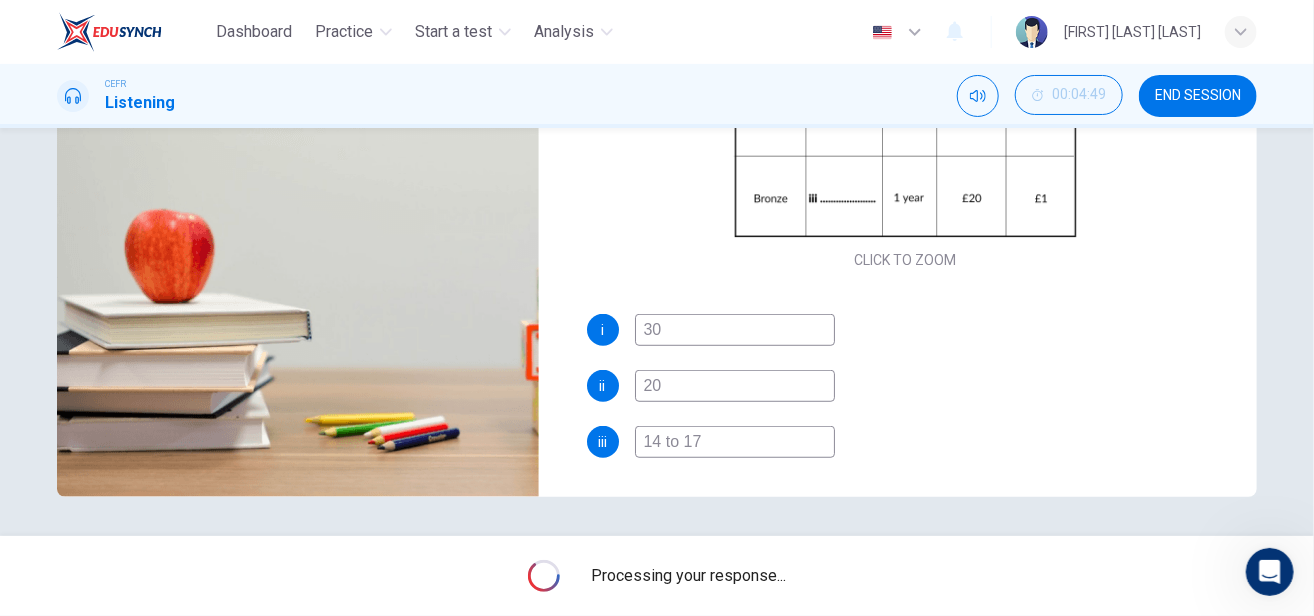 scroll, scrollTop: 0, scrollLeft: 0, axis: both 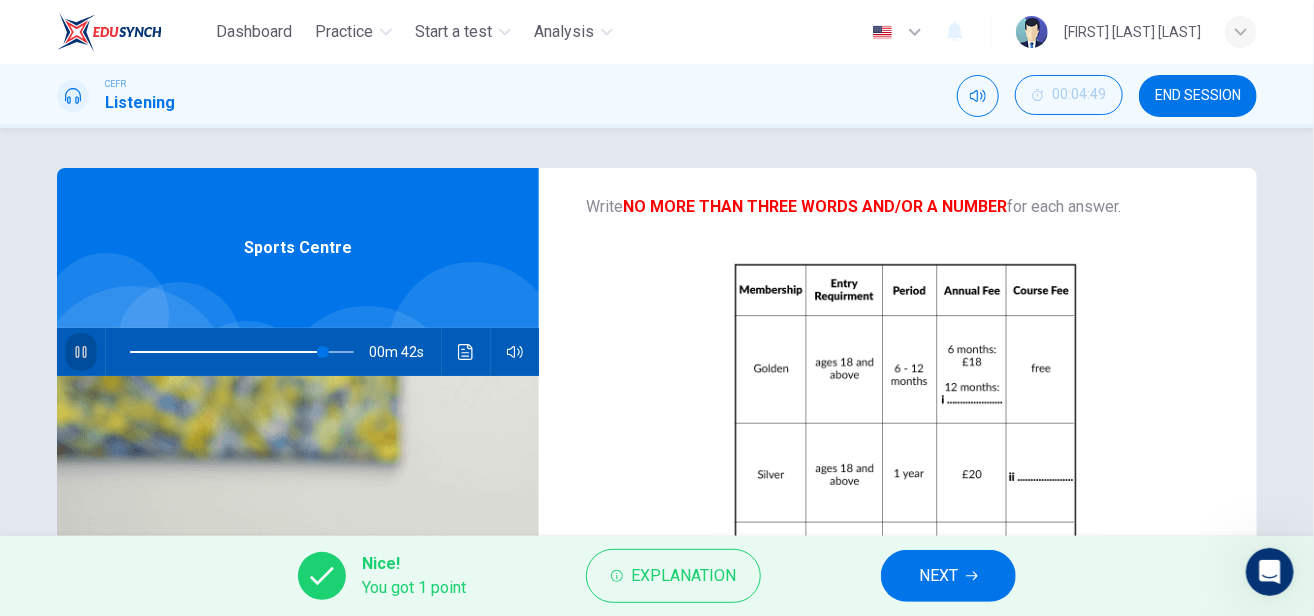 click at bounding box center [81, 352] 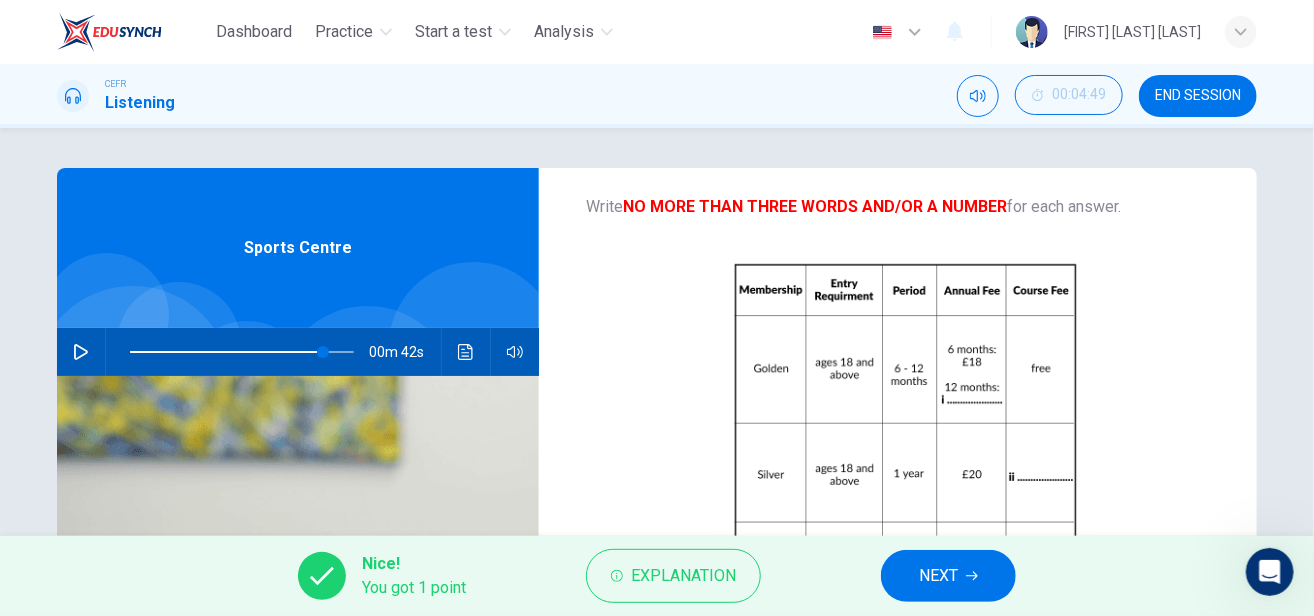 scroll, scrollTop: 366, scrollLeft: 0, axis: vertical 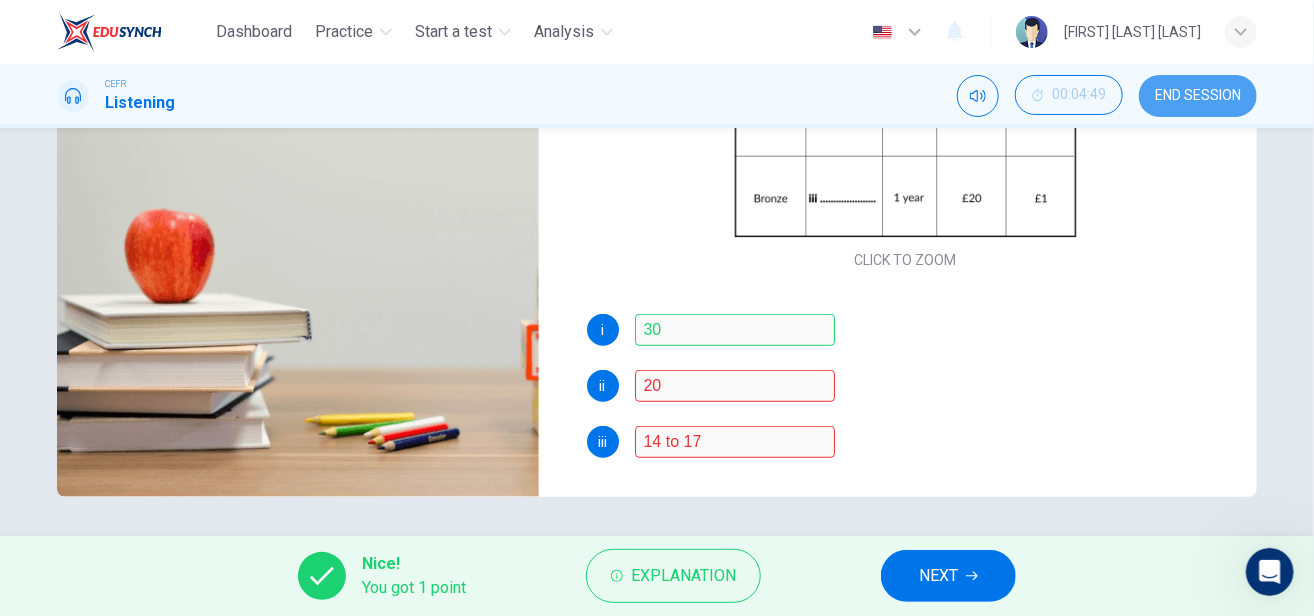 click on "END SESSION" at bounding box center (1198, 96) 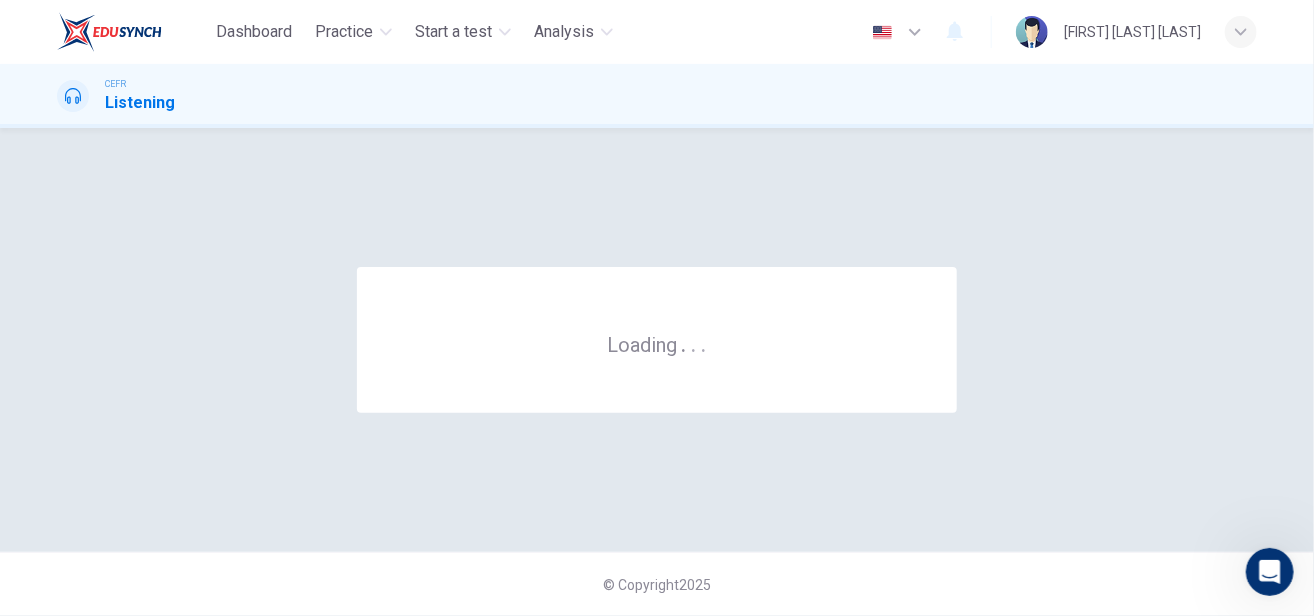 scroll, scrollTop: 0, scrollLeft: 0, axis: both 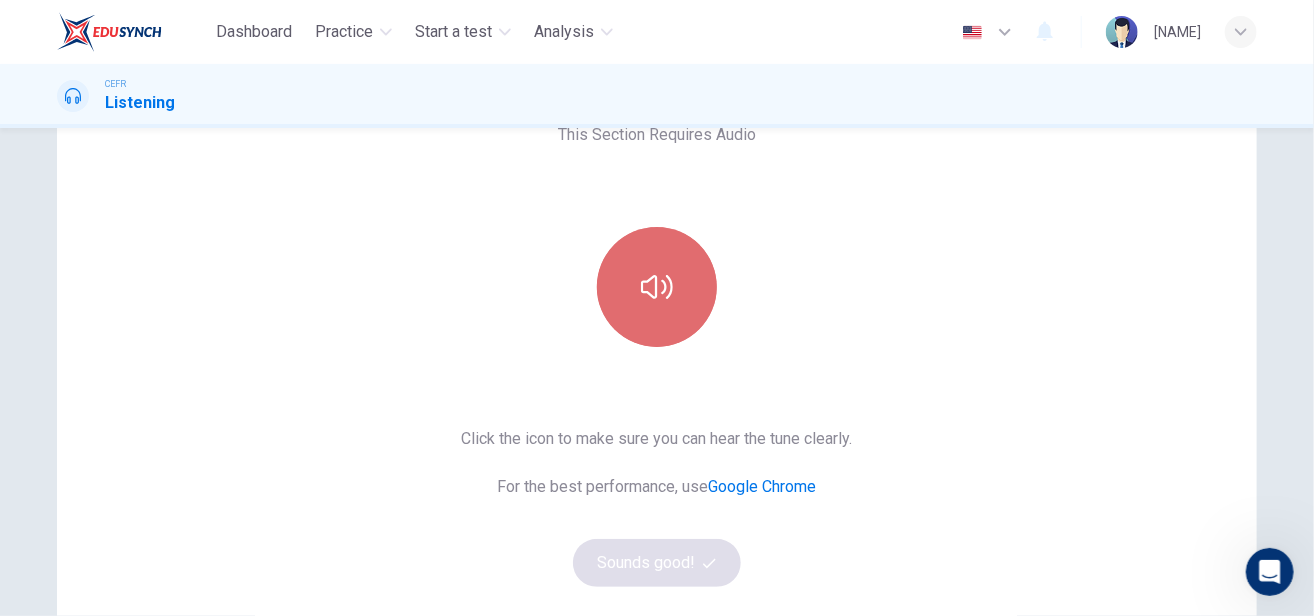 click at bounding box center (657, 287) 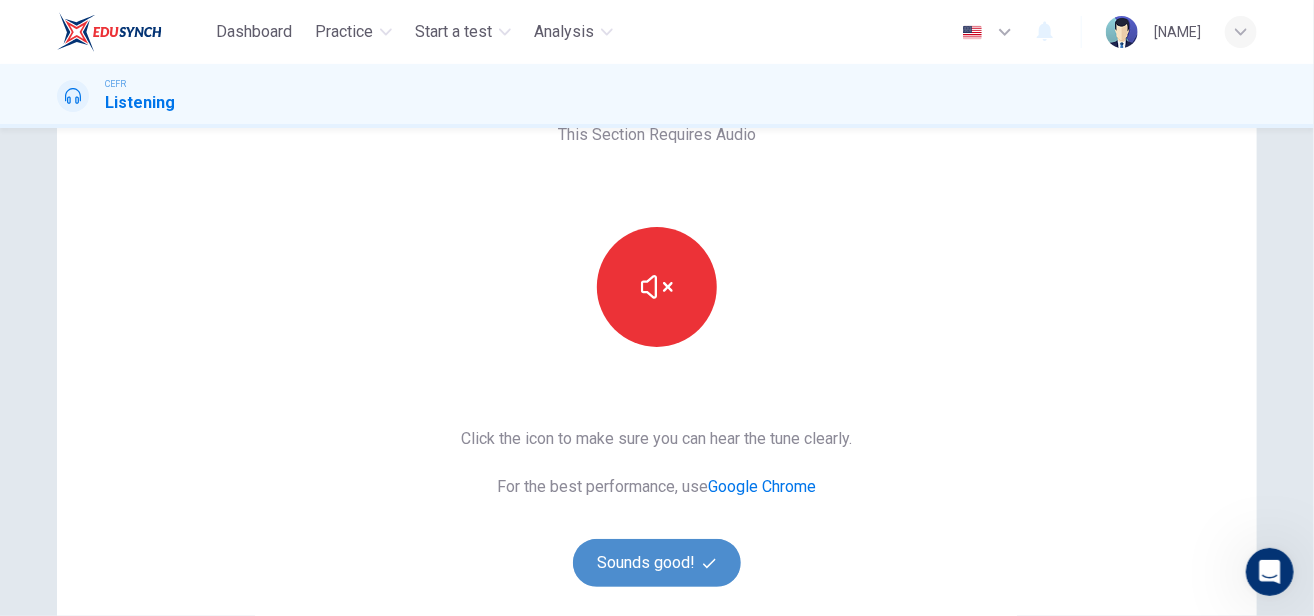 click on "Sounds good!" at bounding box center (657, 563) 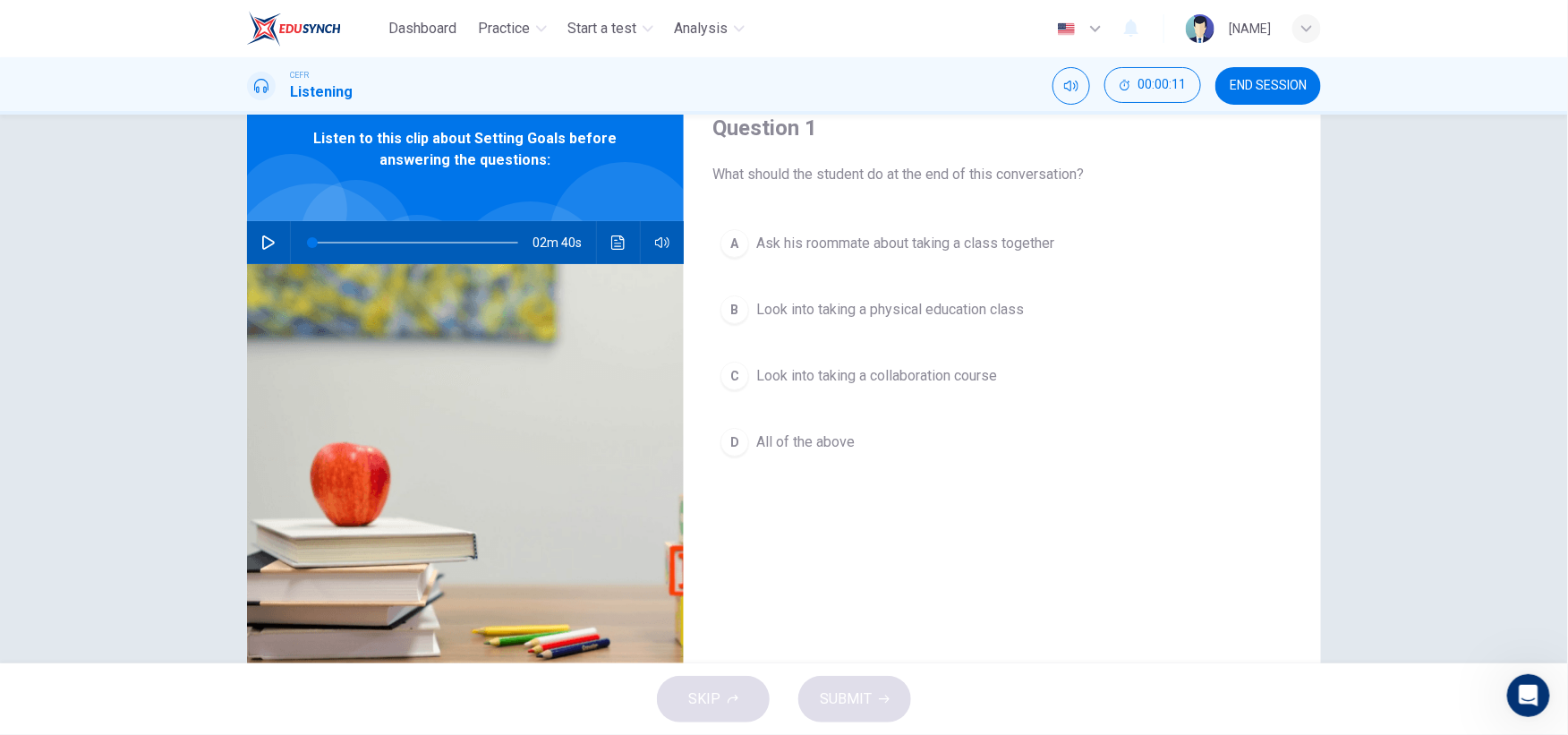scroll, scrollTop: 73, scrollLeft: 0, axis: vertical 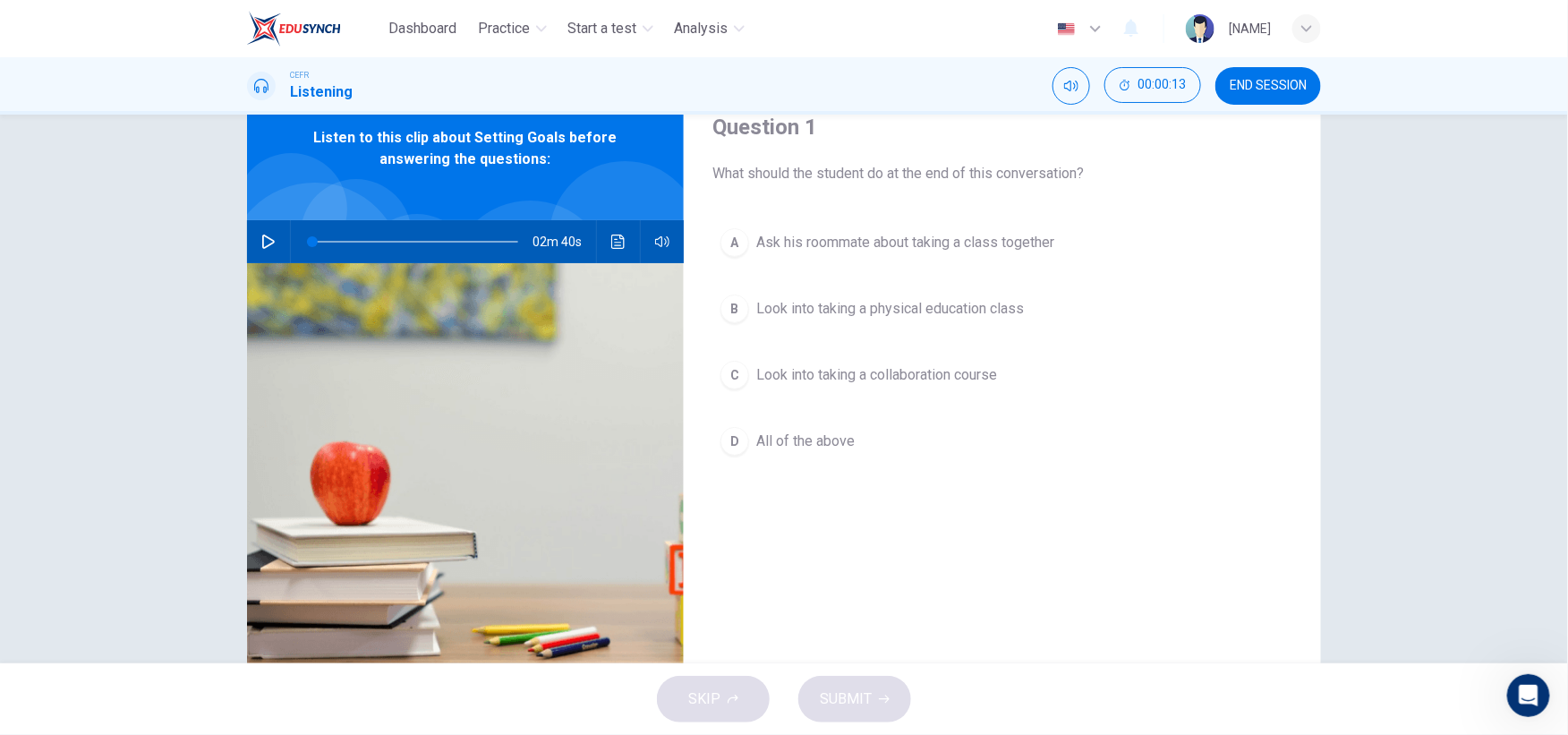 drag, startPoint x: 1089, startPoint y: 4, endPoint x: 1077, endPoint y: 526, distance: 522.1379 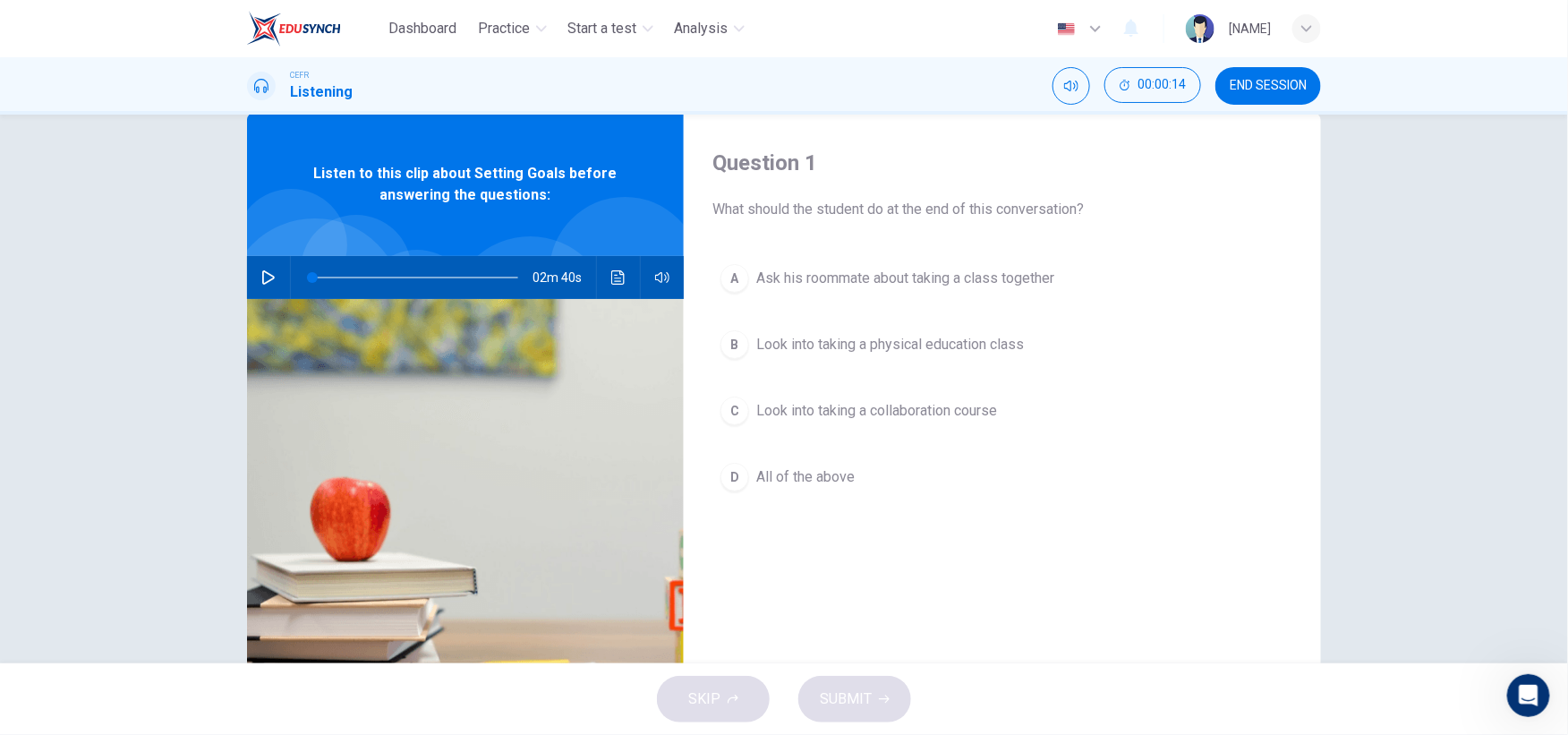 scroll, scrollTop: 0, scrollLeft: 0, axis: both 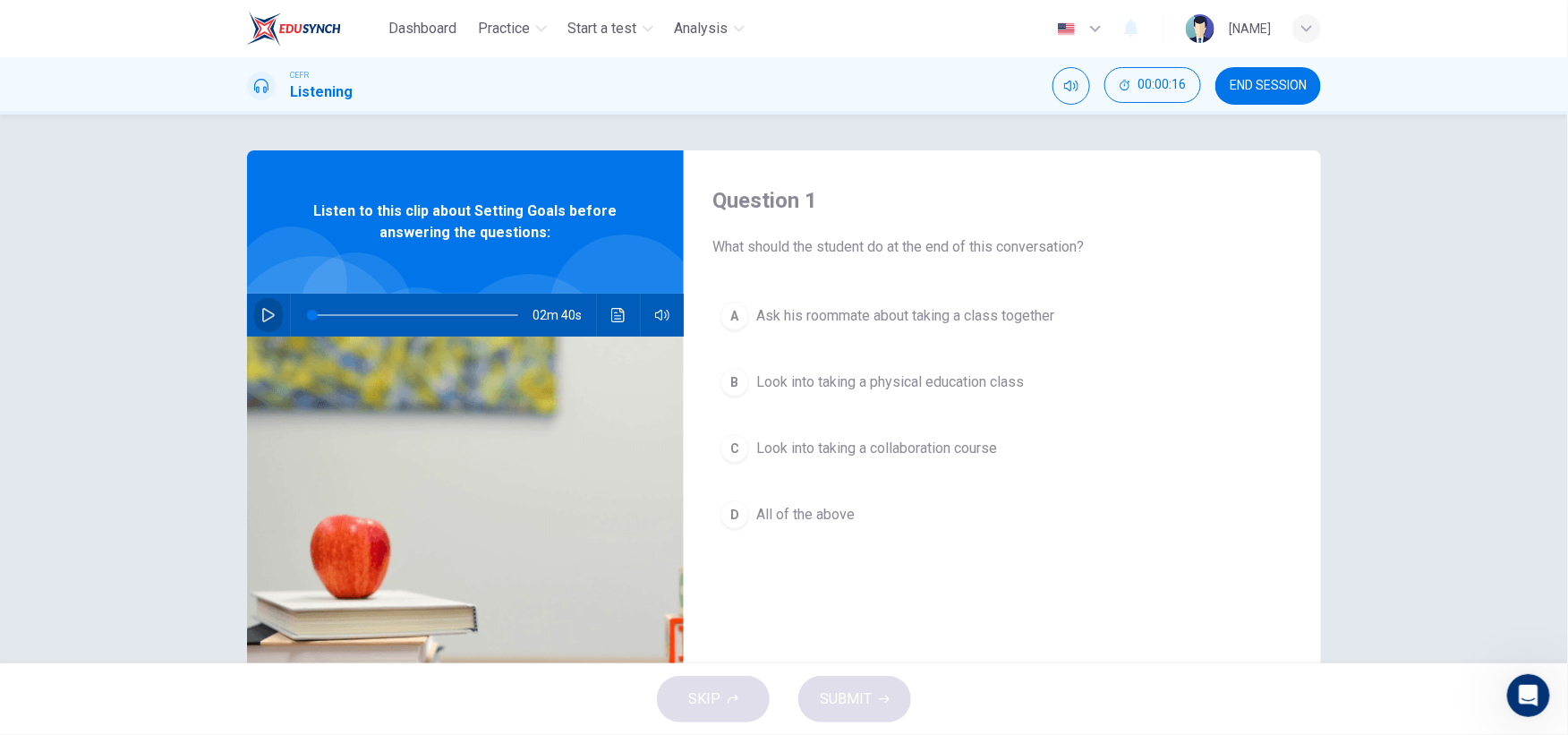 click at bounding box center (268, 315) 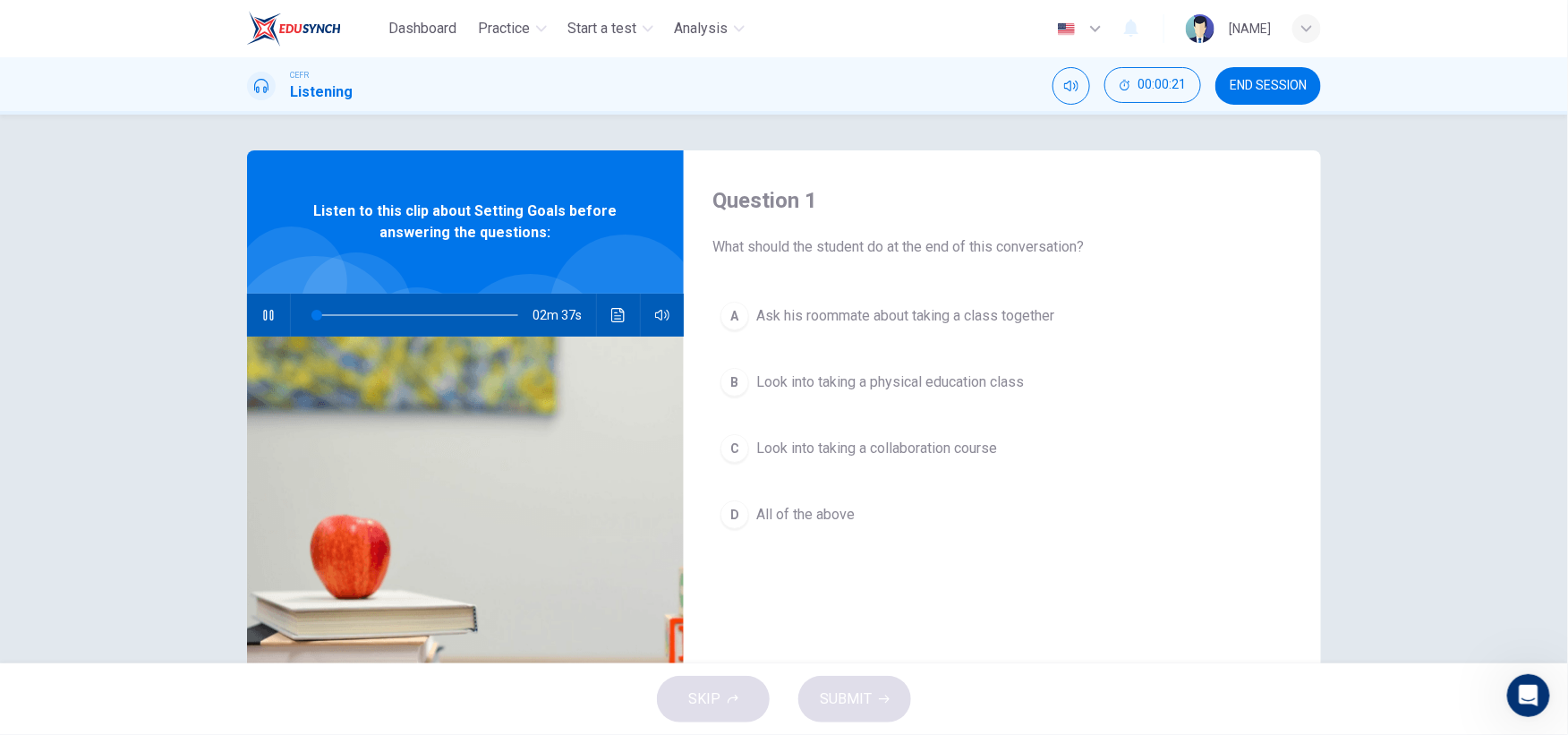 type 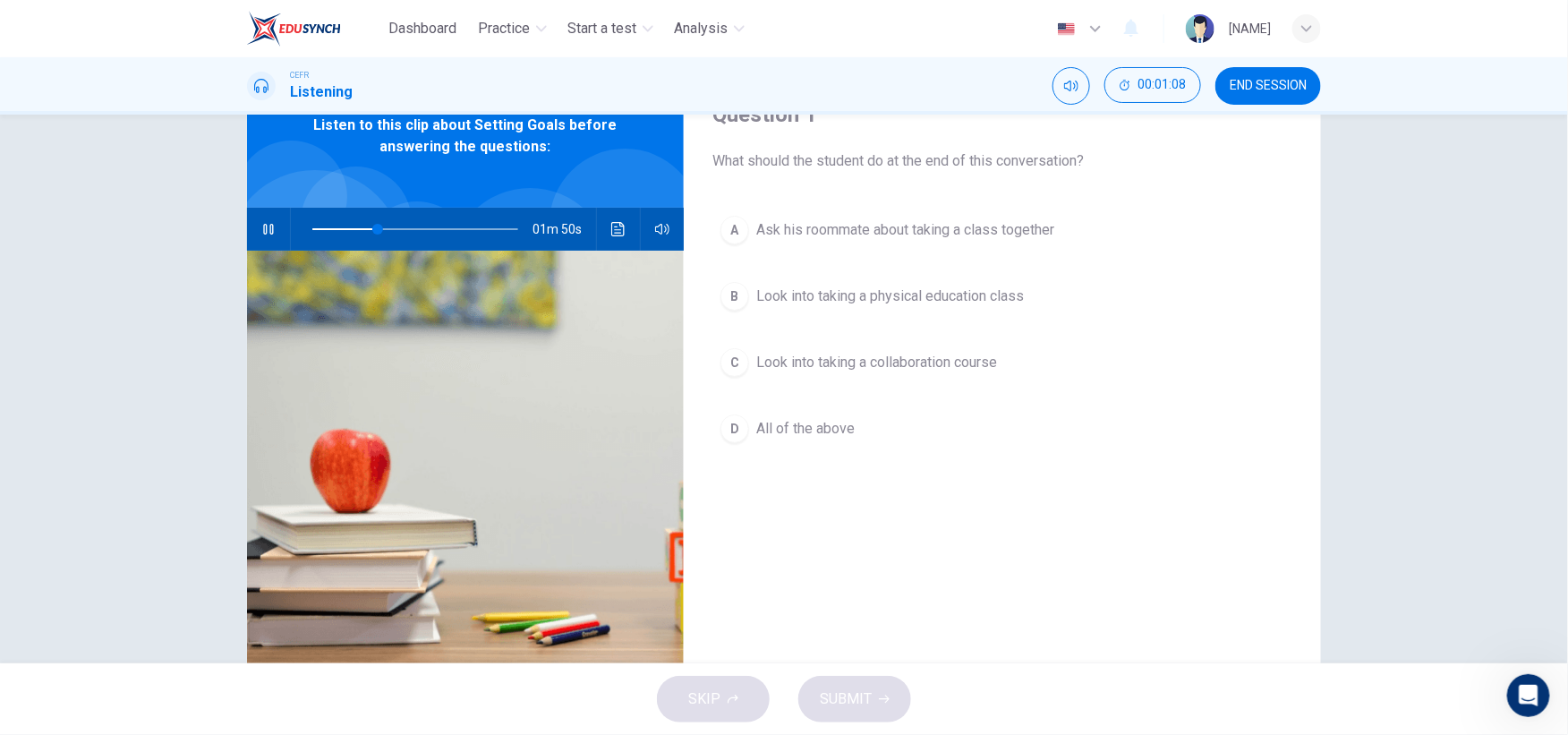 scroll, scrollTop: 91, scrollLeft: 0, axis: vertical 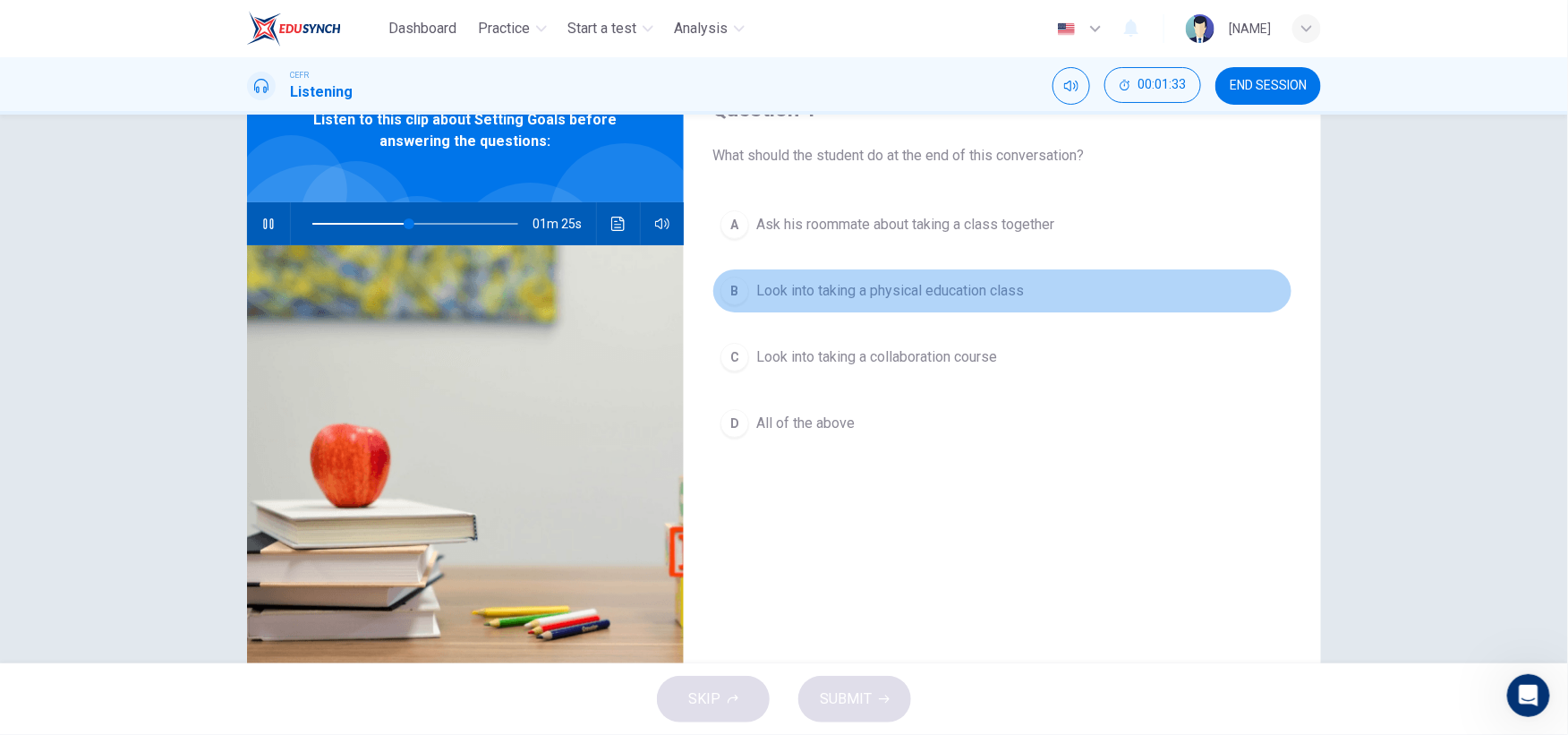 click on "B Look into taking a physical education class" at bounding box center [1002, 291] 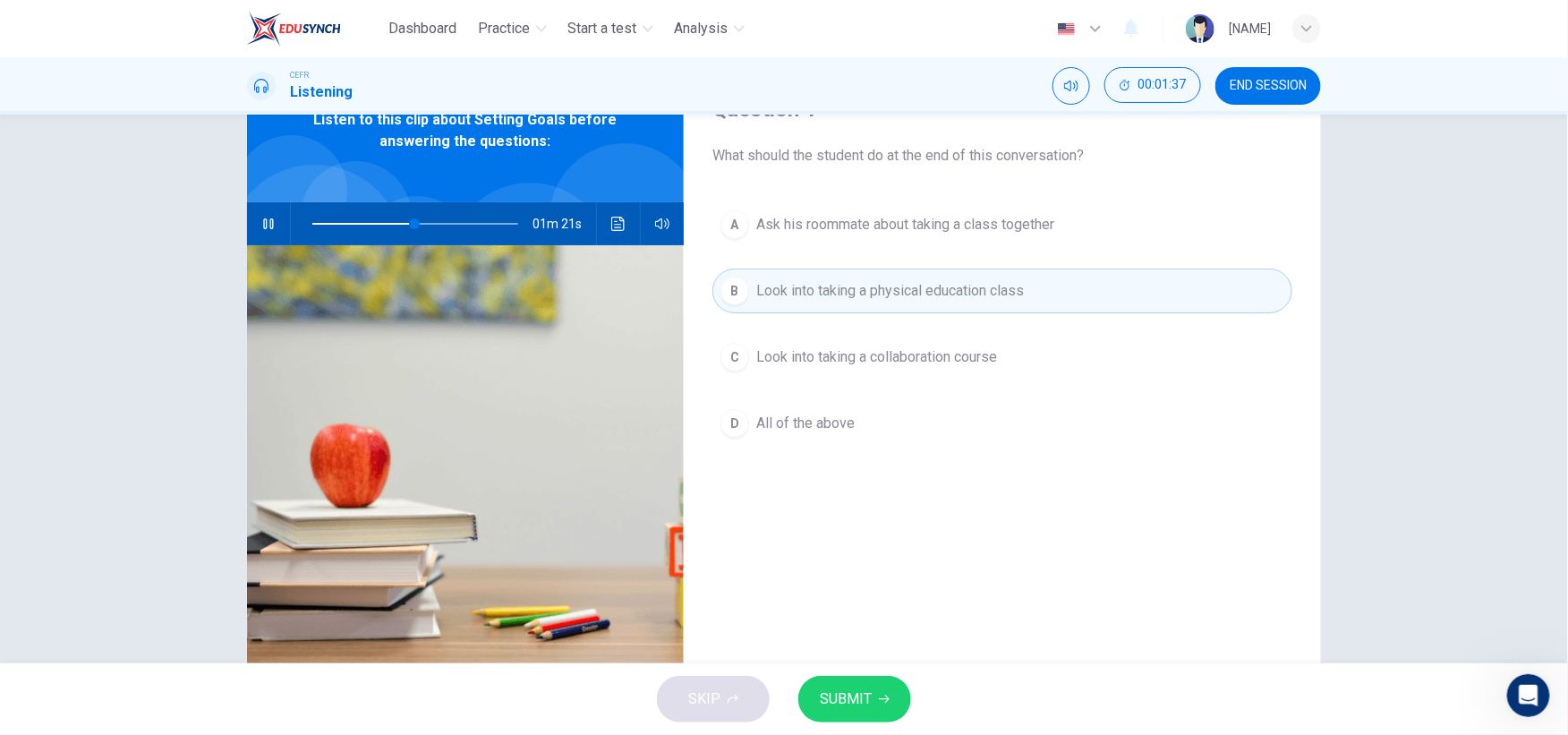 click on "A Ask his roommate about taking a class together B Look into taking a physical education class C Look into taking a collaboration course D All of the above" at bounding box center (1002, 342) 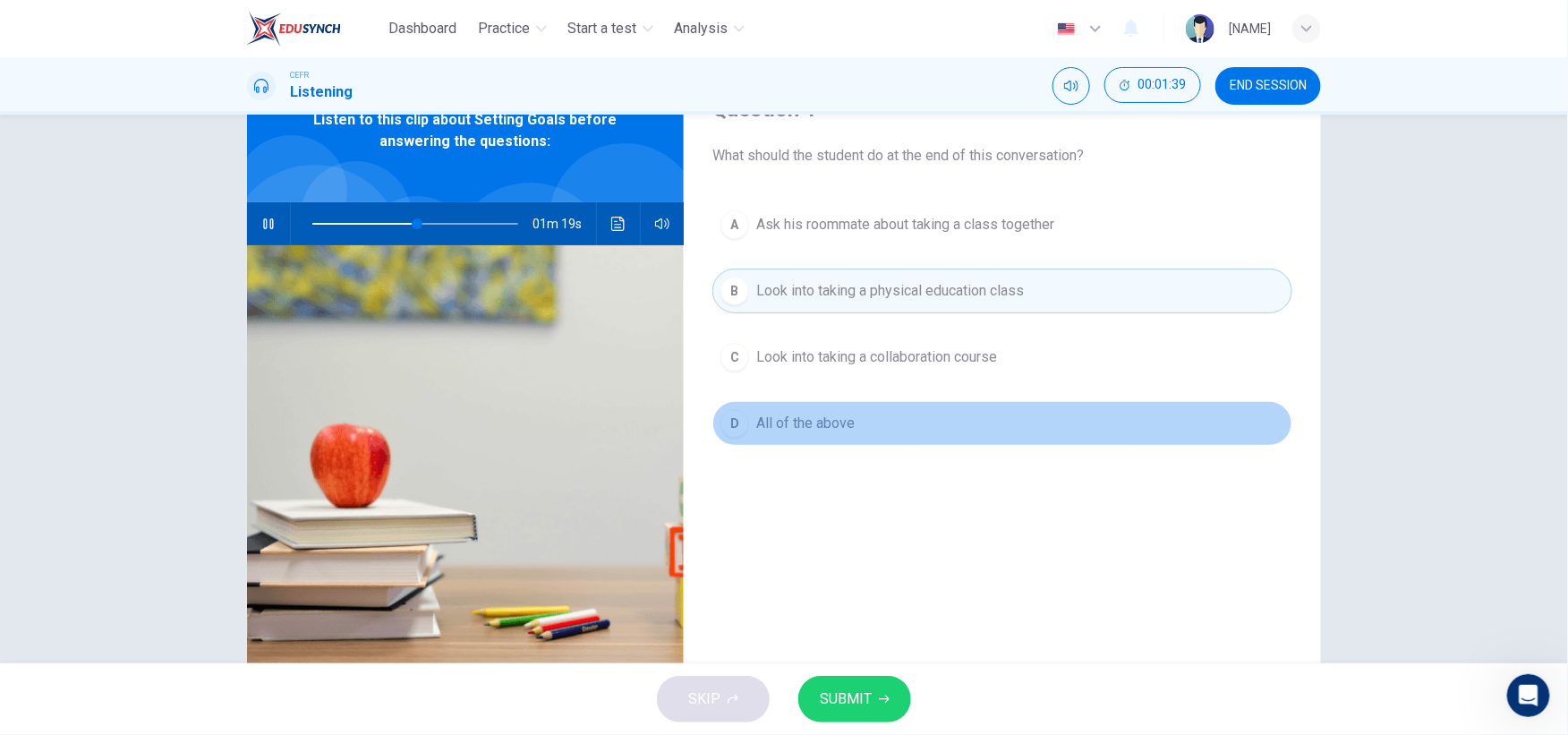 click on "All of the above" at bounding box center (905, 225) 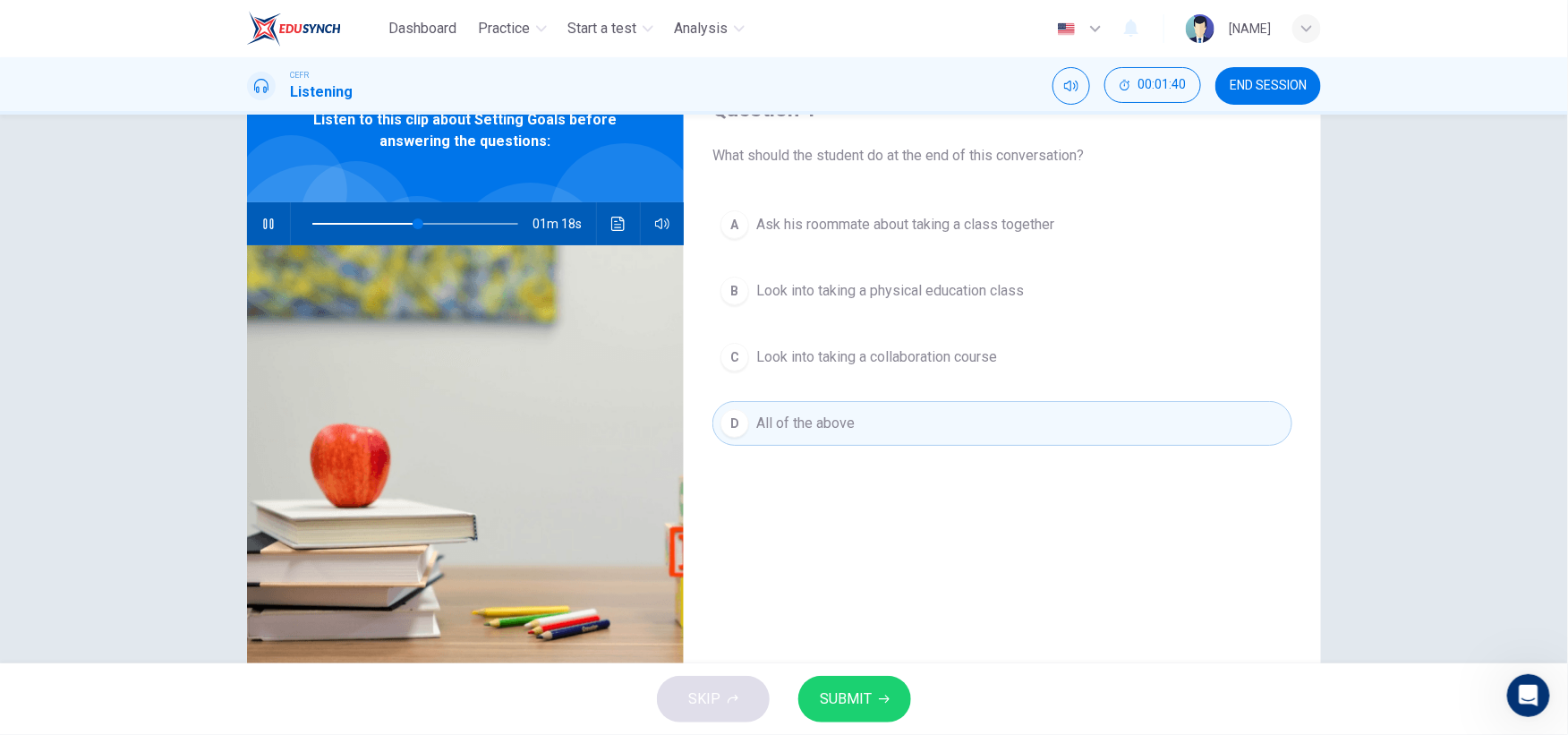 click on "C Look into taking a collaboration course" at bounding box center [1002, 357] 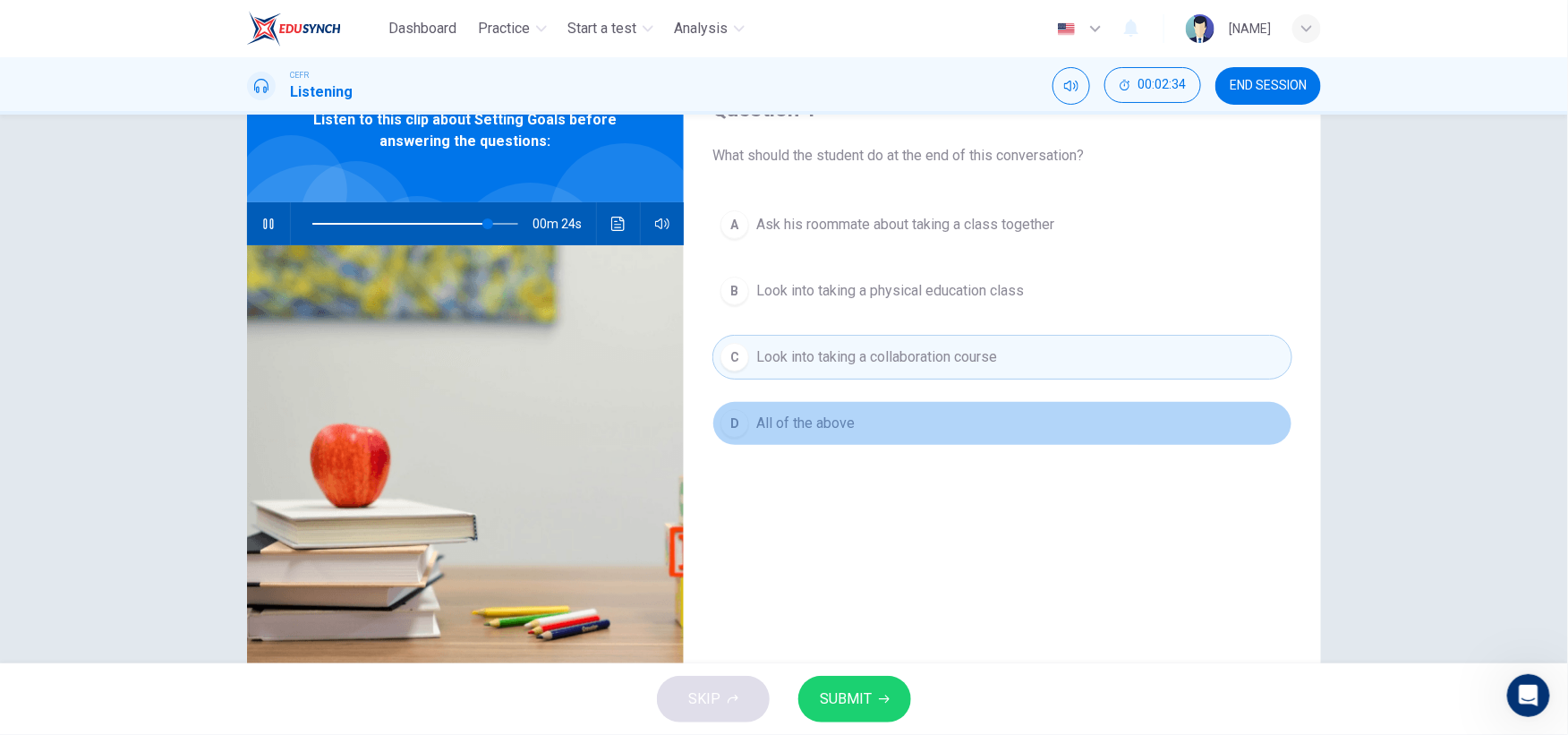 click on "All of the above" at bounding box center [905, 225] 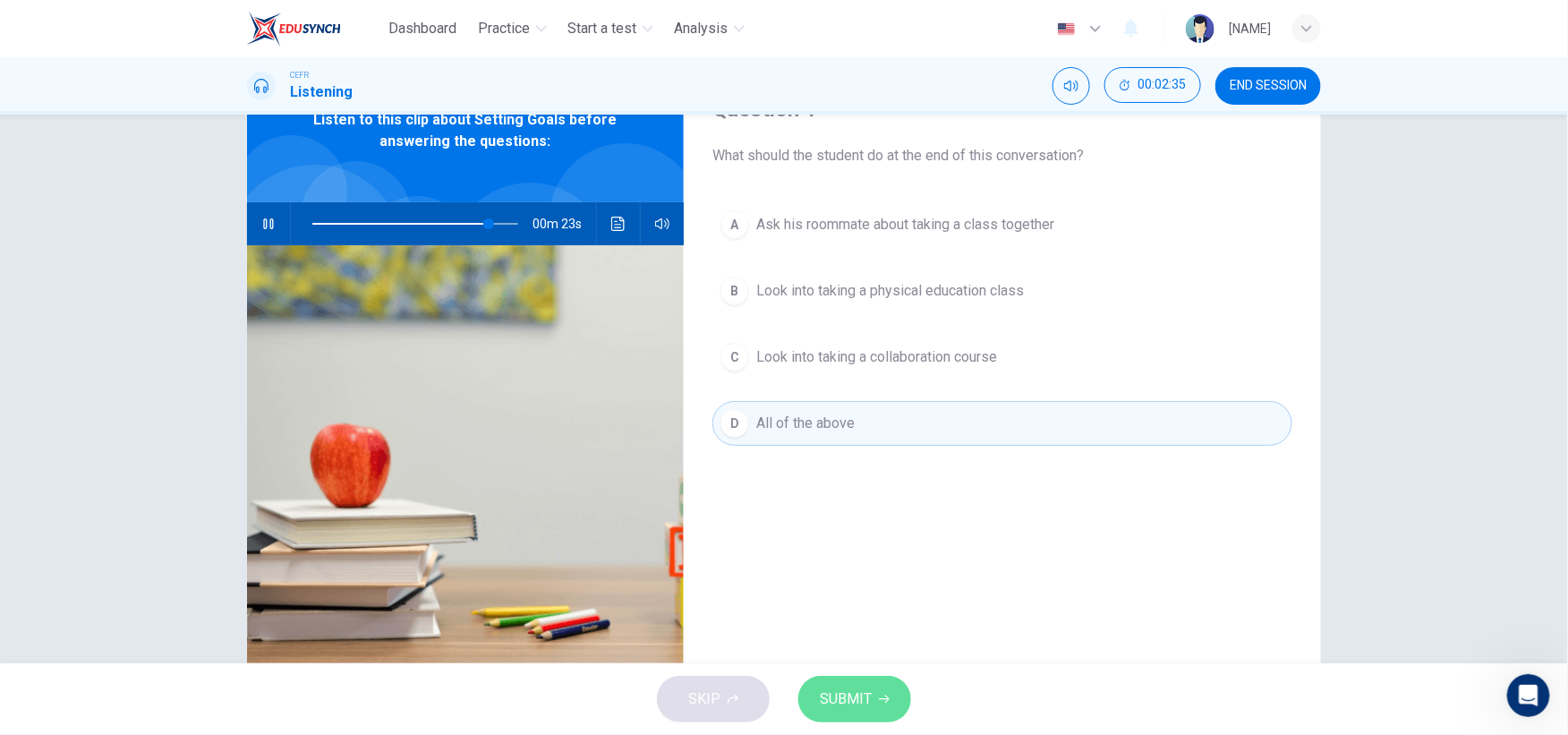 click on "SUBMIT" at bounding box center [855, 699] 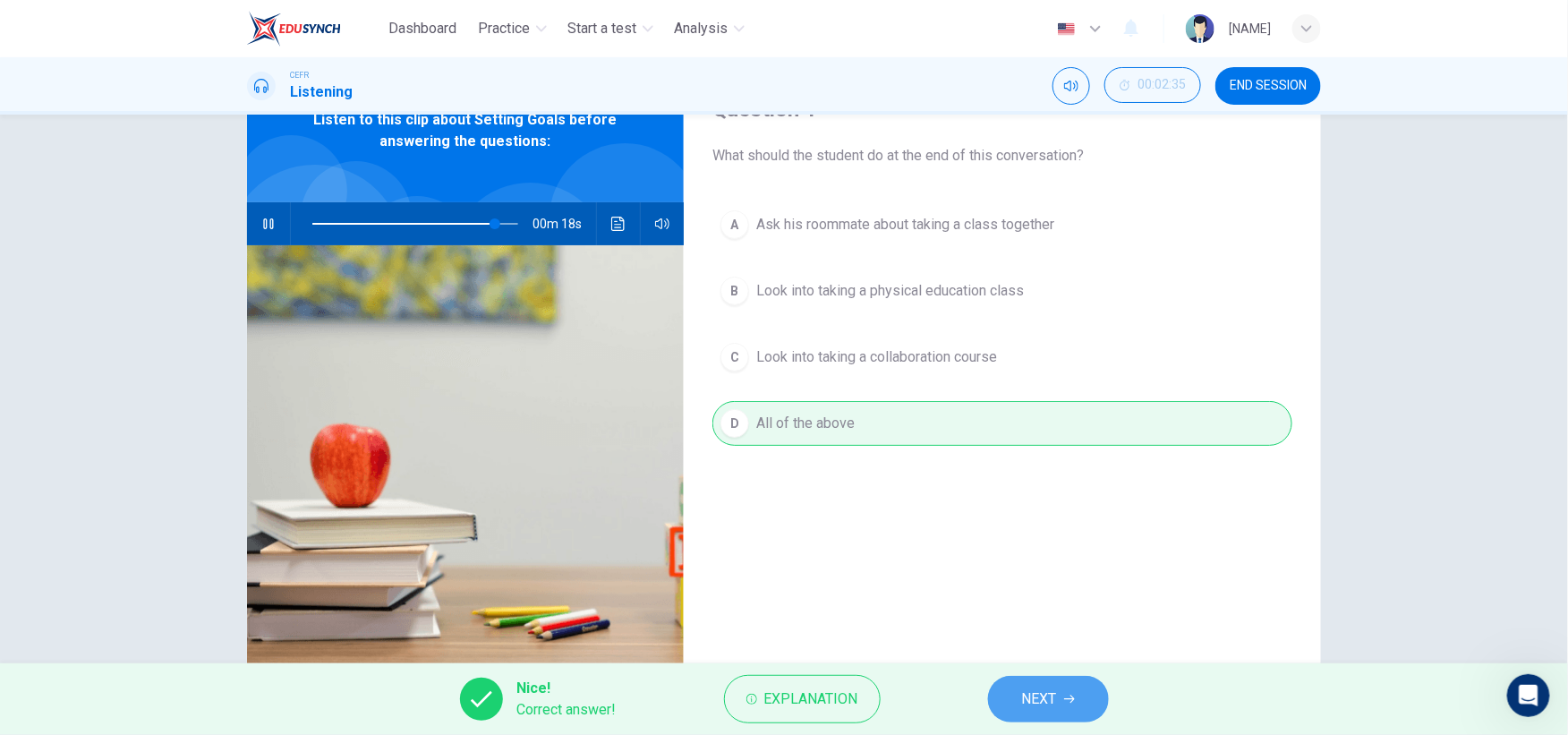 click on "NEXT" at bounding box center [1039, 699] 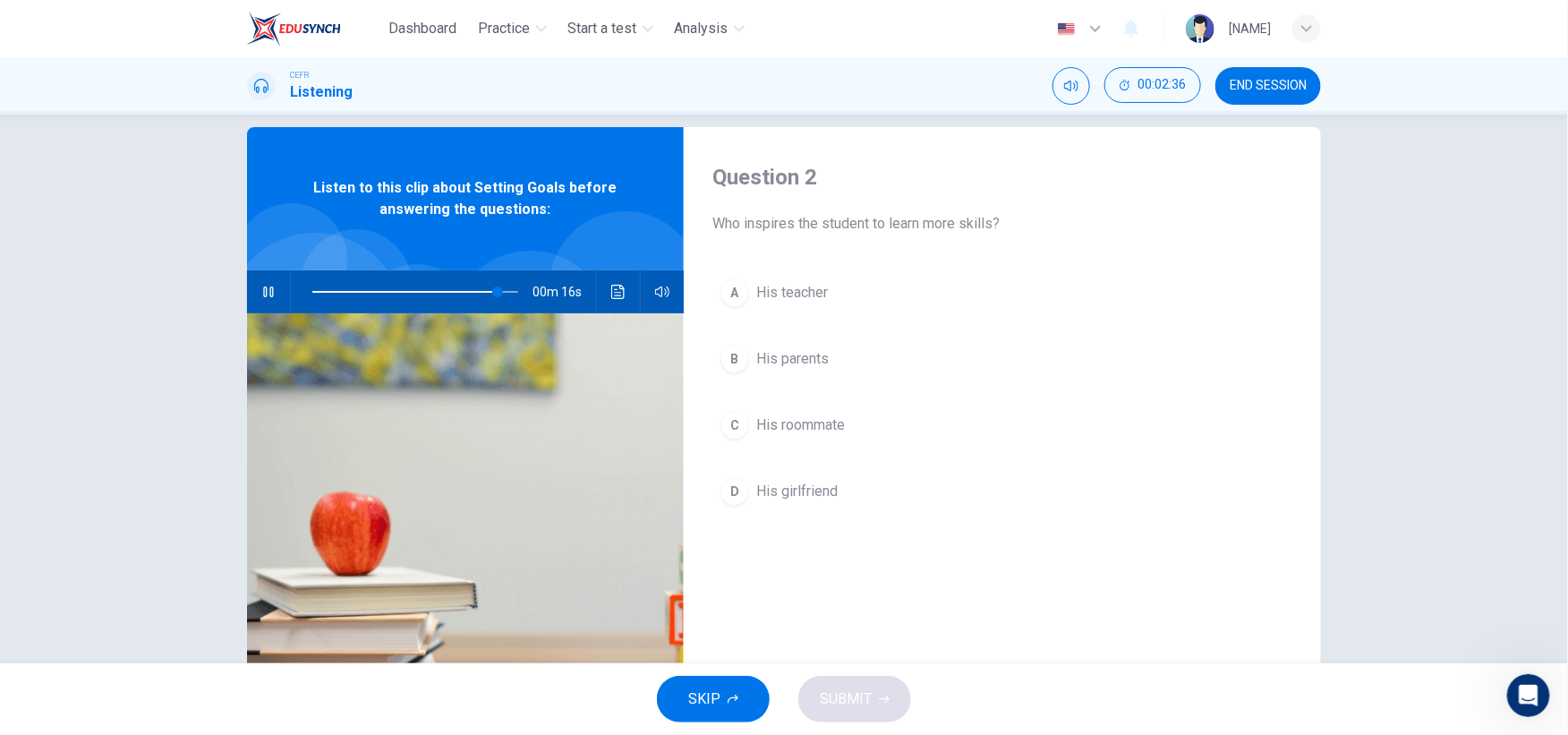 scroll, scrollTop: 22, scrollLeft: 0, axis: vertical 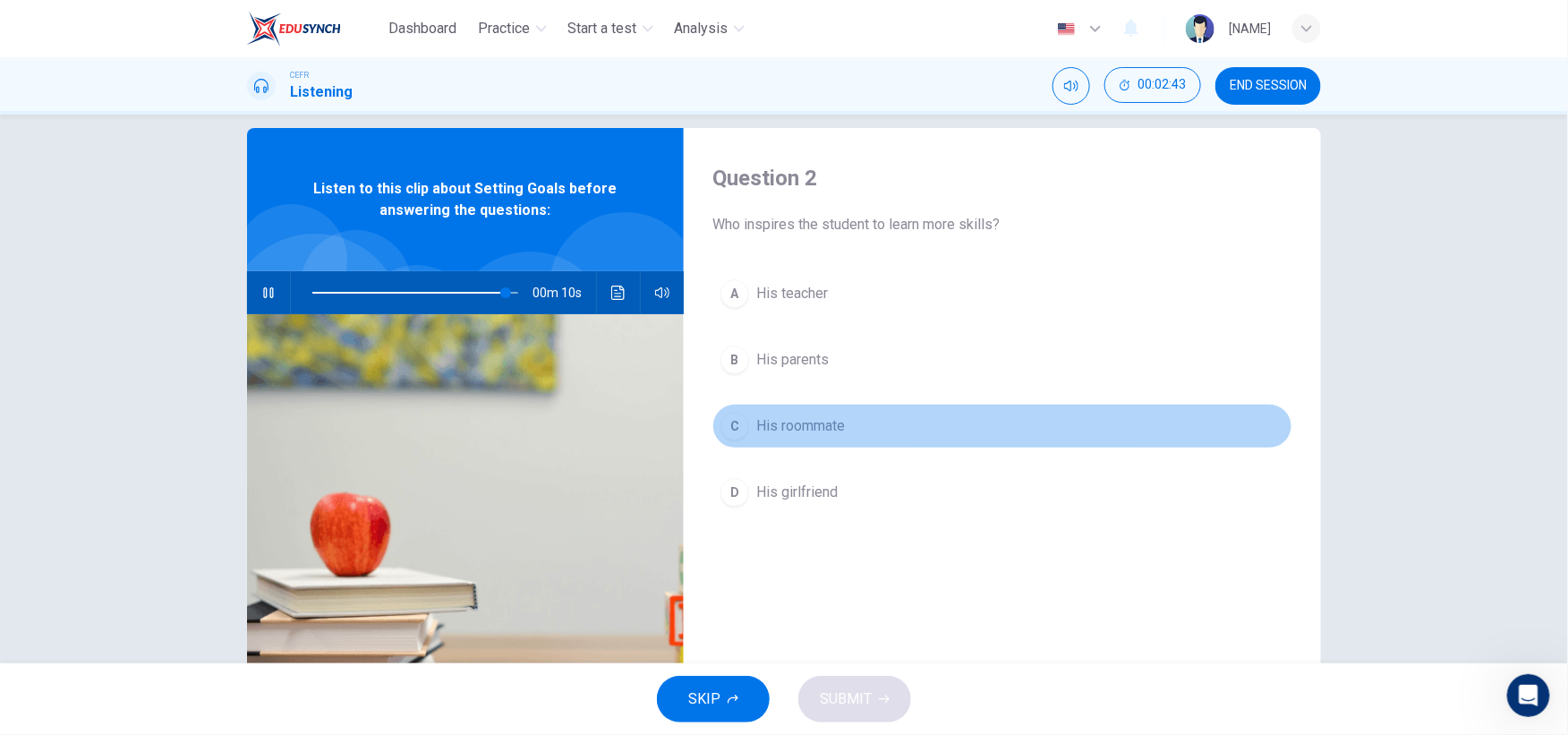 click on "C" at bounding box center (735, 294) 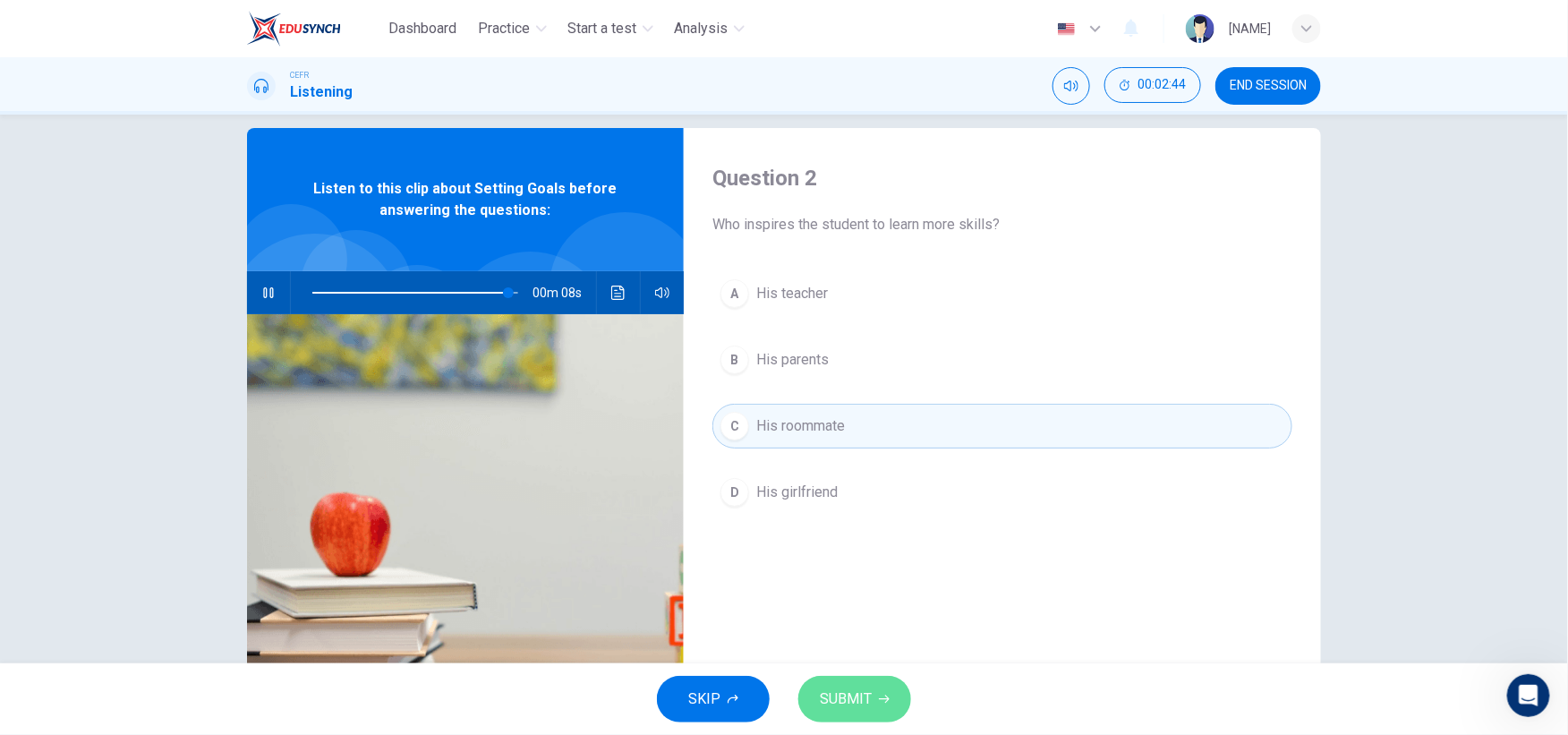 click on "SUBMIT" at bounding box center (846, 699) 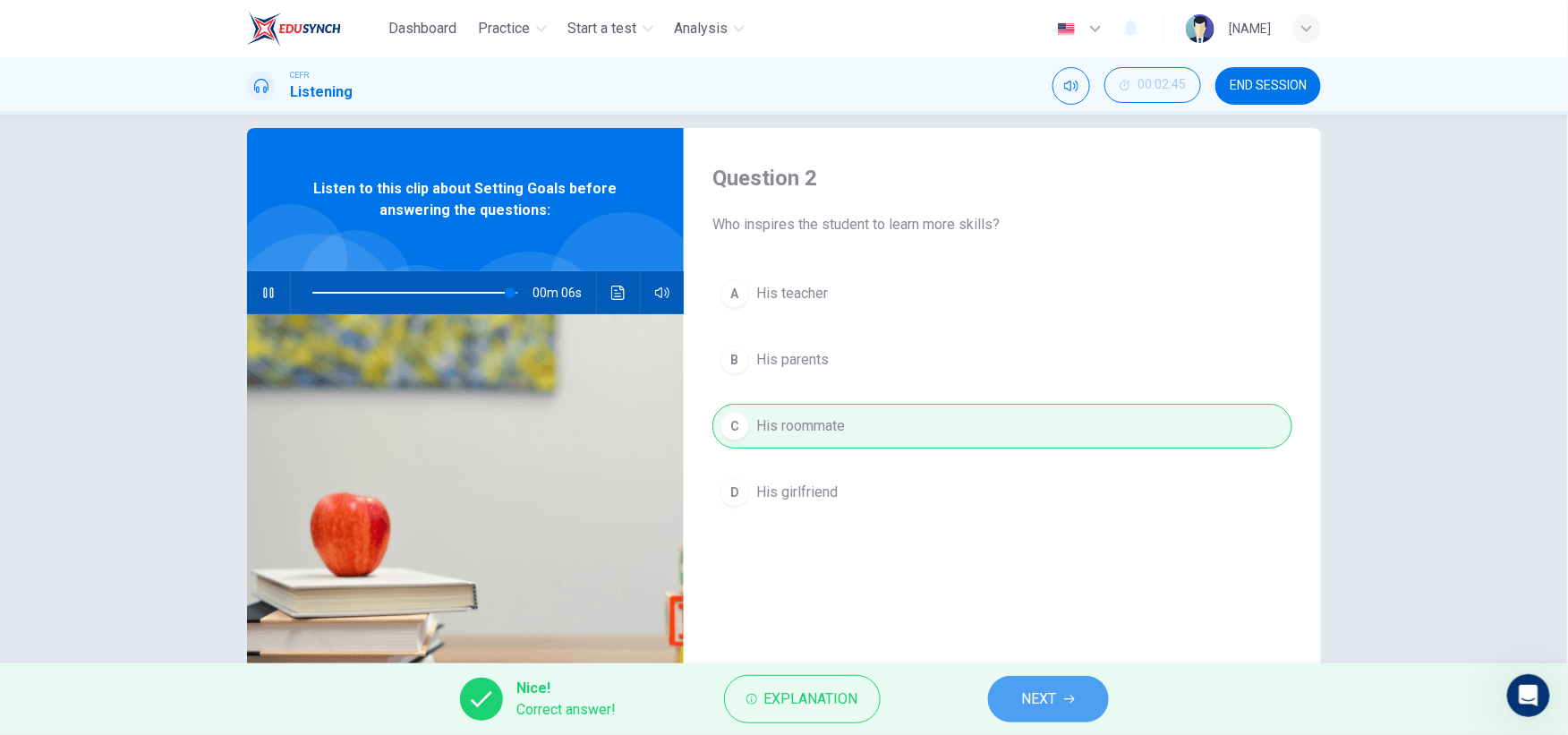 click on "NEXT" at bounding box center [1039, 699] 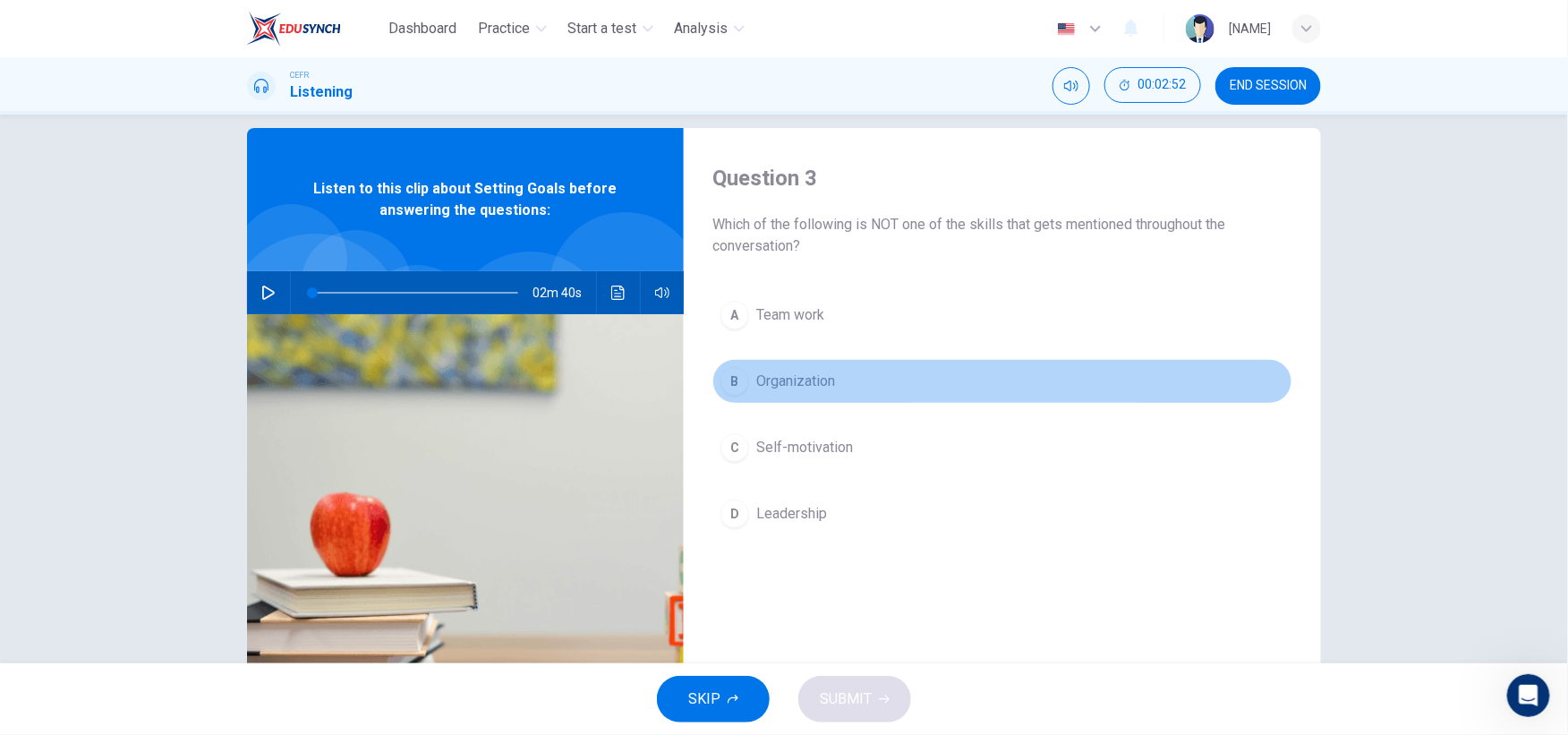 click on "Organization" at bounding box center (790, 315) 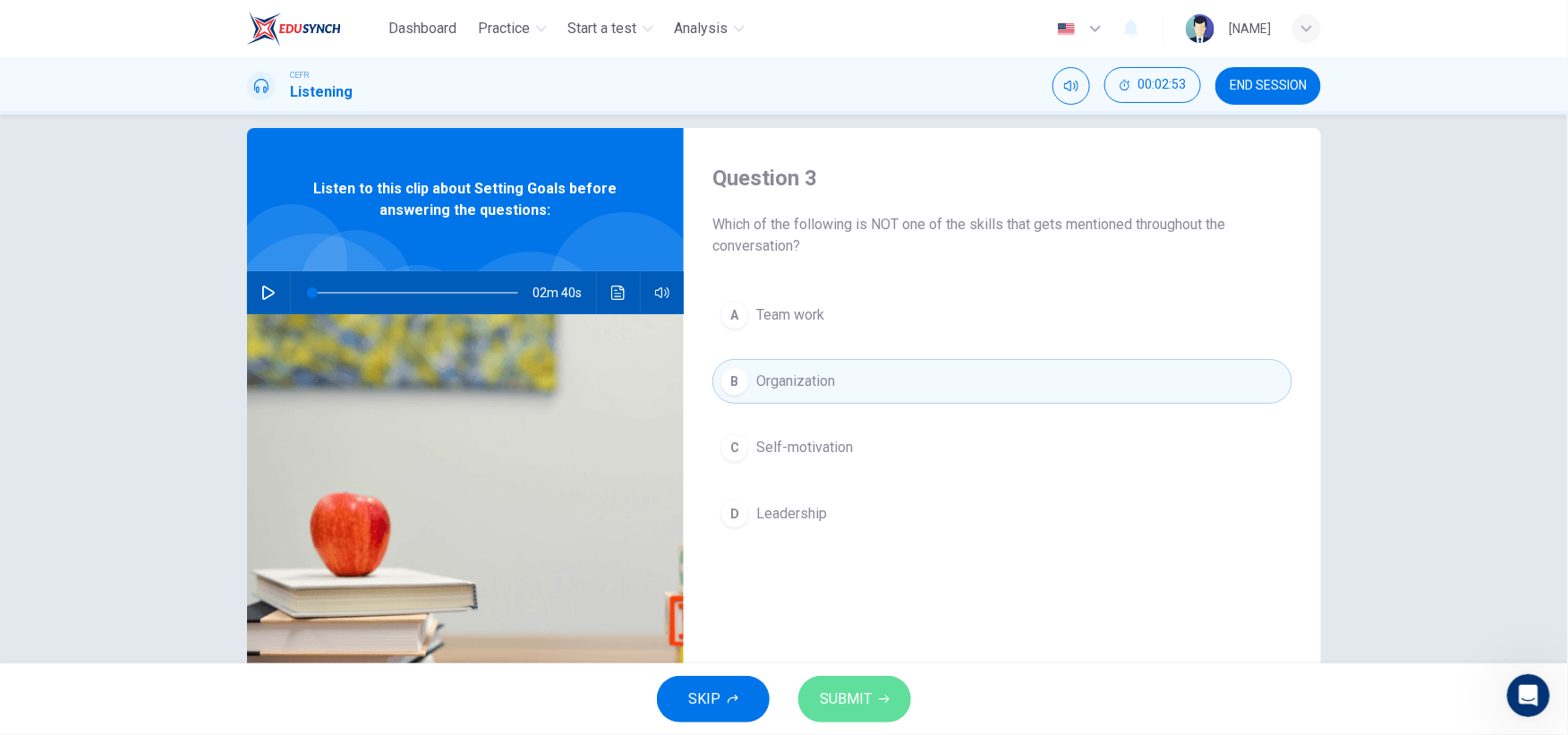 click on "SUBMIT" at bounding box center (846, 699) 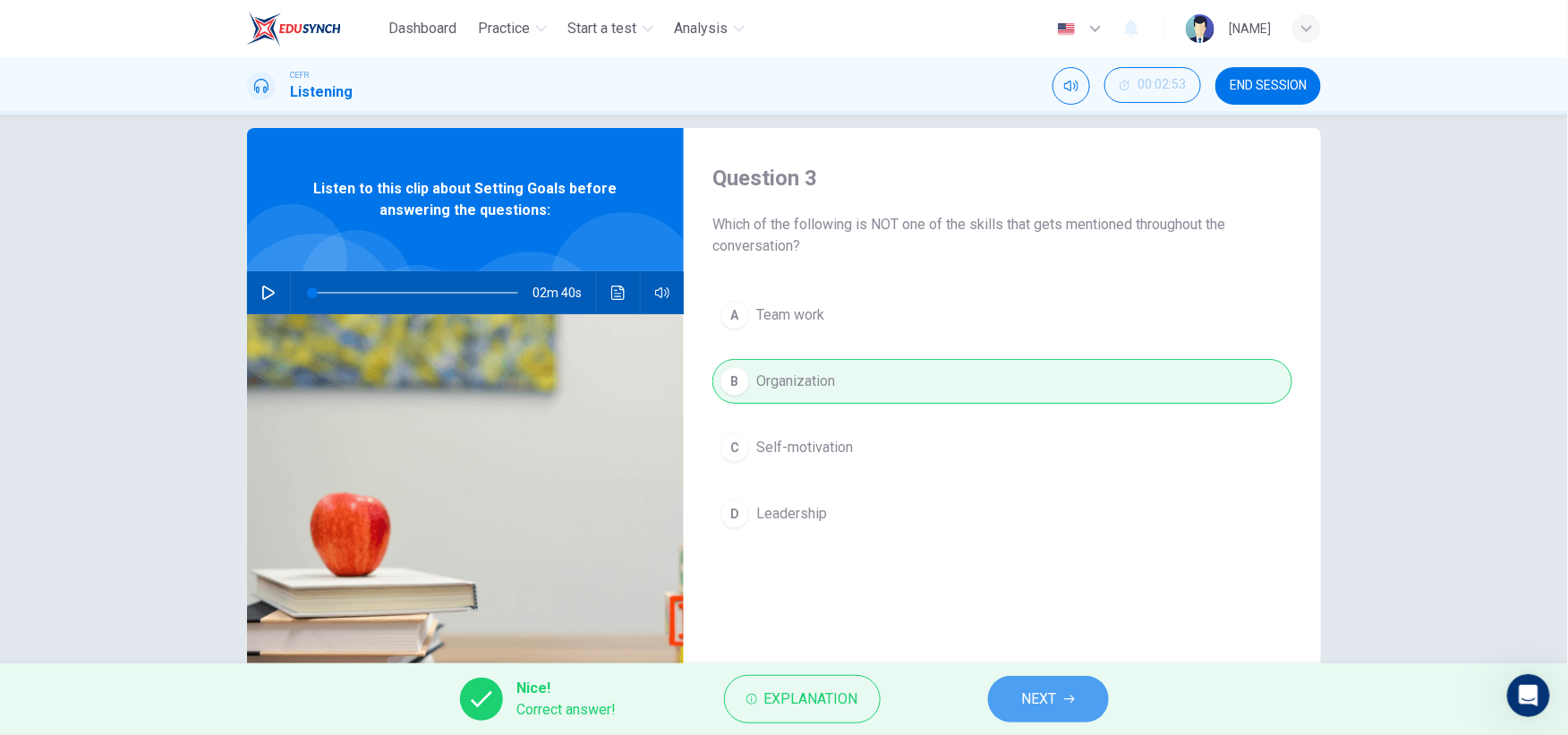 click on "NEXT" at bounding box center (1048, 699) 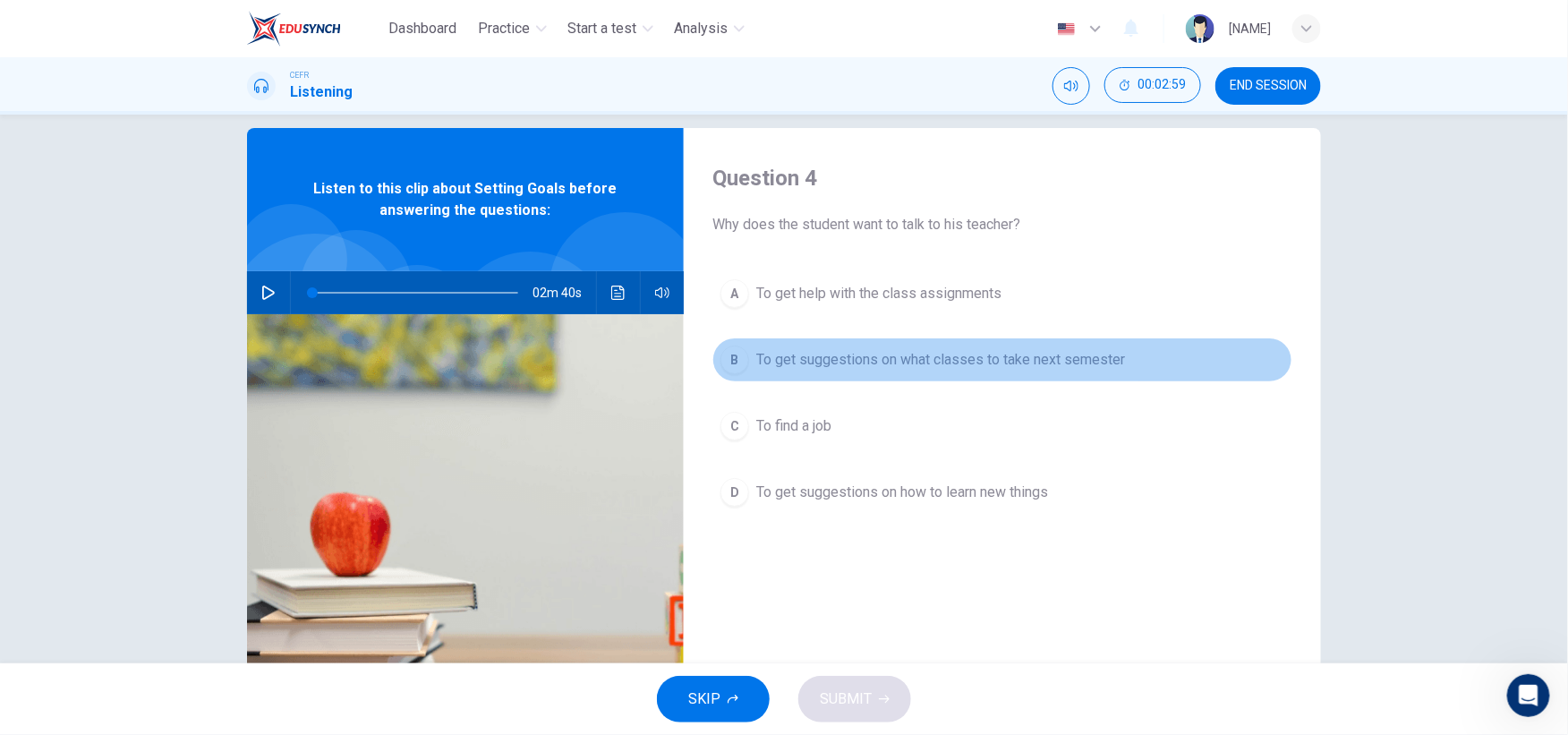 click on "To get suggestions on what classes to take next semester" at bounding box center [879, 294] 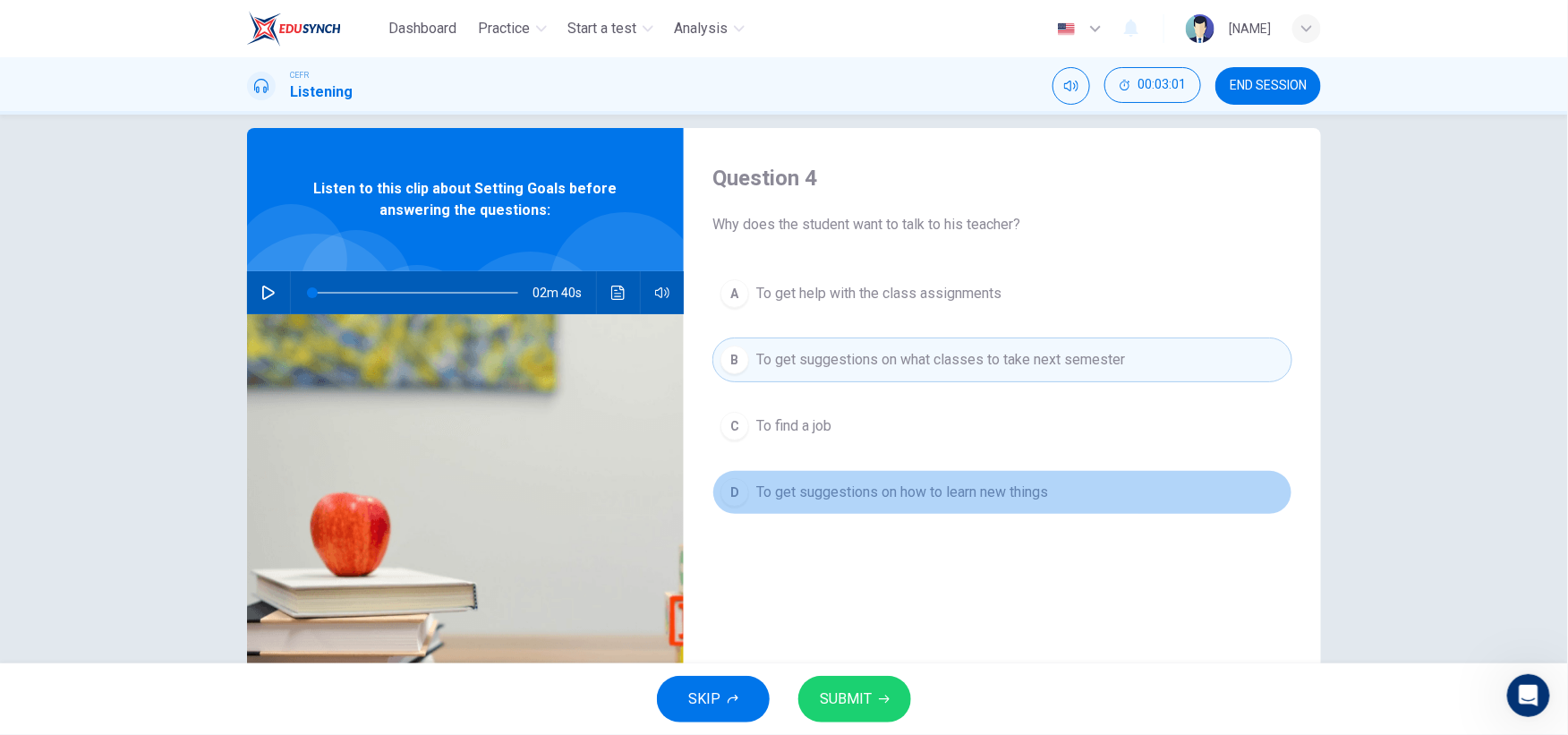 click on "D To get suggestions on how to learn new things" at bounding box center [1002, 492] 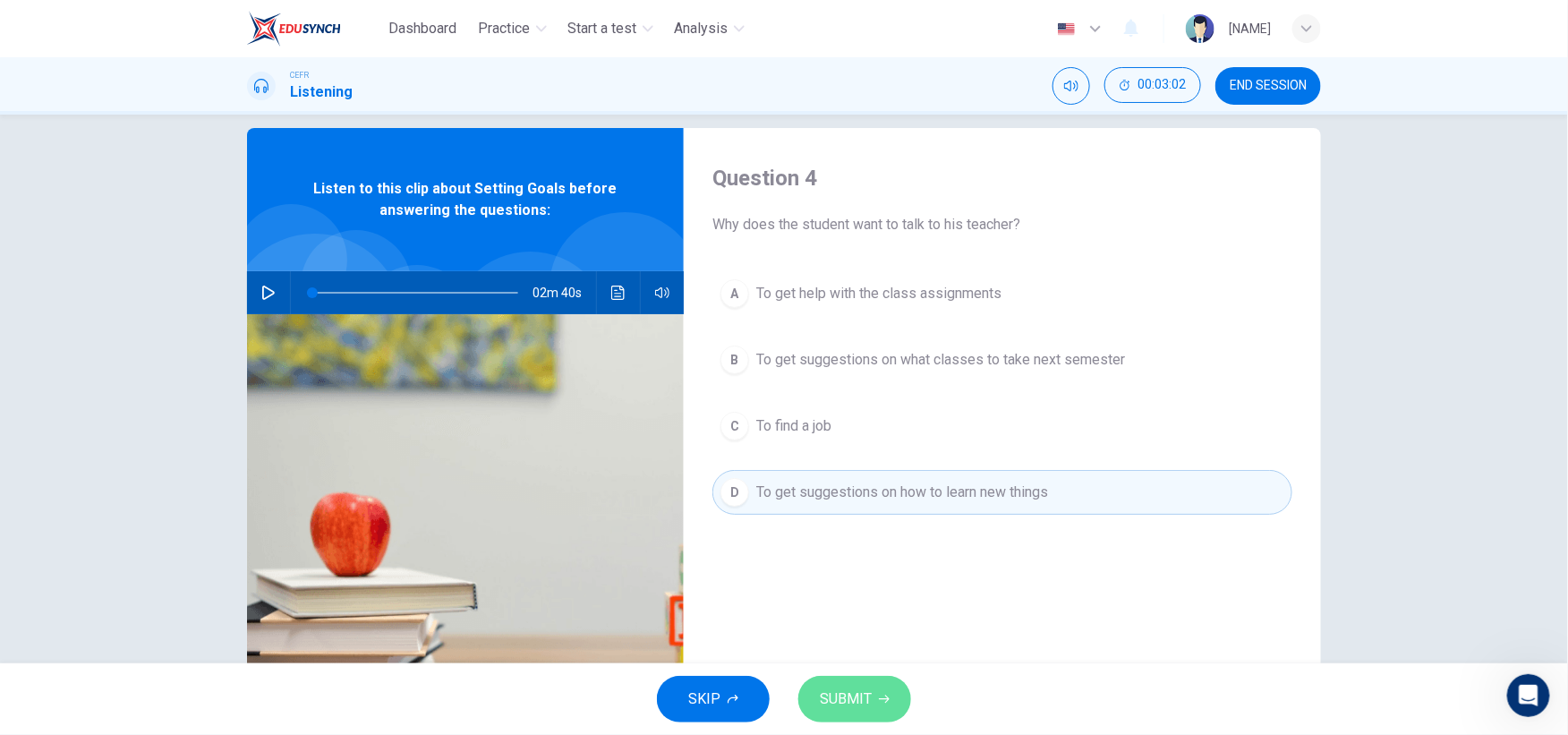 click on "SUBMIT" at bounding box center [846, 699] 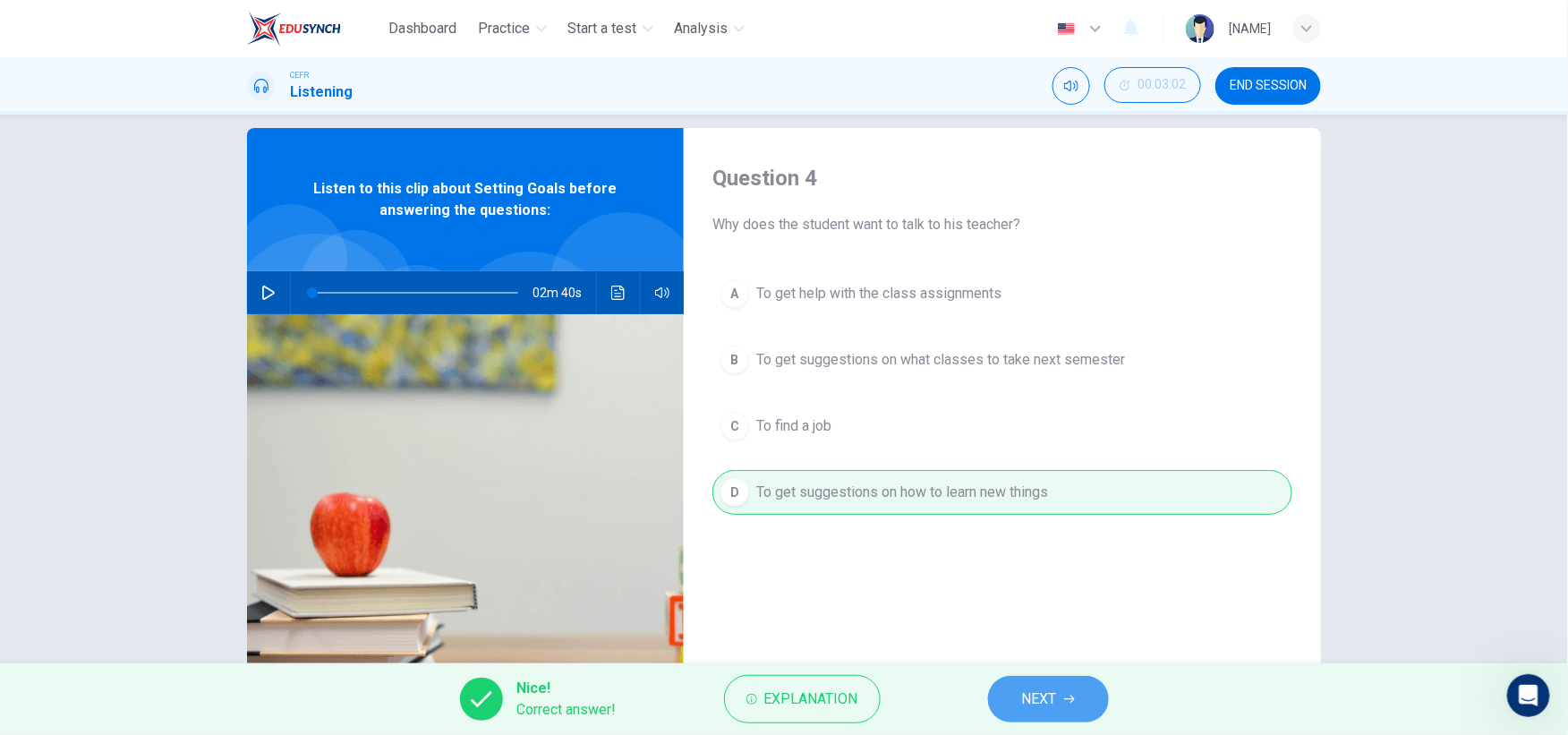 click on "NEXT" at bounding box center [1048, 699] 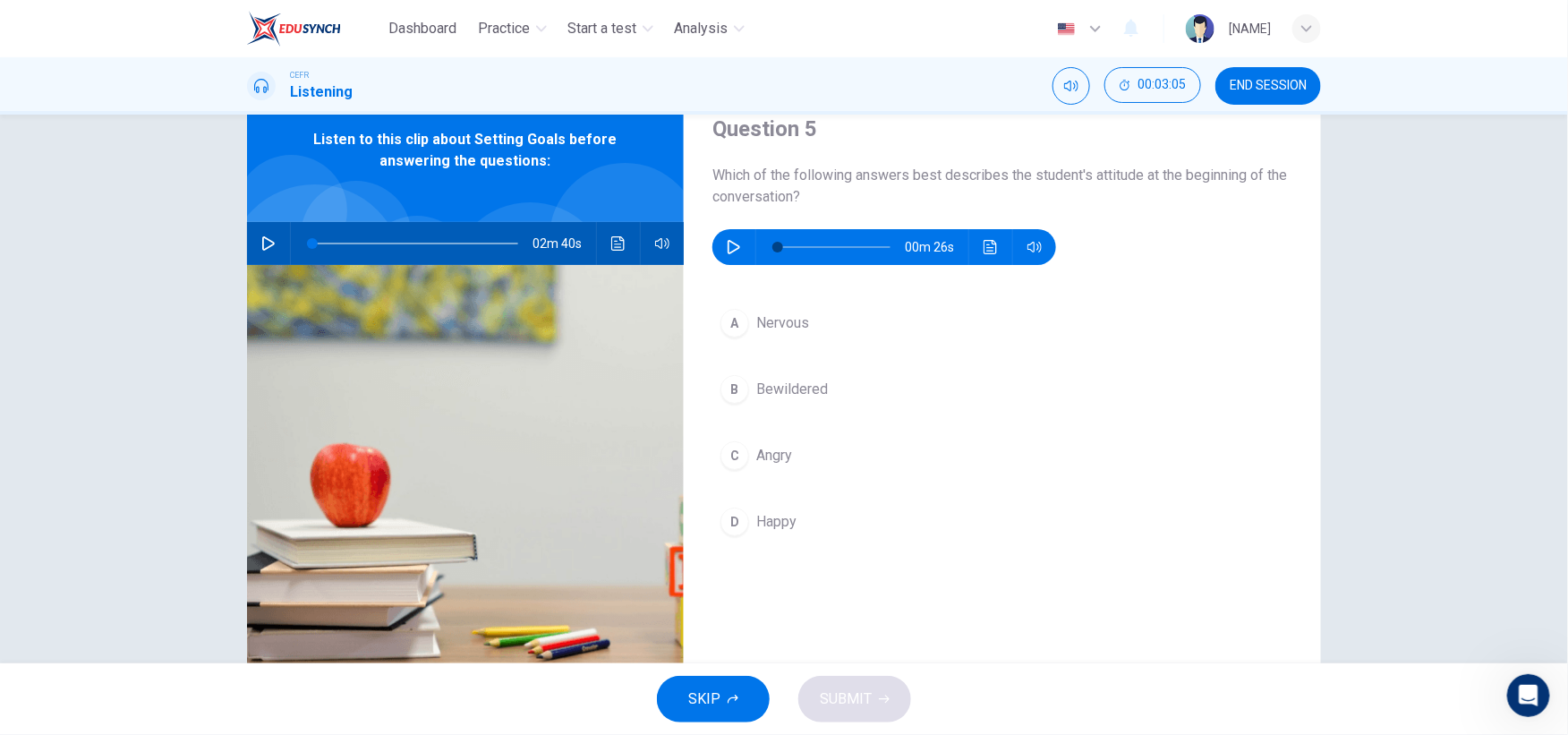 scroll, scrollTop: 73, scrollLeft: 0, axis: vertical 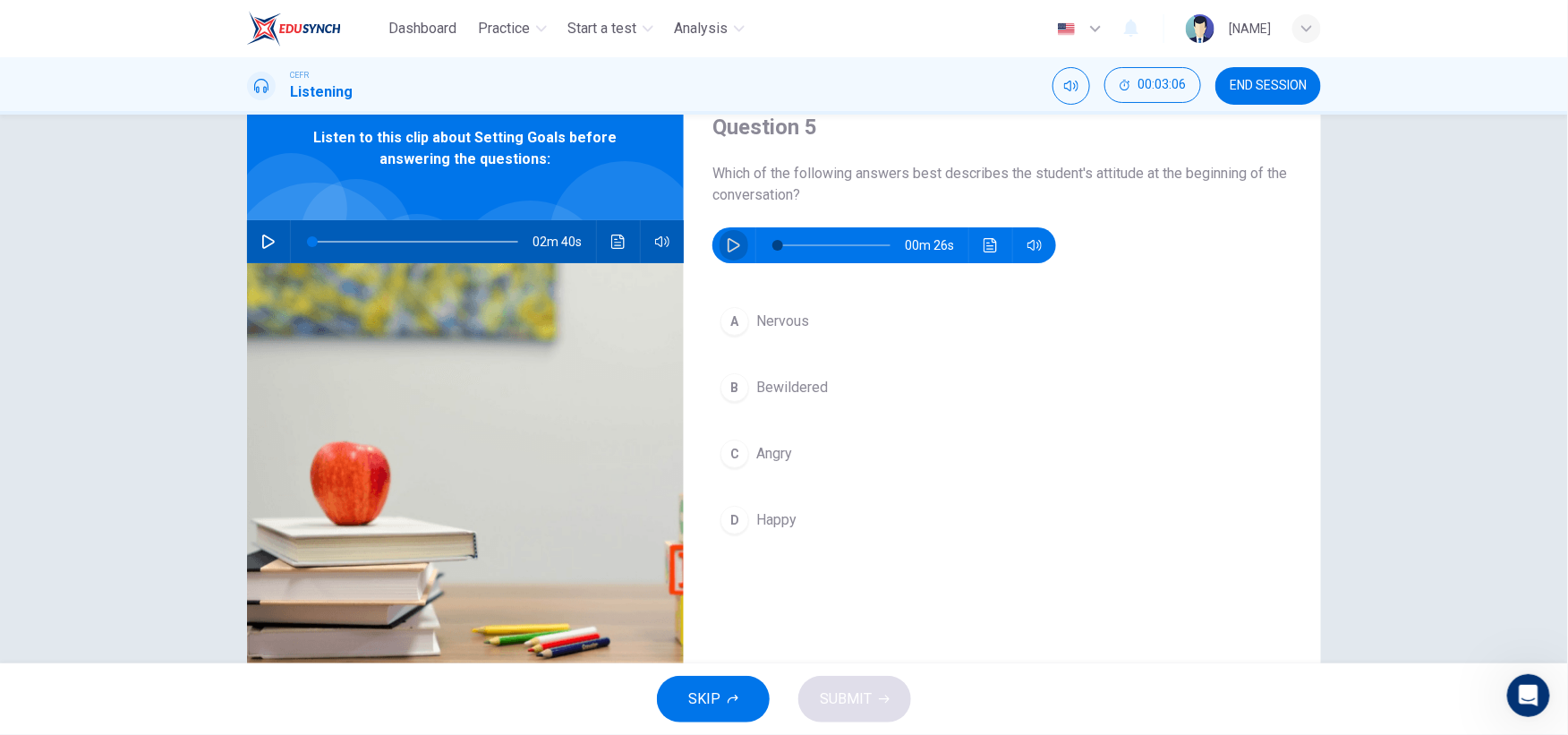 click at bounding box center (734, 245) 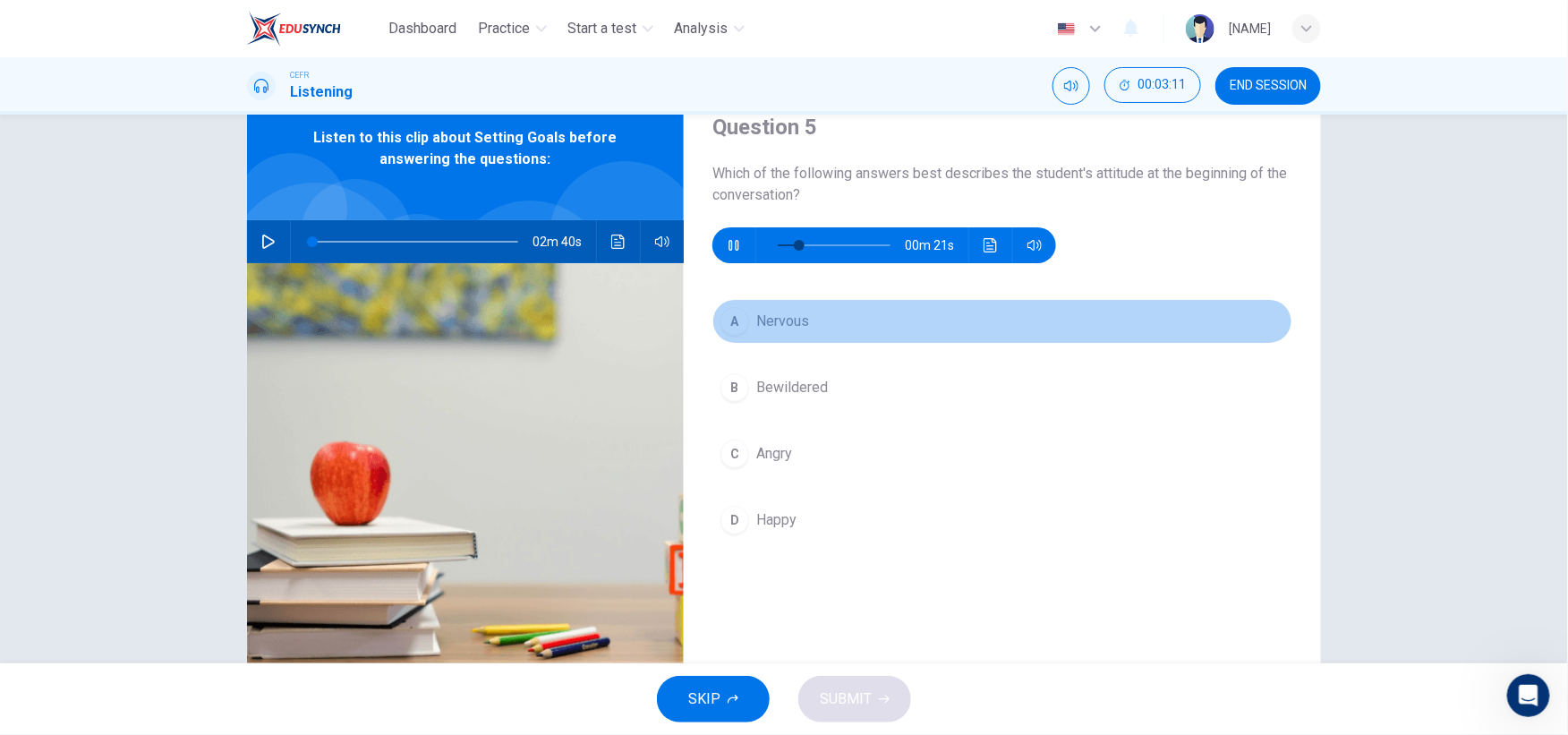 click on "A" at bounding box center (735, 321) 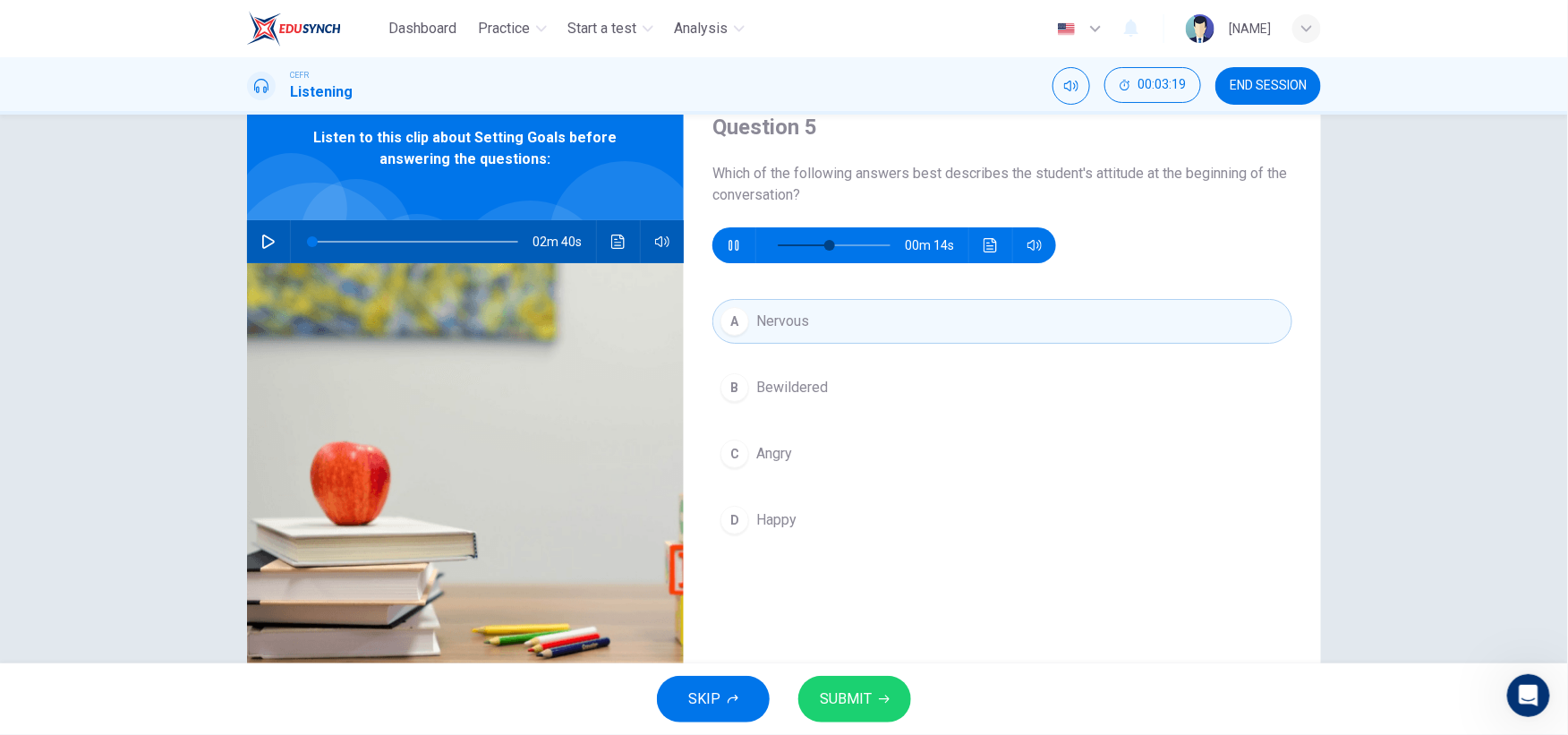 drag, startPoint x: 851, startPoint y: 724, endPoint x: 851, endPoint y: 706, distance: 18 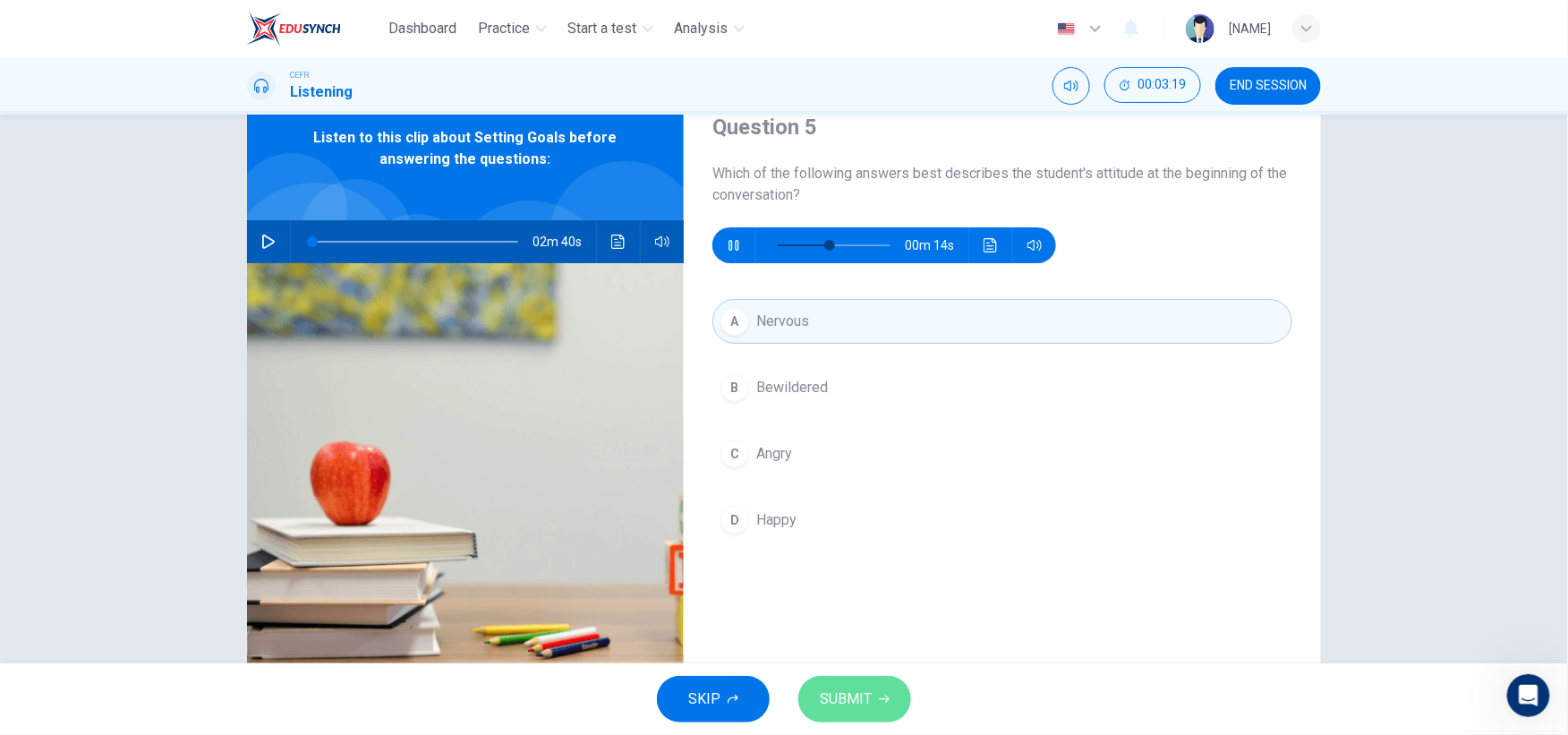 click on "SUBMIT" at bounding box center [846, 699] 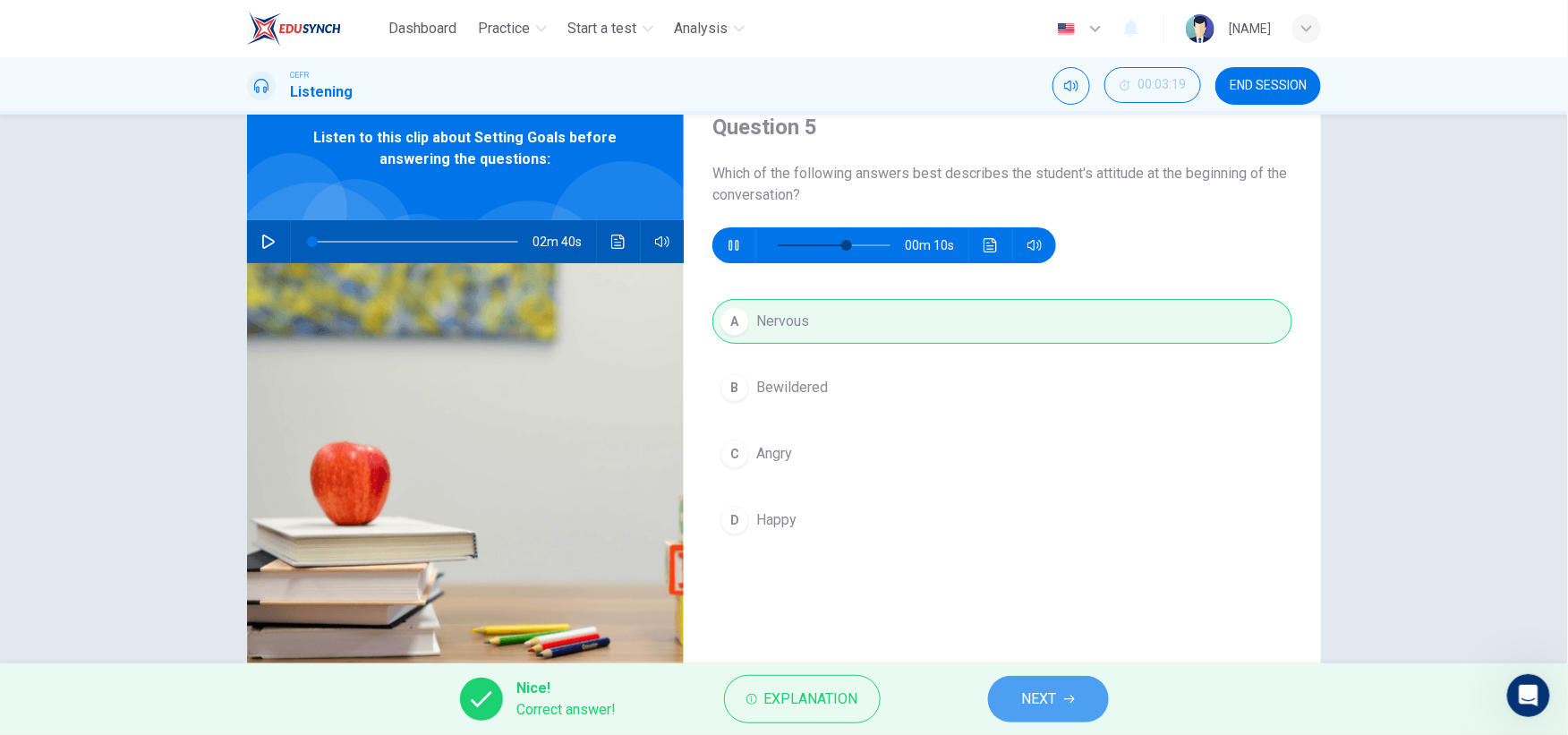 click on "NEXT" at bounding box center [1039, 699] 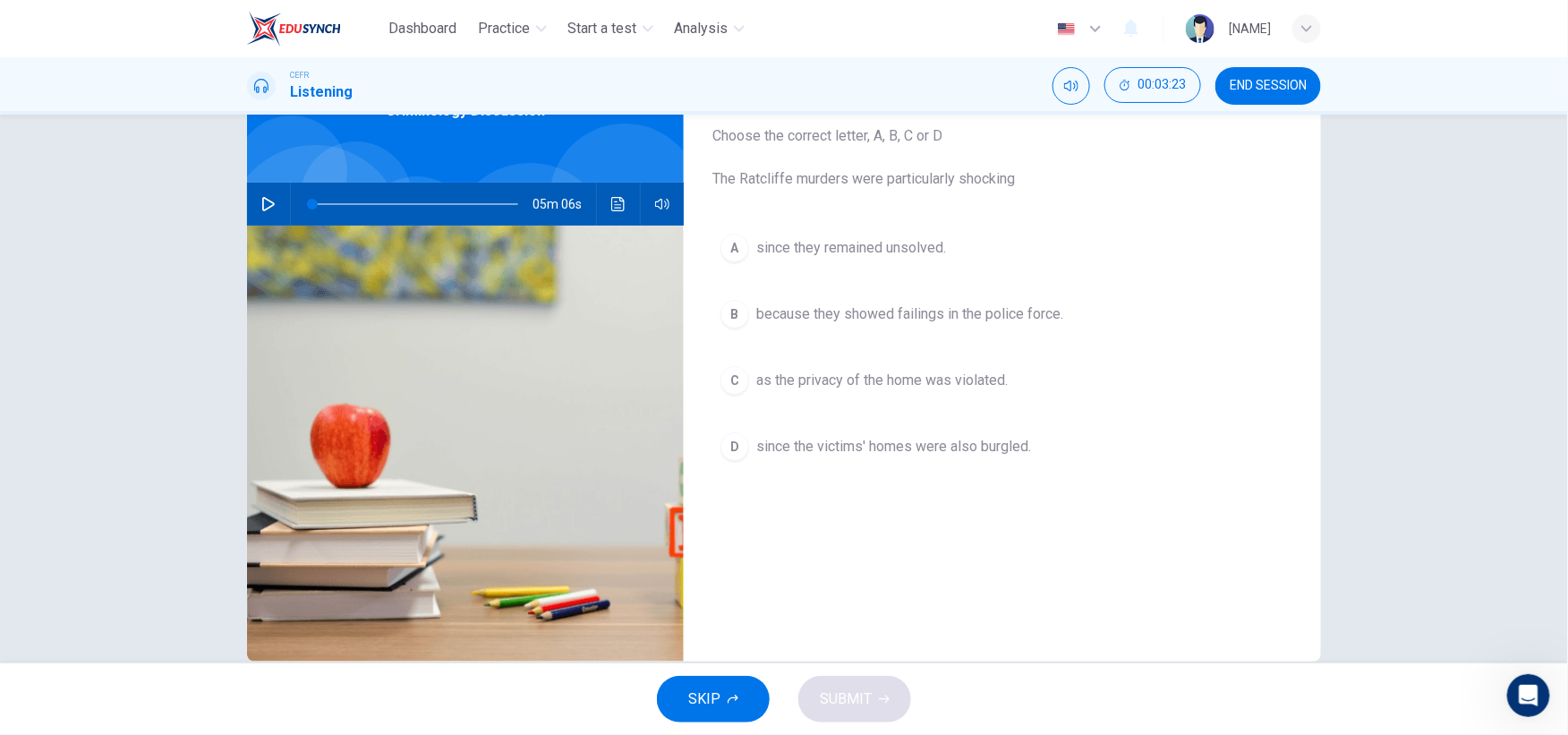 scroll, scrollTop: 115, scrollLeft: 0, axis: vertical 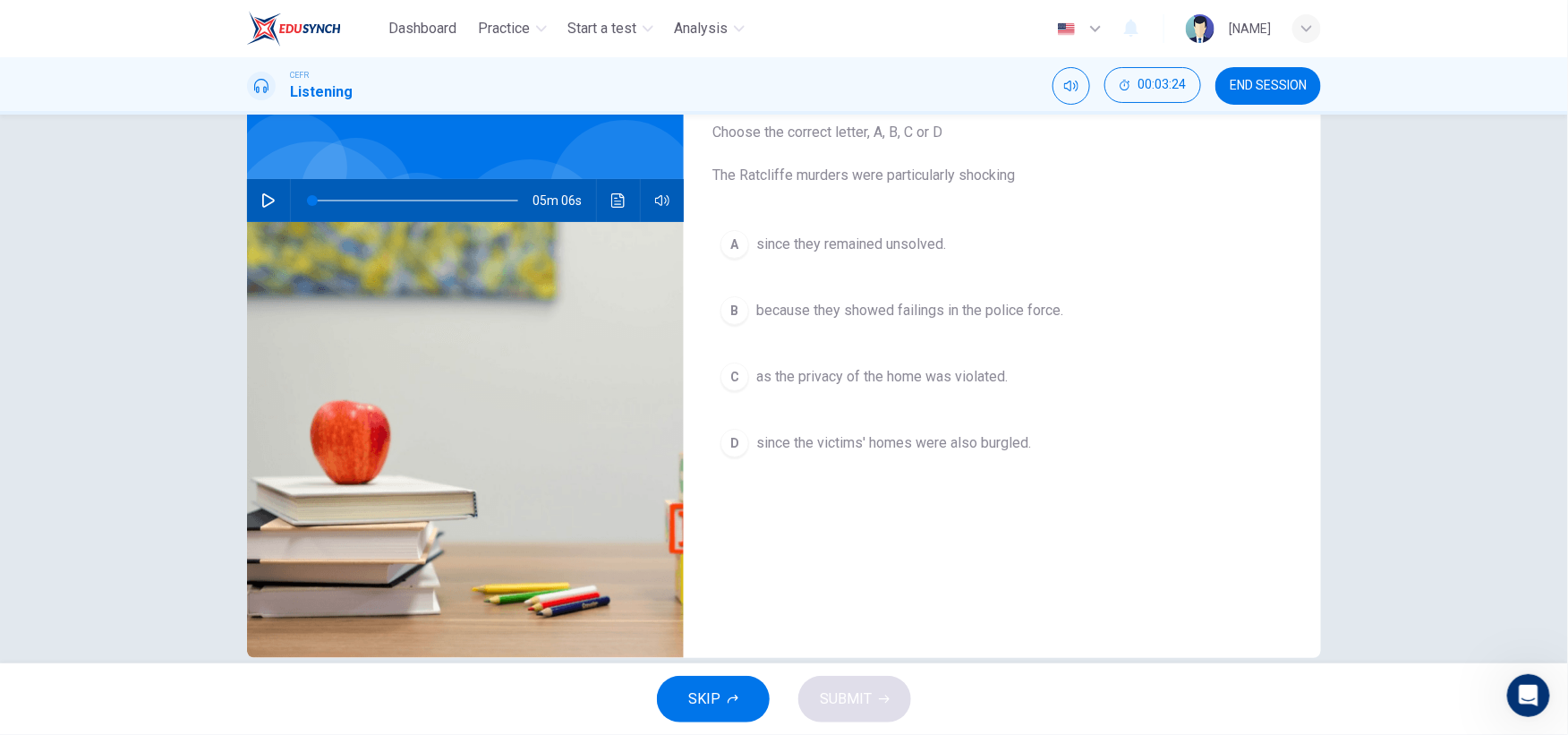 click at bounding box center (268, 201) 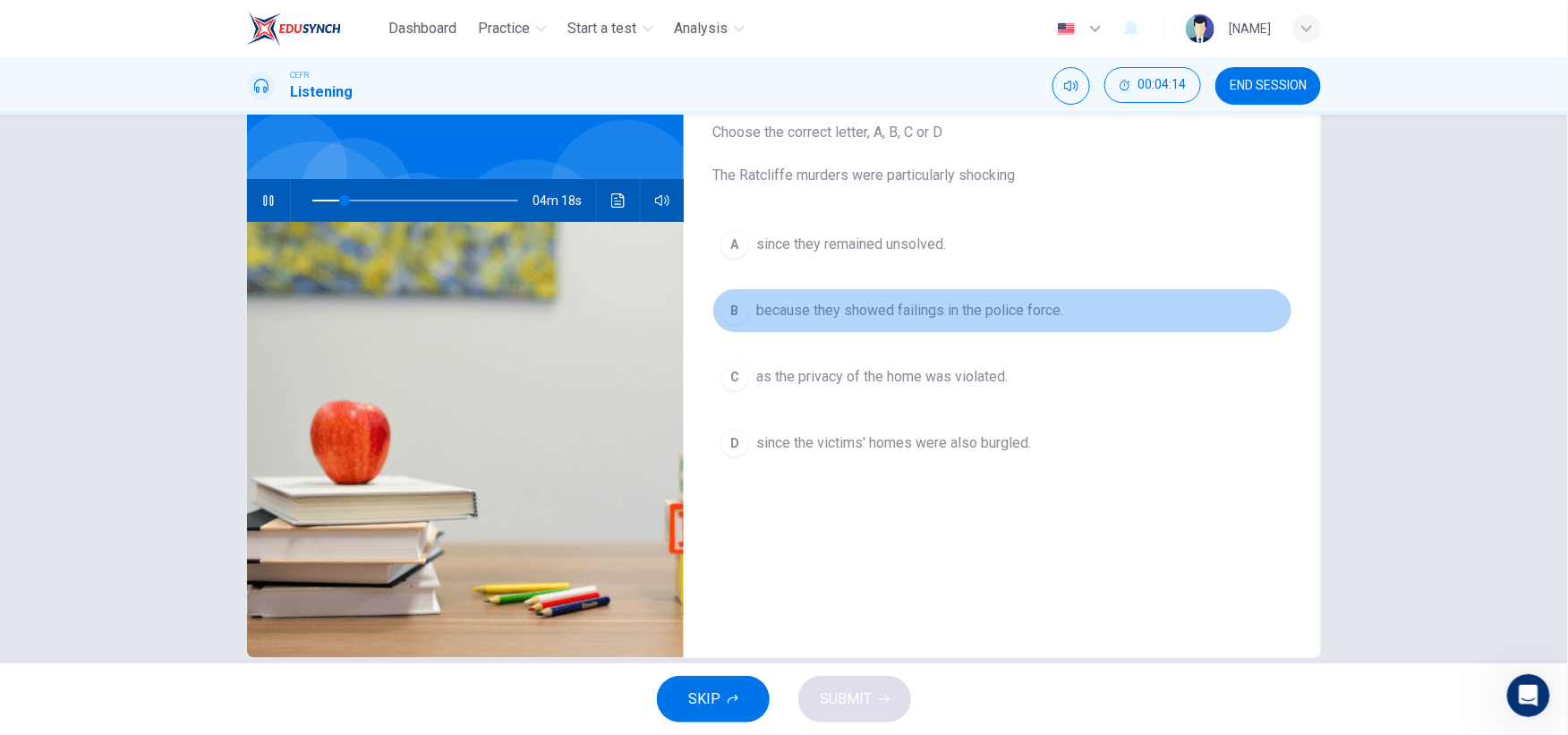 click on "because they showed failings in the police force." at bounding box center [851, 244] 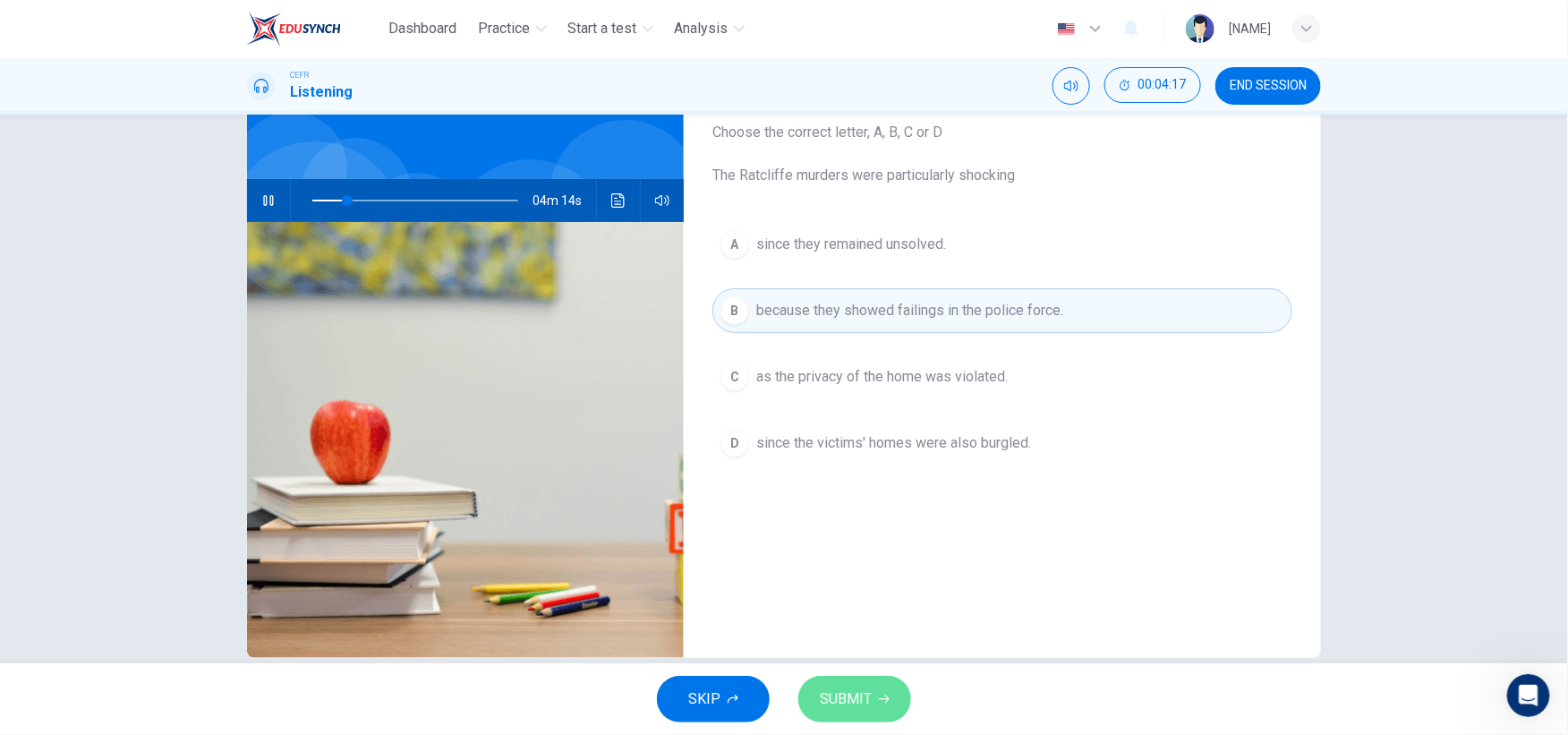 click on "SUBMIT" at bounding box center [855, 699] 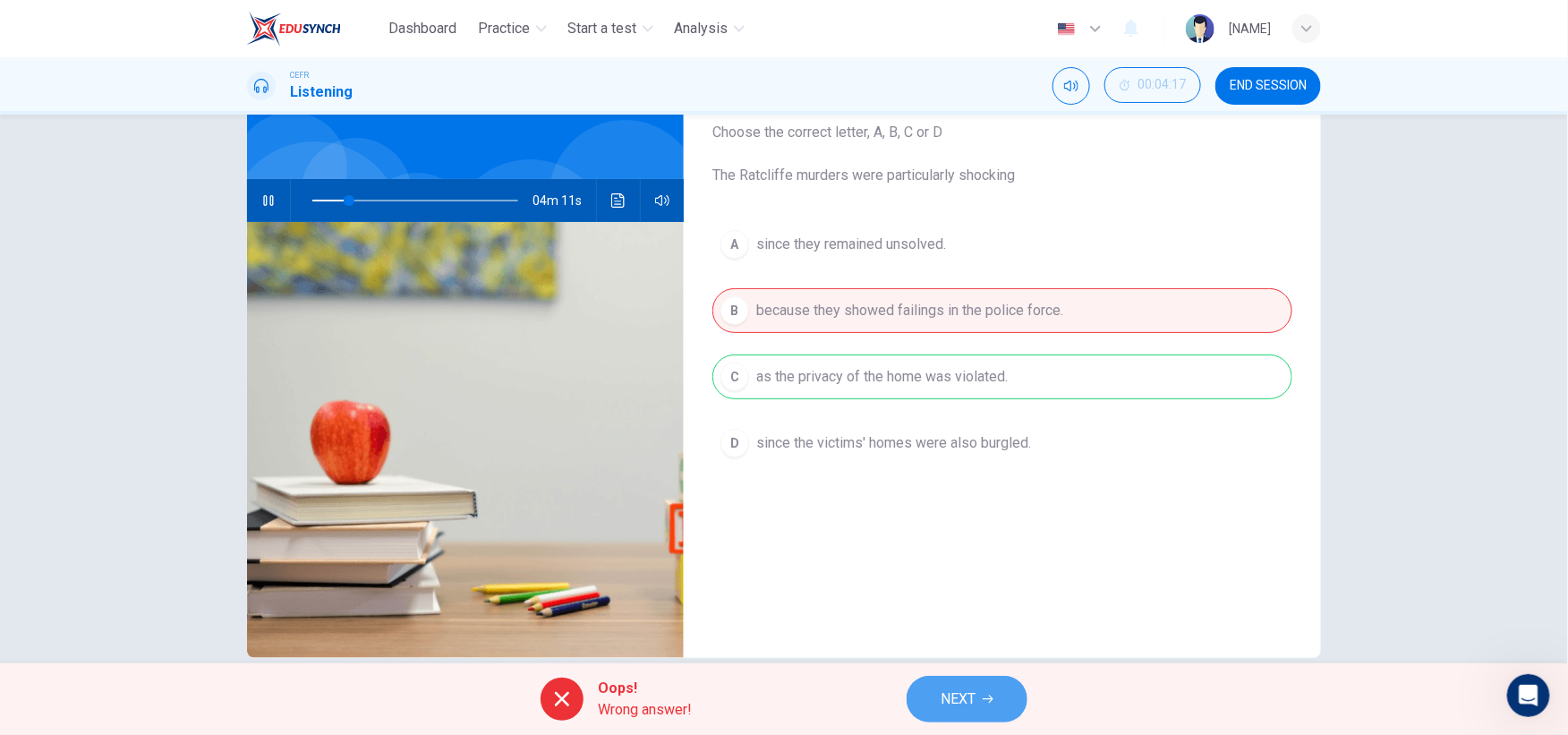 click on "NEXT" at bounding box center (958, 699) 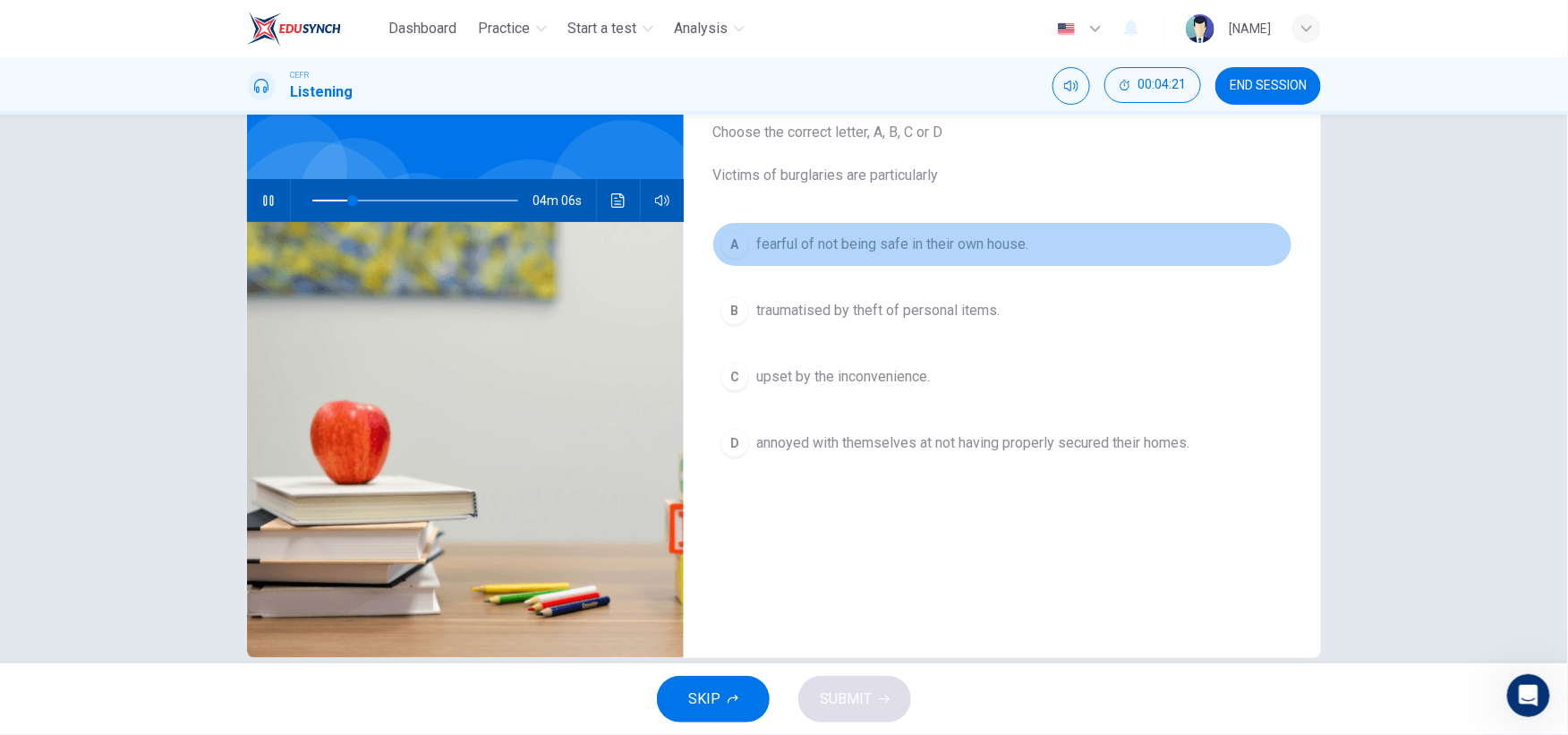 click on "fearful of not being safe in their own house." at bounding box center [892, 244] 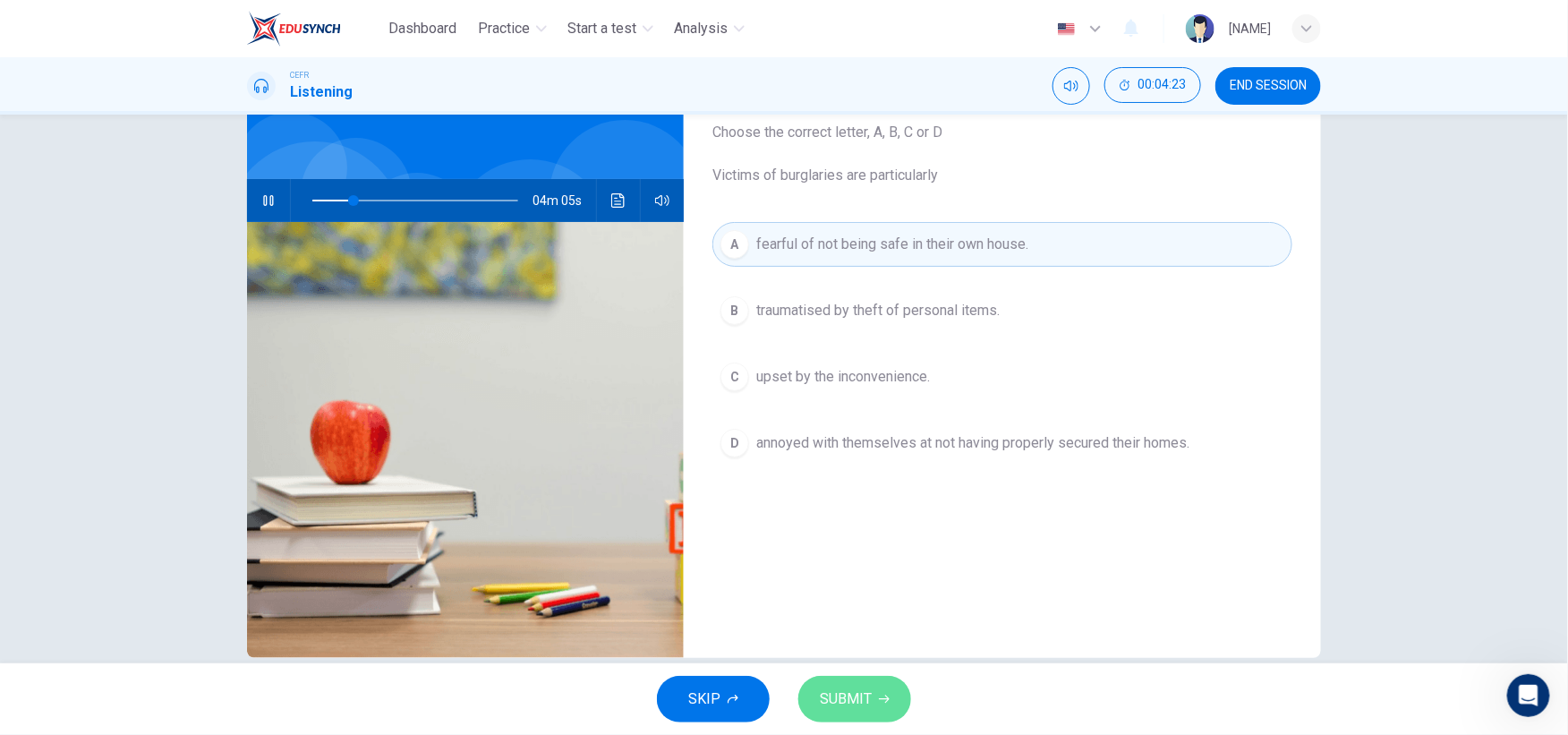 click on "SUBMIT" at bounding box center (846, 699) 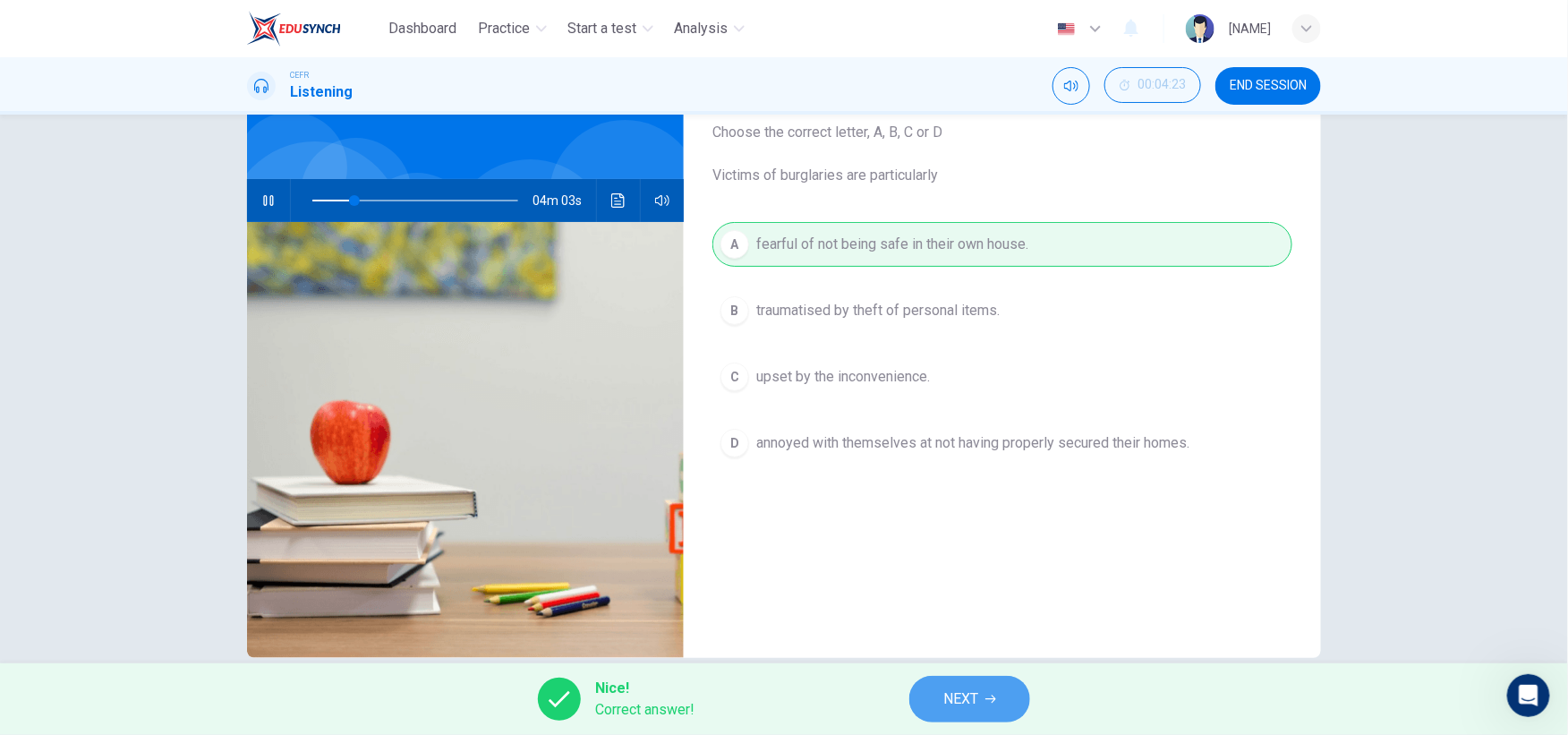 click on "NEXT" at bounding box center [960, 699] 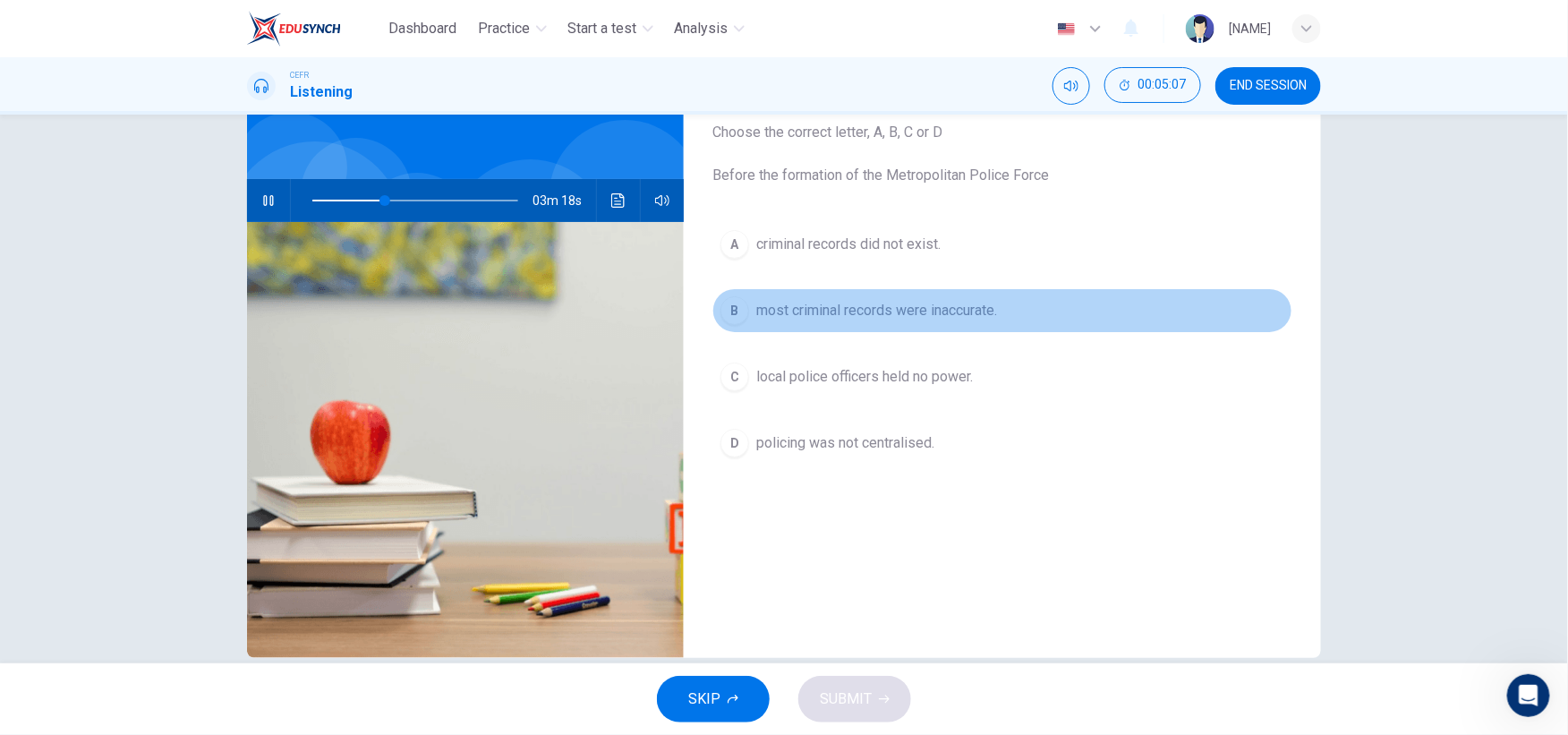 click on "most criminal records were inaccurate." at bounding box center (848, 244) 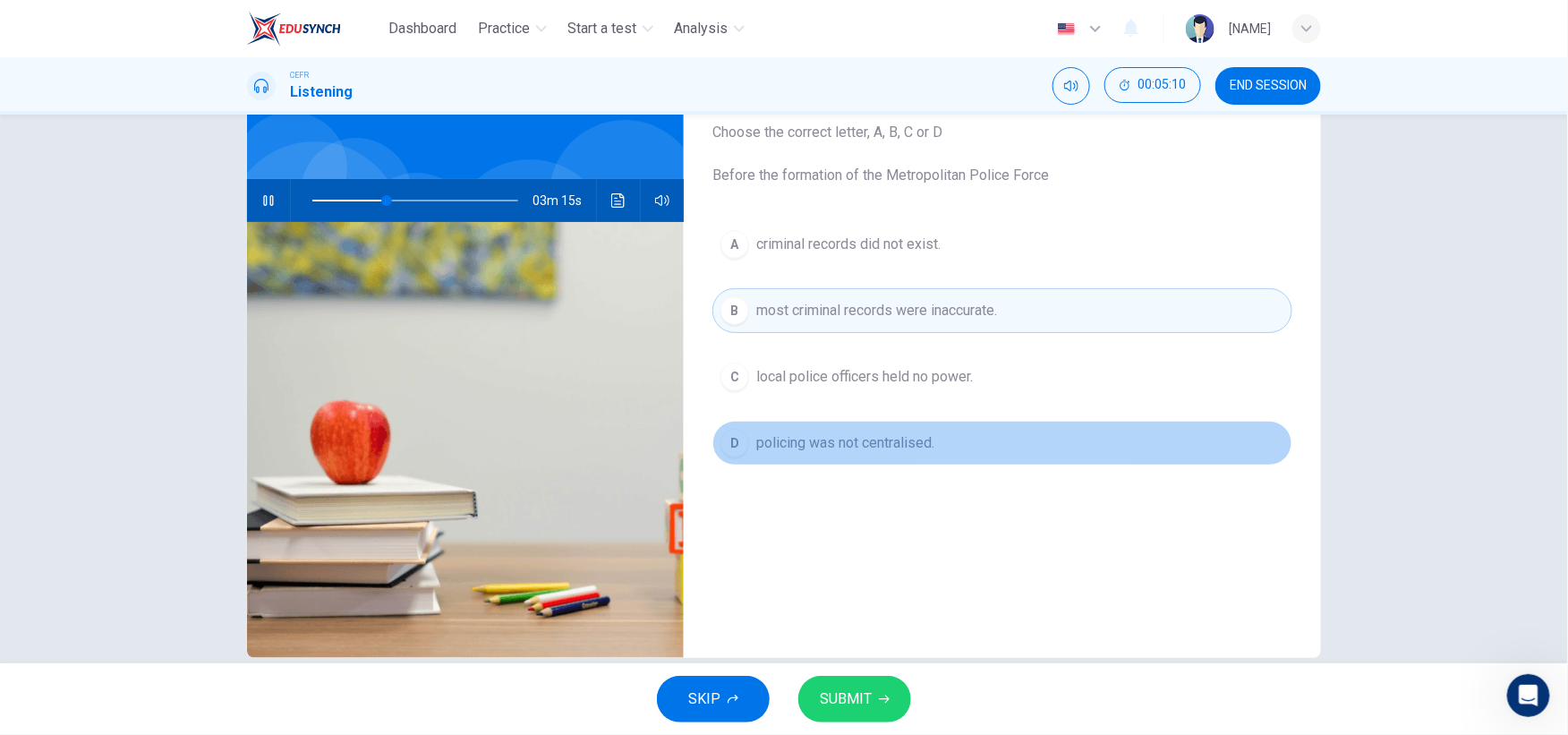 click on "policing was not centralised." at bounding box center [848, 244] 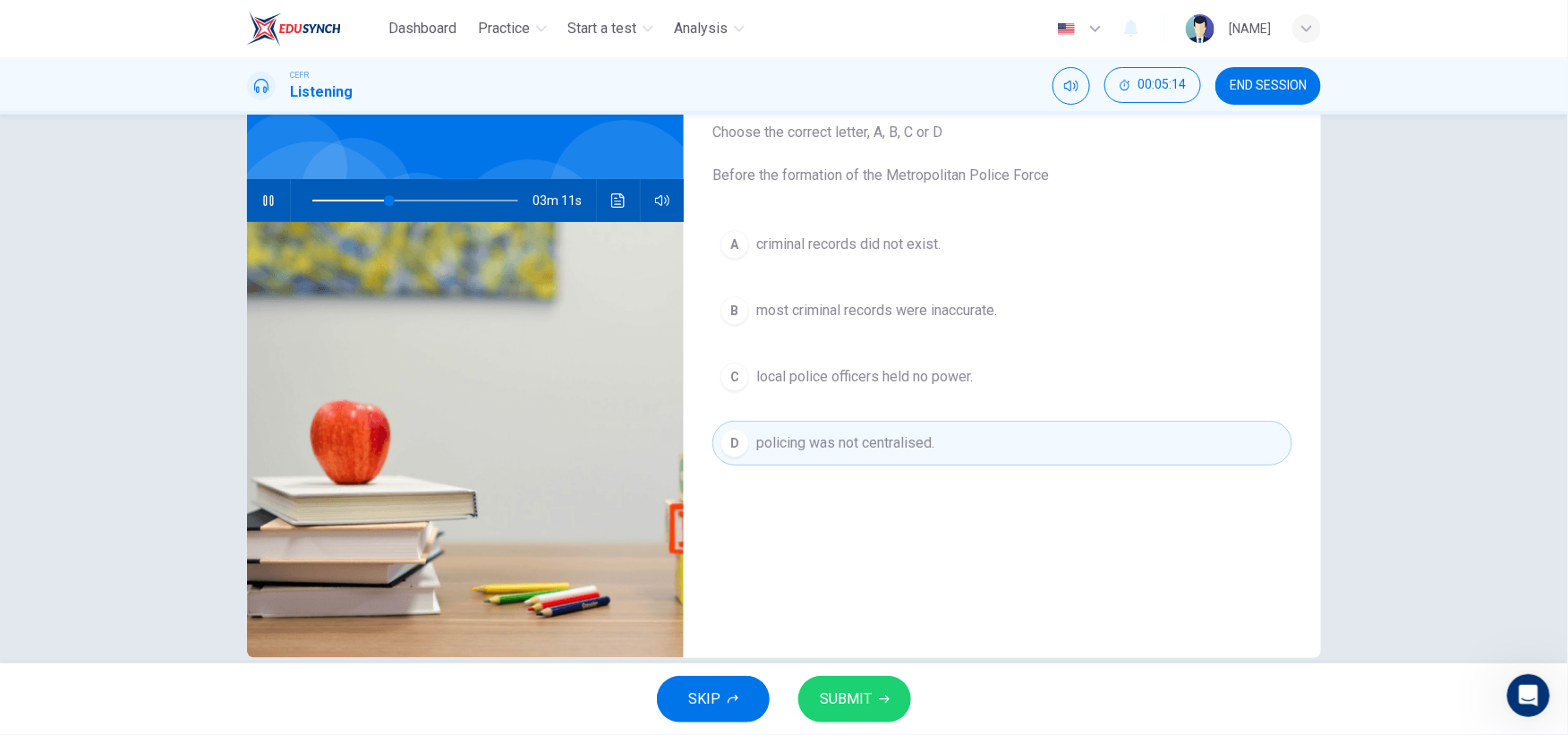click at bounding box center (268, 201) 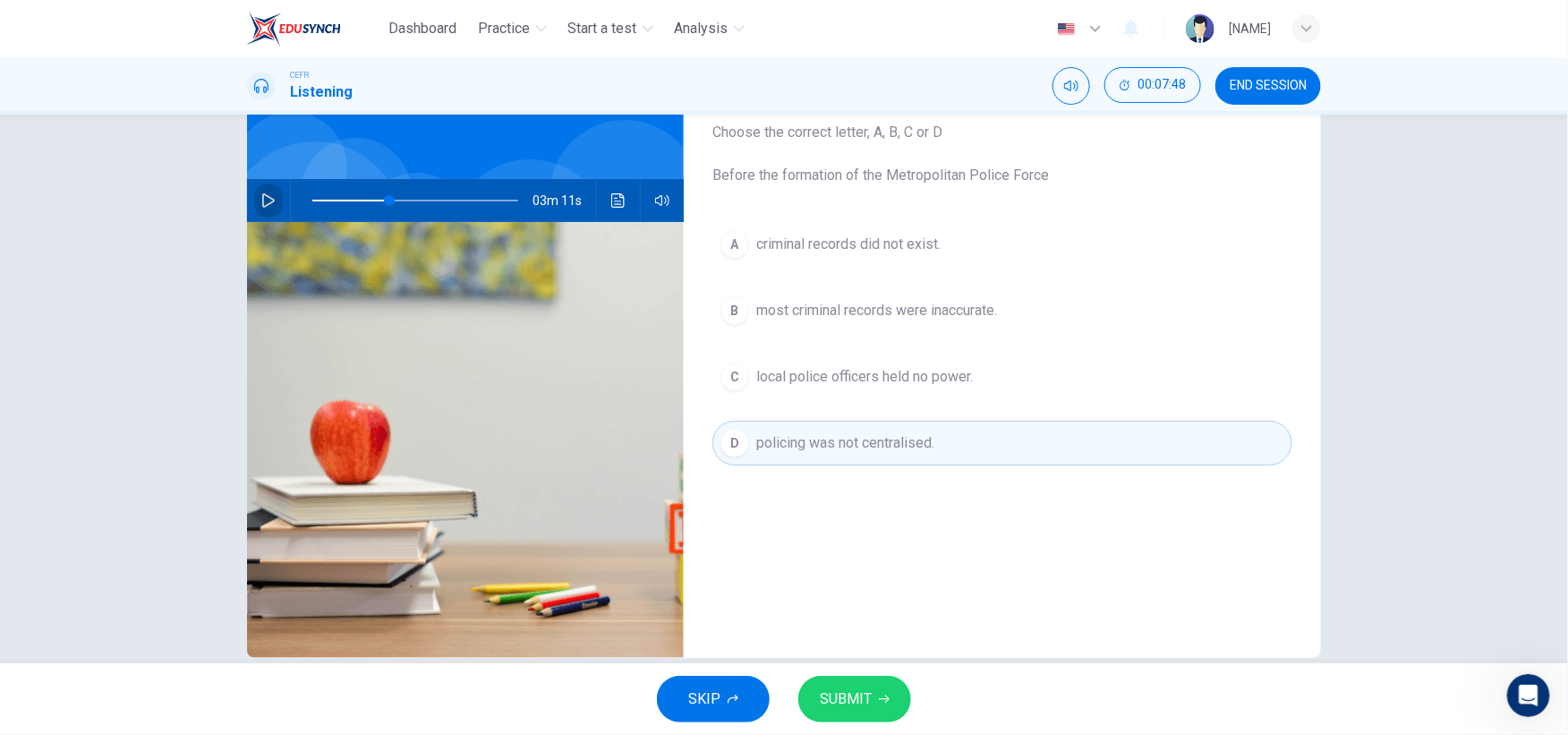 click at bounding box center (268, 201) 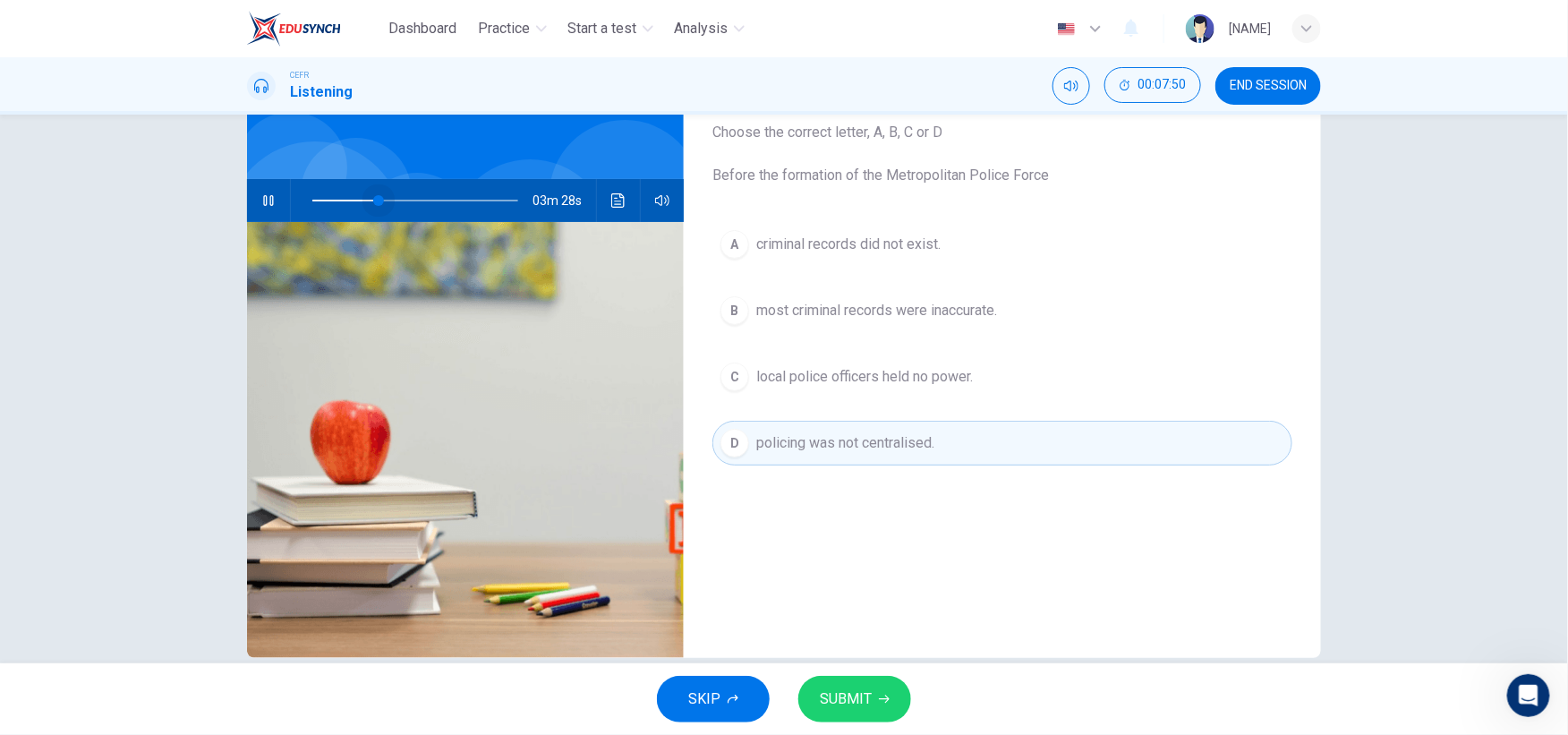 click at bounding box center [379, 201] 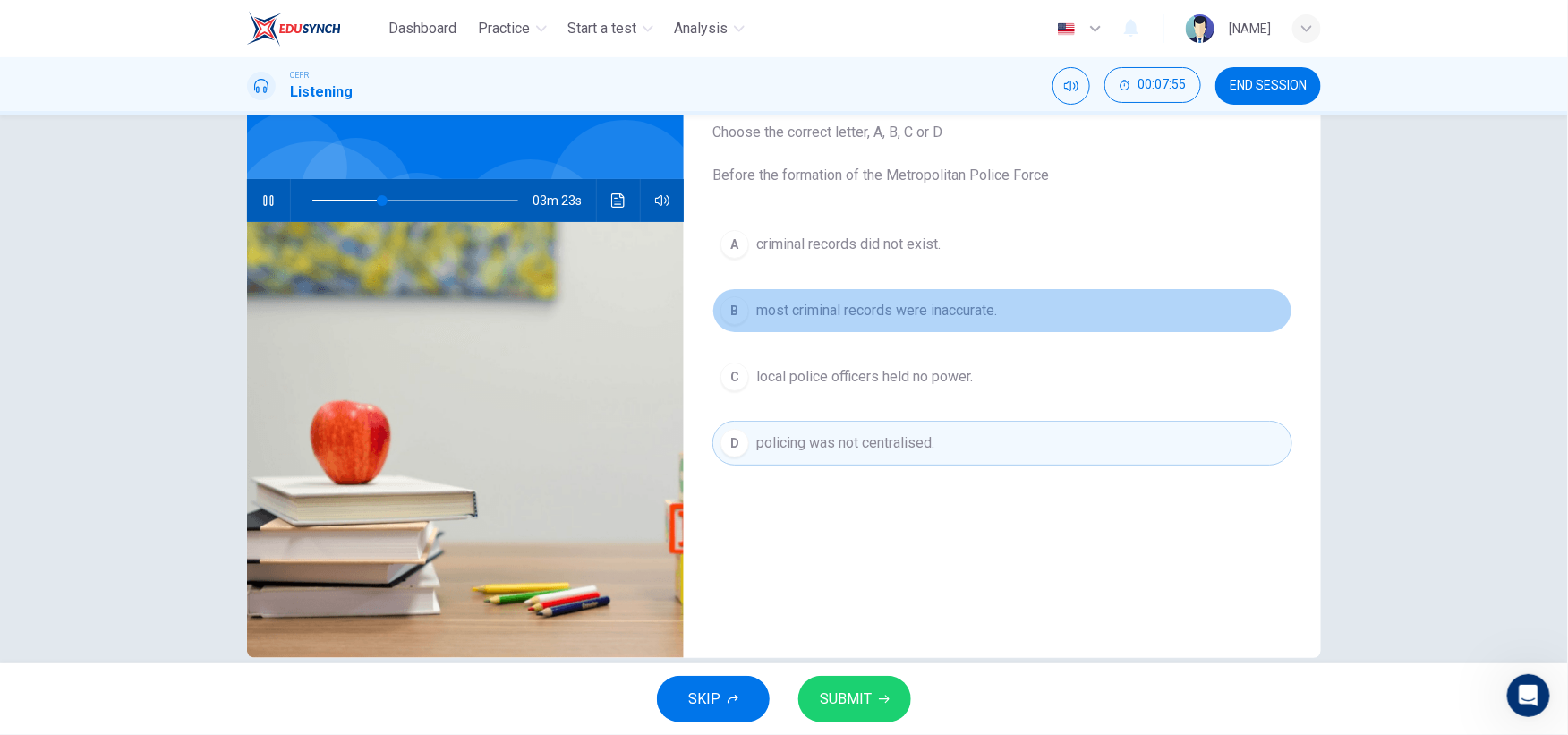 click on "most criminal records were inaccurate." at bounding box center (848, 244) 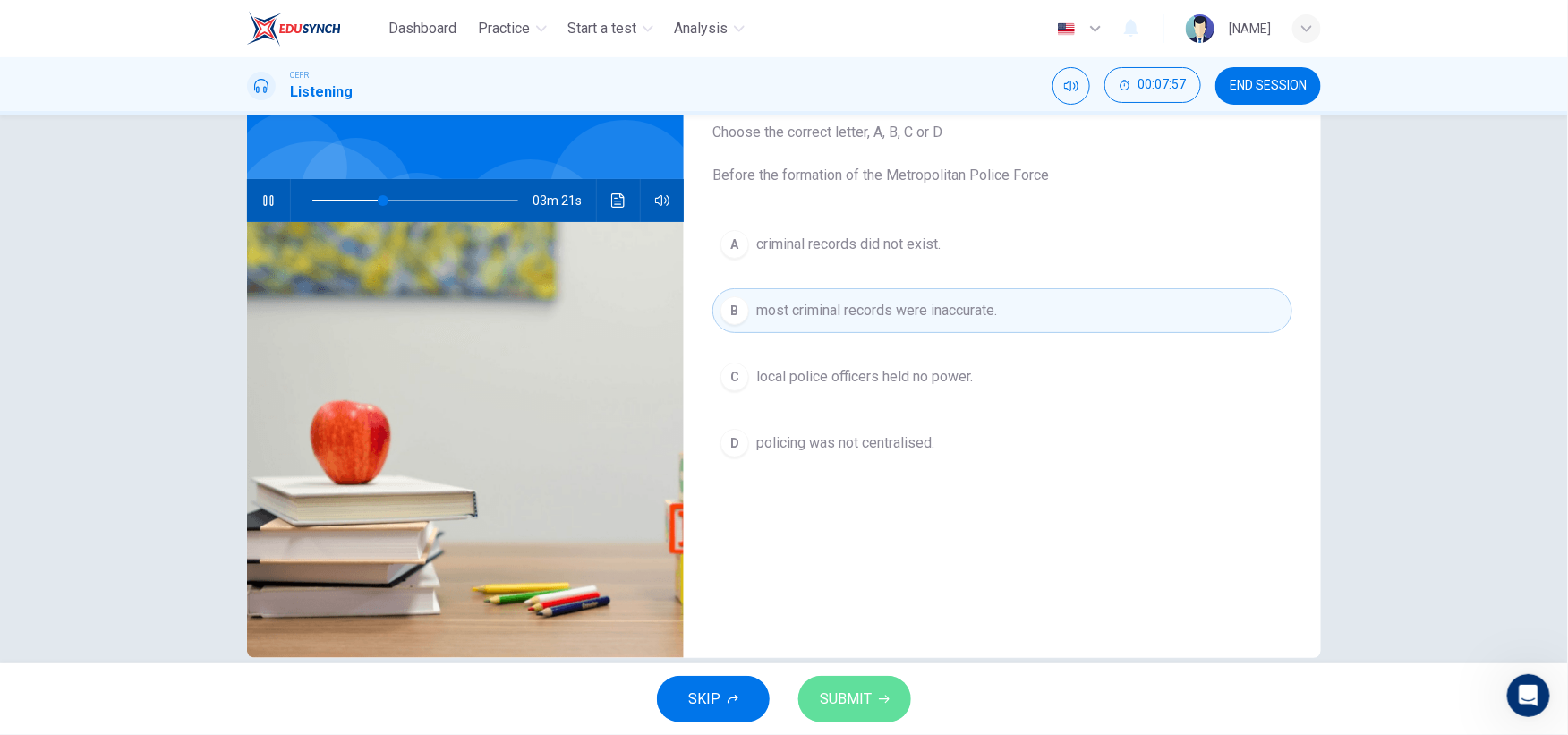 click on "SUBMIT" at bounding box center [846, 699] 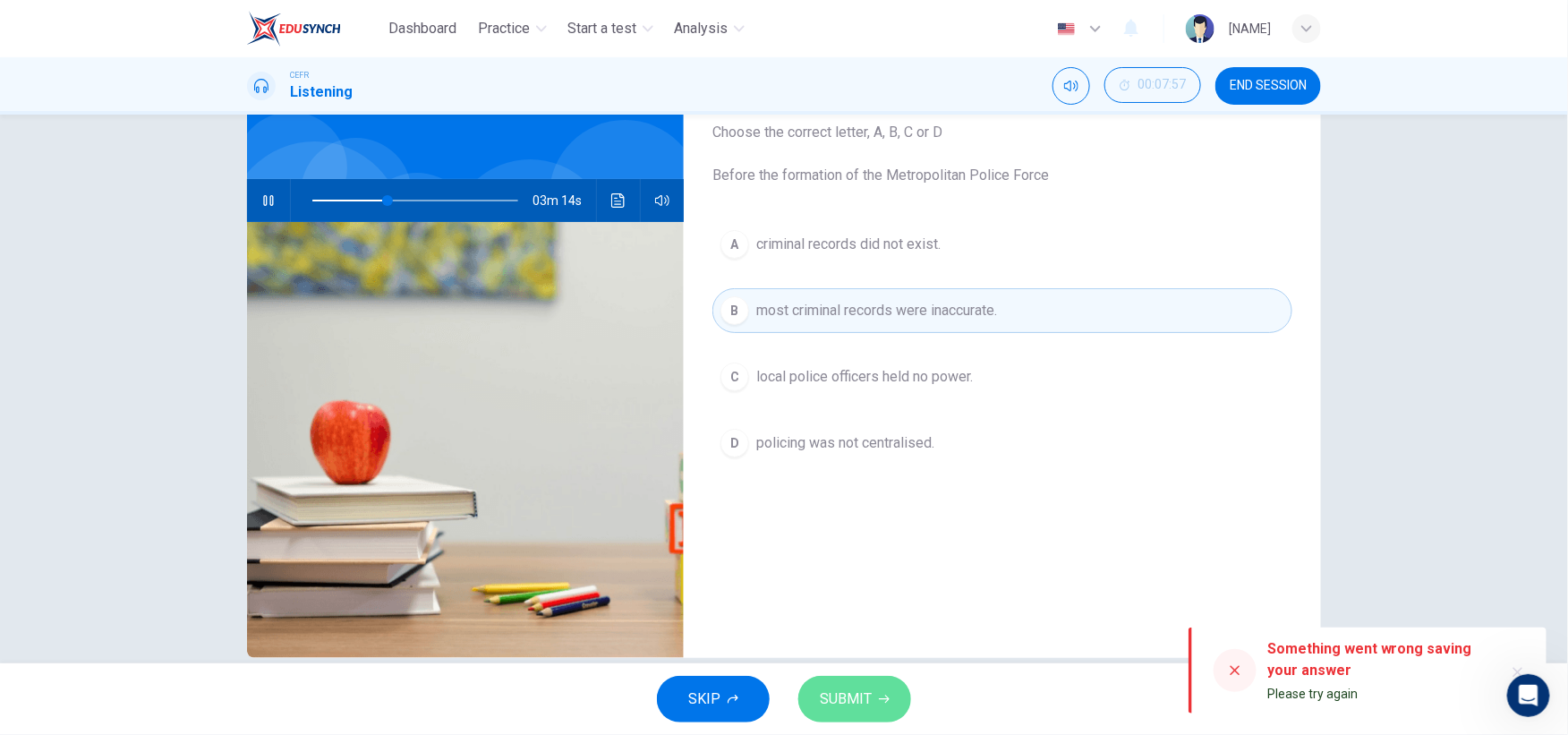 click on "SUBMIT" at bounding box center (846, 699) 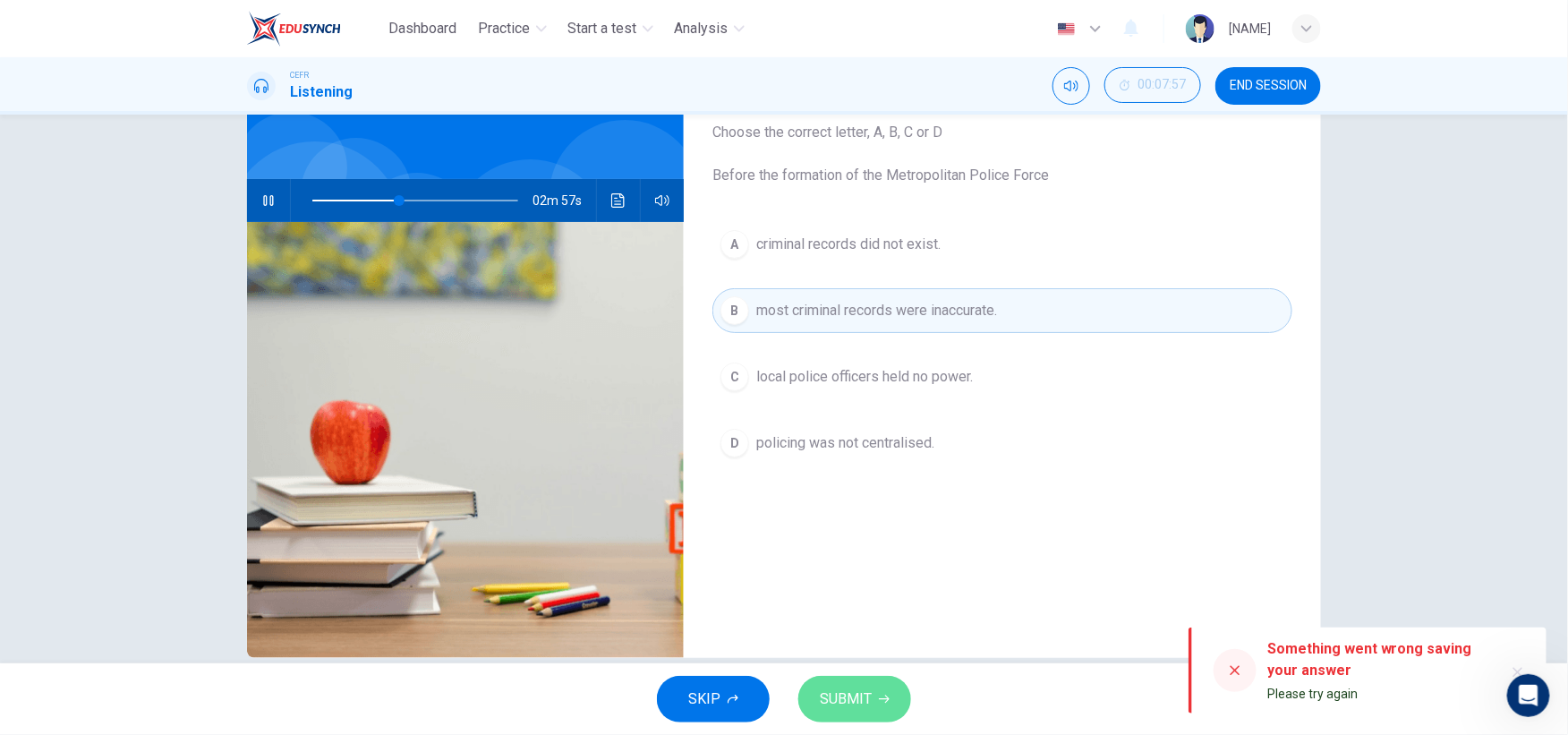 click on "SUBMIT" at bounding box center [846, 699] 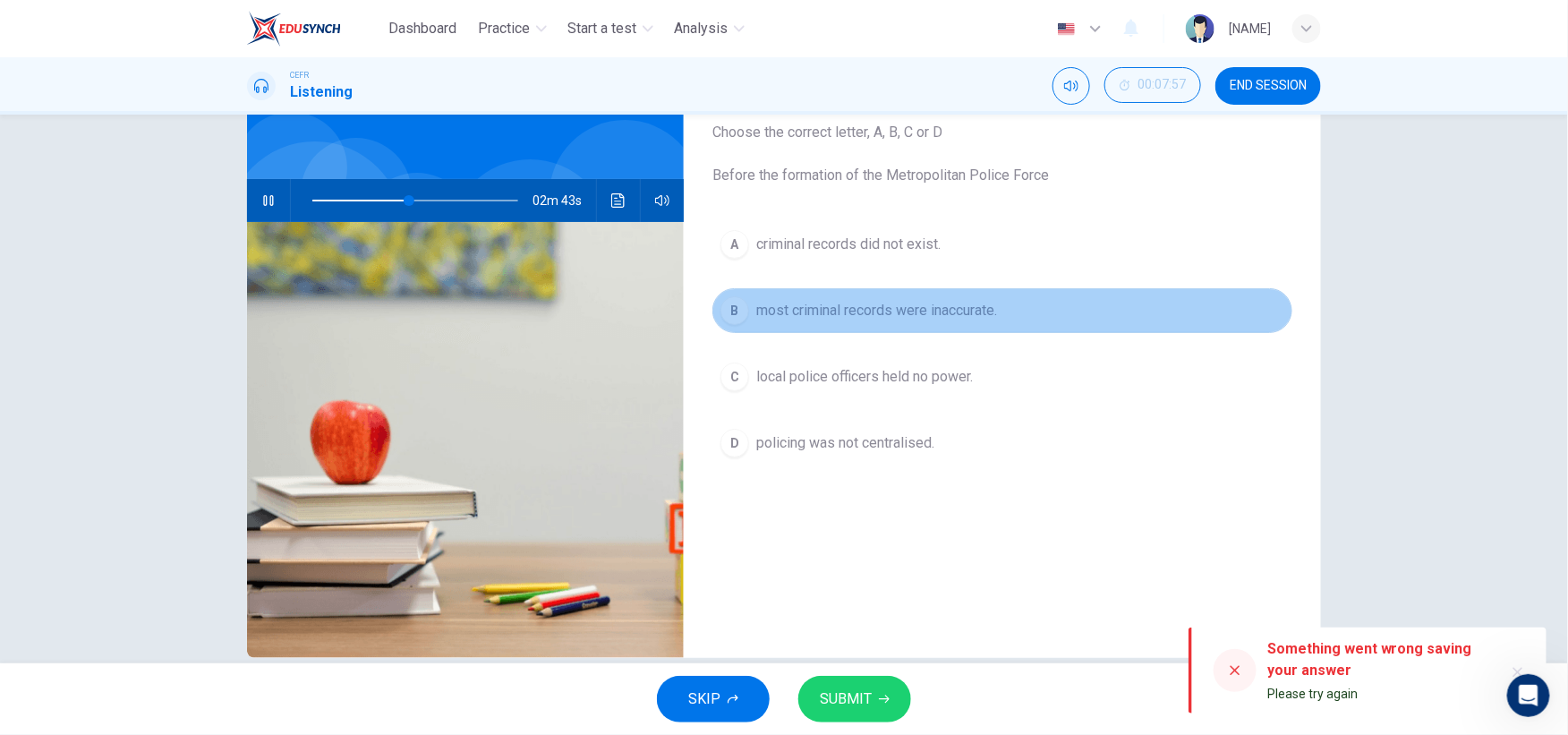 click on "B most criminal records were inaccurate." at bounding box center (1002, 311) 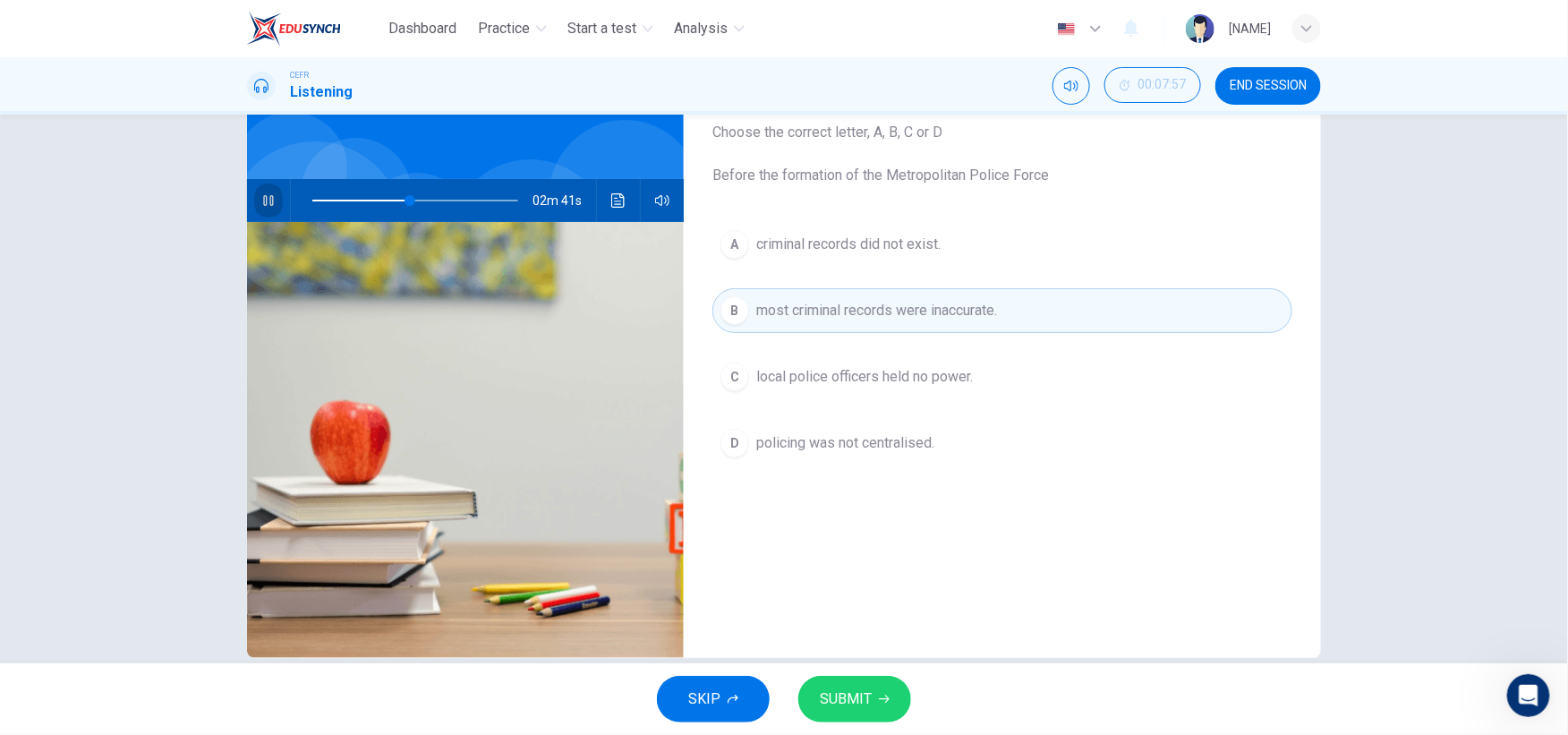 click at bounding box center (268, 201) 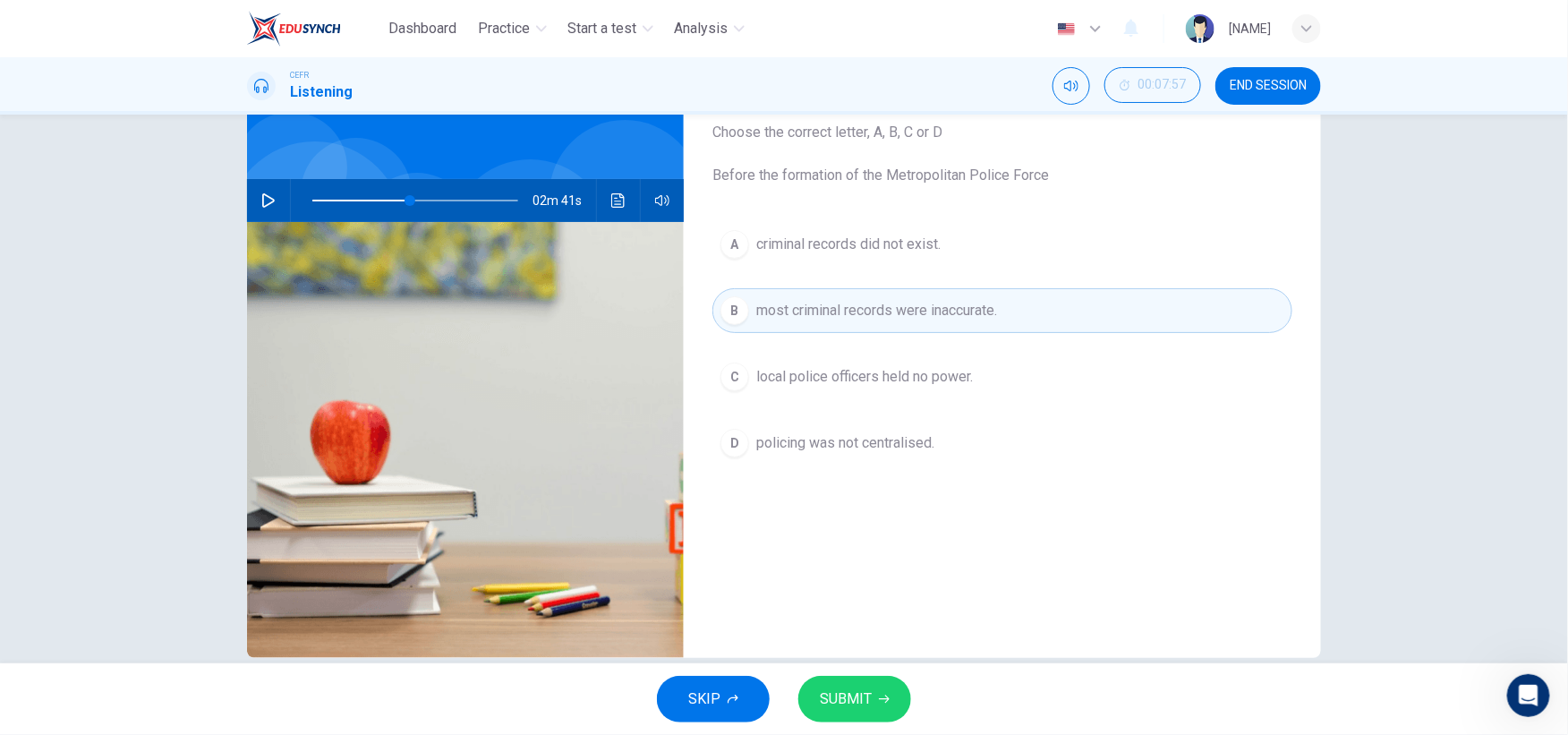 click on "SUBMIT" at bounding box center [855, 699] 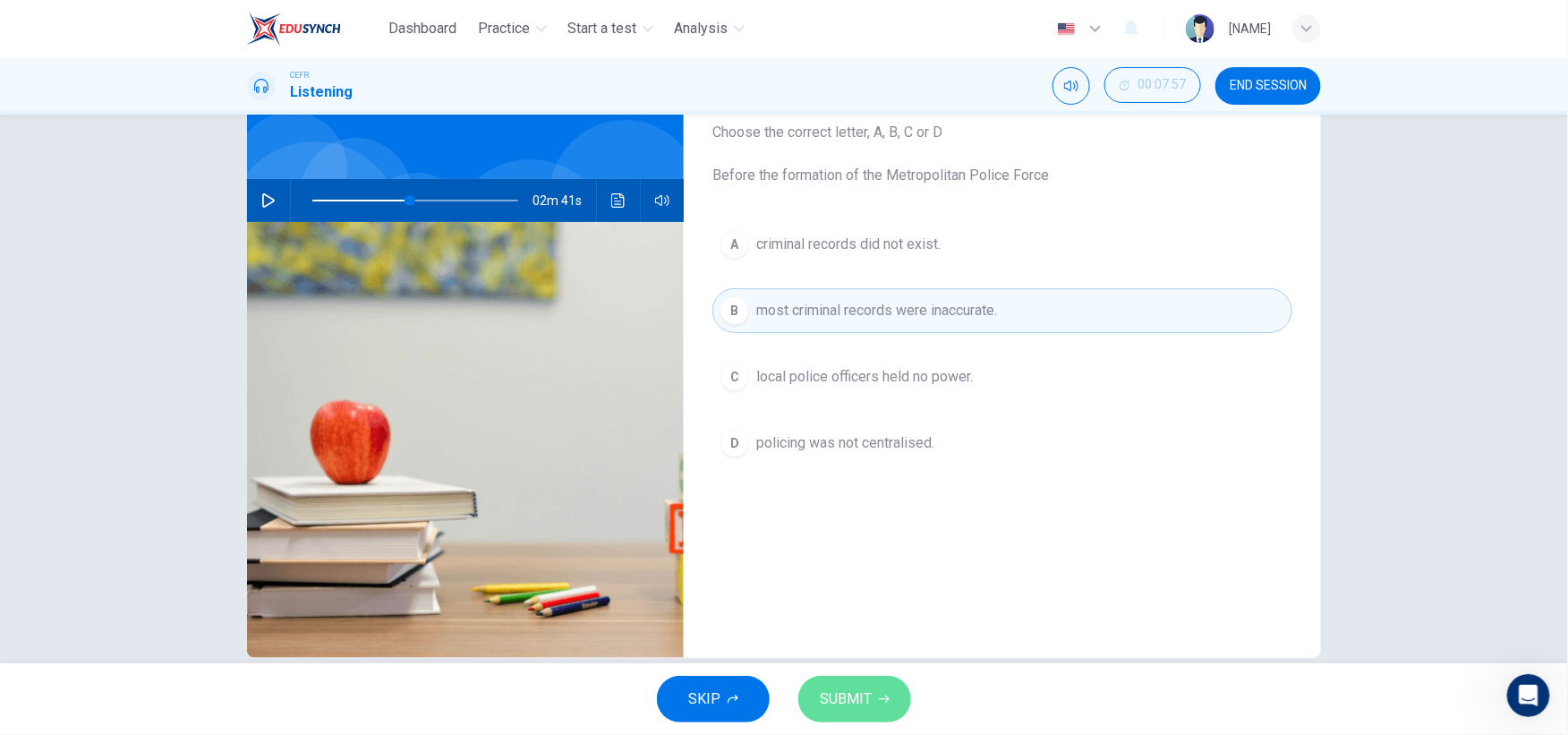click on "SUBMIT" at bounding box center [855, 699] 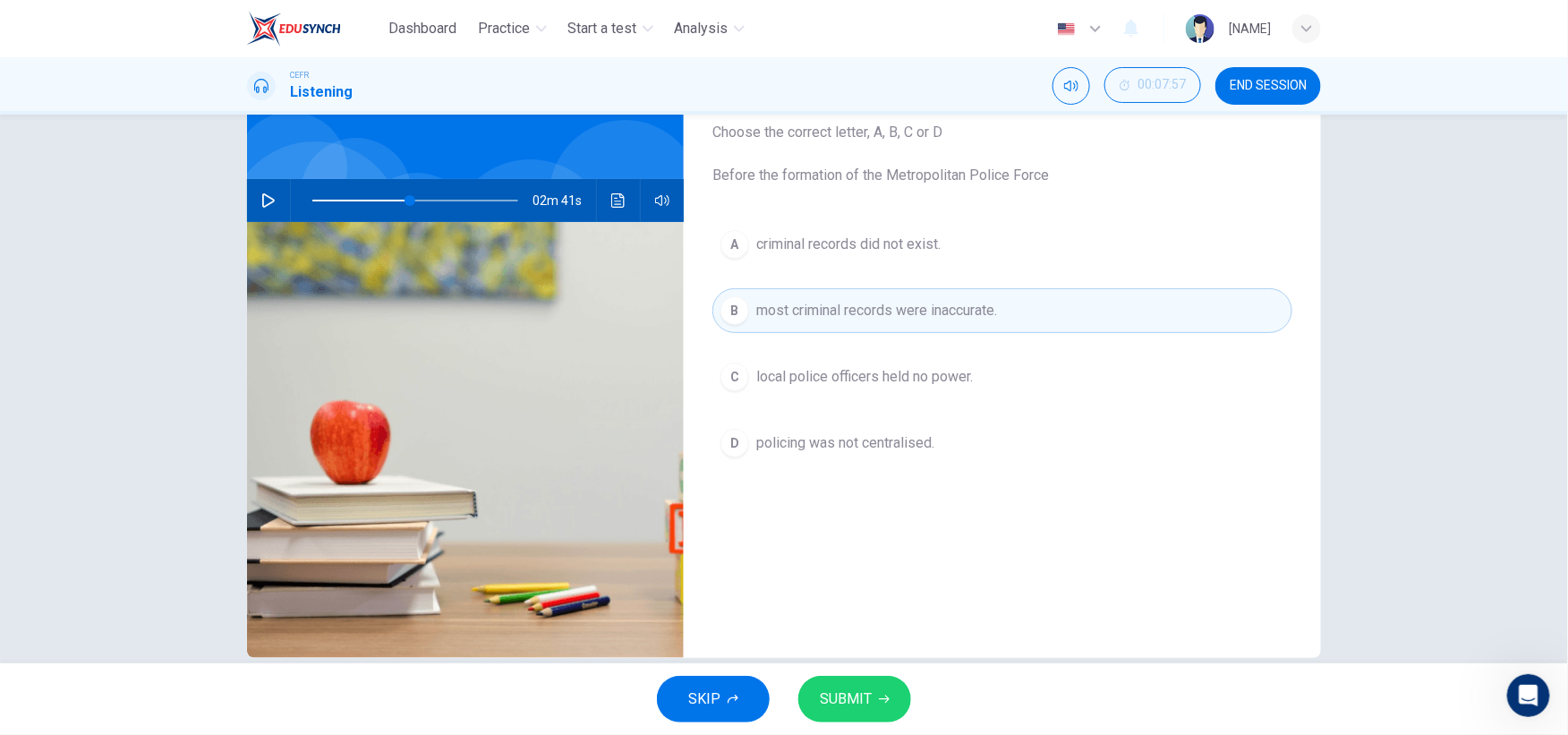 click on "Question 8 Choose the correct letter, A, B, C or D Before the formation of the Metropolitan Police Force A criminal records did not exist. B most criminal records were inaccurate. C local police officers held no power. D policing was not centralised." at bounding box center (1002, 346) 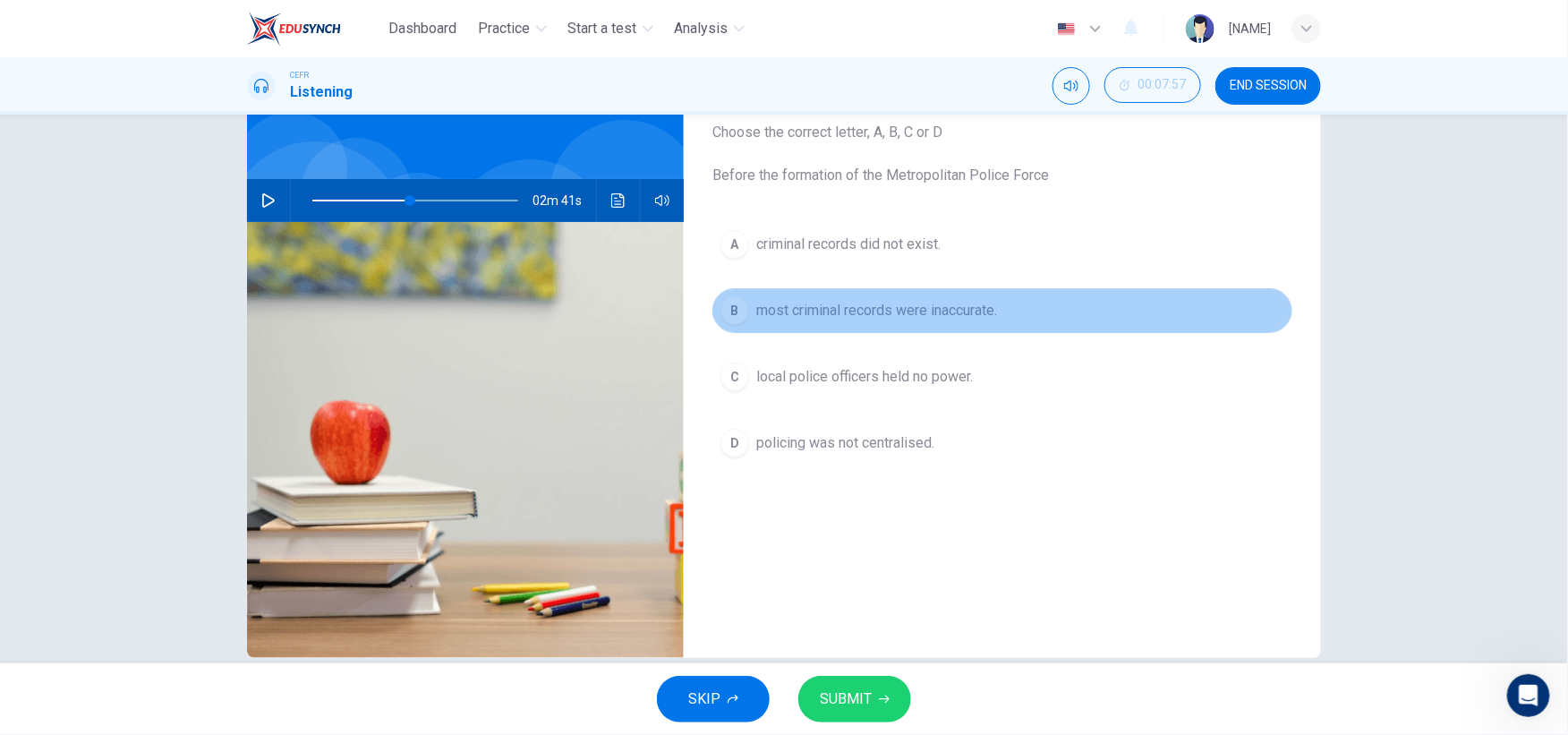 click on "B most criminal records were inaccurate." at bounding box center (1002, 311) 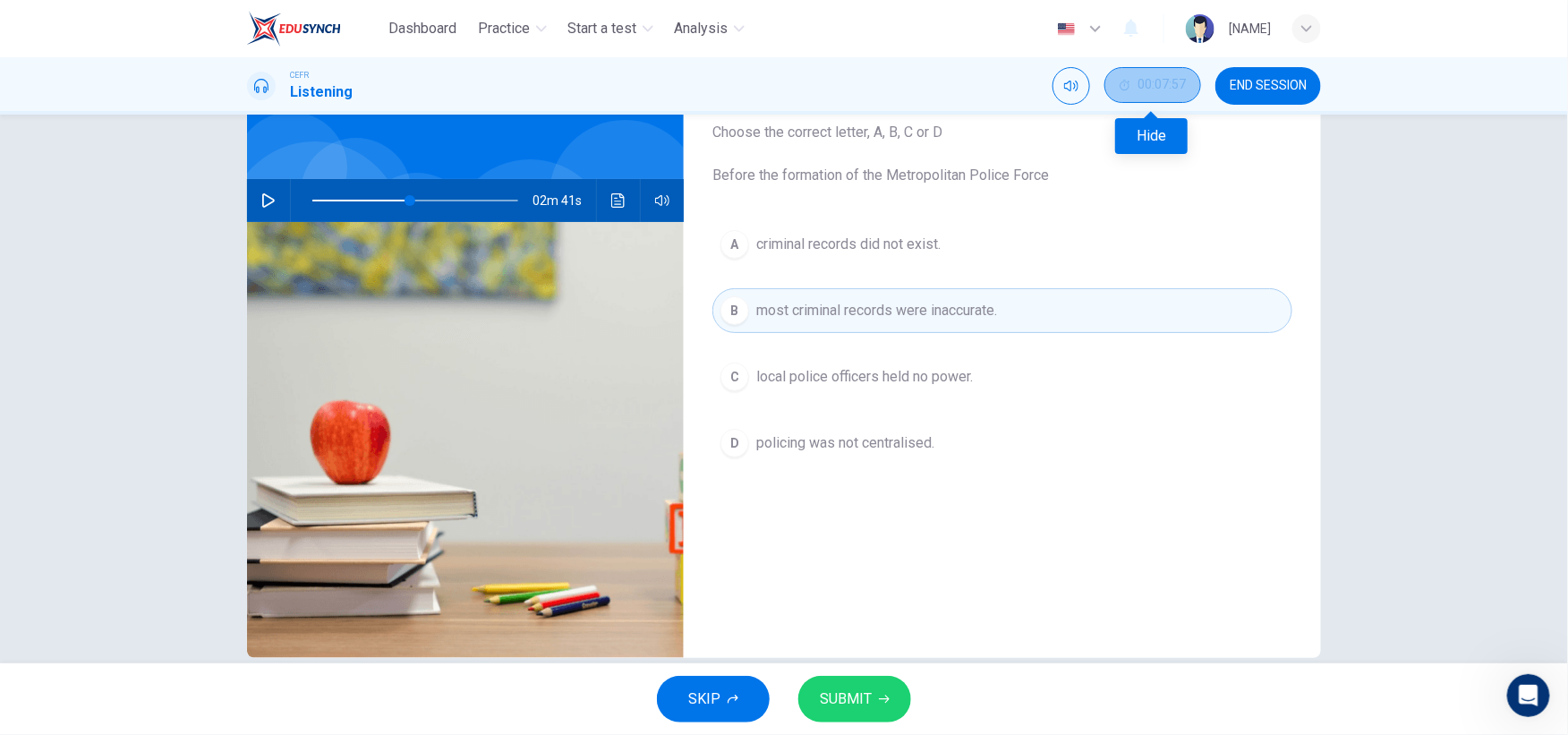 click on "00:07:57" at bounding box center (1153, 85) 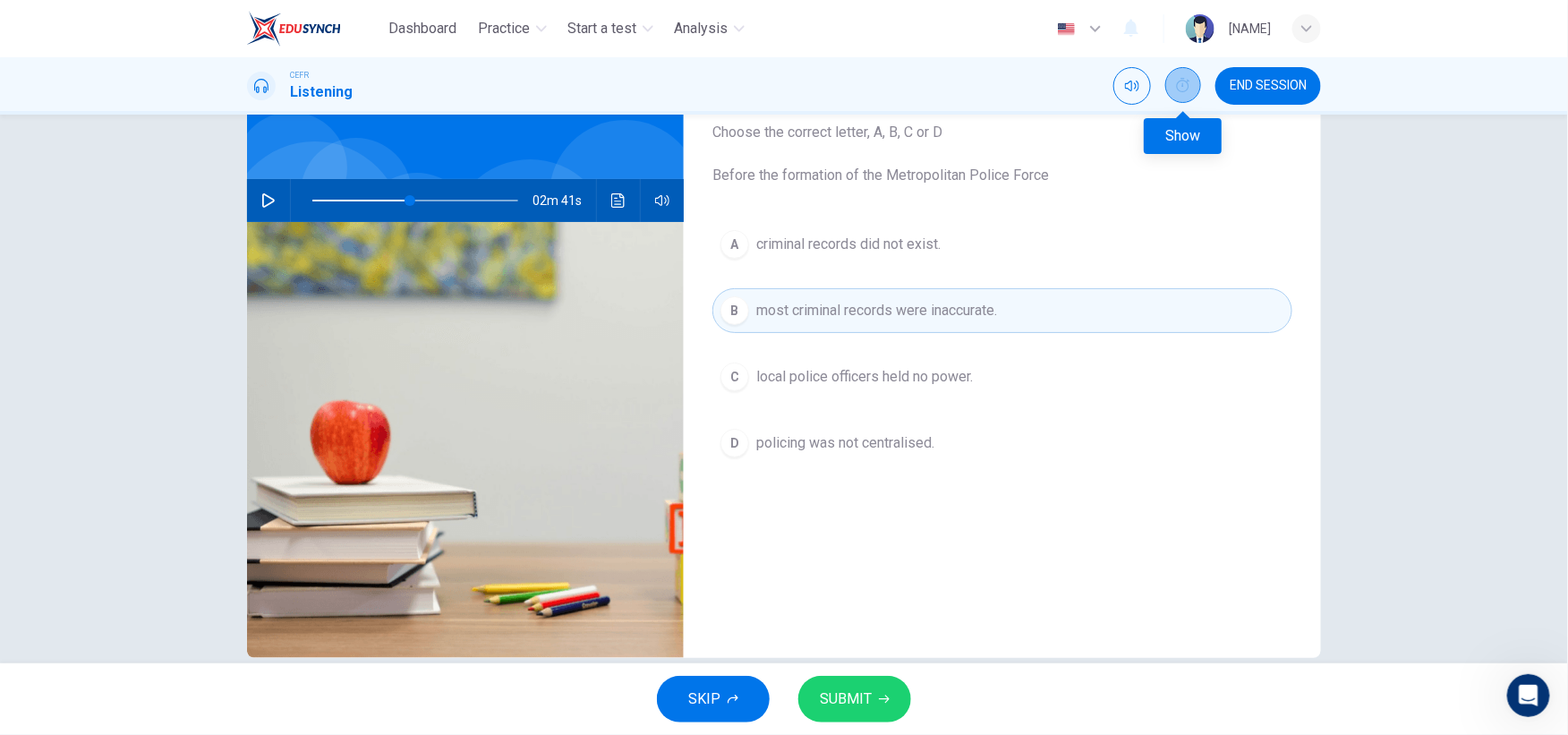 click at bounding box center [1183, 85] 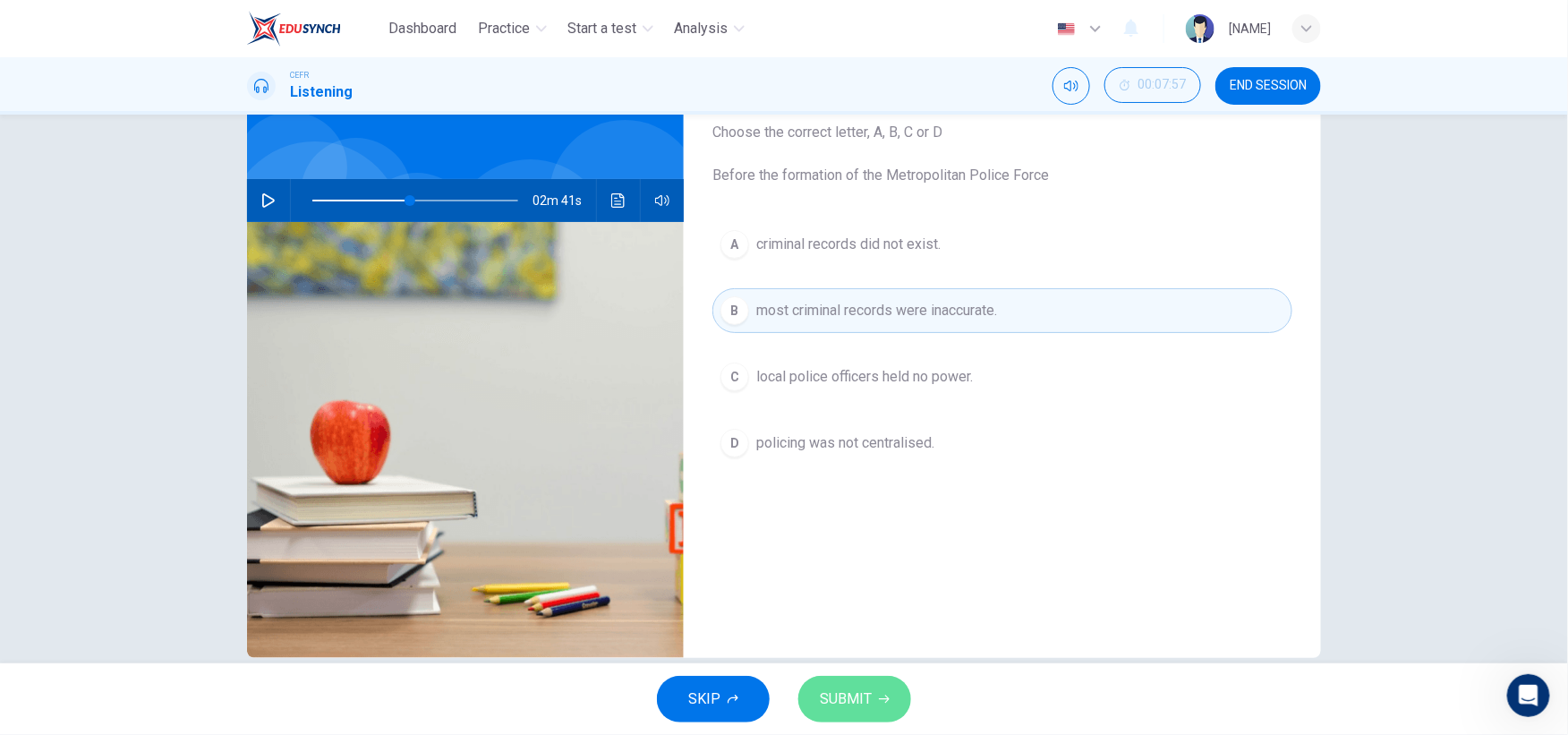click on "SUBMIT" at bounding box center [846, 699] 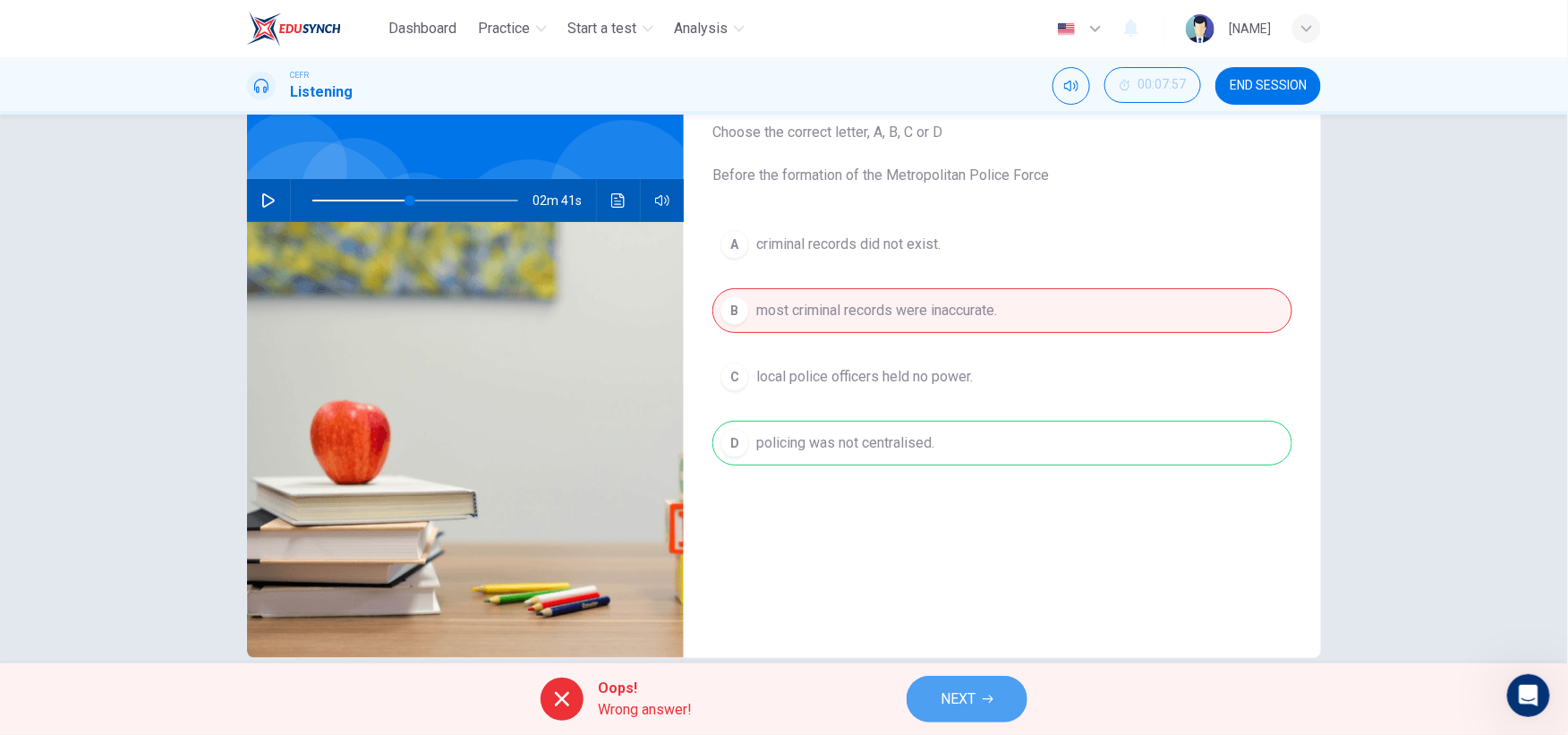 click on "NEXT" at bounding box center (958, 699) 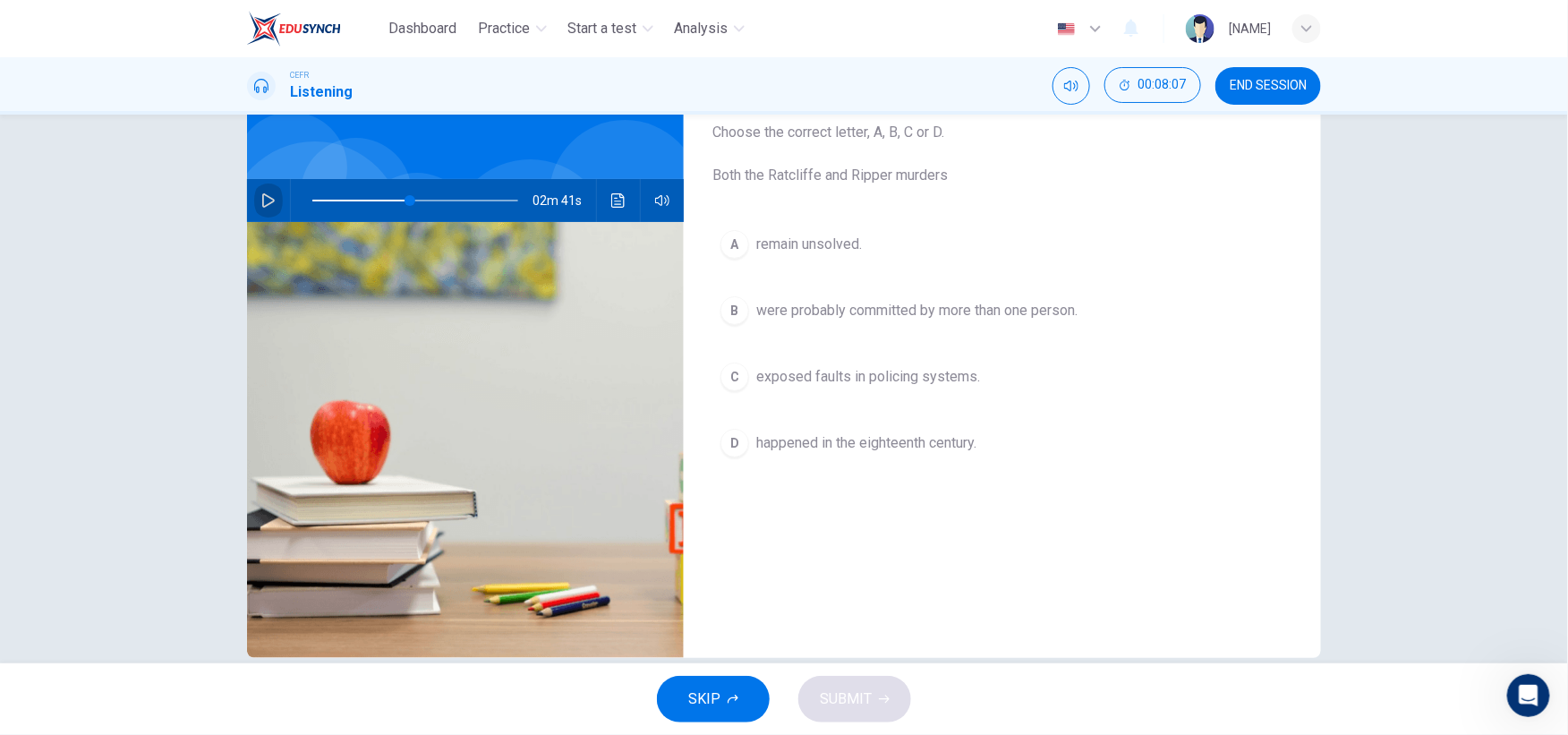 click at bounding box center (268, 201) 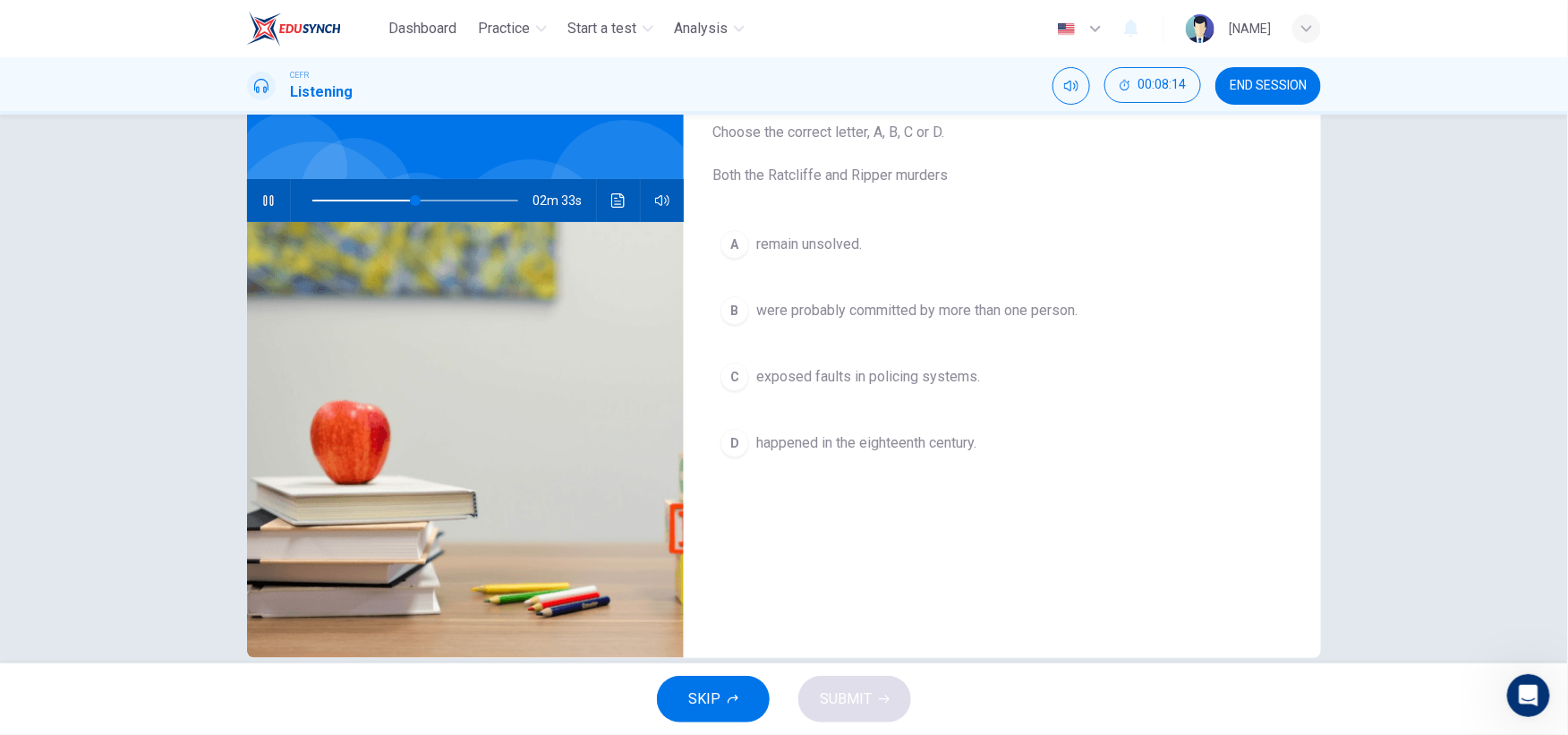 type 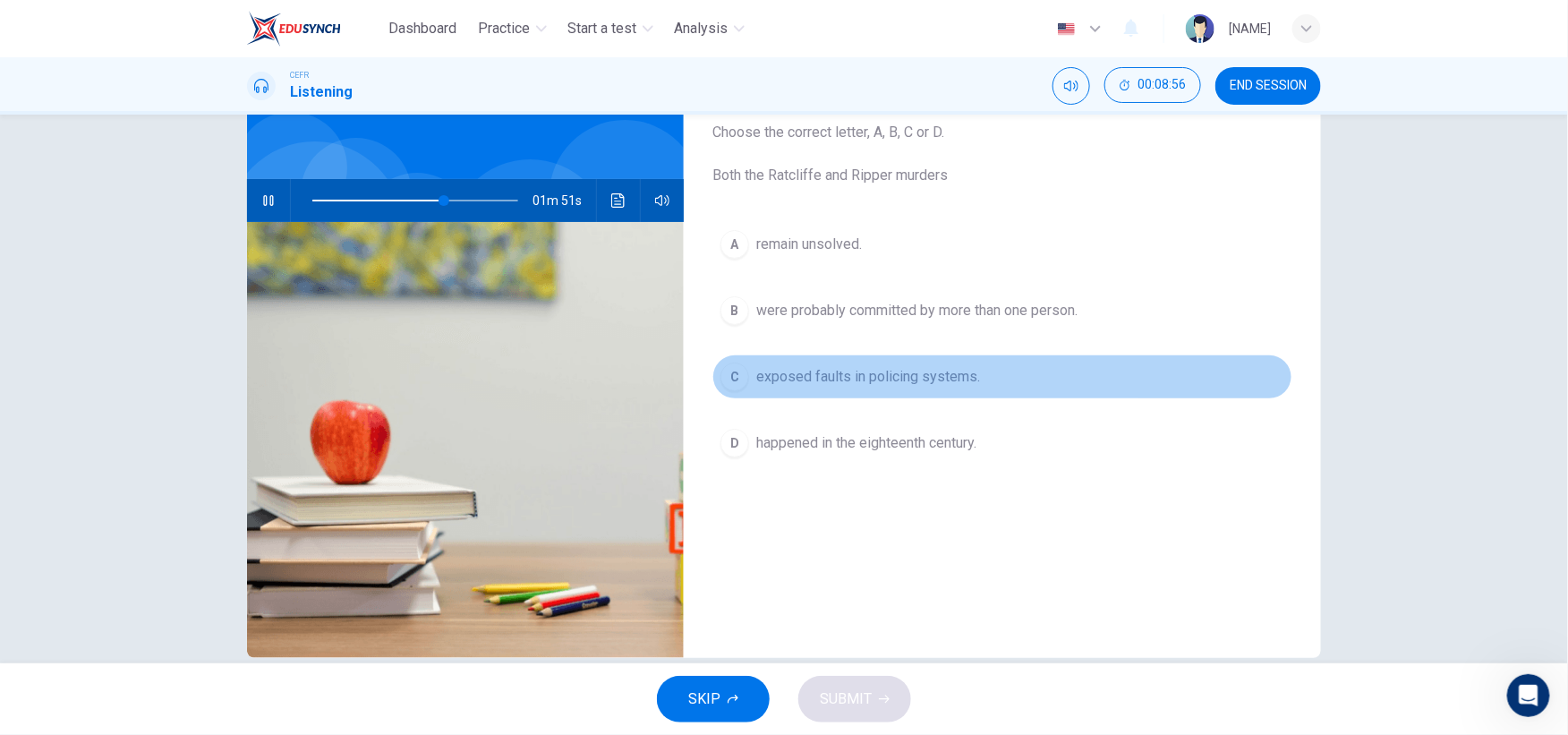 click on "exposed faults in policing systems." at bounding box center [809, 244] 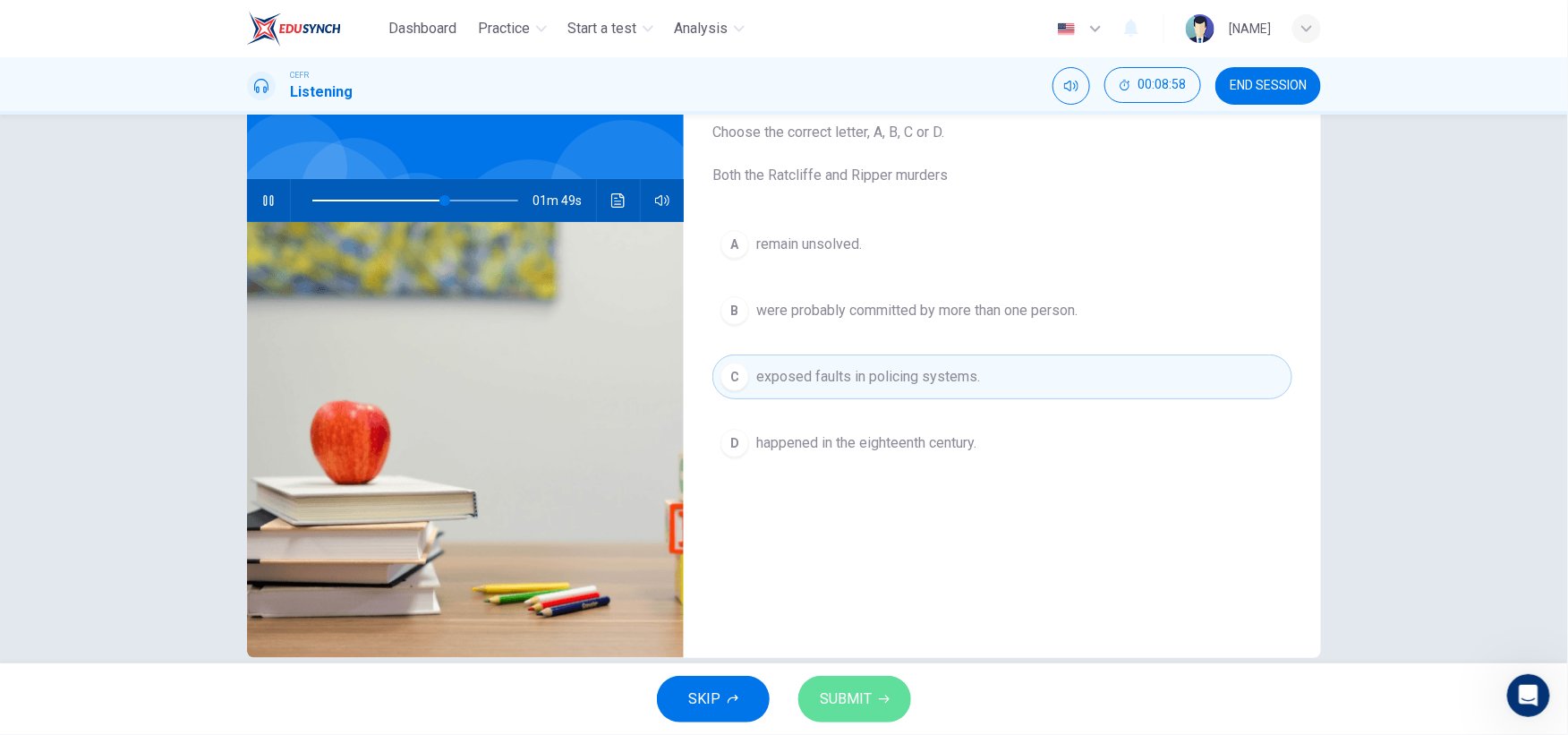 click on "SUBMIT" at bounding box center (846, 699) 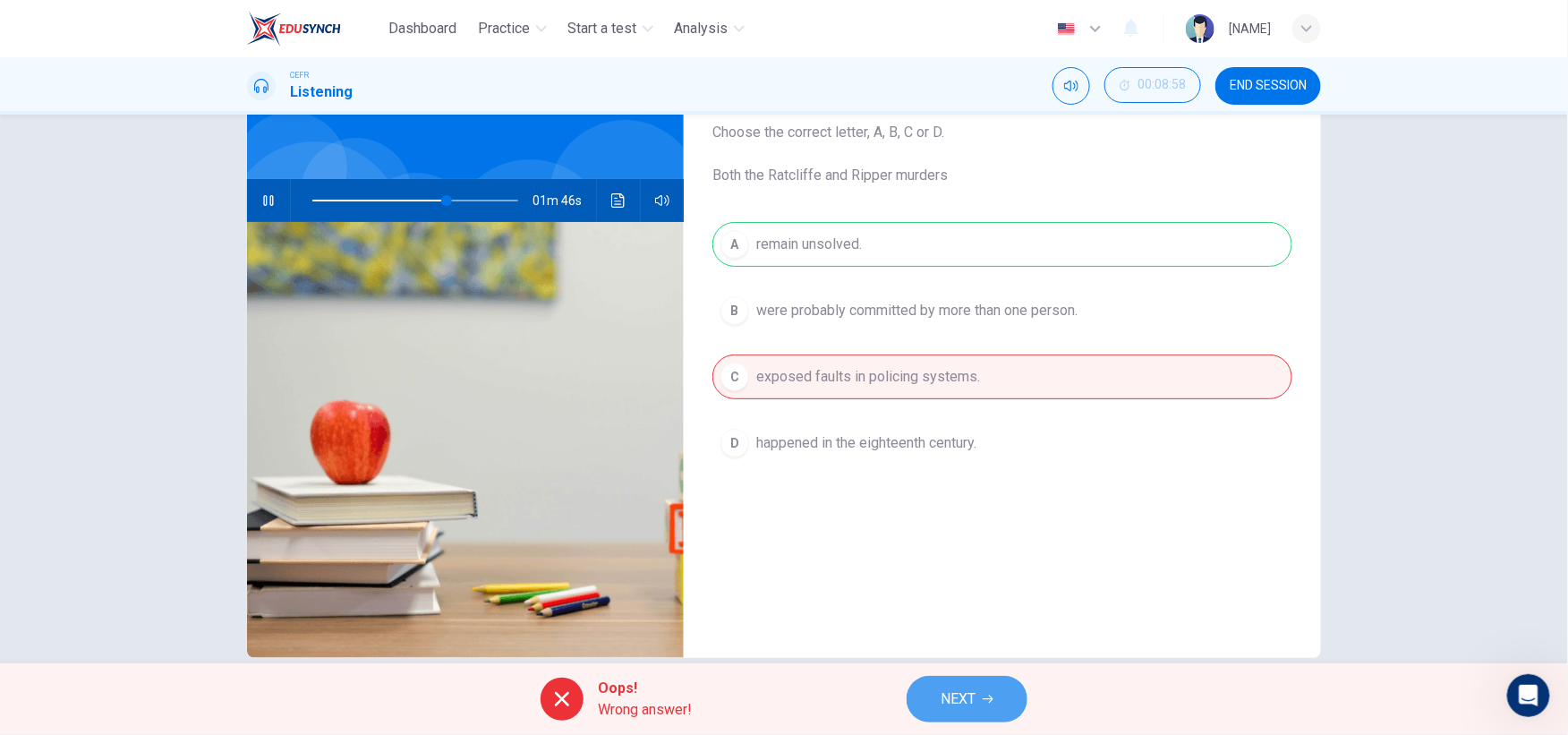 click on "NEXT" at bounding box center [967, 699] 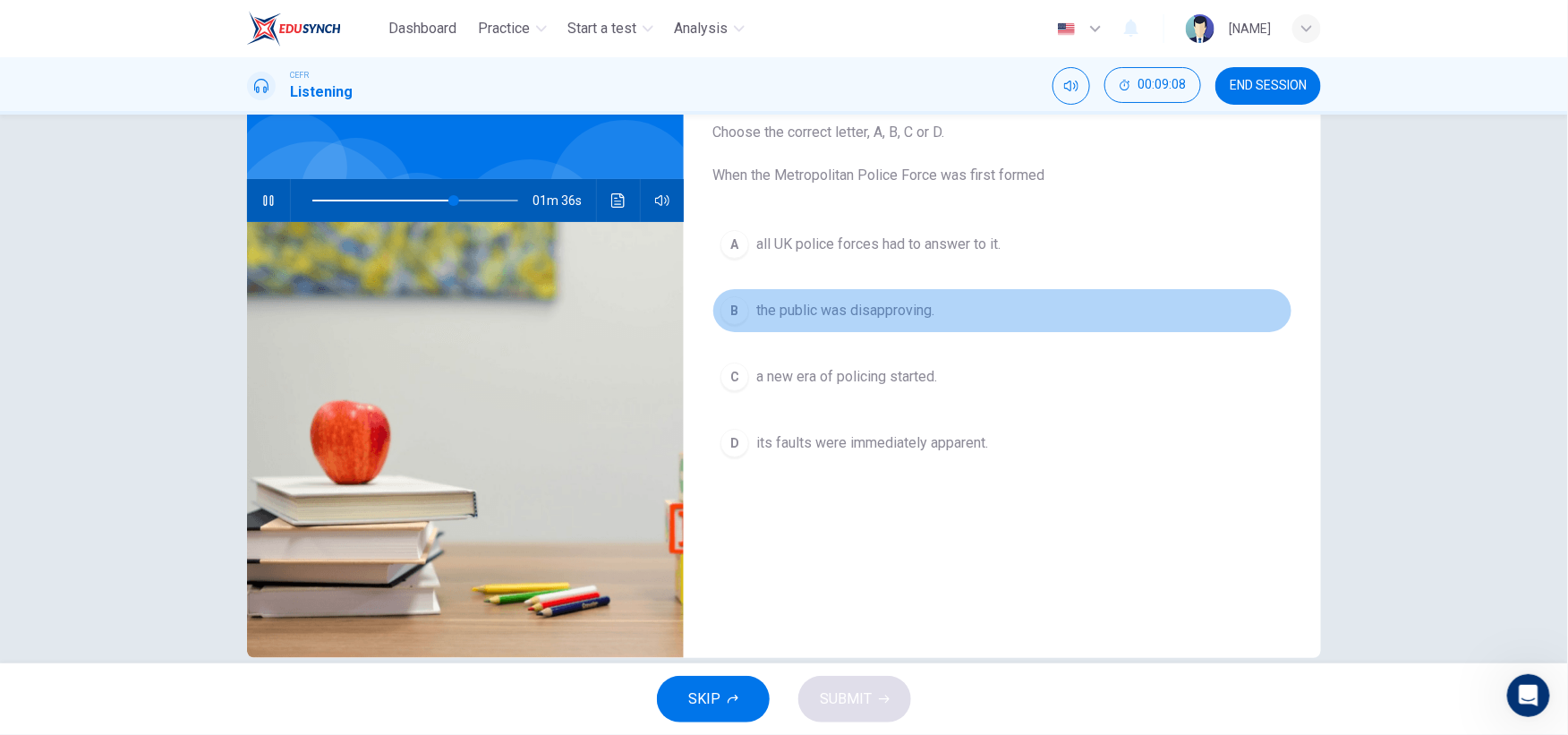 click on "the public was disapproving." at bounding box center (878, 244) 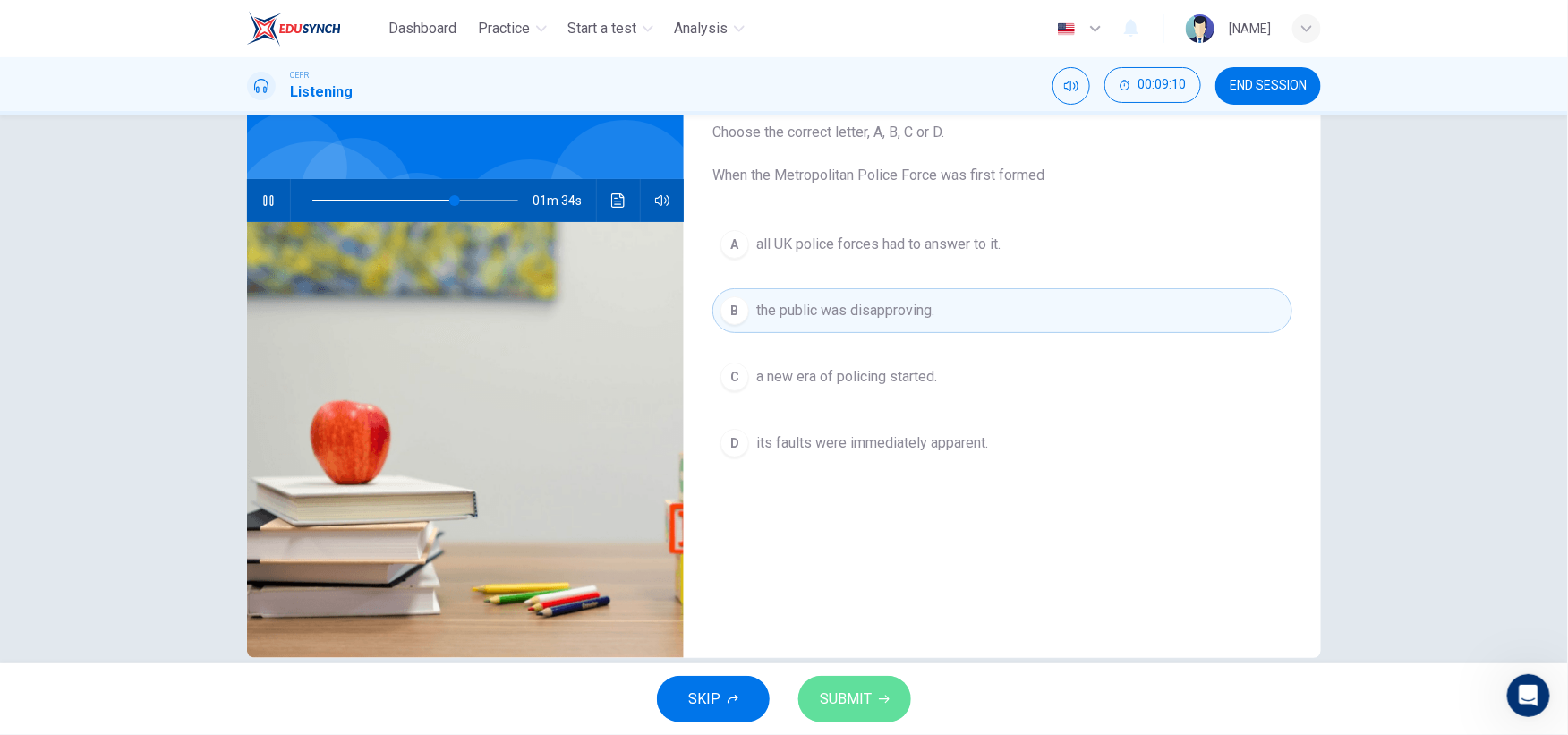 click on "SUBMIT" at bounding box center [846, 699] 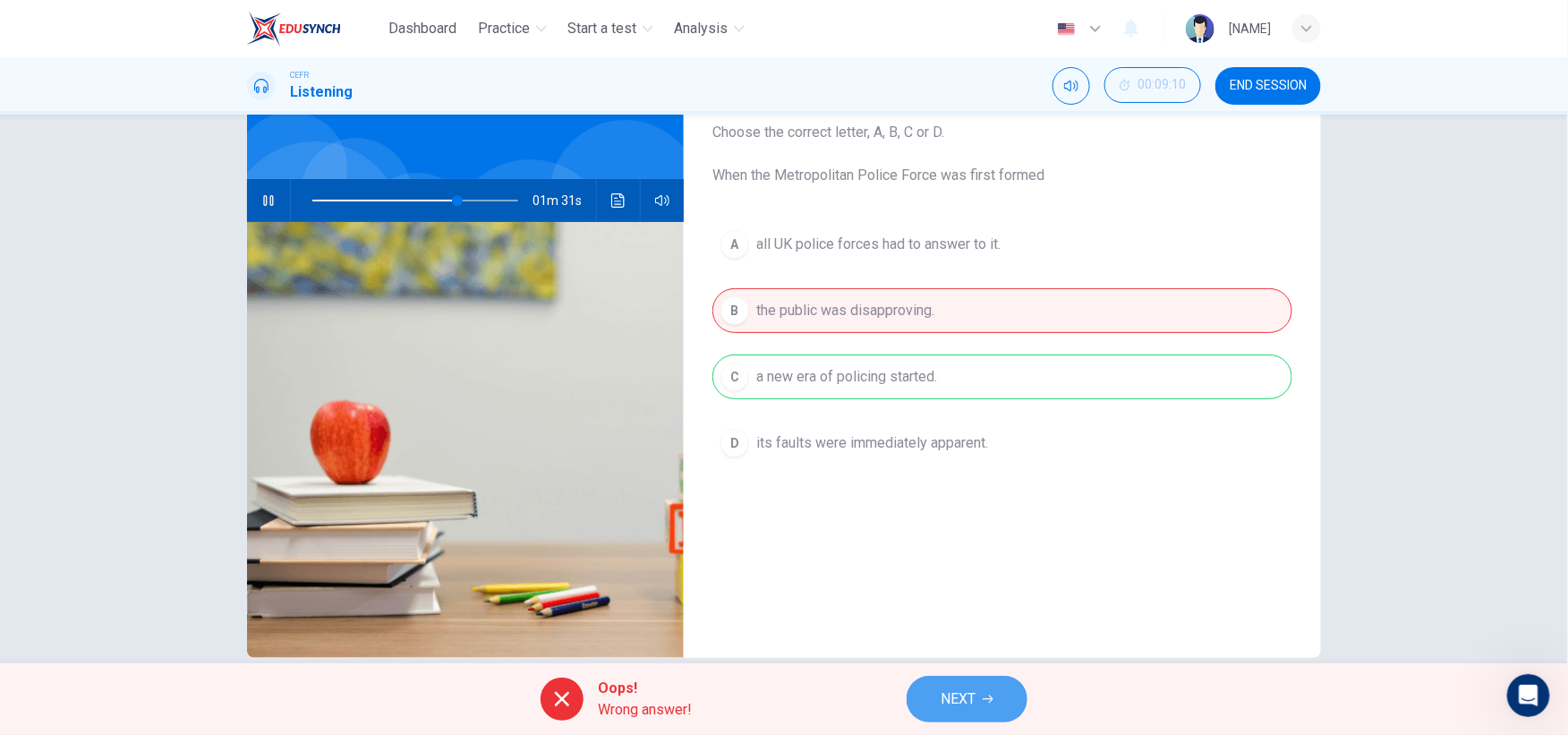 click on "NEXT" at bounding box center [967, 699] 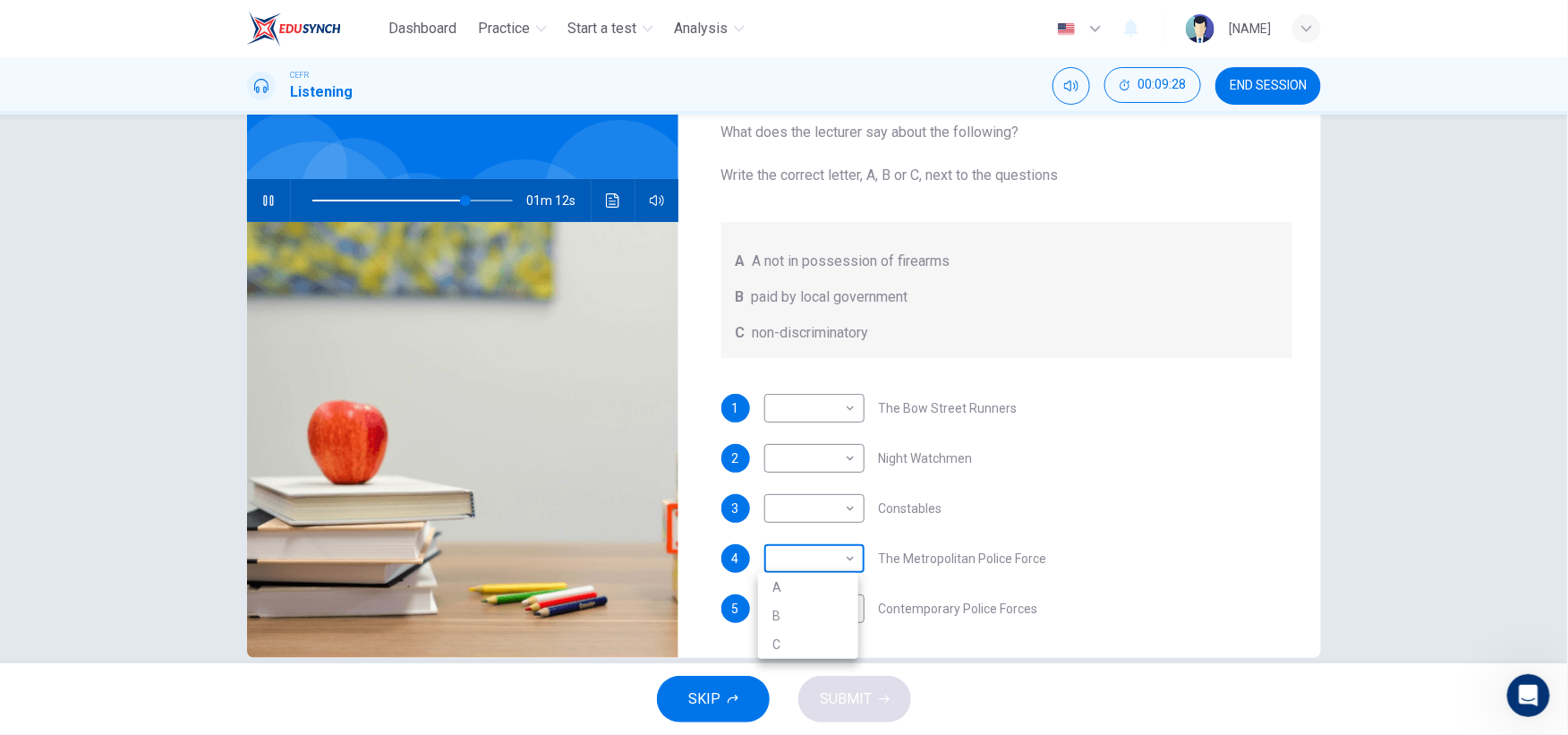 click on "Dashboard Practice Start a test Analysis English en ​ AUNI ADLINA BINTI AMRAN CEFR Listening 00:09:28 END SESSION Question 11 What does the lecturer say about the following? Write the correct letter, A, B or C, next to the questions A  A not in possession of firearms B paid by local government C non-discriminatory 1 ​ ​ The Bow Street Runners
2 ​ ​ Night Watchmen 3 ​ ​ Constables 4 ​ ​ The Metropolitan Police Force 5 ​ ​ Contemporary Police Forces Criminology Discussion 01m 12s SKIP SUBMIT EduSynch - Online Language Proficiency Testing Dashboard Practice Start a test Analysis Notifications © Copyright  2025 A B C" at bounding box center (784, 367) 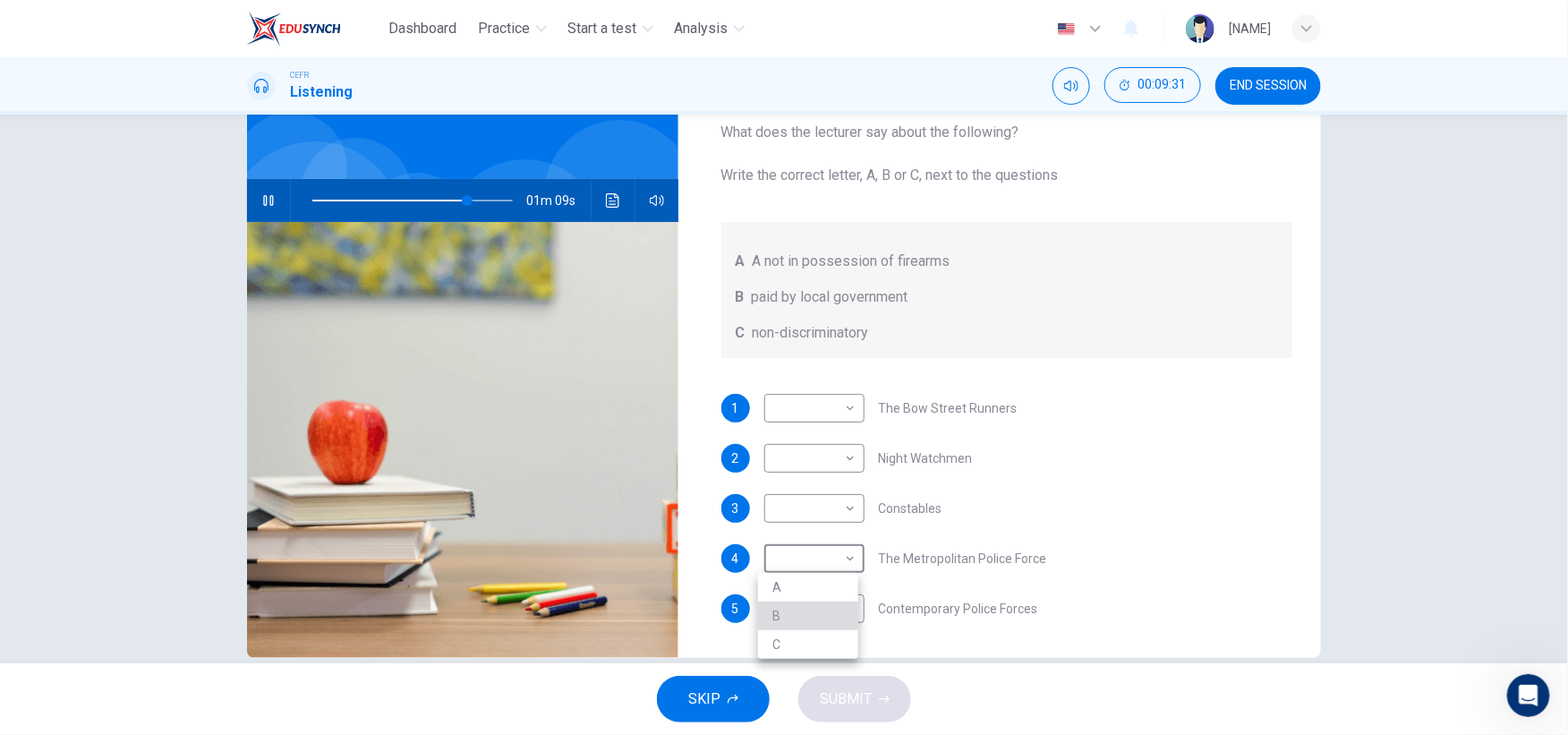 click on "B" at bounding box center [808, 616] 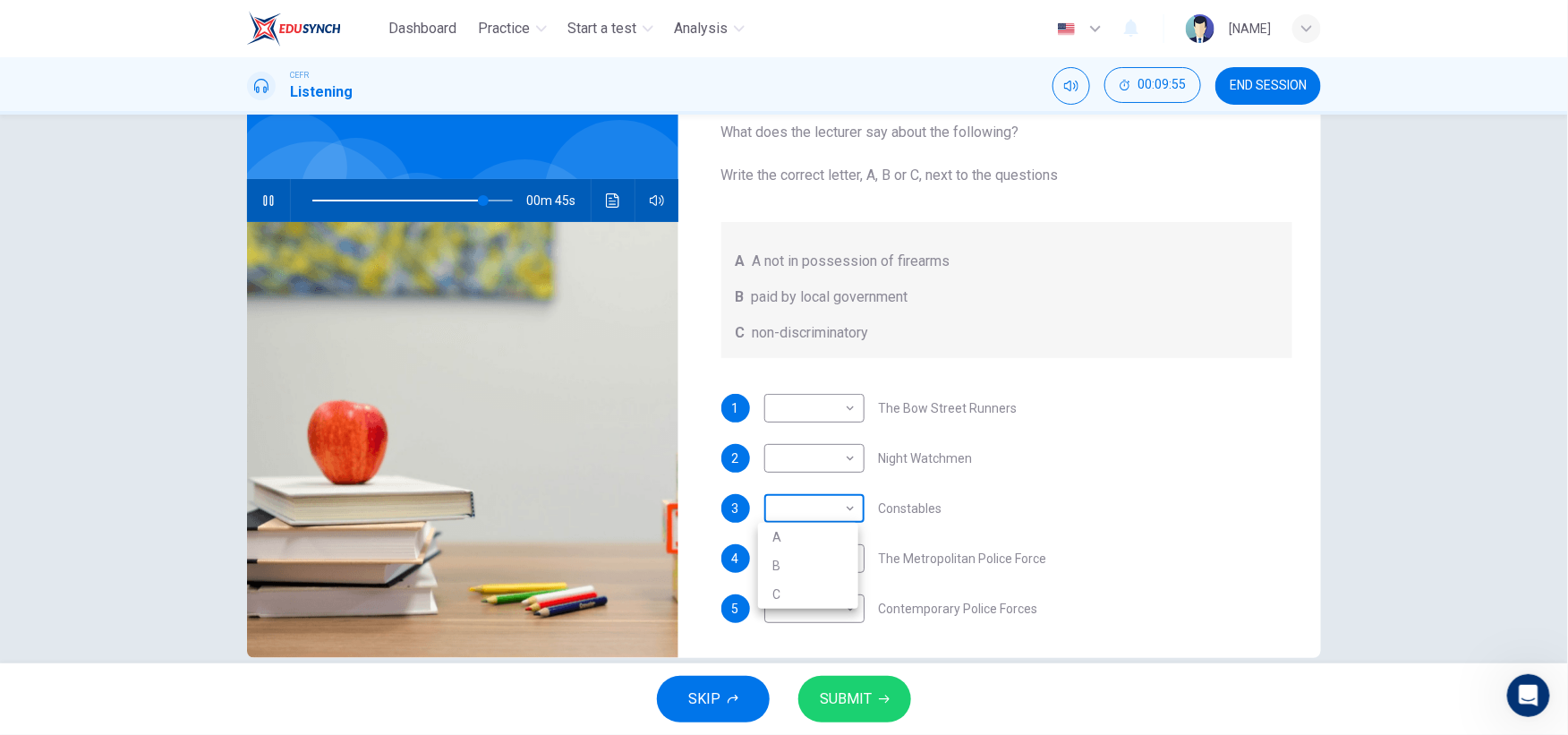 click on "Dashboard Practice Start a test Analysis English en ​ AUNI ADLINA BINTI AMRAN CEFR Listening 00:09:55 END SESSION Question 11 What does the lecturer say about the following? Write the correct letter, A, B or C, next to the questions A  A not in possession of firearms B paid by local government C non-discriminatory 1 ​ ​ The Bow Street Runners
2 ​ ​ Night Watchmen 3 ​ ​ Constables 4 B B ​ The Metropolitan Police Force 5 ​ ​ Contemporary Police Forces Criminology Discussion 00m 45s SKIP SUBMIT EduSynch - Online Language Proficiency Testing Dashboard Practice Start a test Analysis Notifications © Copyright  2025 A B C" at bounding box center [784, 367] 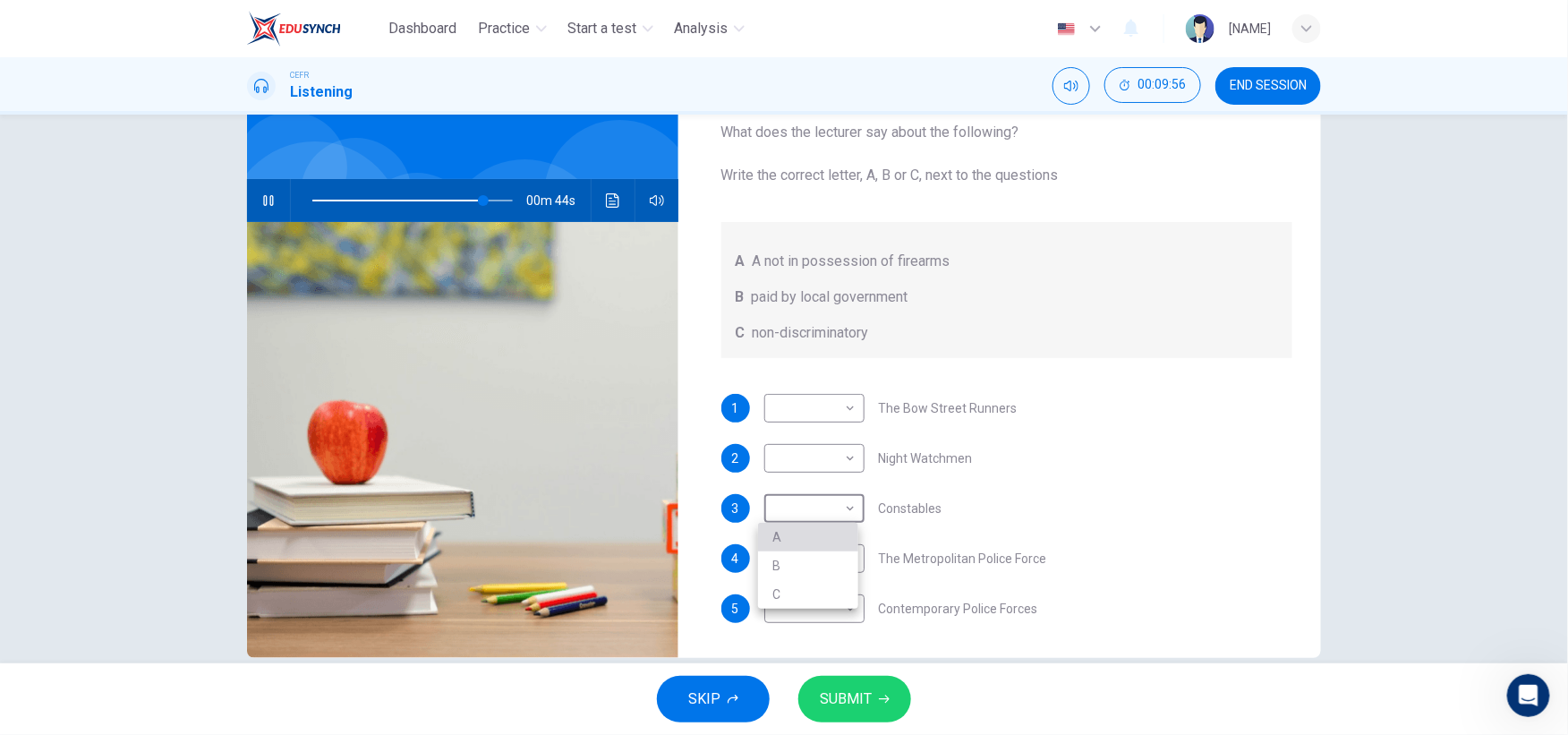 click on "A" at bounding box center [808, 537] 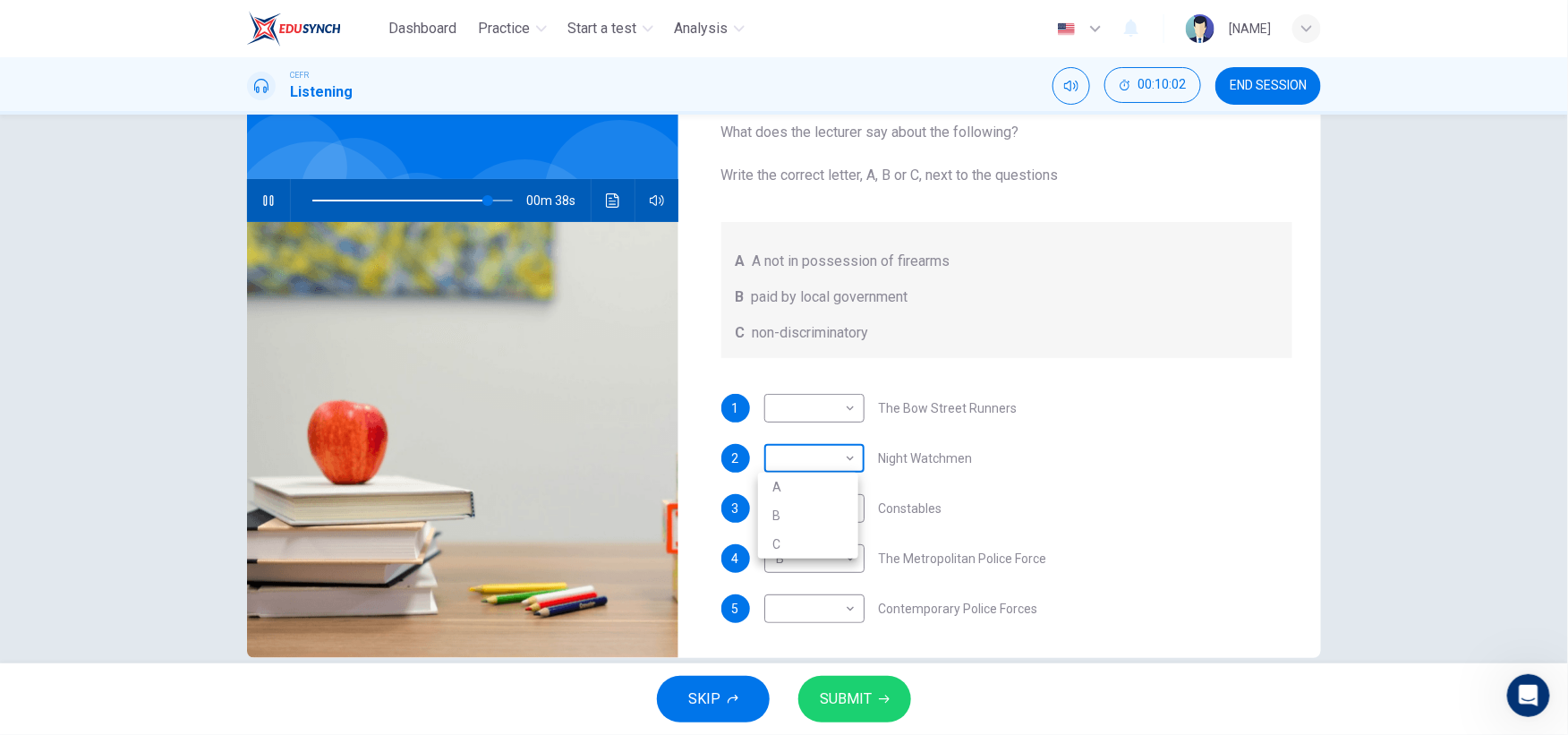 click on "Dashboard Practice Start a test Analysis English en ​ AUNI ADLINA BINTI AMRAN CEFR Listening 00:10:02 END SESSION Question 11 What does the lecturer say about the following? Write the correct letter, A, B or C, next to the questions A  A not in possession of firearms B paid by local government C non-discriminatory 1 ​ ​ The Bow Street Runners
2 ​ ​ Night Watchmen 3 A A ​ Constables 4 B B ​ The Metropolitan Police Force 5 ​ ​ Contemporary Police Forces Criminology Discussion 00m 38s SKIP SUBMIT EduSynch - Online Language Proficiency Testing Dashboard Practice Start a test Analysis Notifications © Copyright  2025 A B C" at bounding box center [784, 367] 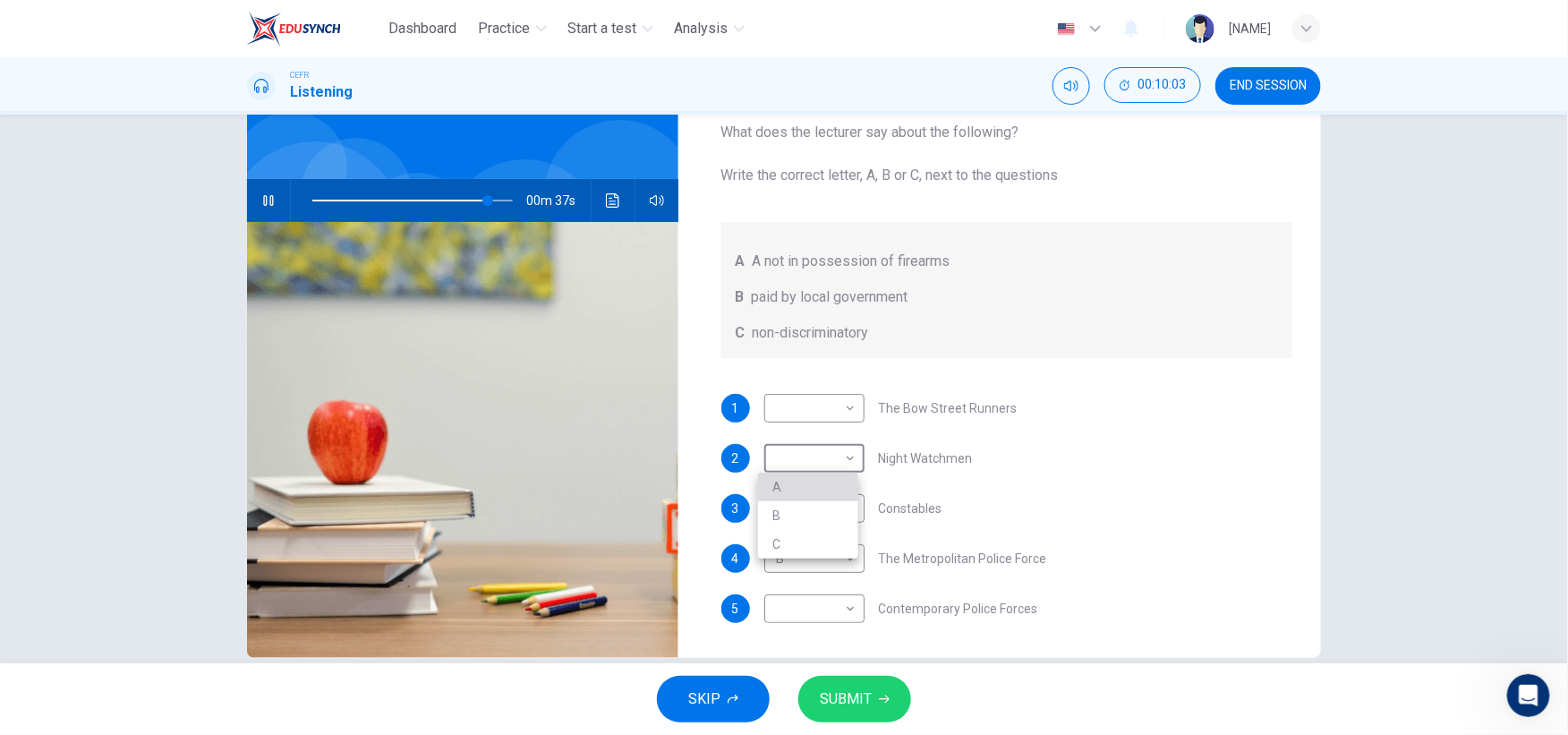 click on "A" at bounding box center [808, 487] 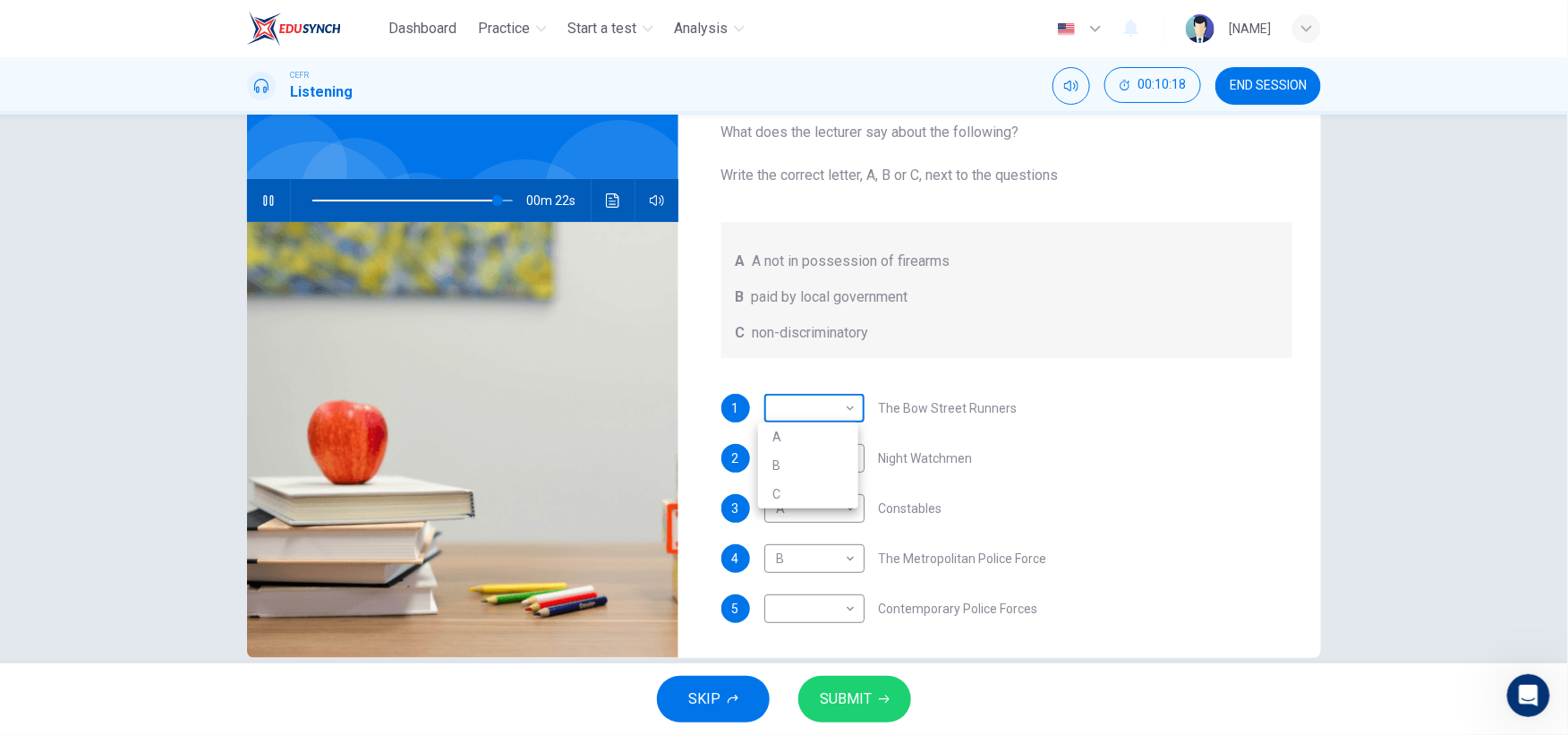 click on "Dashboard Practice Start a test Analysis English en ​ AUNI ADLINA BINTI AMRAN CEFR Listening 00:10:18 END SESSION Question 11 What does the lecturer say about the following? Write the correct letter, A, B or C, next to the questions A  A not in possession of firearms B paid by local government C non-discriminatory 1 ​ ​ The Bow Street Runners
2 A A ​ Night Watchmen 3 A A ​ Constables 4 B B ​ The Metropolitan Police Force 5 ​ ​ Contemporary Police Forces Criminology Discussion 00m 22s SKIP SUBMIT EduSynch - Online Language Proficiency Testing Dashboard Practice Start a test Analysis Notifications © Copyright  2025 A B C" at bounding box center [784, 367] 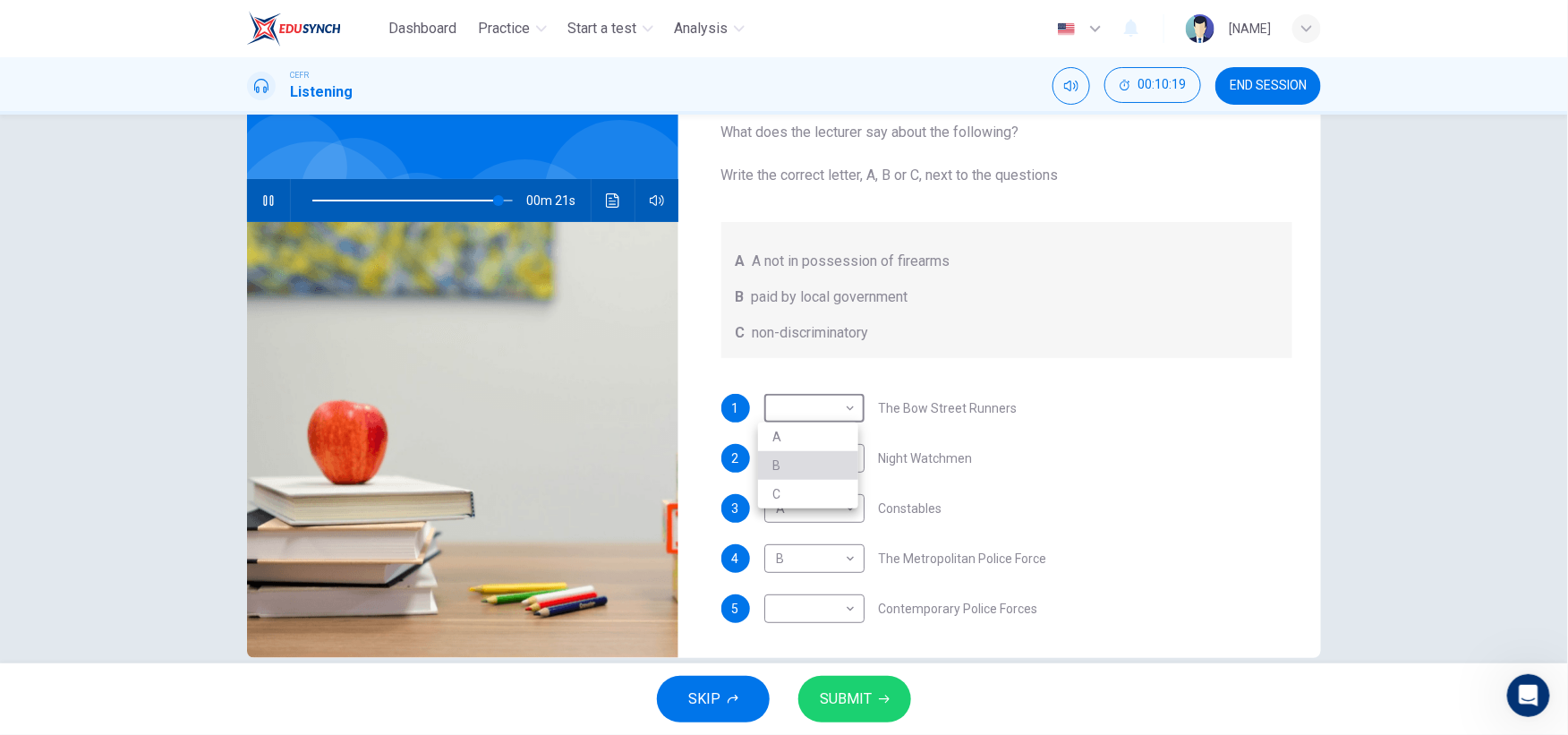 click on "B" at bounding box center (808, 466) 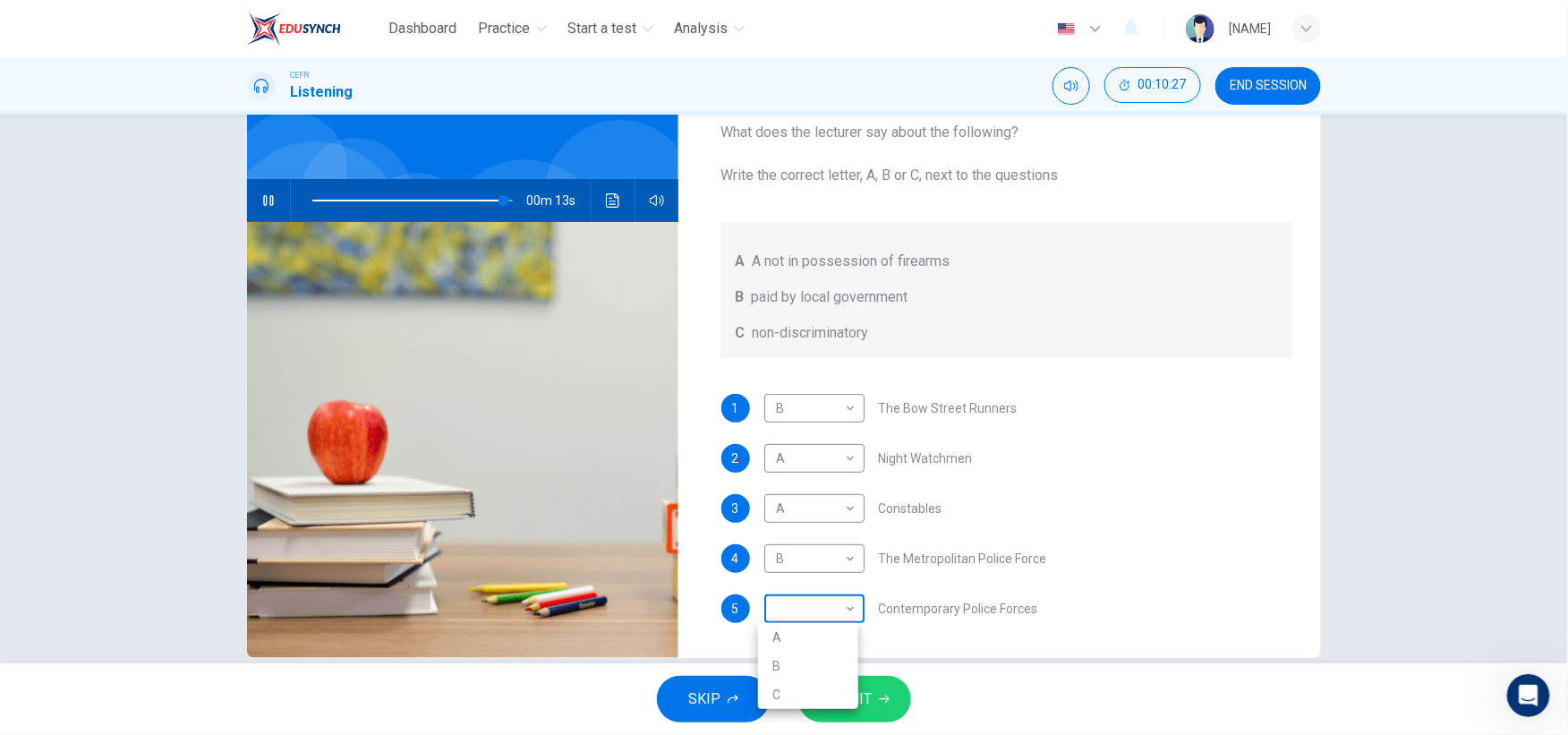 click on "Dashboard Practice Start a test Analysis English en ​ AUNI ADLINA BINTI AMRAN CEFR Listening 00:10:27 END SESSION Question 11 What does the lecturer say about the following? Write the correct letter, A, B or C, next to the questions A  A not in possession of firearms B paid by local government C non-discriminatory 1 B B ​ The Bow Street Runners
2 A A ​ Night Watchmen 3 A A ​ Constables 4 B B ​ The Metropolitan Police Force 5 ​ ​ Contemporary Police Forces Criminology Discussion 00m 13s SKIP SUBMIT EduSynch - Online Language Proficiency Testing Dashboard Practice Start a test Analysis Notifications © Copyright  2025 A B C" at bounding box center [784, 367] 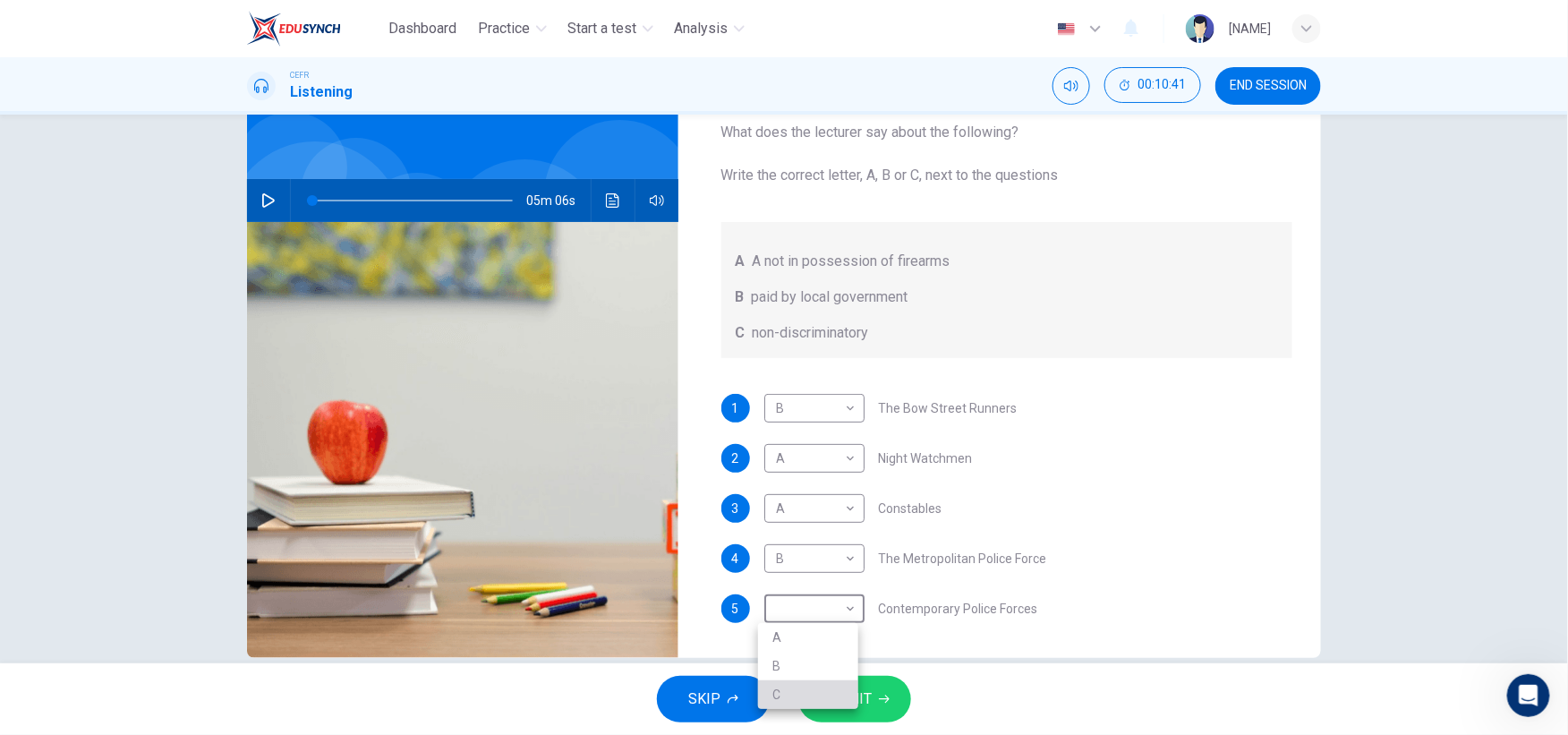 click on "C" at bounding box center [808, 695] 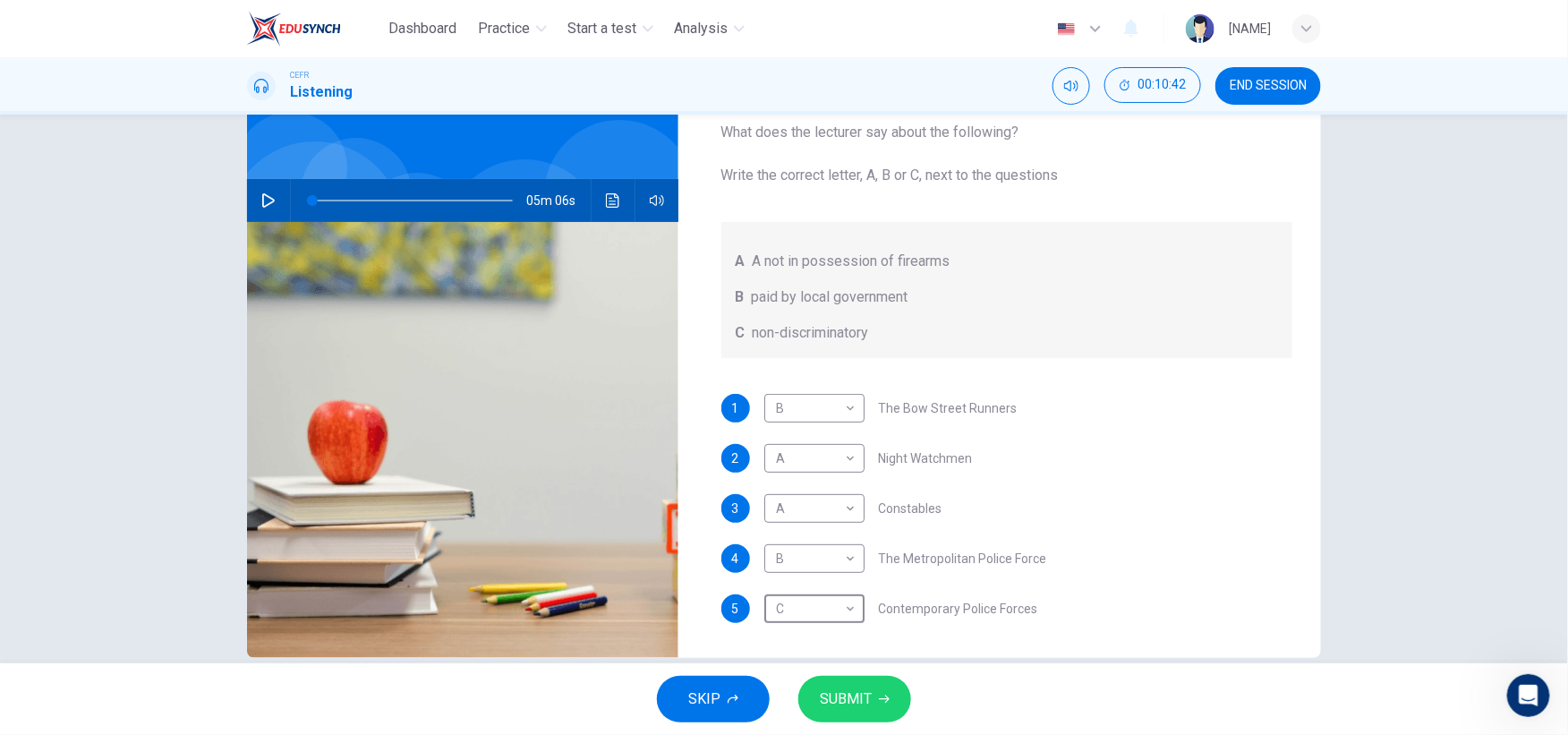 click on "SUBMIT" at bounding box center (846, 699) 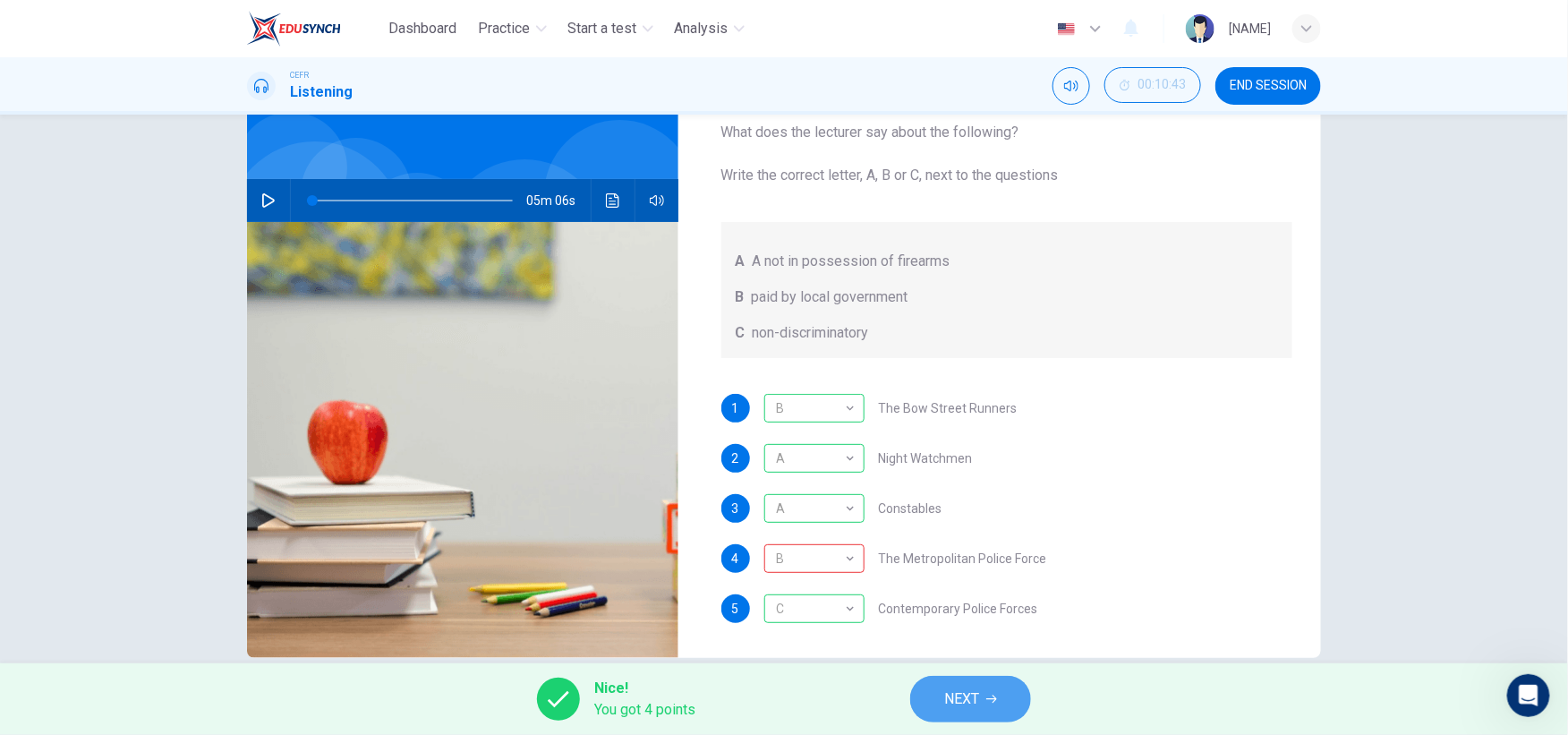 click on "NEXT" at bounding box center [961, 699] 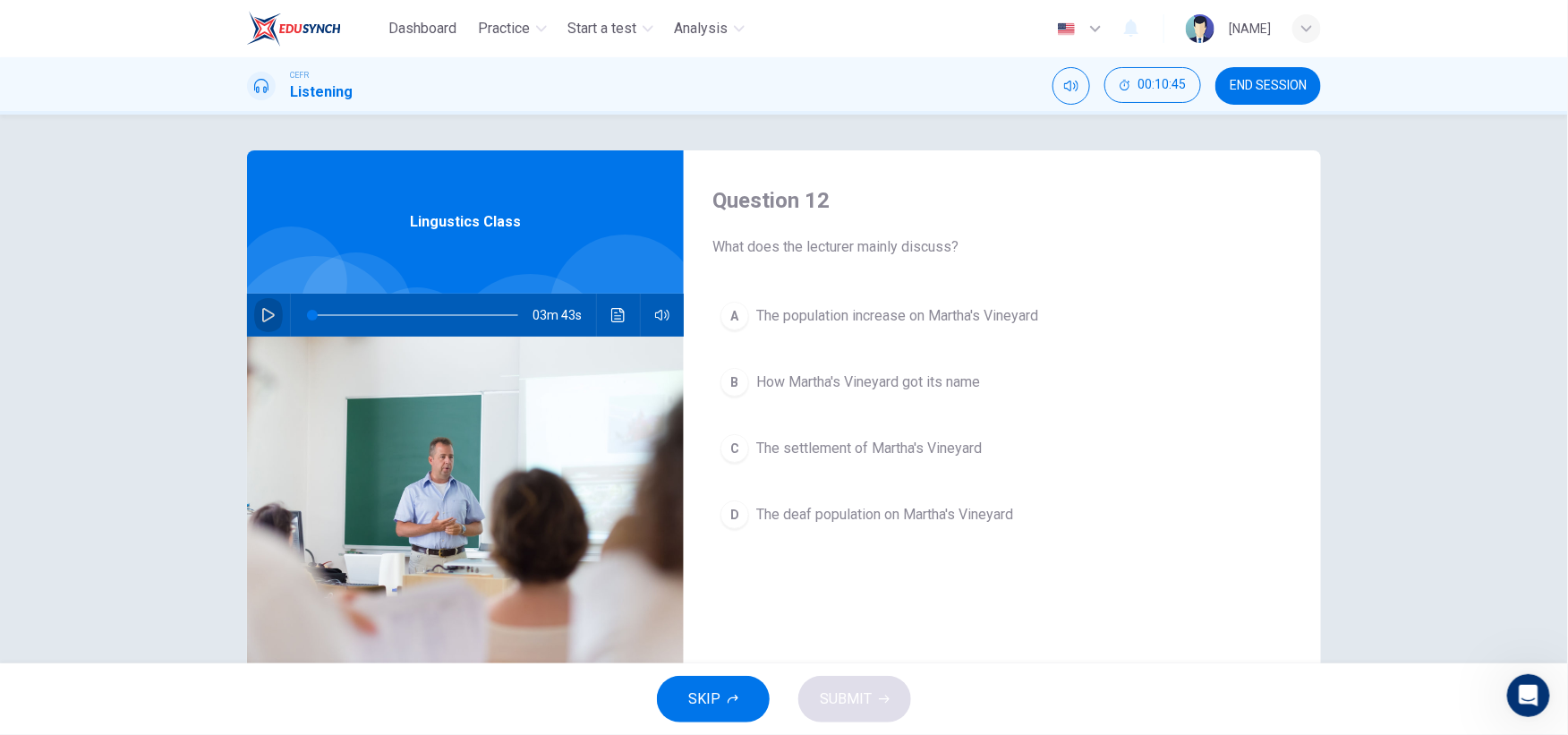 click at bounding box center (268, 315) 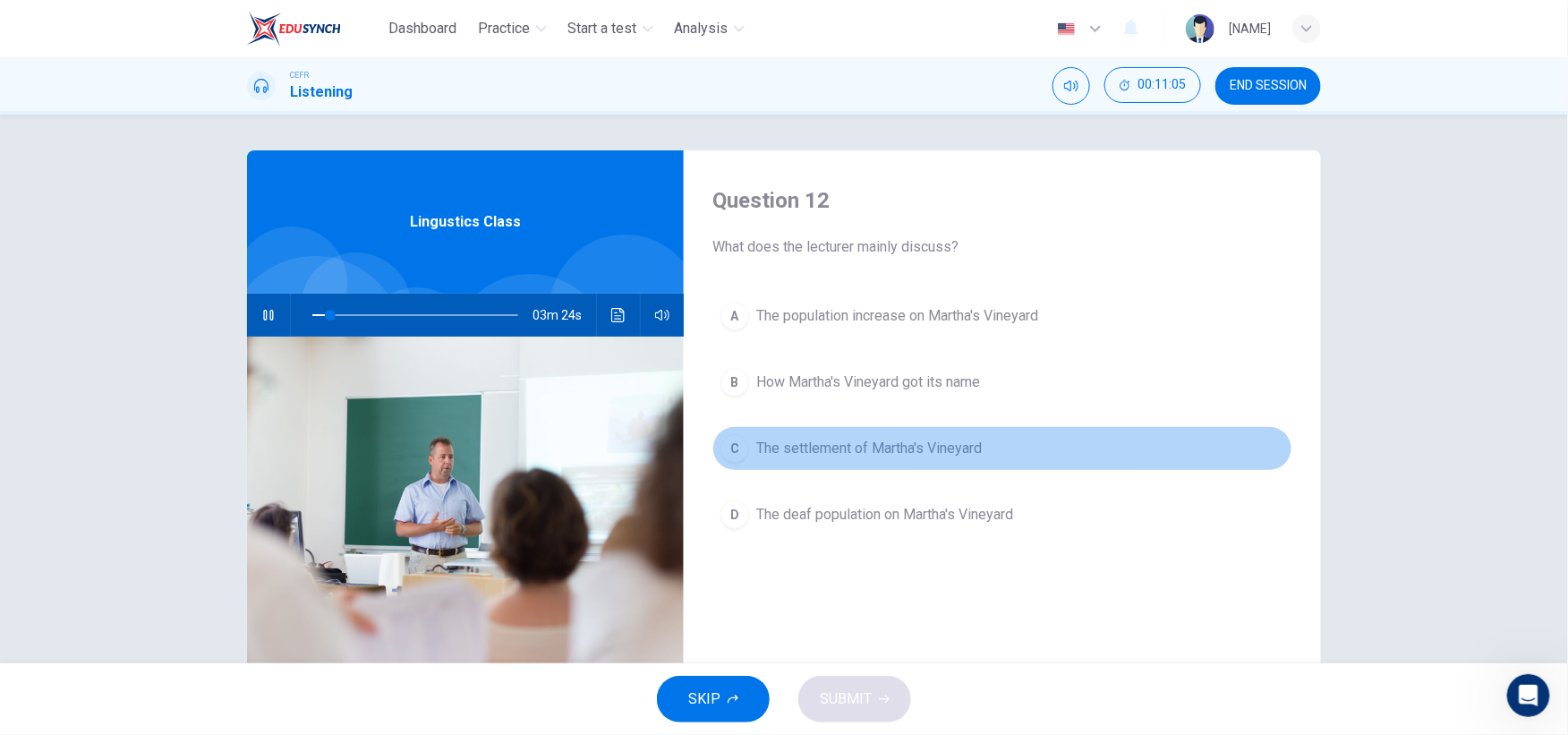 click on "C" at bounding box center [735, 316] 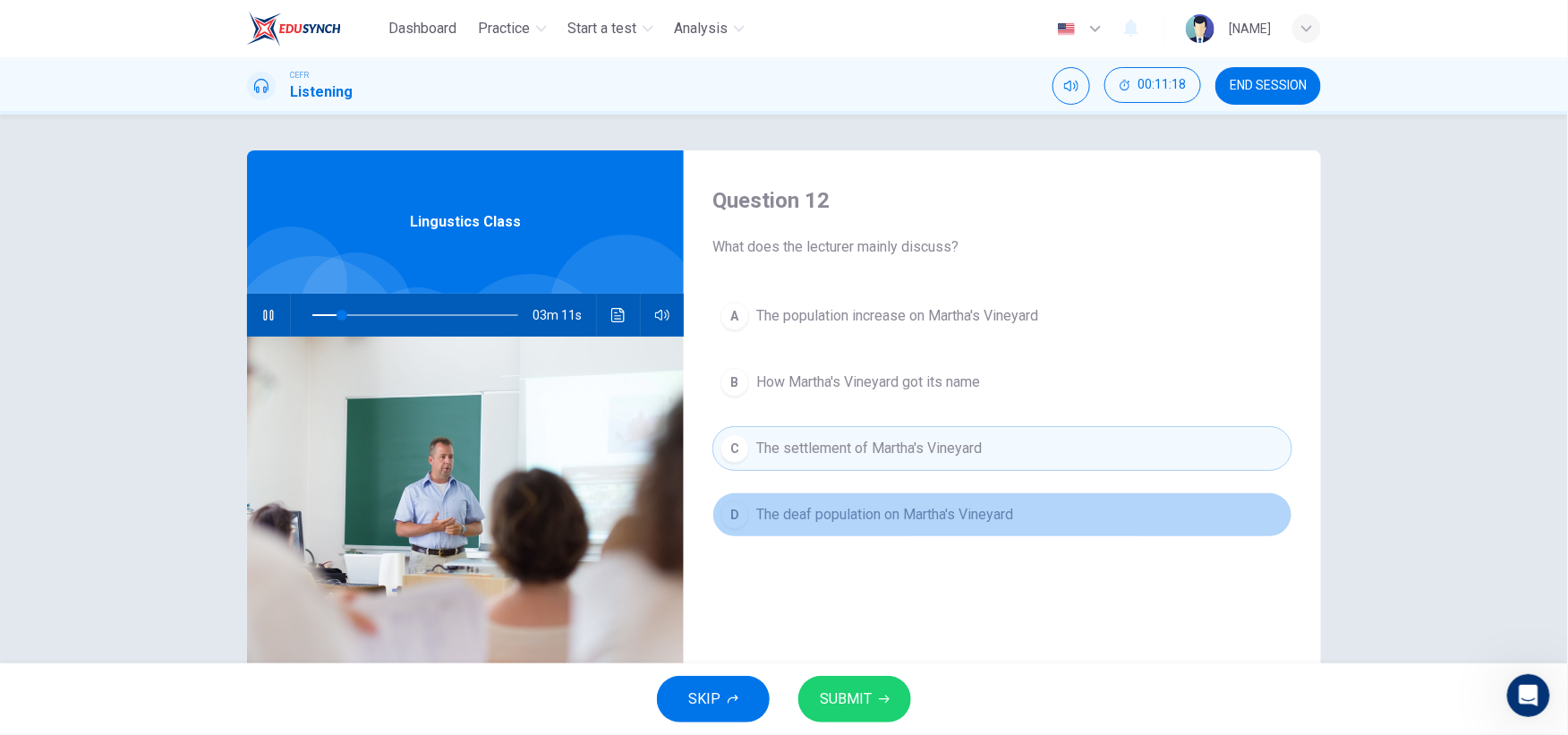 click on "The deaf population on Martha's Vineyard" at bounding box center (897, 316) 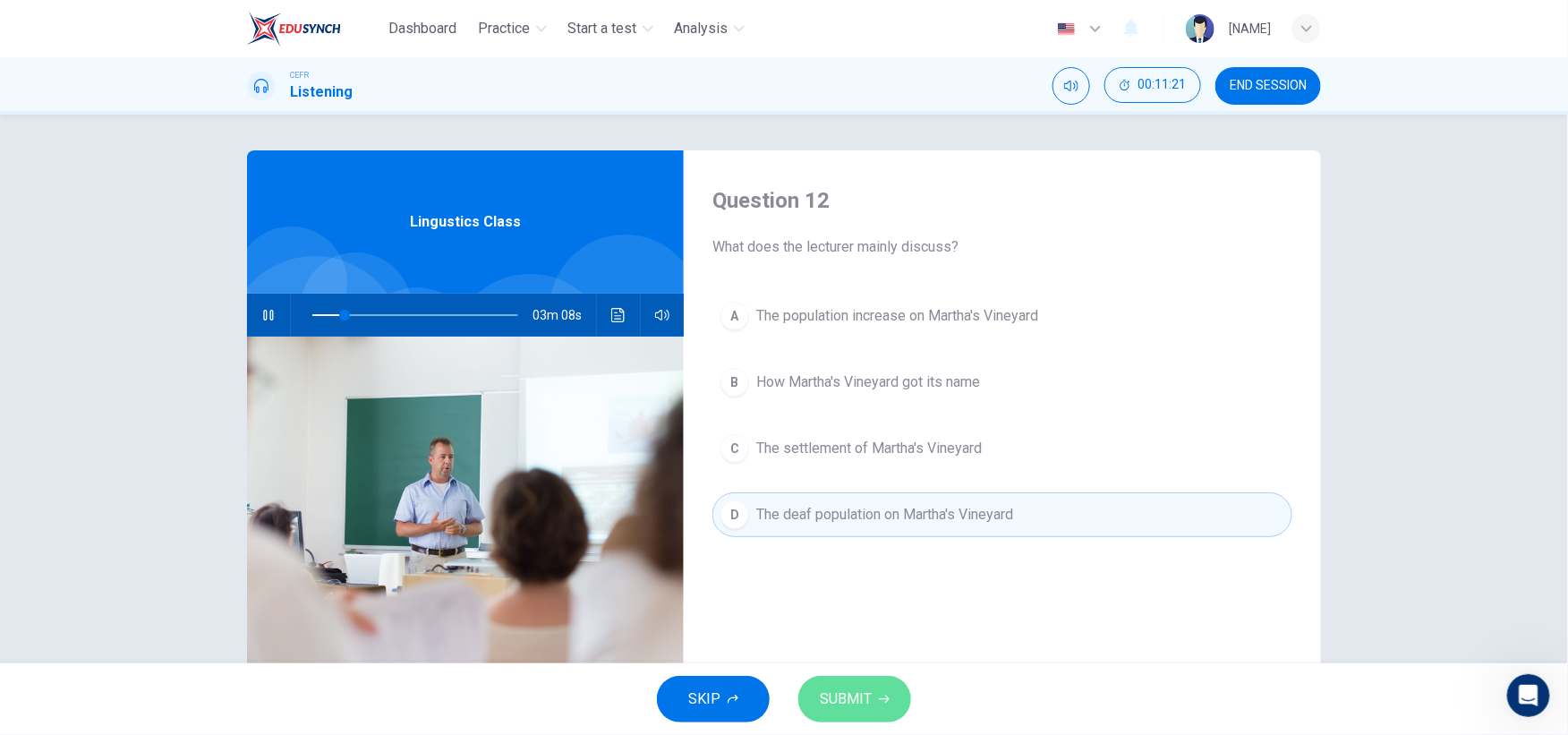 click on "SUBMIT" at bounding box center [855, 699] 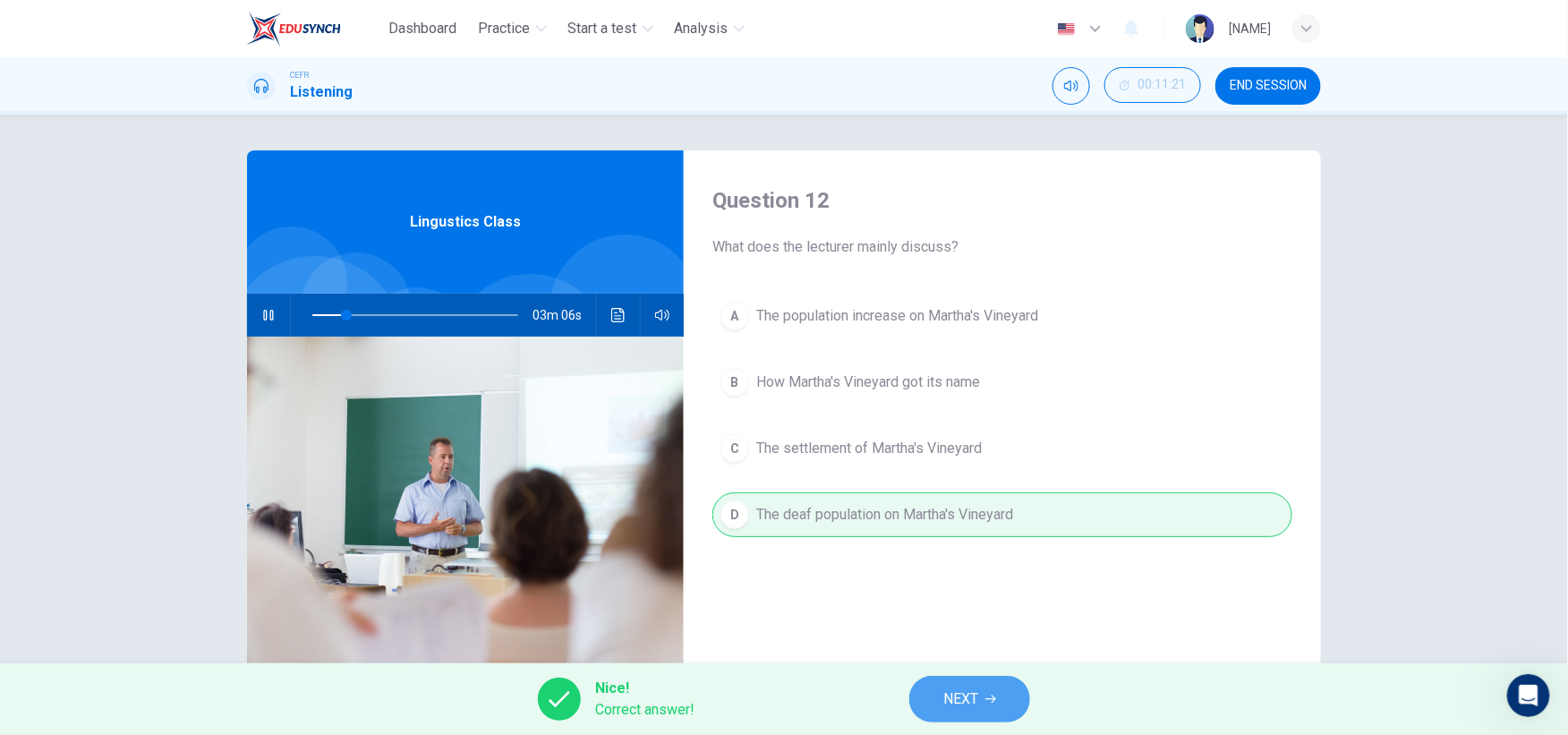 click on "NEXT" at bounding box center [969, 699] 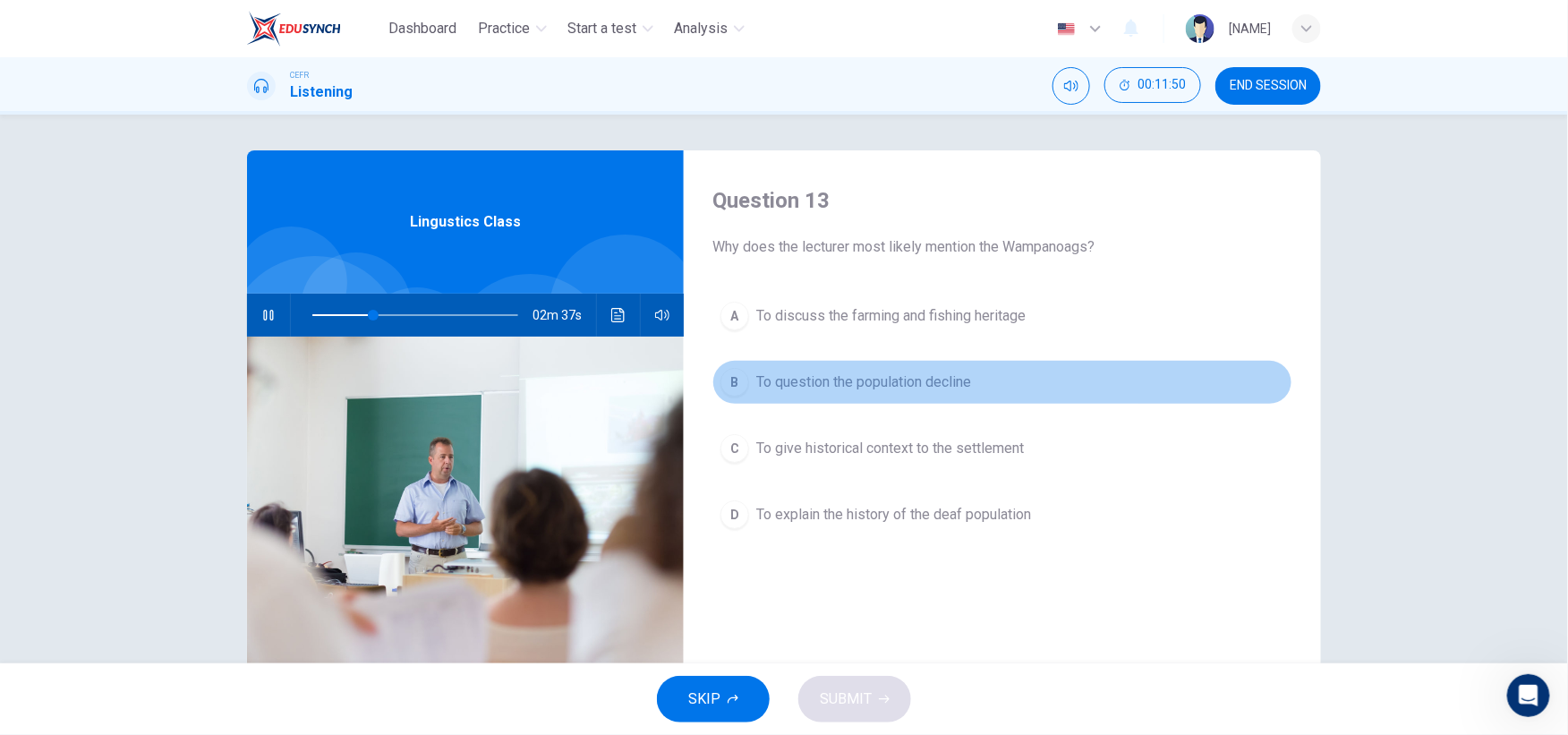click on "To question the population decline" at bounding box center (891, 316) 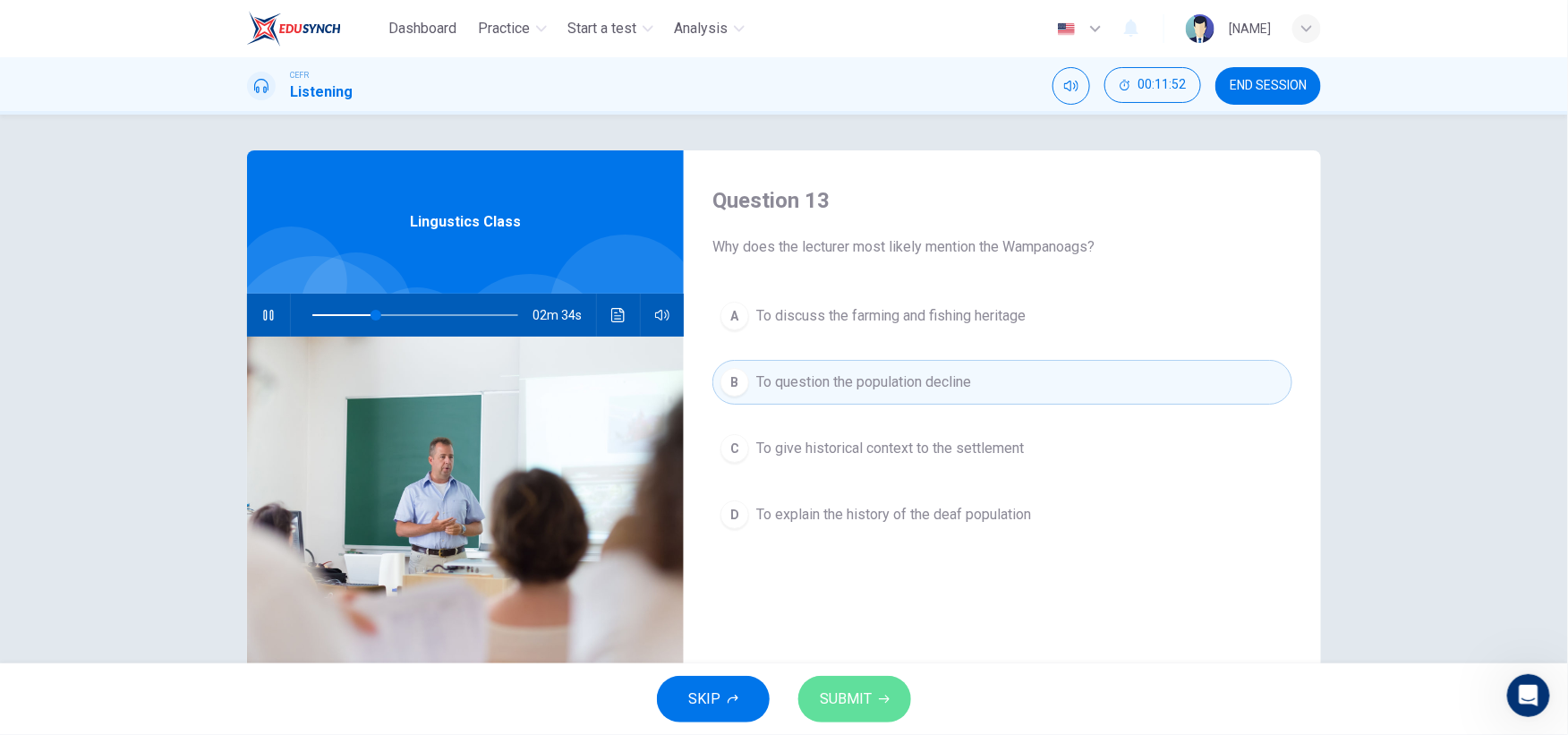 click on "SUBMIT" at bounding box center (846, 699) 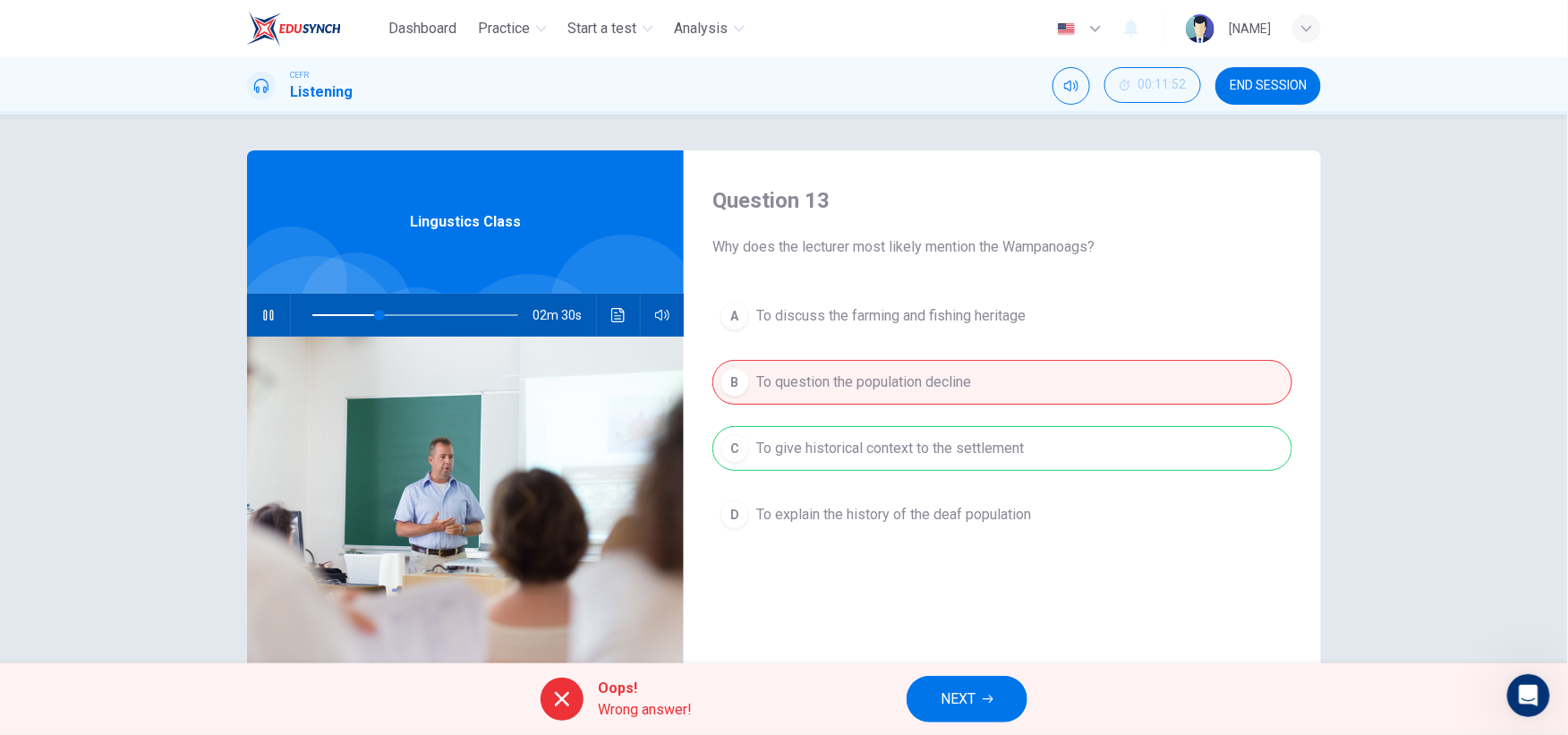 click on "NEXT" at bounding box center [967, 699] 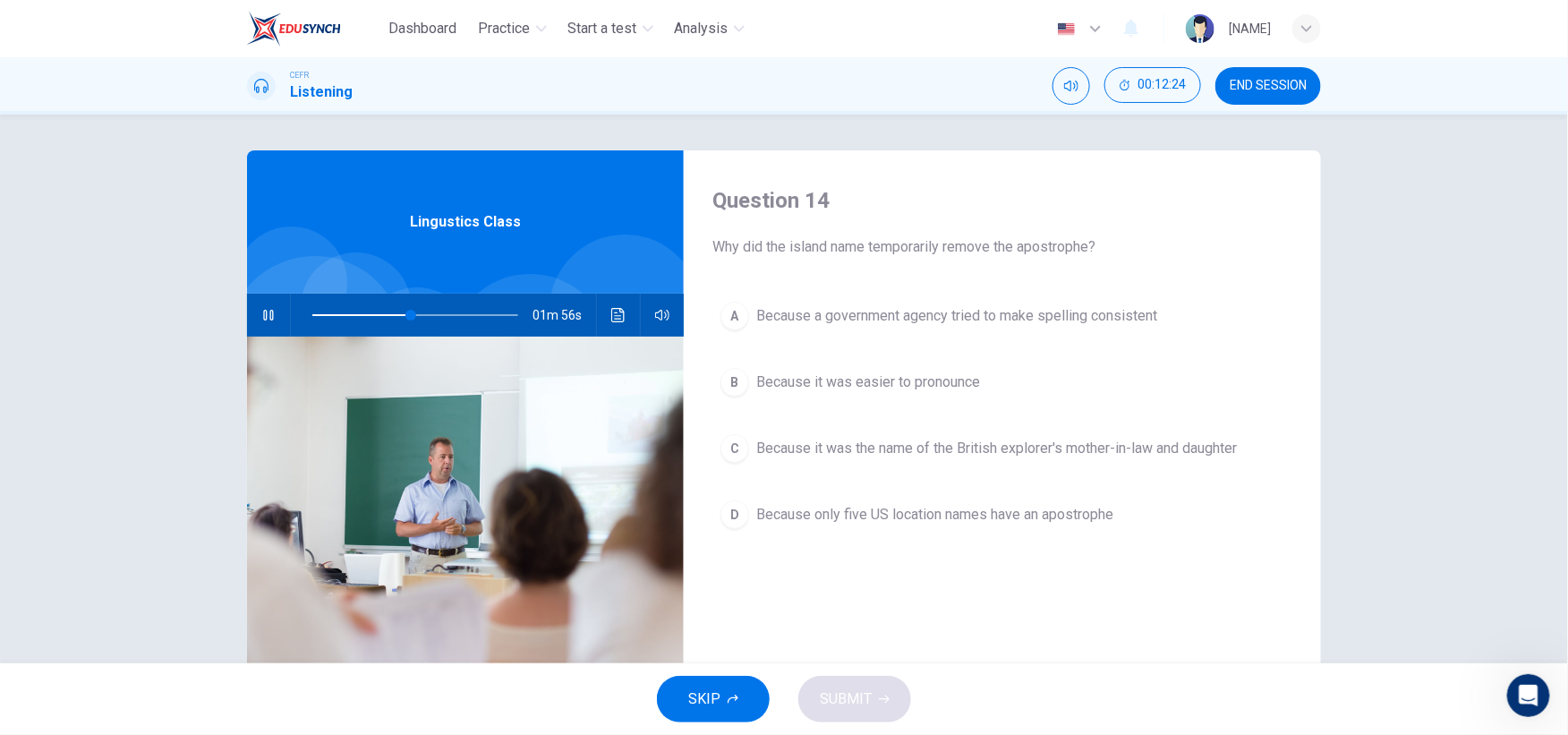 click on "Question 14 Why did the island name temporarily remove the apostrophe? A Because a government agency tried to make spelling consistent B Because it was easier to pronounce C Because it was the name of the British explorer's mother-in-law and daughter D Because only five US location names have an apostrophe" at bounding box center [1002, 461] 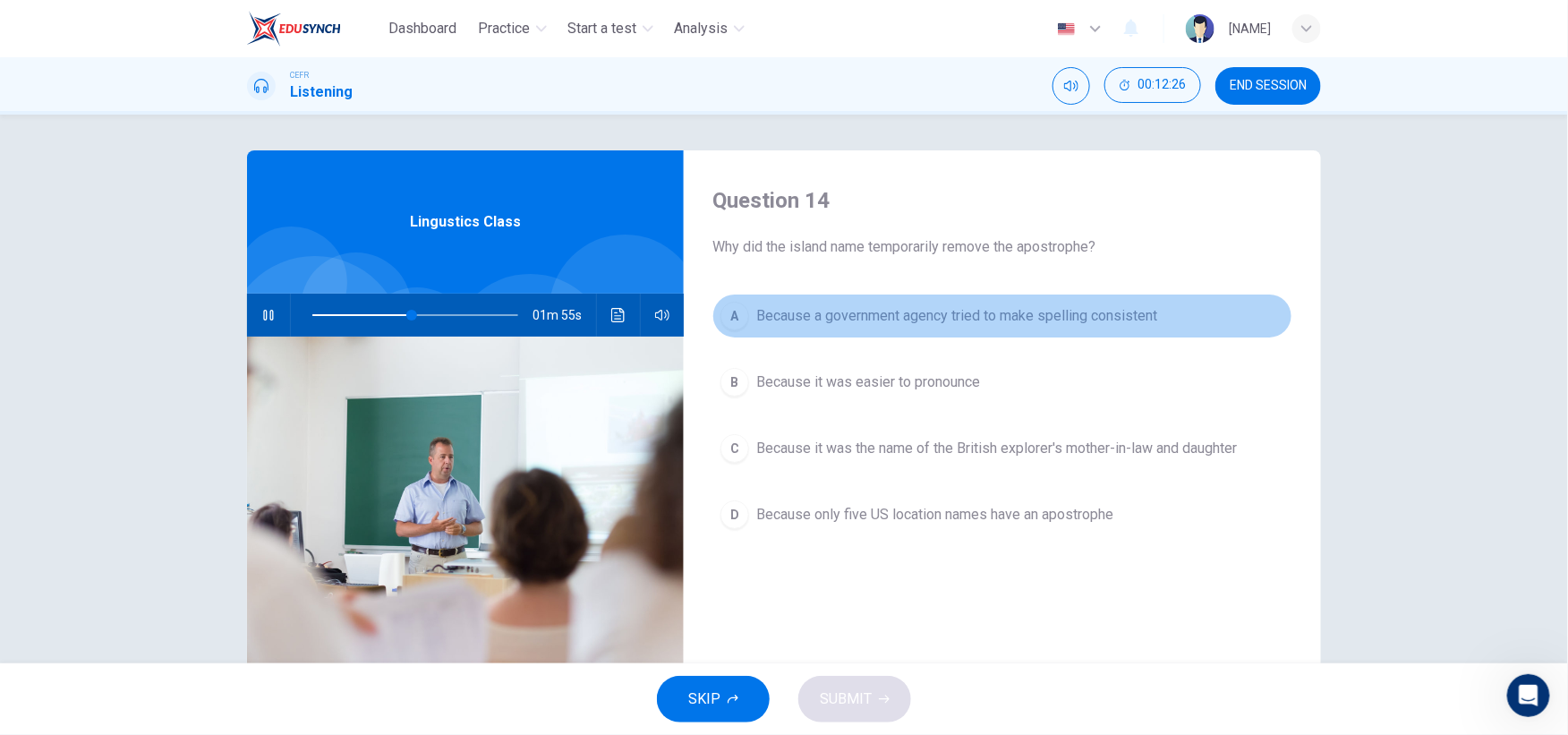 click on "Because a government agency tried to make spelling consistent" at bounding box center [957, 316] 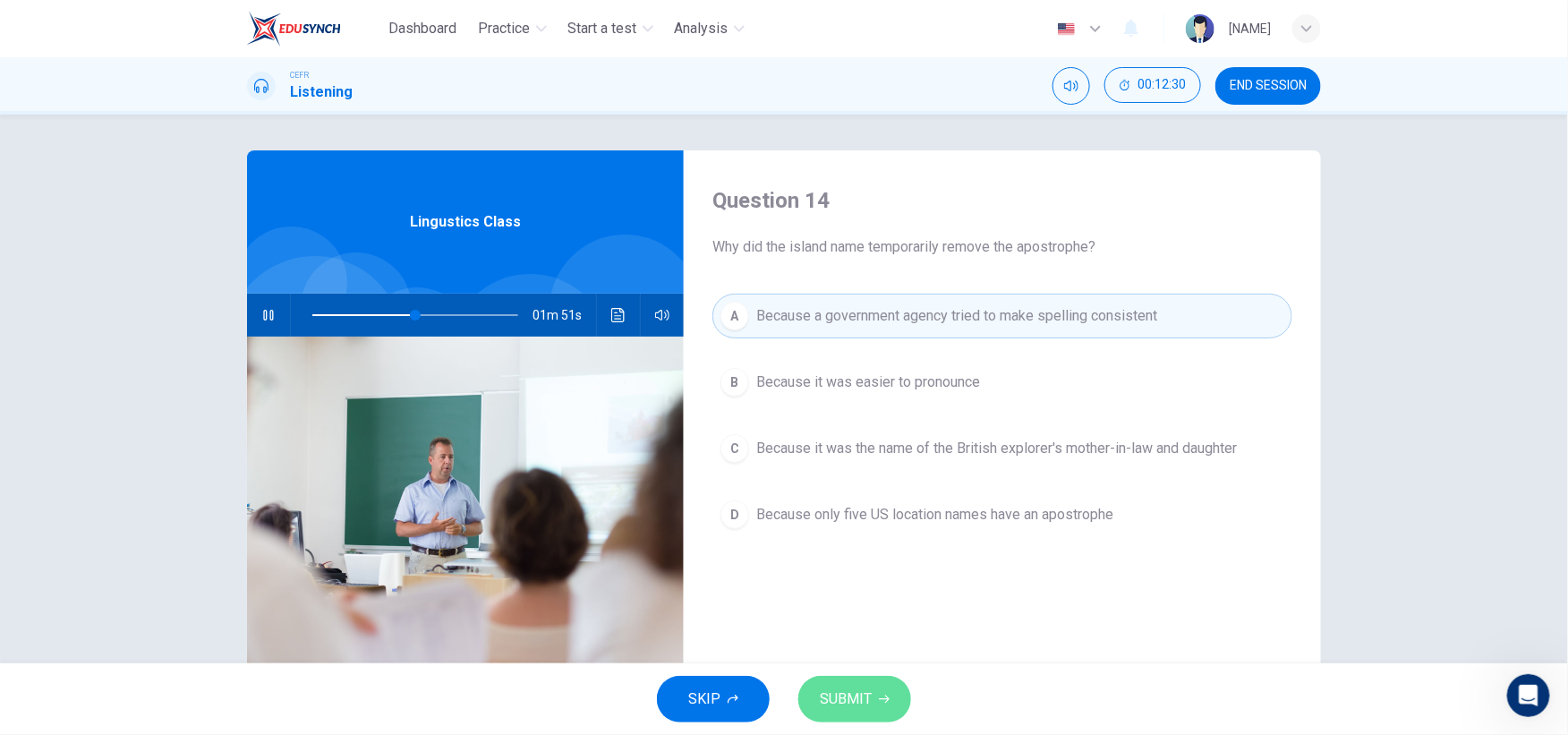 click on "SUBMIT" at bounding box center [855, 699] 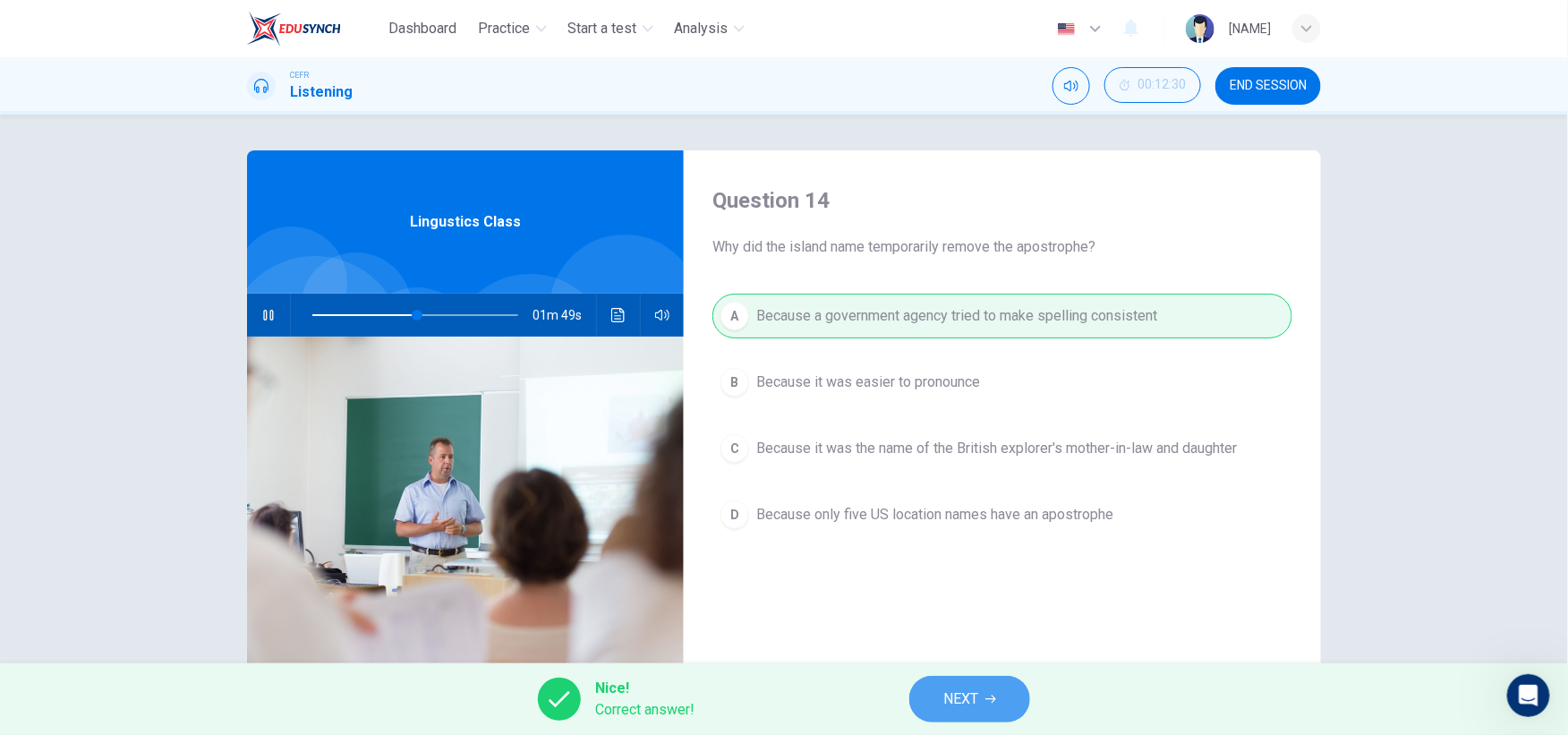 click on "NEXT" at bounding box center [969, 699] 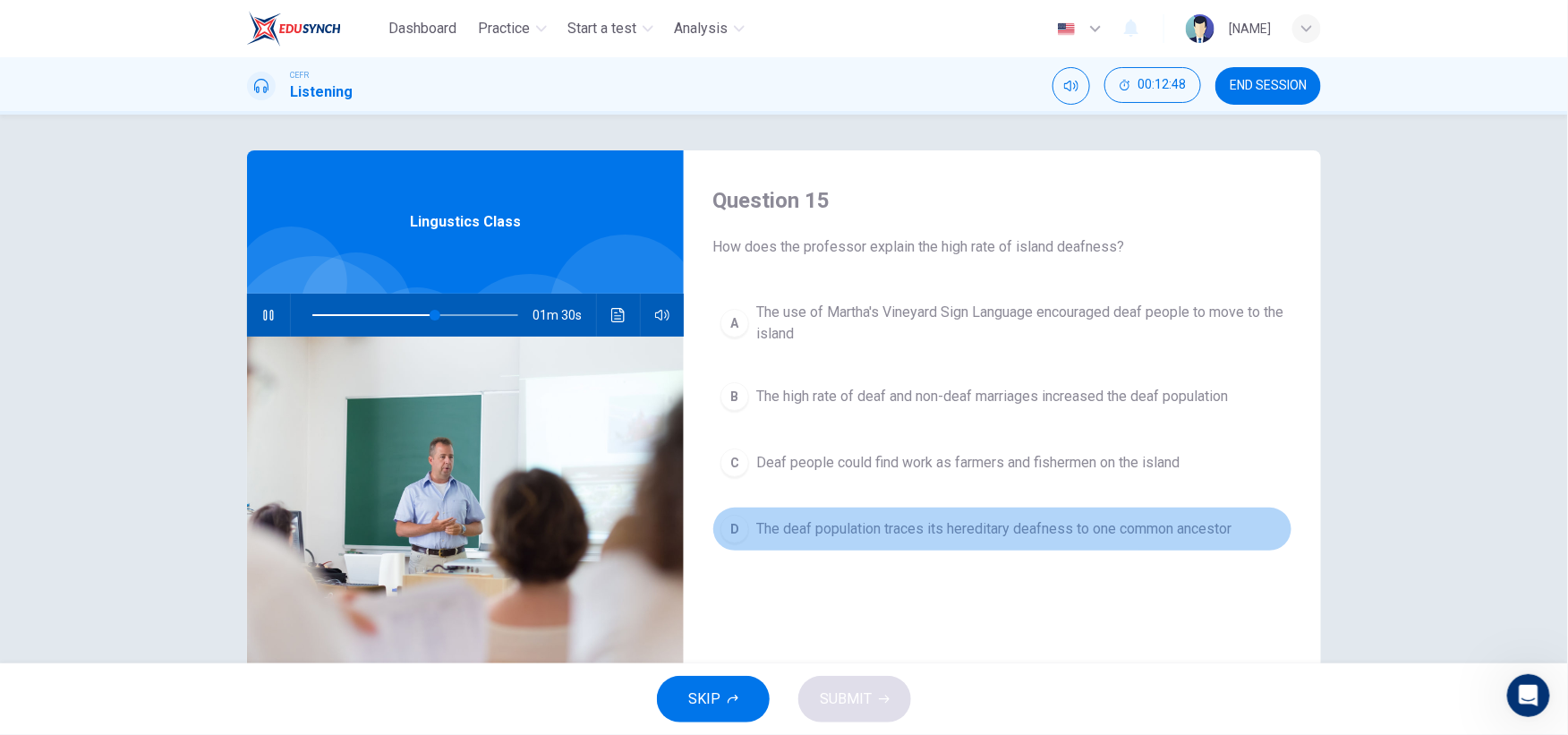 click on "The deaf population traces its hereditary deafness to one common ancestor" at bounding box center [1020, 323] 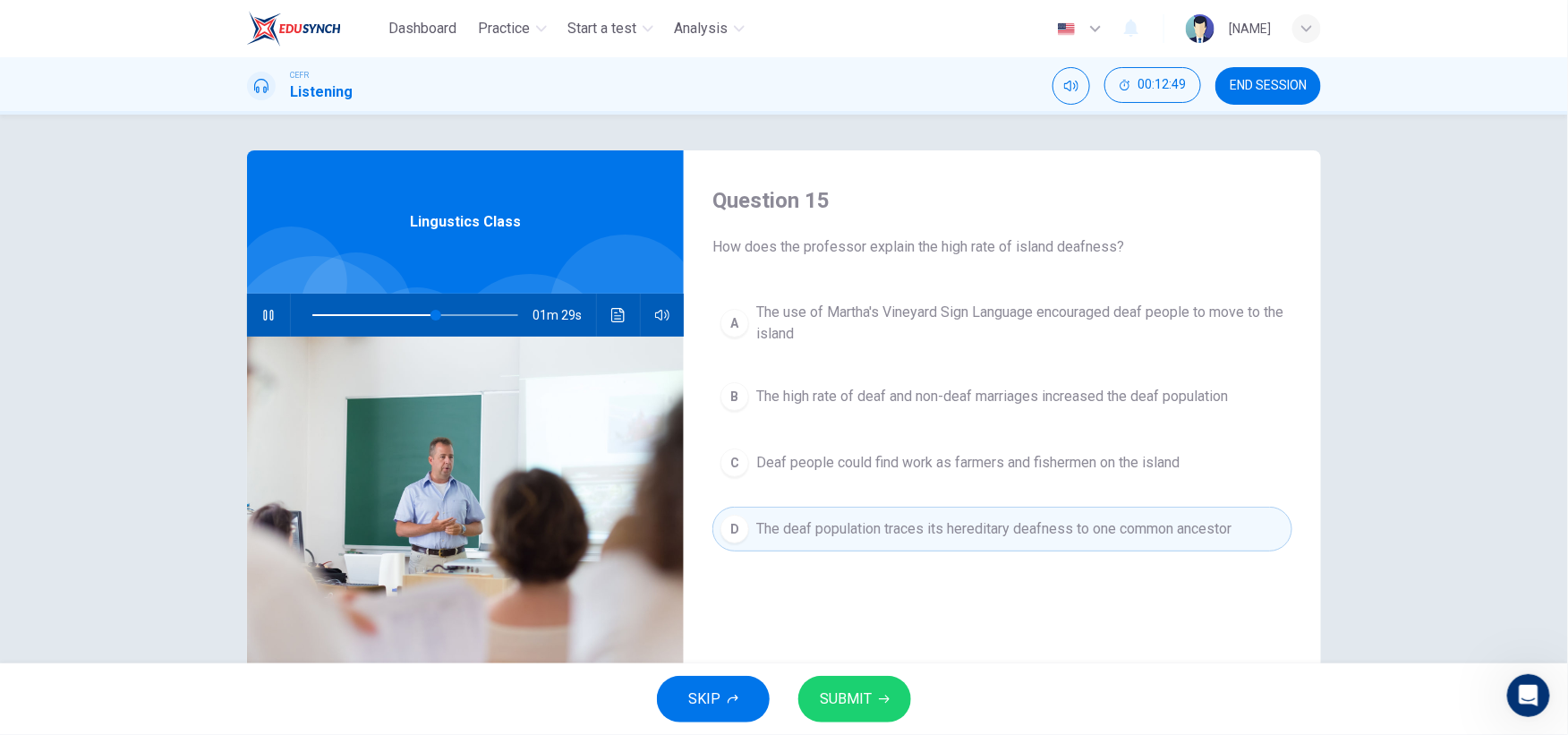 click on "SUBMIT" at bounding box center (846, 699) 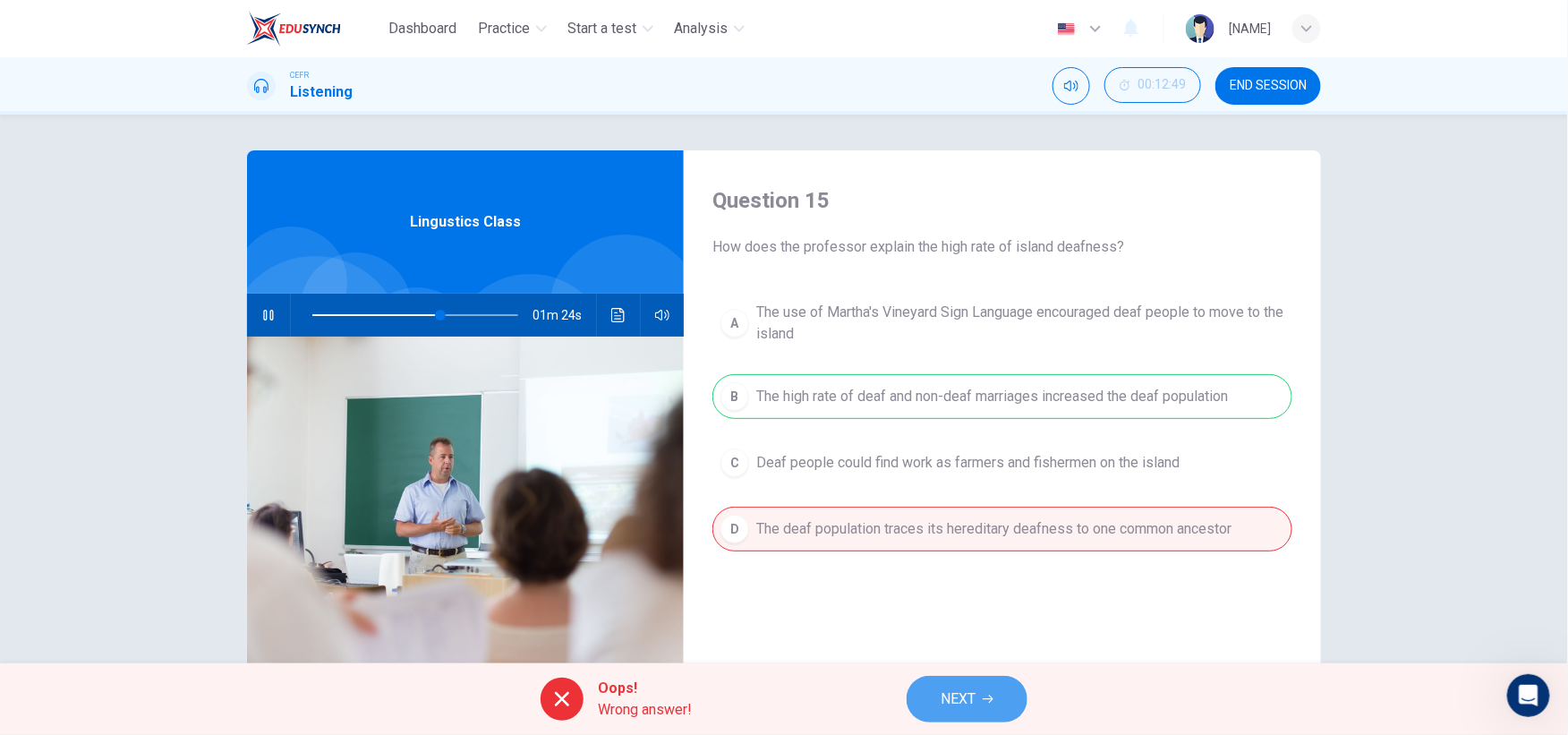 click on "NEXT" at bounding box center (967, 699) 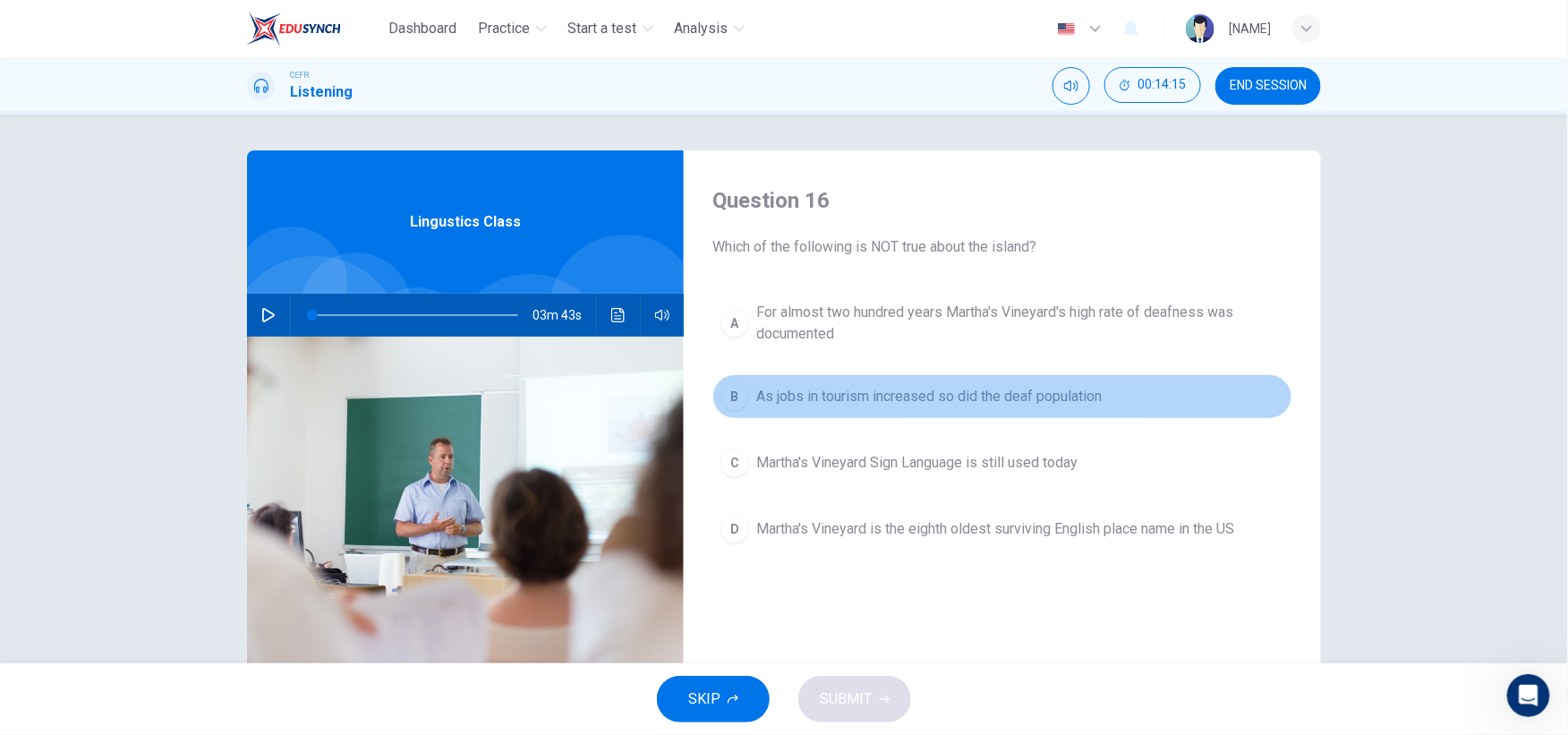 click on "As jobs in tourism increased so did the deaf population" at bounding box center [1020, 323] 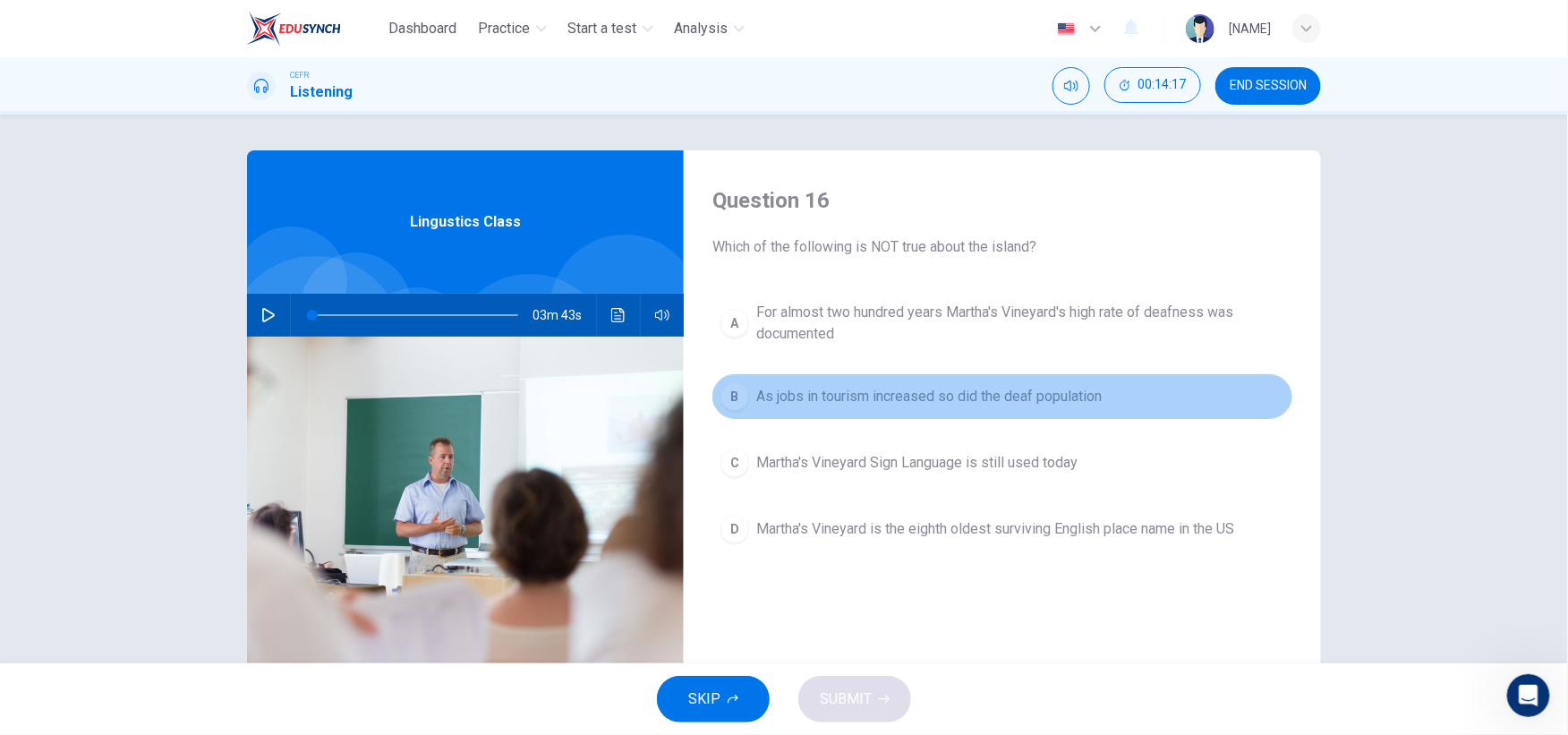 click on "As jobs in tourism increased so did the deaf population" at bounding box center [929, 397] 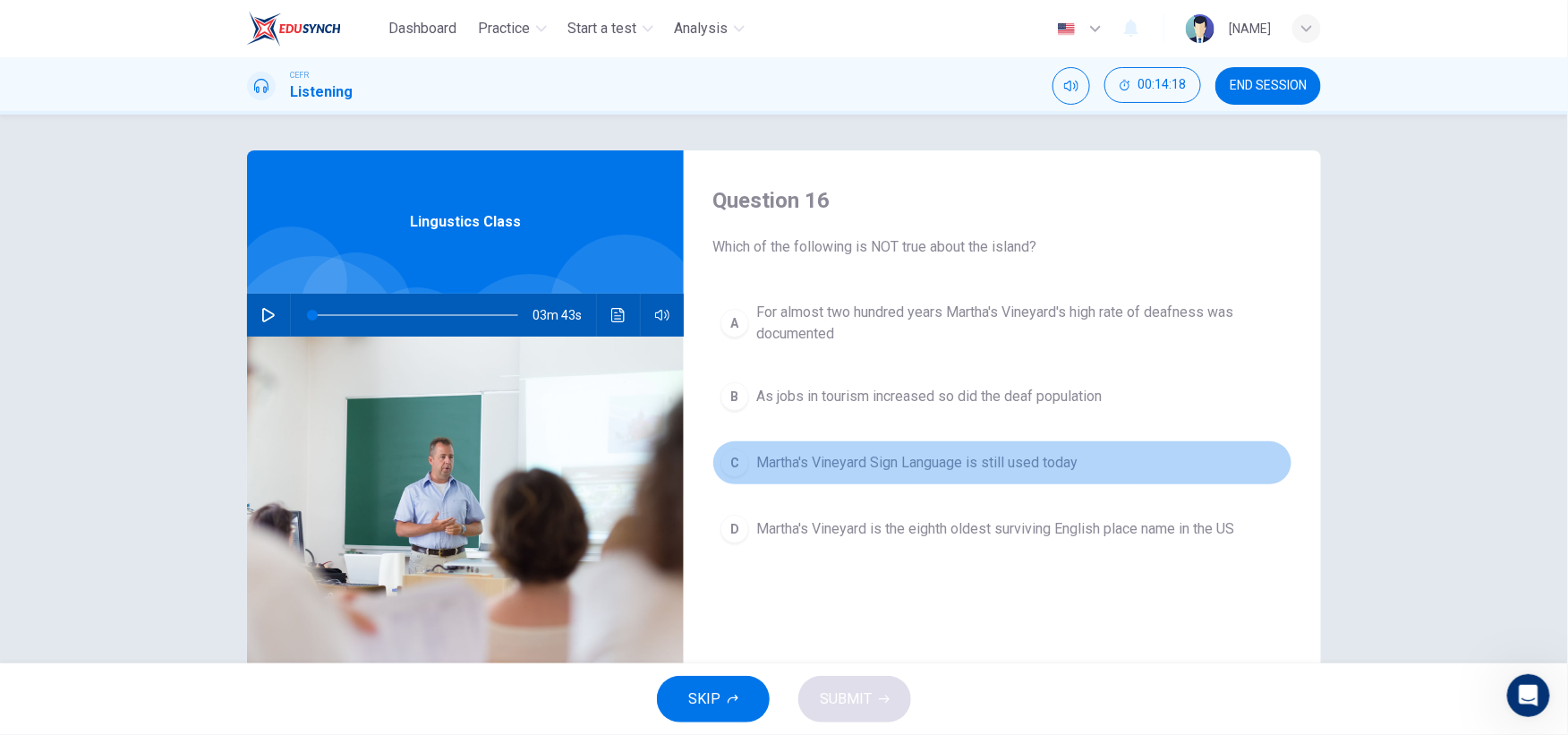 click on "Martha's Vineyard Sign Language is still used today" at bounding box center (1020, 323) 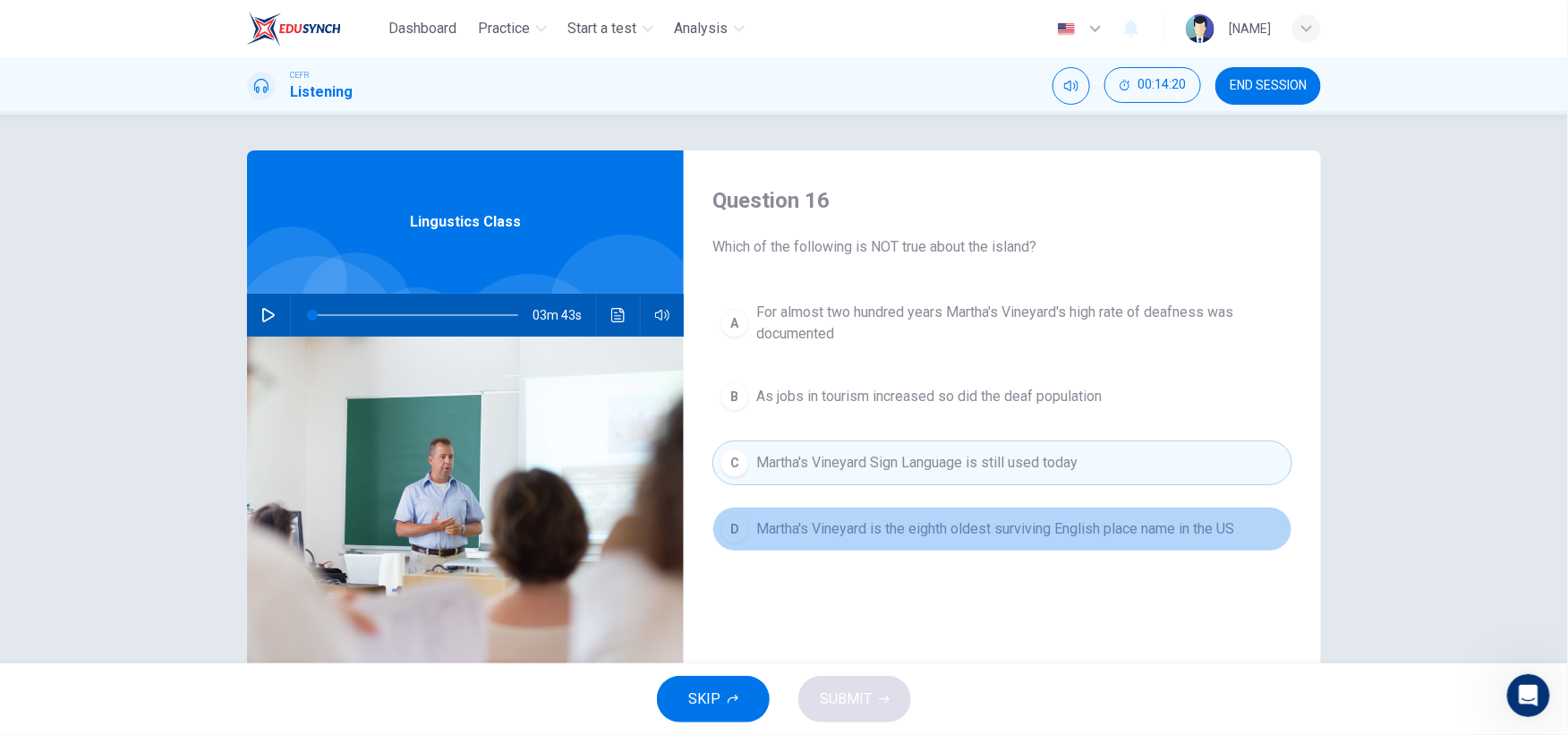 click on "Martha's Vineyard is the eighth oldest surviving English place name in the US" at bounding box center [1020, 323] 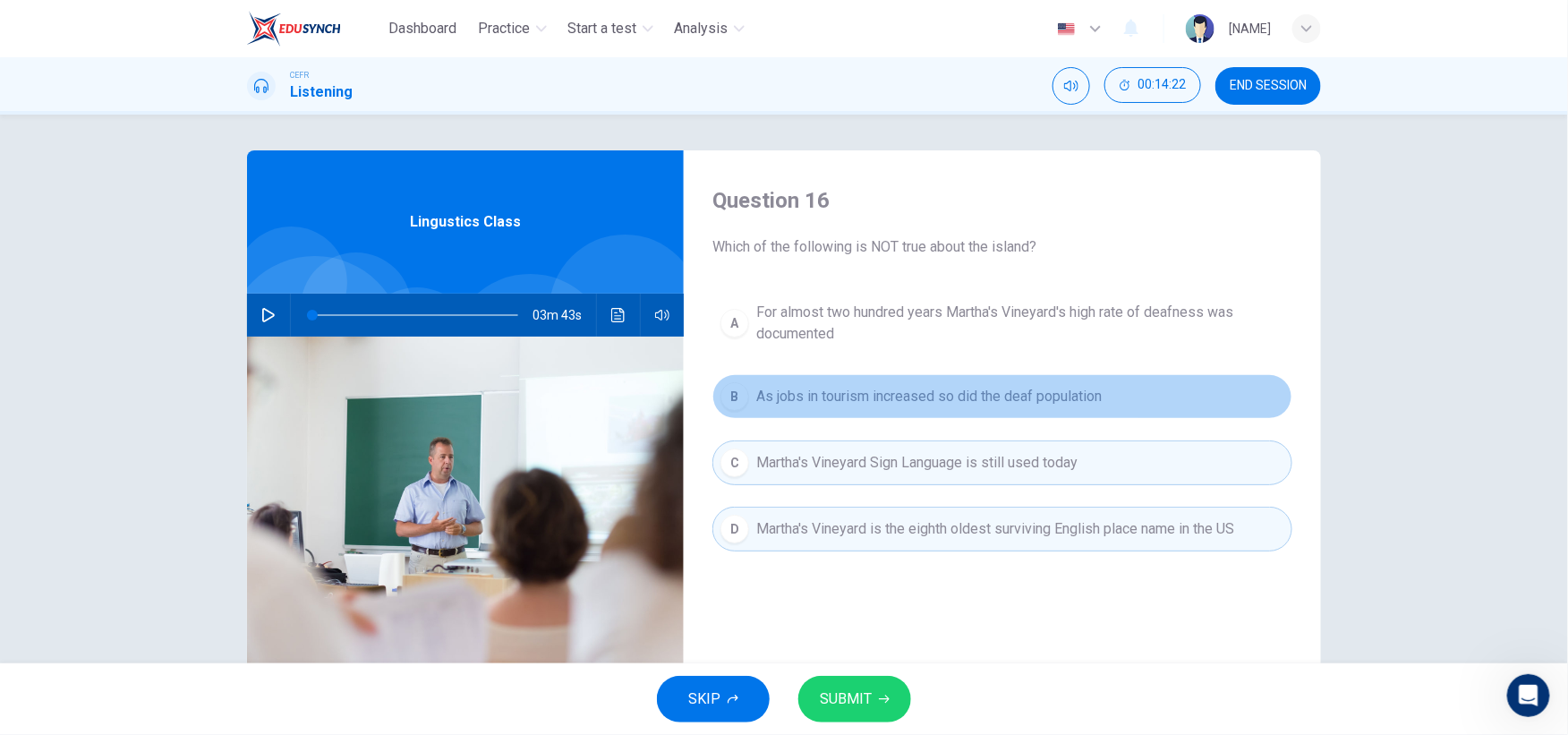 click on "As jobs in tourism increased so did the deaf population" at bounding box center (1020, 323) 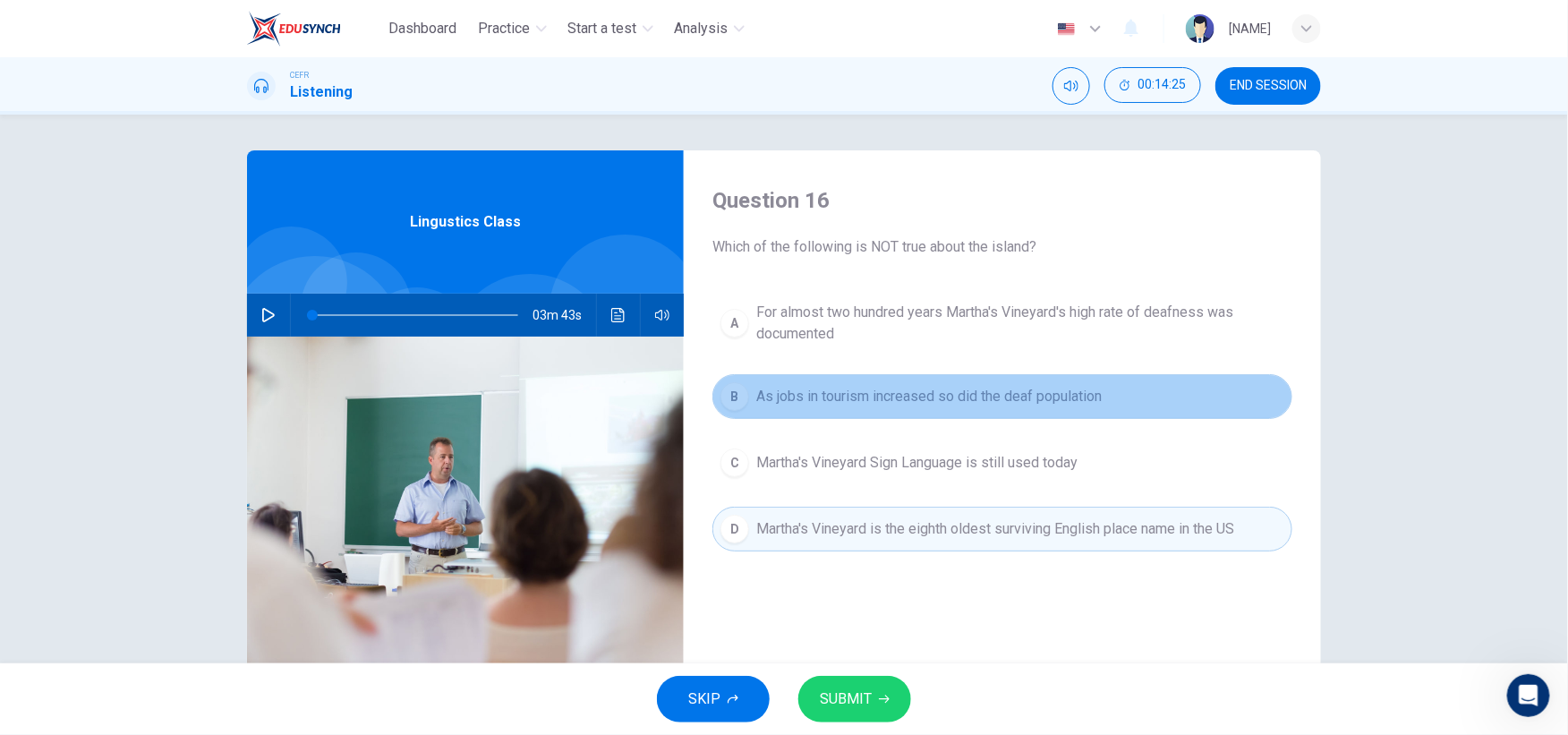 click on "As jobs in tourism increased so did the deaf population" at bounding box center [929, 397] 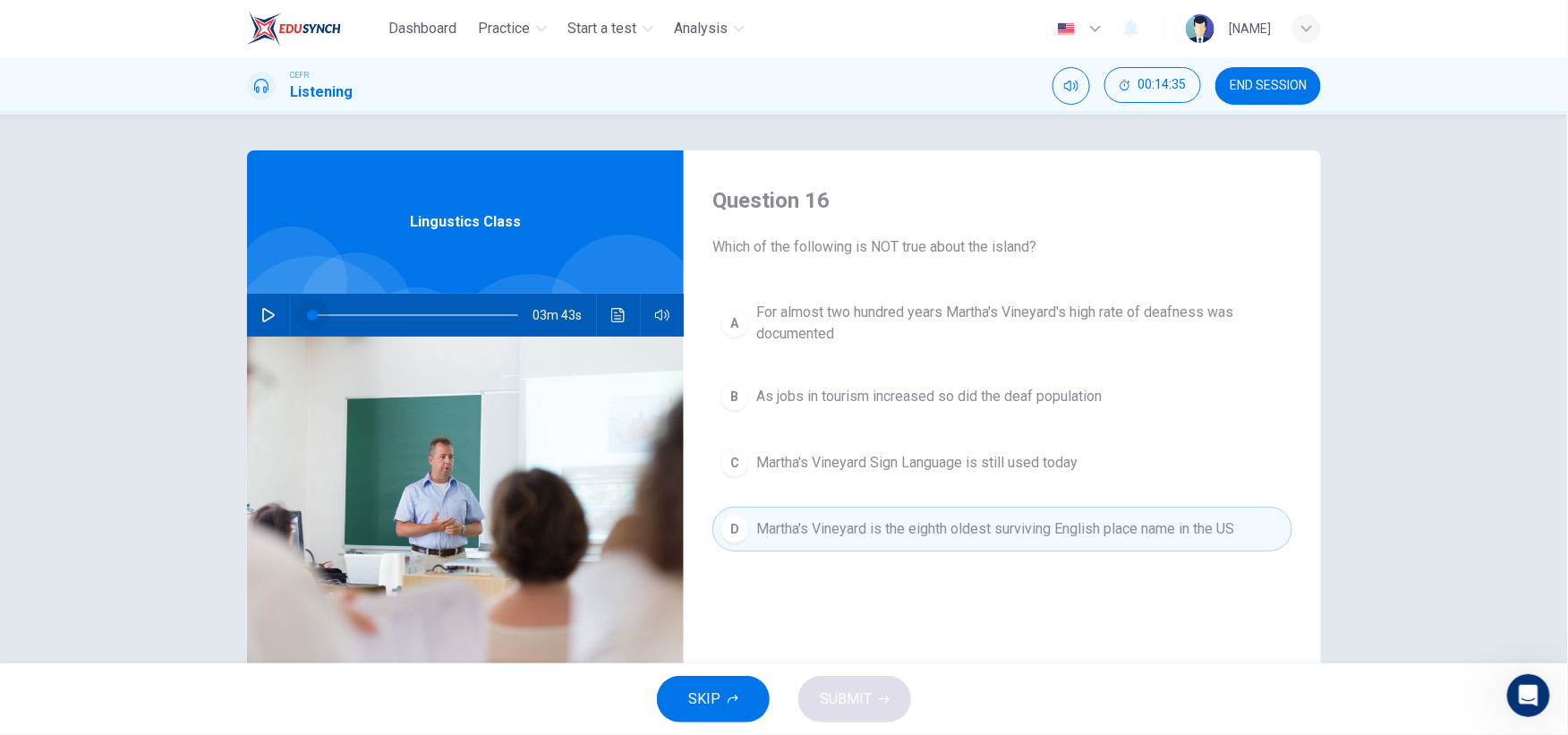 click at bounding box center [312, 315] 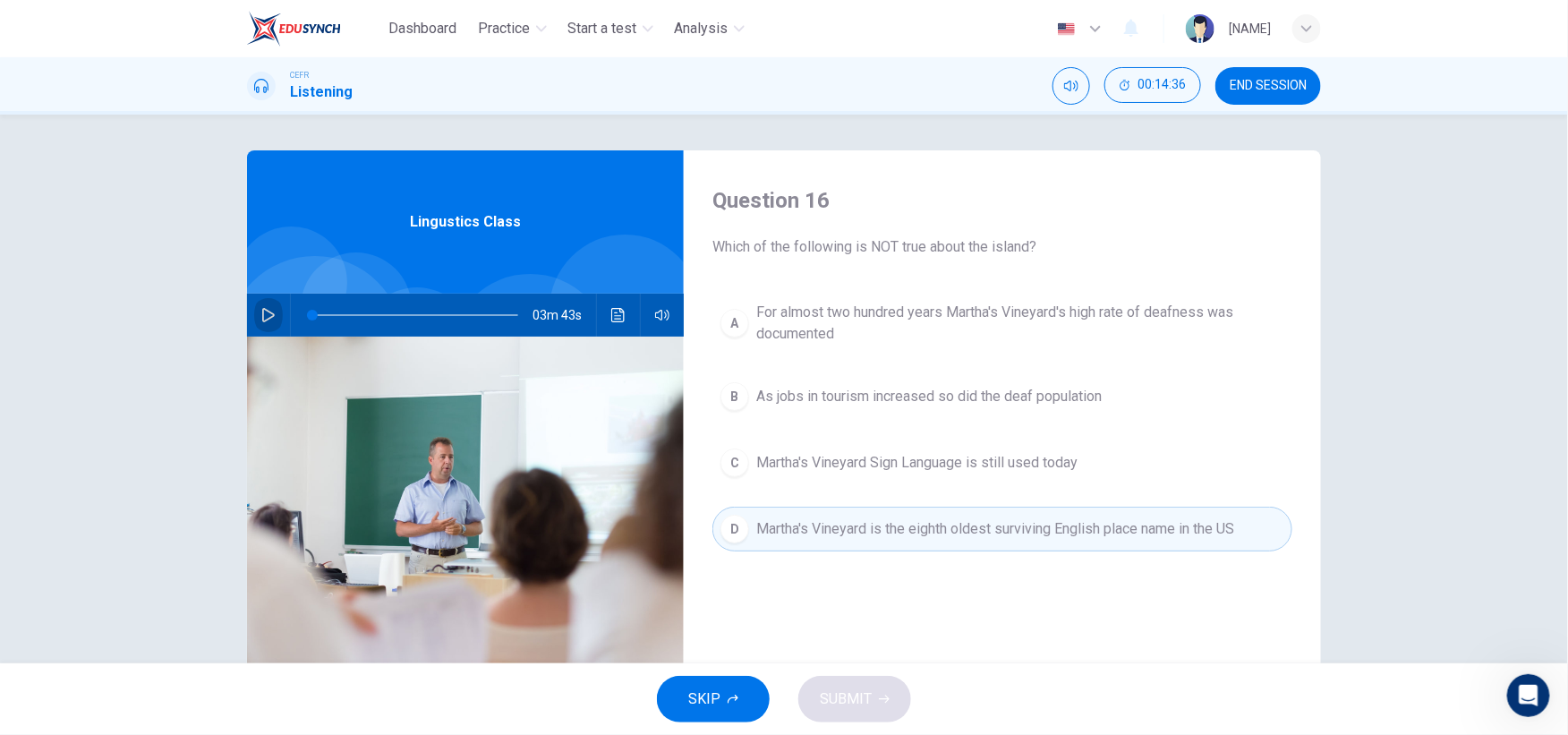 click at bounding box center [268, 315] 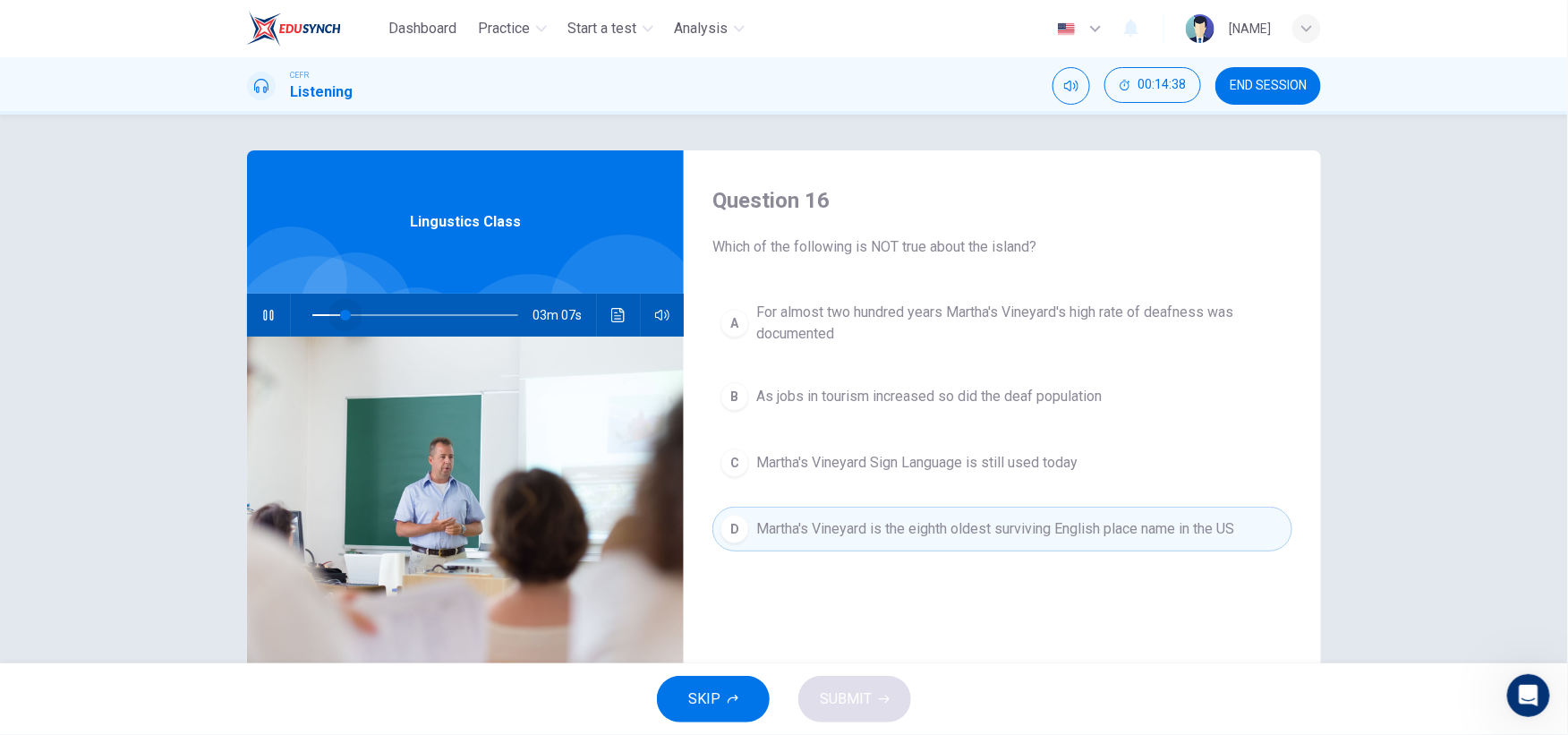 click at bounding box center [415, 315] 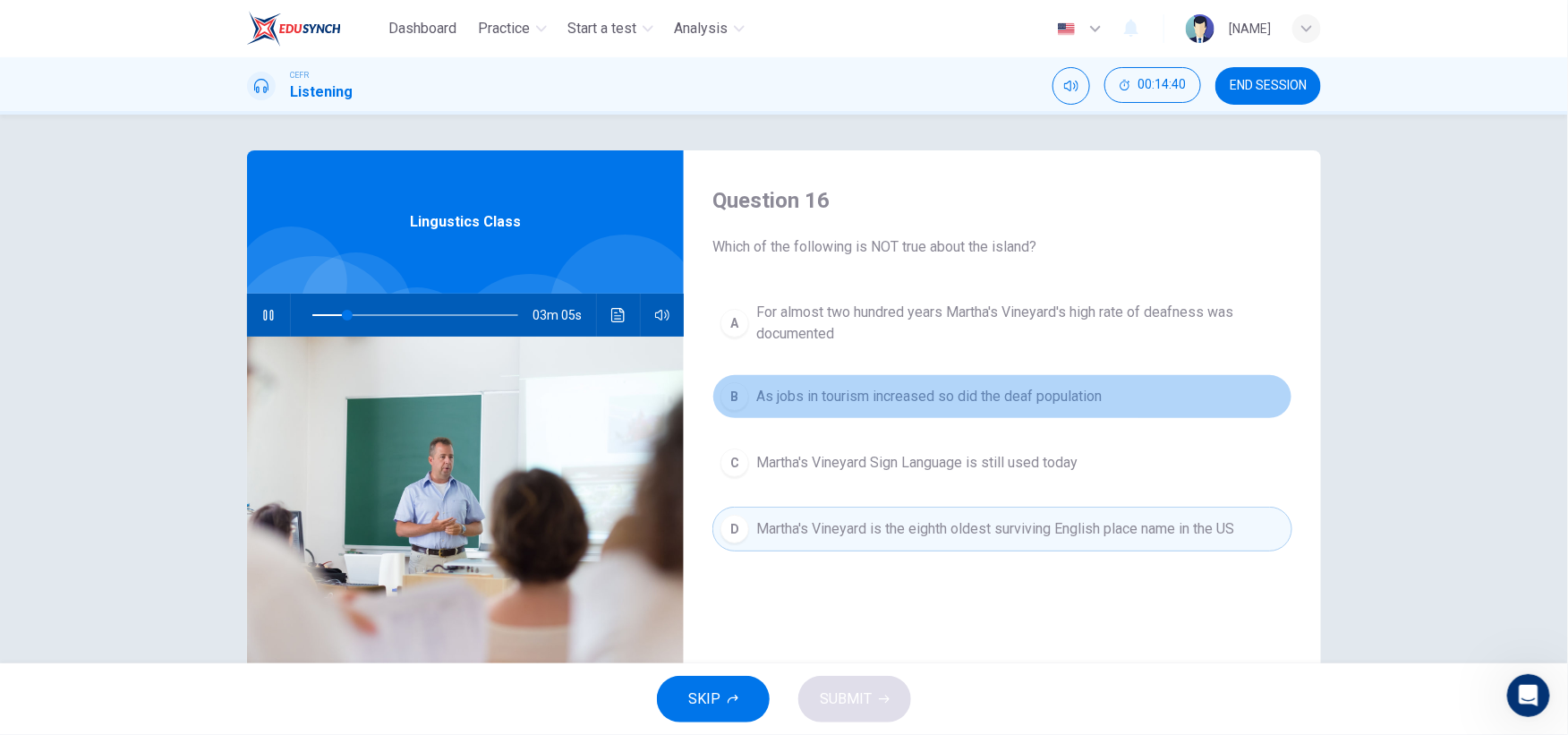 click on "As jobs in tourism increased so did the deaf population" at bounding box center [1020, 323] 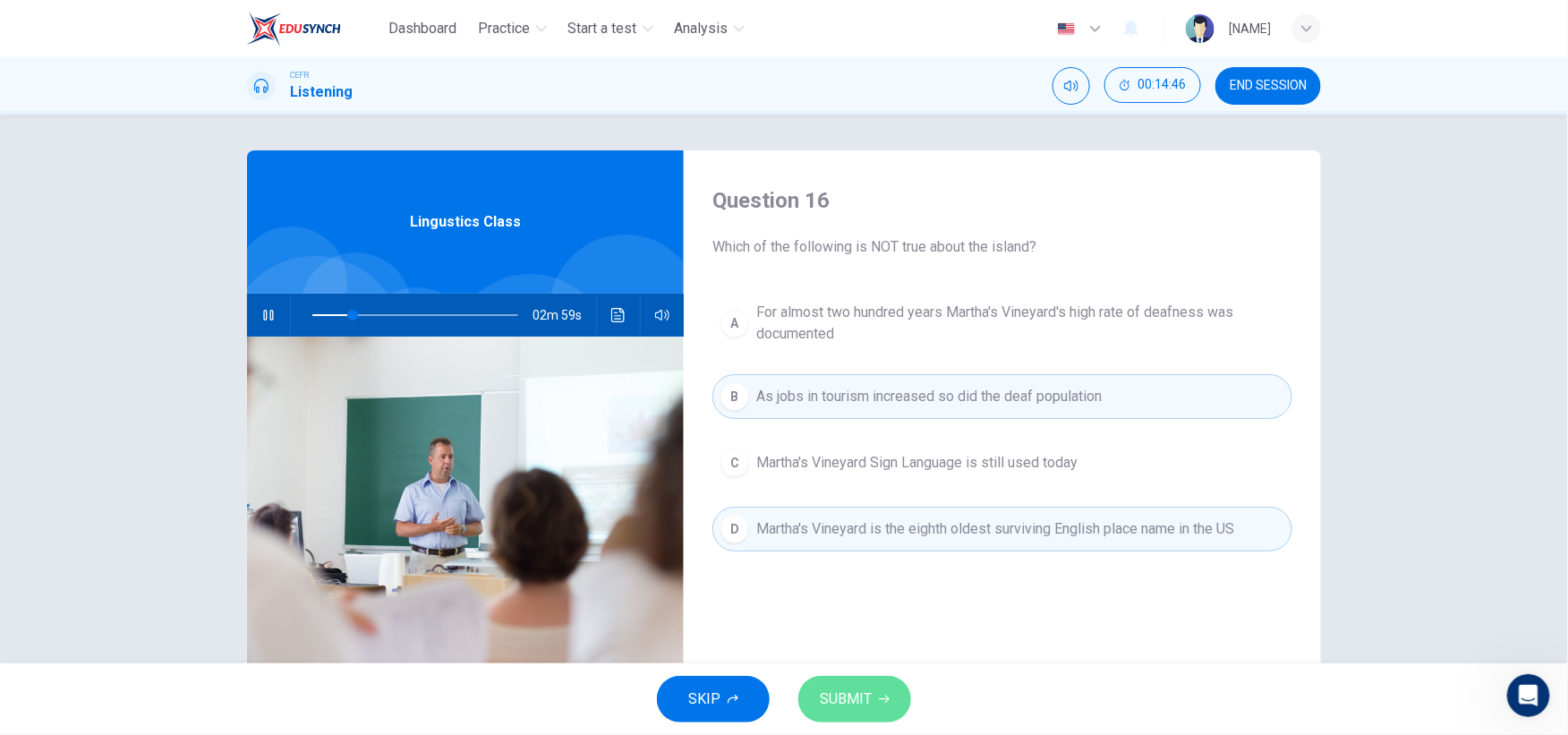 click on "SUBMIT" at bounding box center [855, 699] 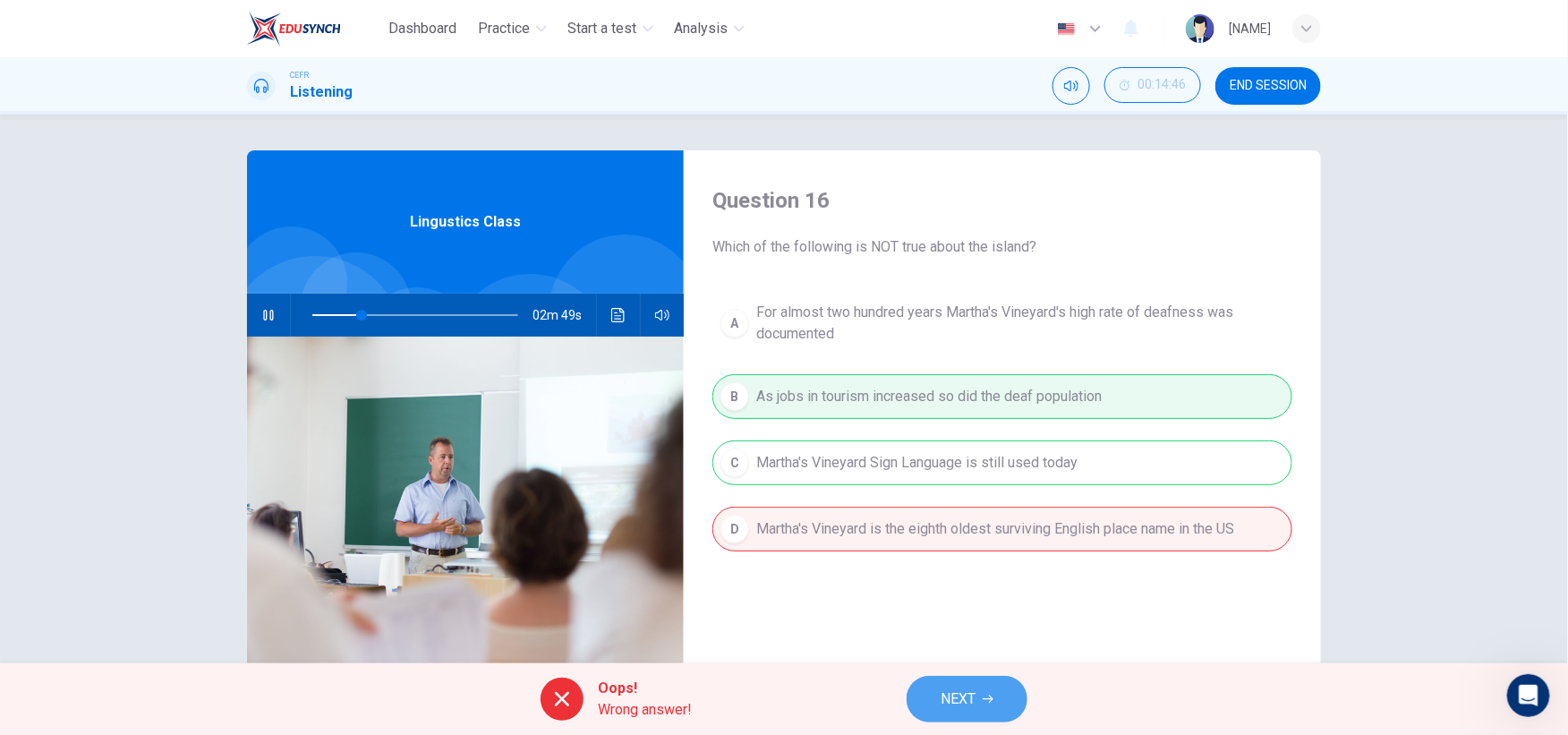 click on "NEXT" at bounding box center (967, 699) 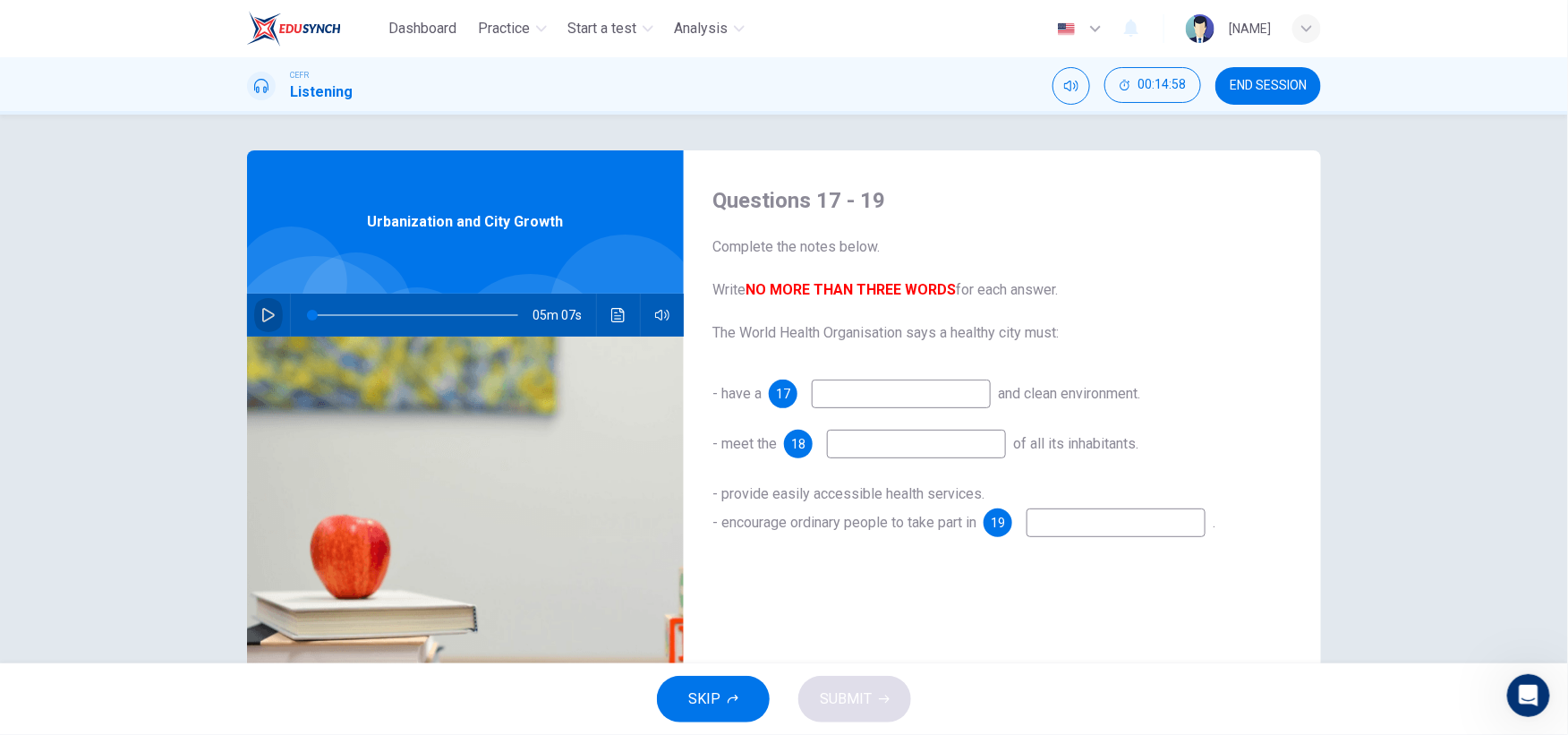 click at bounding box center (268, 315) 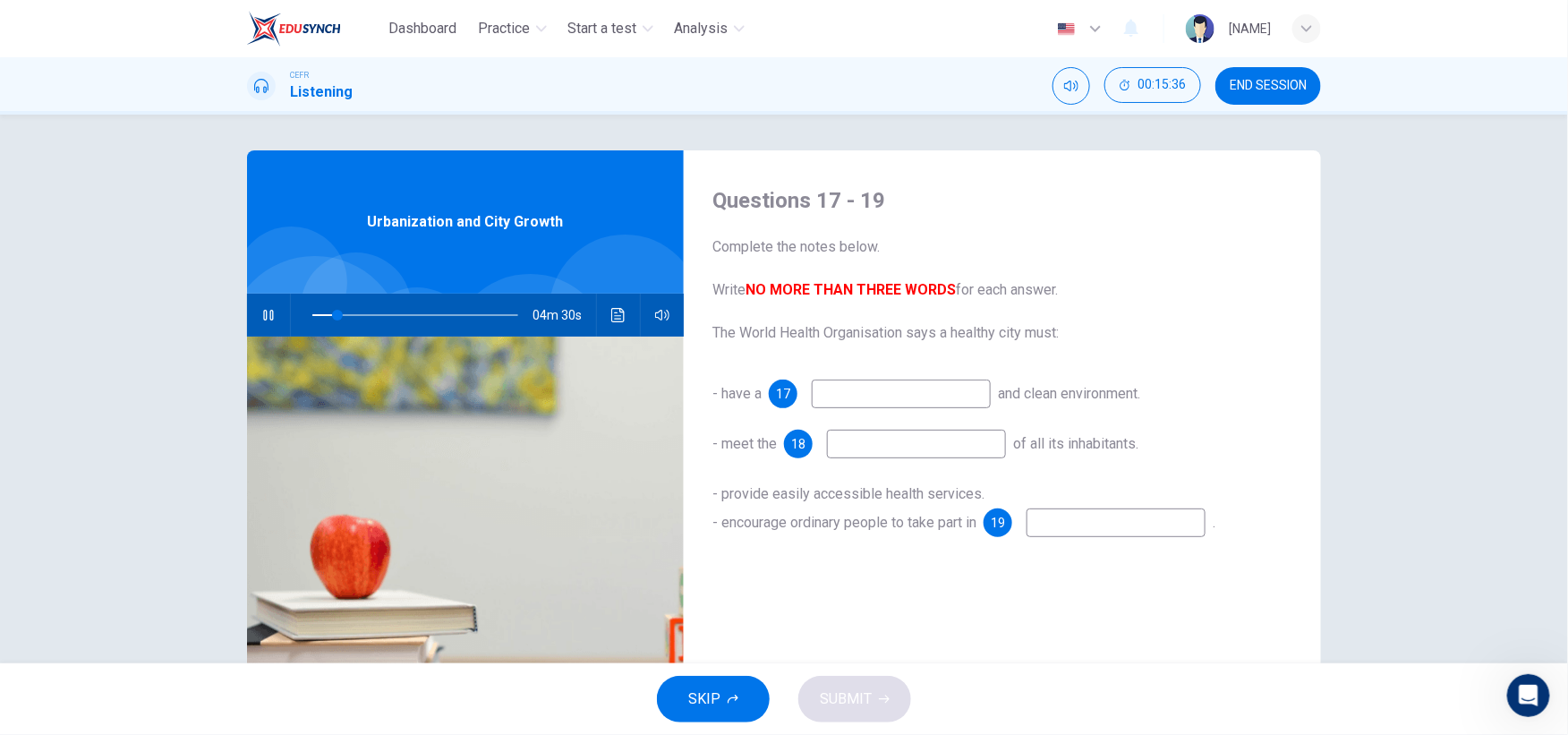 click at bounding box center (901, 394) 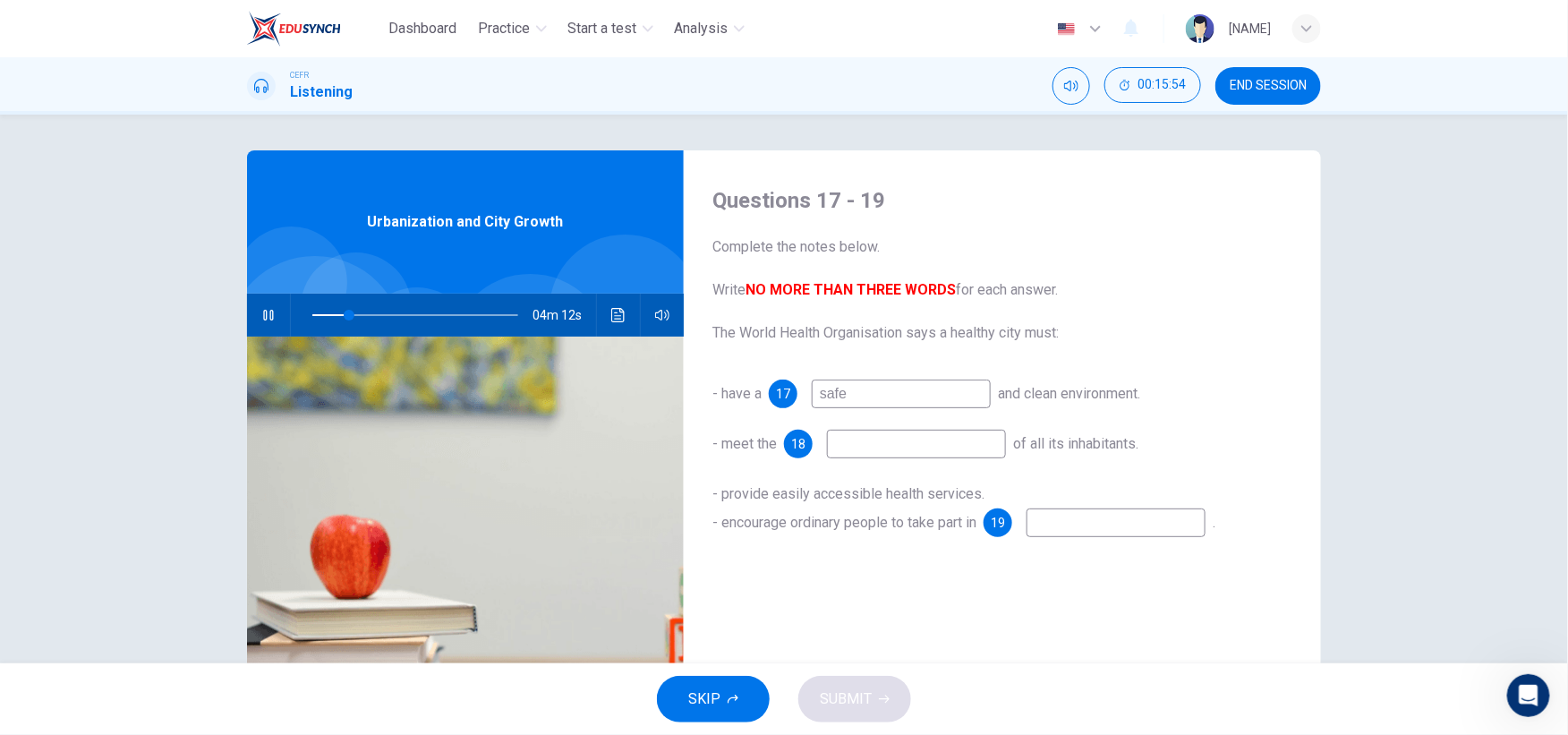 type on "safe" 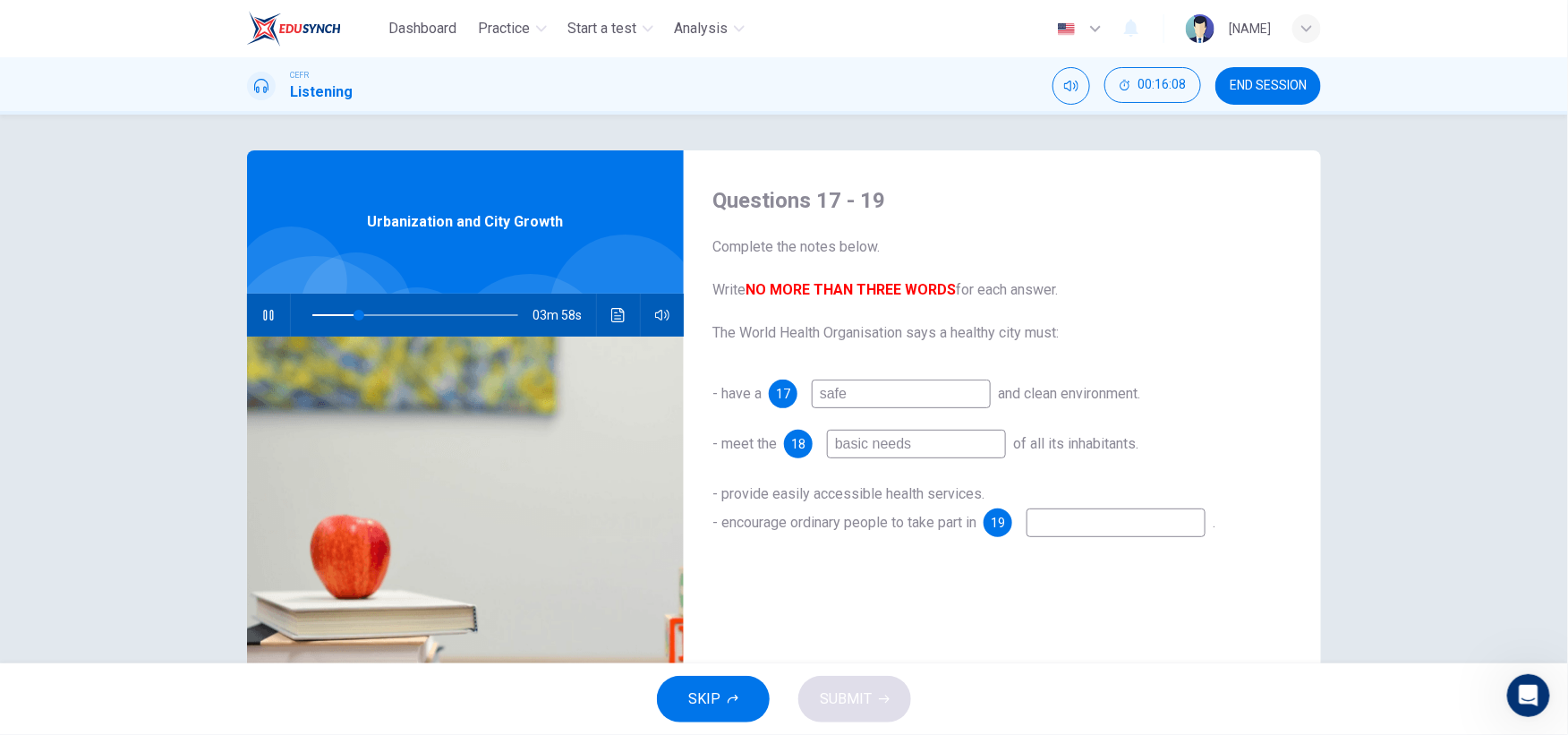 scroll, scrollTop: 59, scrollLeft: 0, axis: vertical 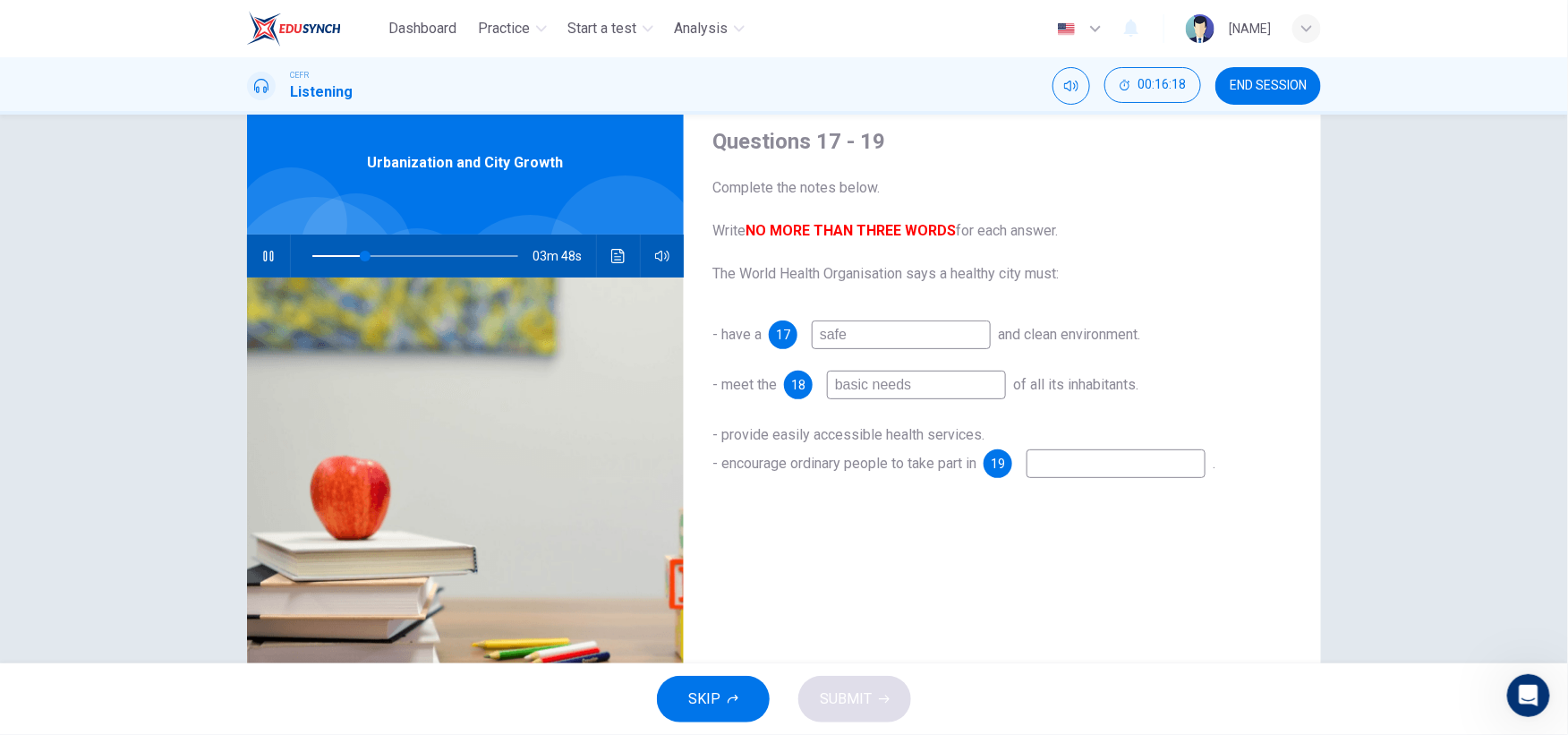 type on "basic needs" 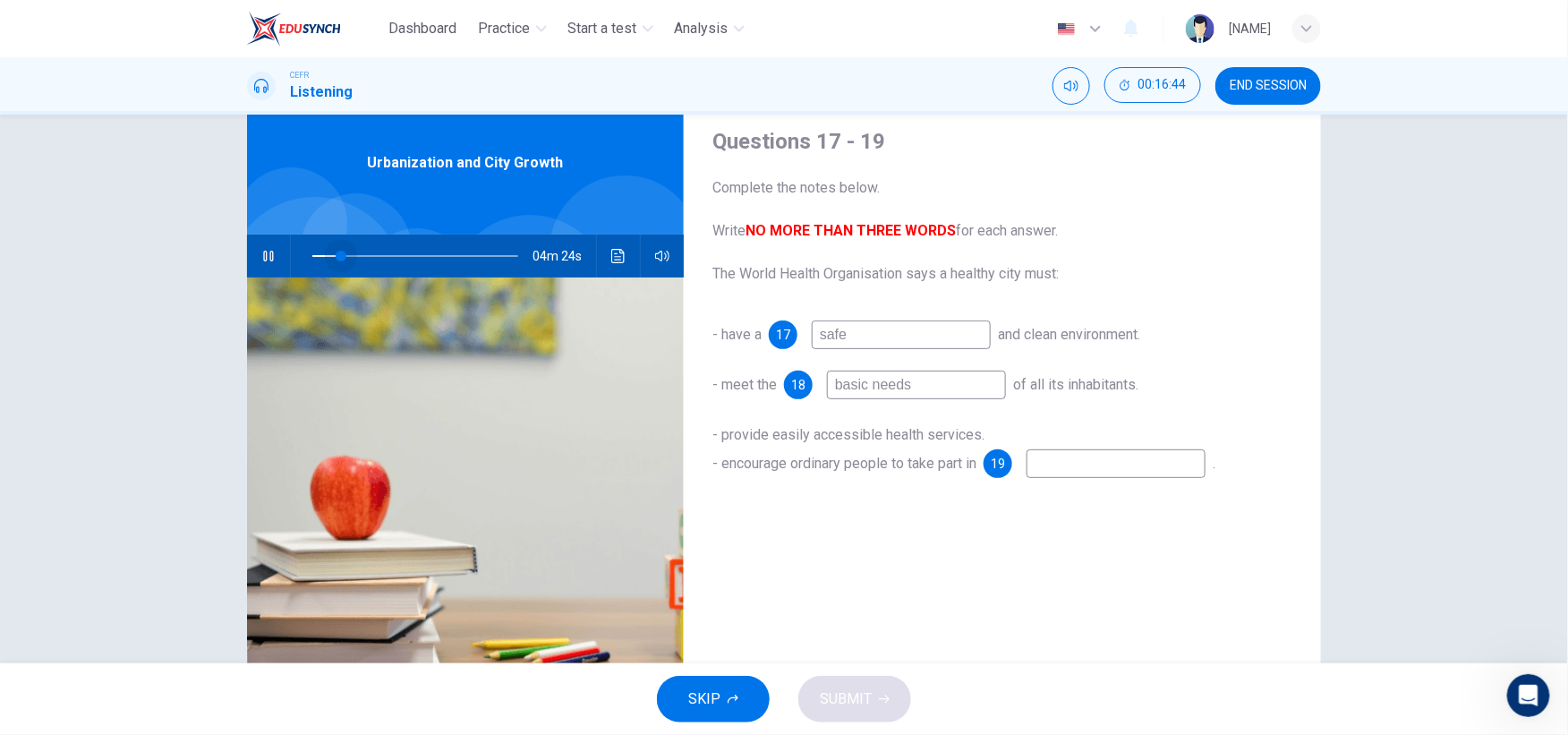 click at bounding box center (415, 256) 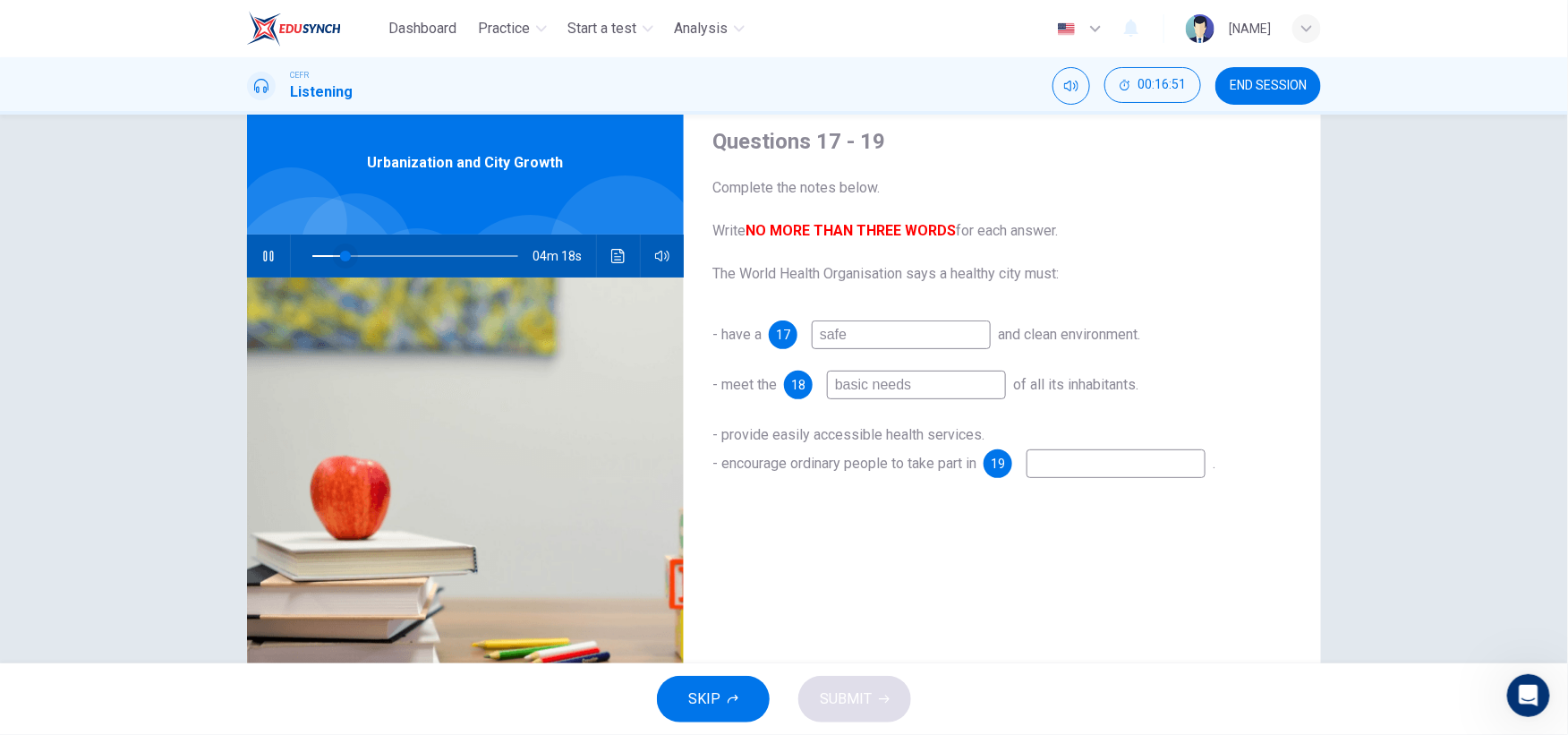click at bounding box center [345, 256] 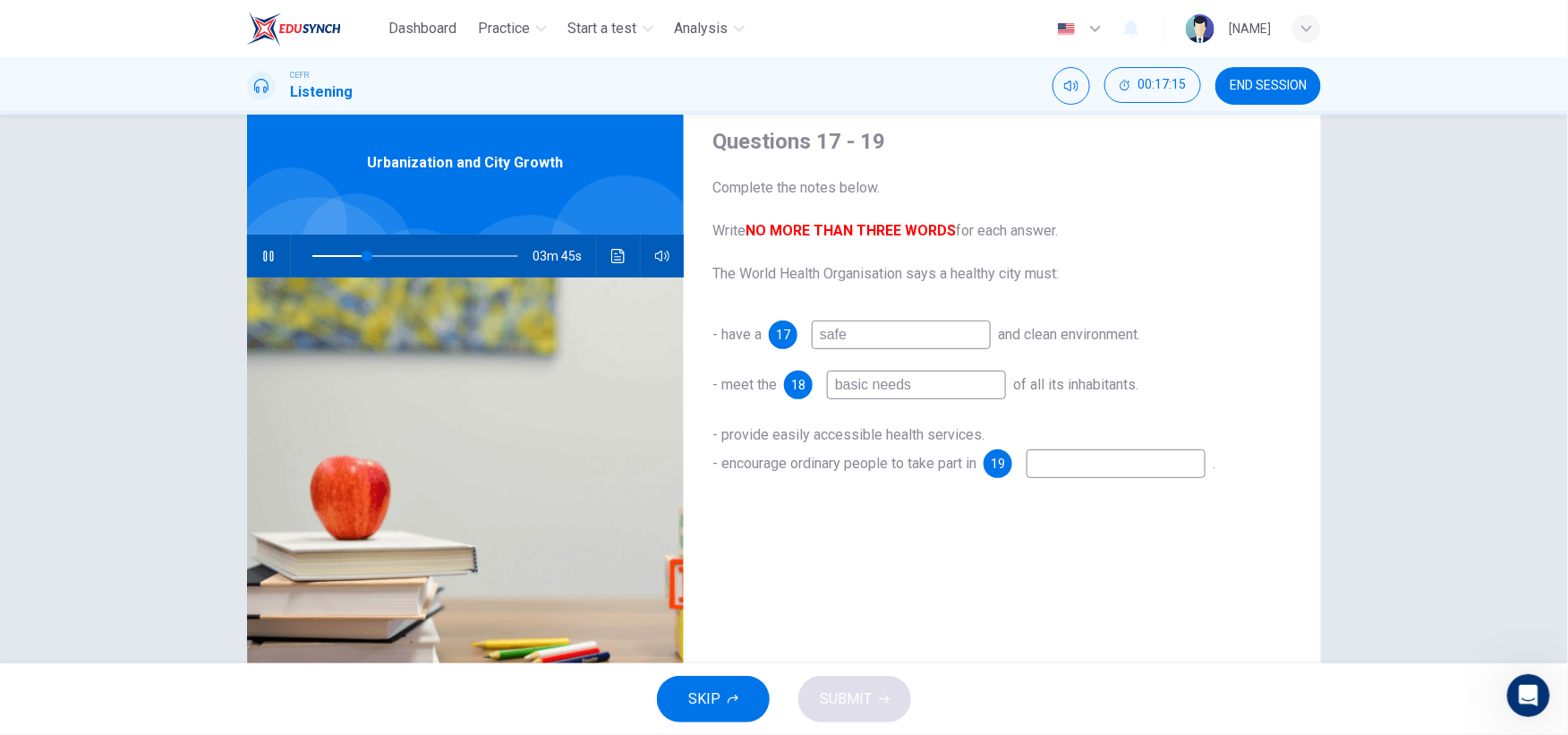 click at bounding box center [901, 335] 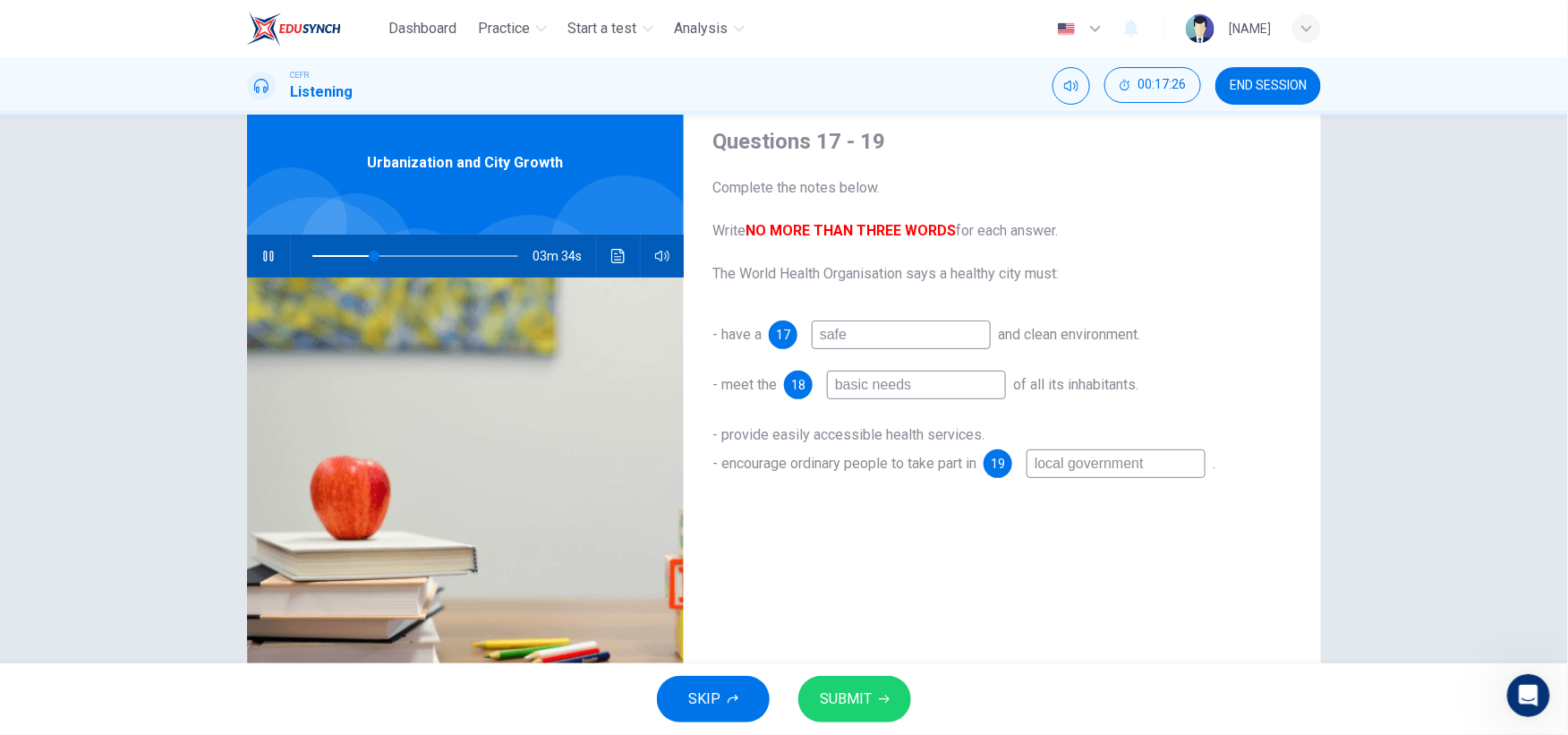 type on "local government" 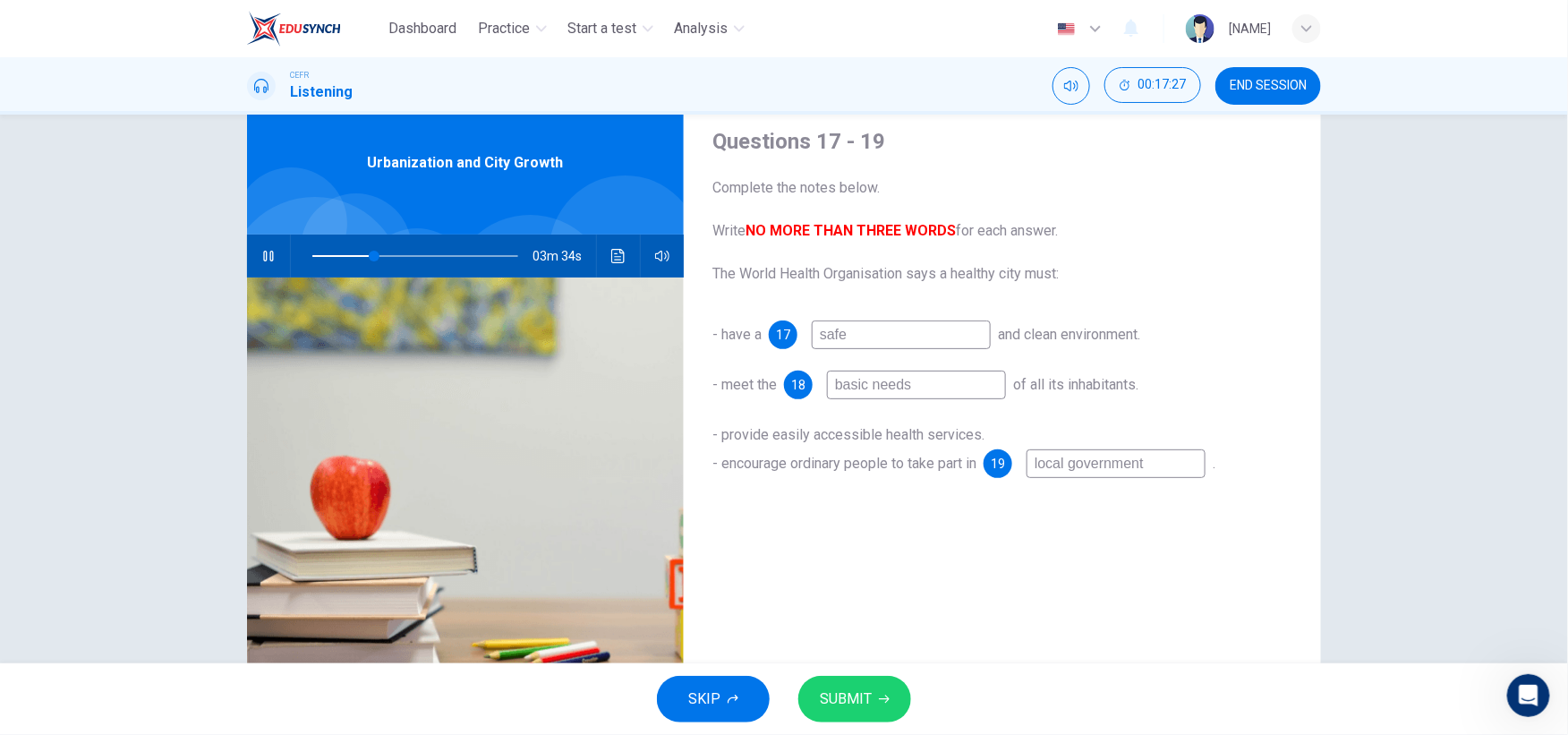 click on "SKIP SUBMIT" at bounding box center (784, 699) 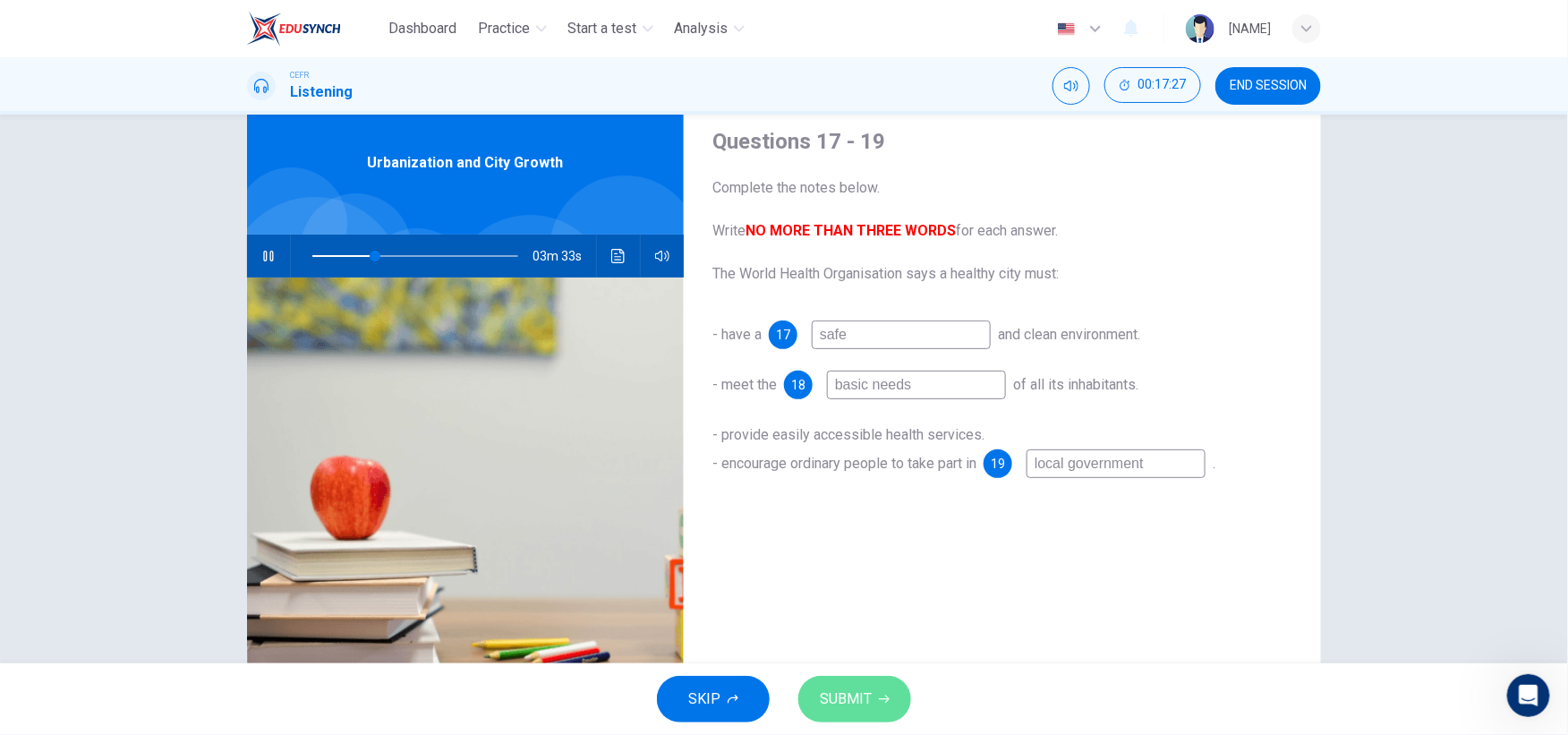 click on "SUBMIT" at bounding box center (846, 699) 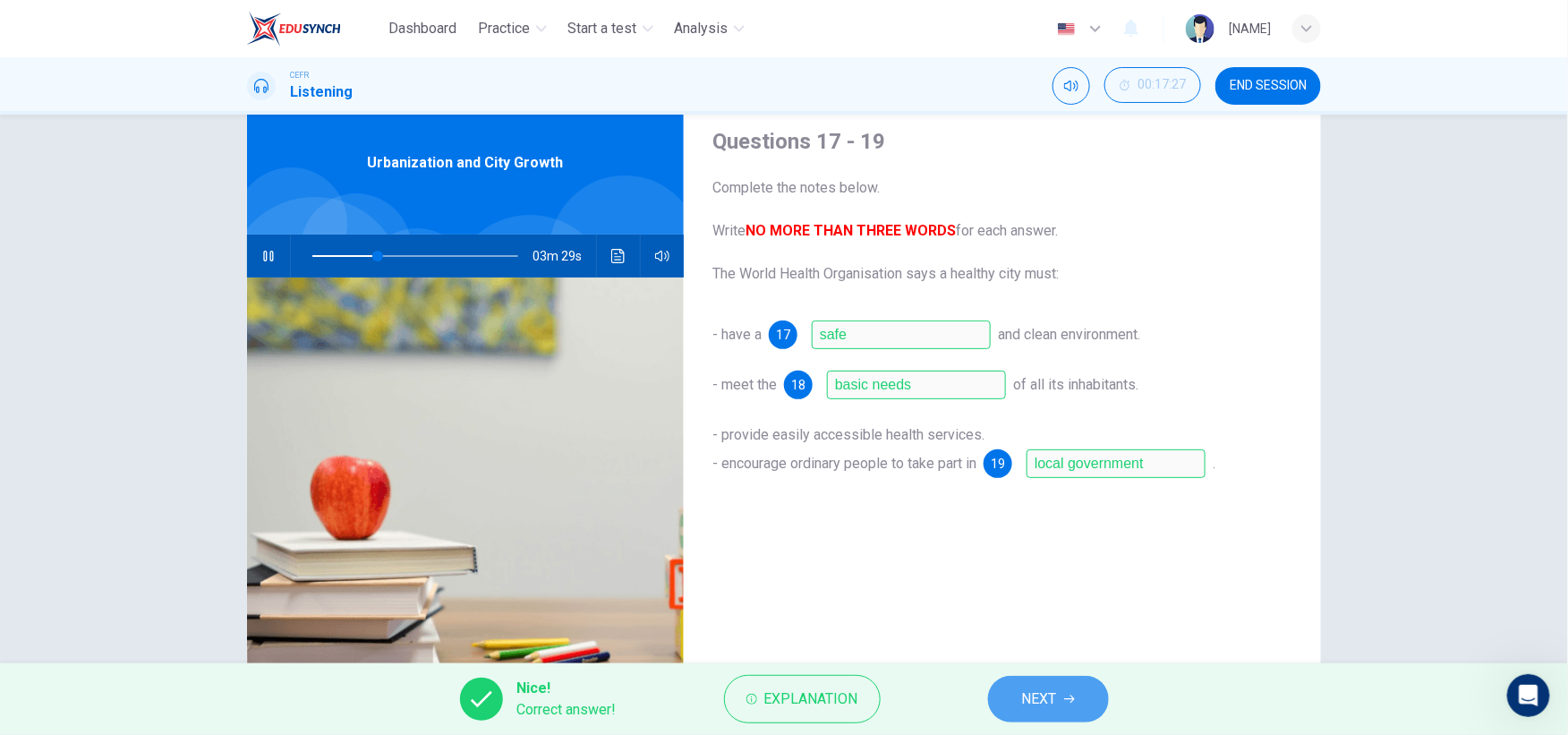 click on "NEXT" at bounding box center [1039, 699] 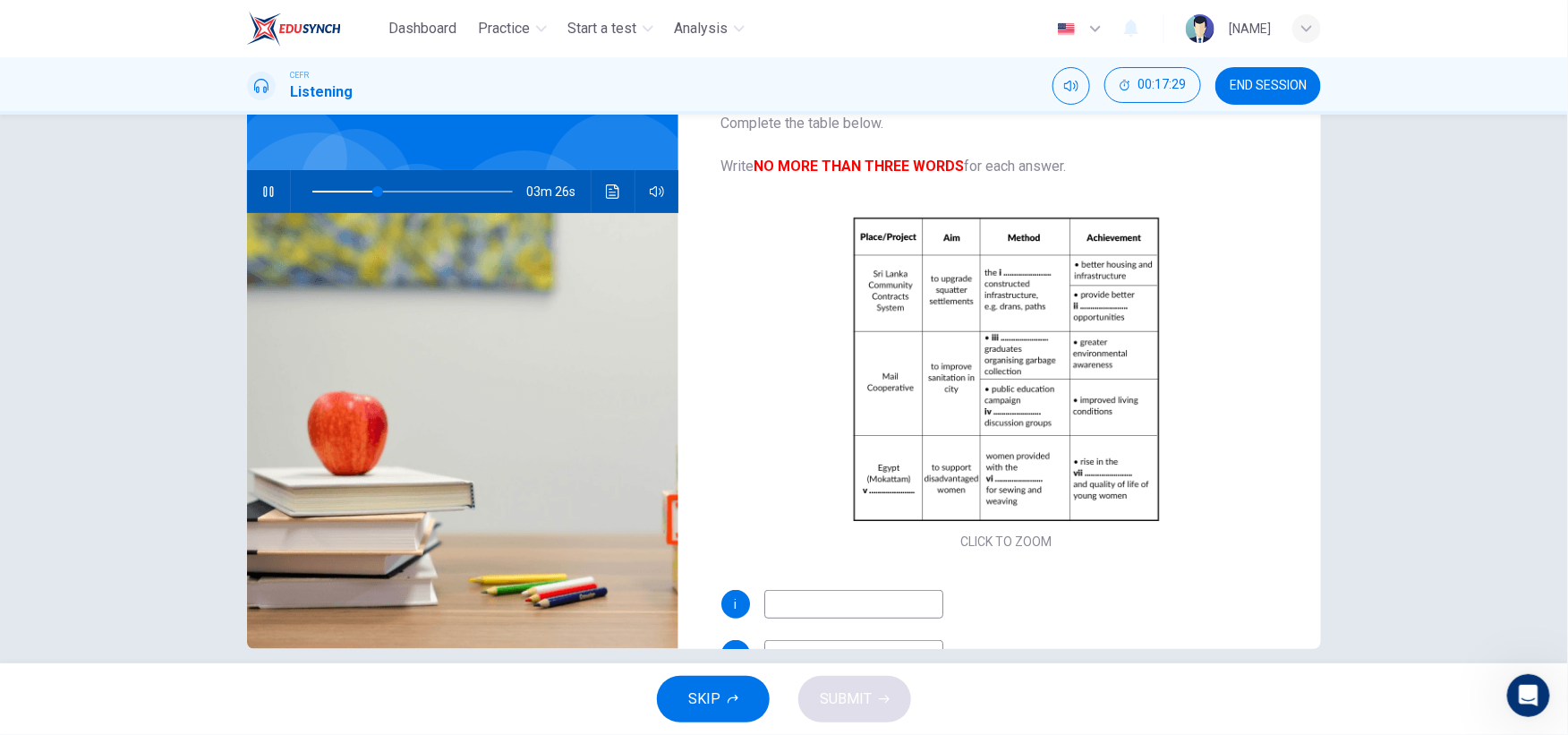 scroll, scrollTop: 143, scrollLeft: 0, axis: vertical 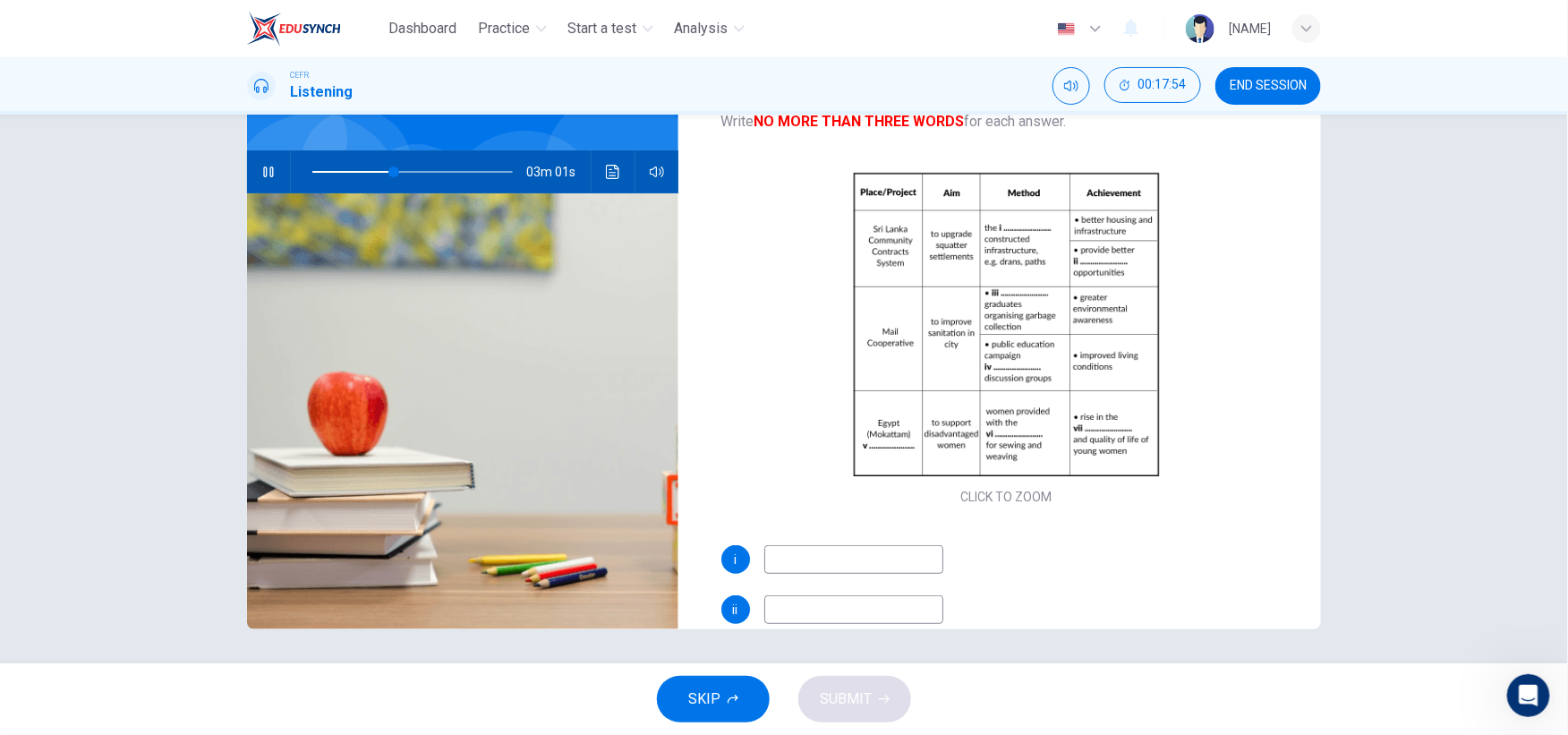 click at bounding box center (854, 560) 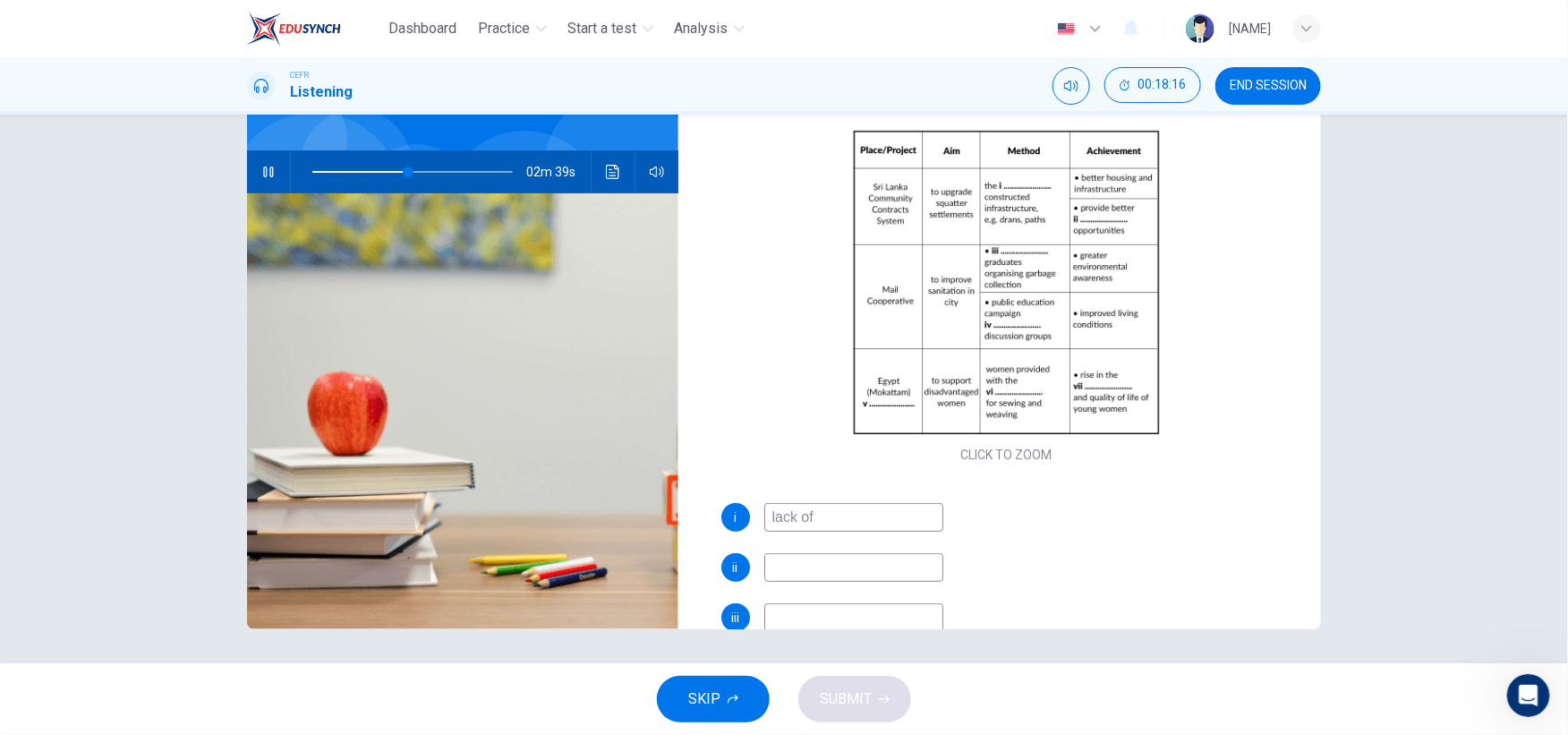 scroll, scrollTop: 71, scrollLeft: 0, axis: vertical 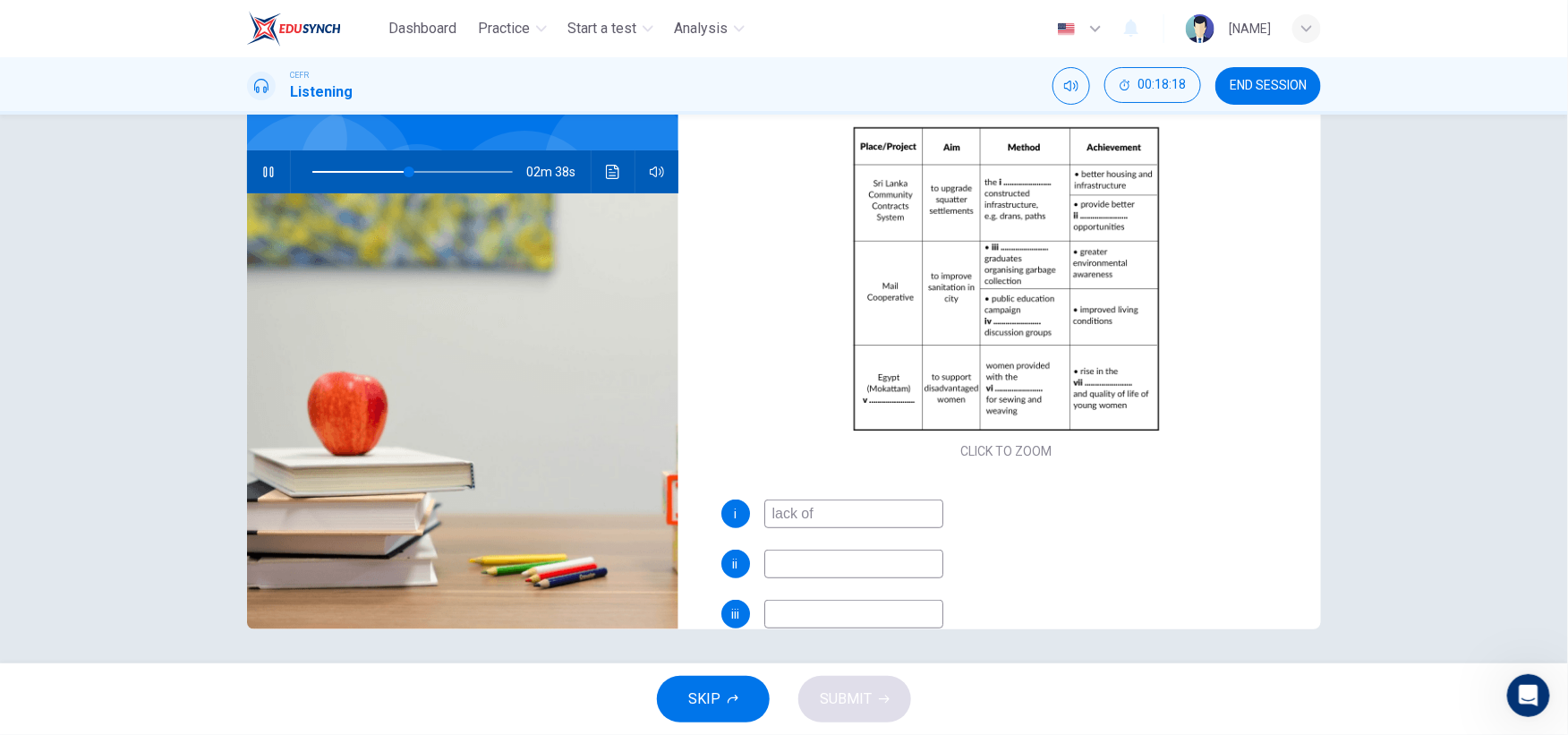 type on "lack of" 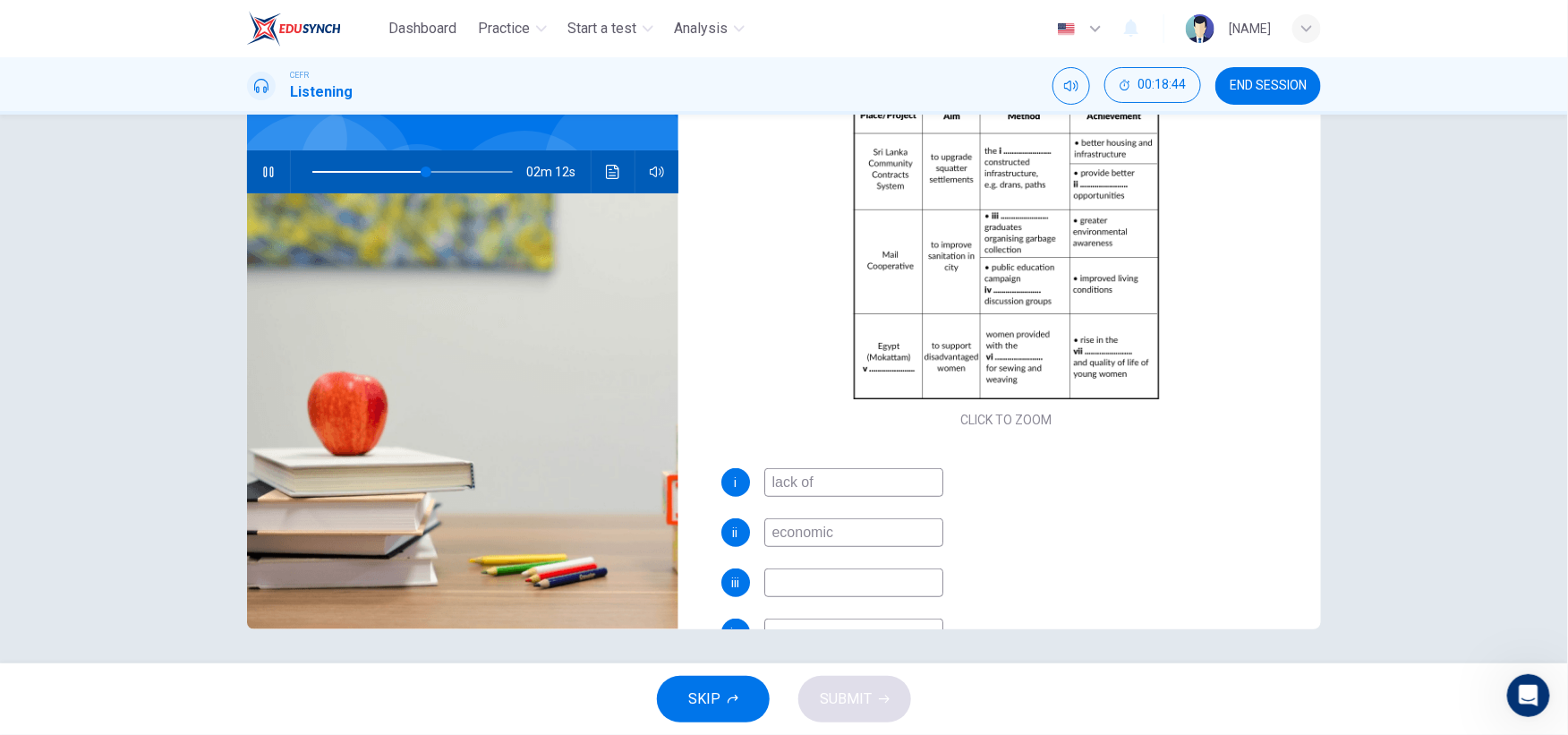 scroll, scrollTop: 111, scrollLeft: 0, axis: vertical 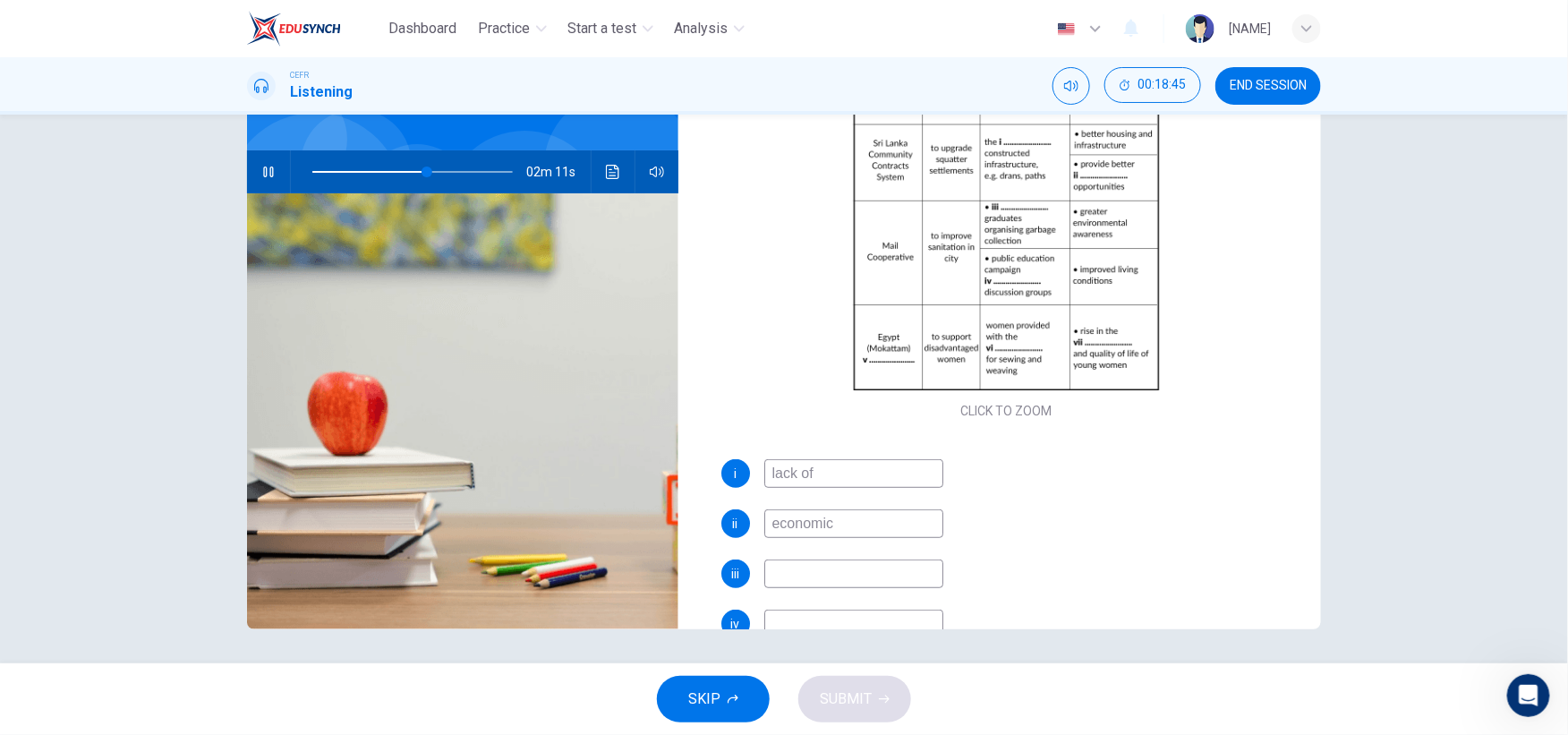 type on "economic" 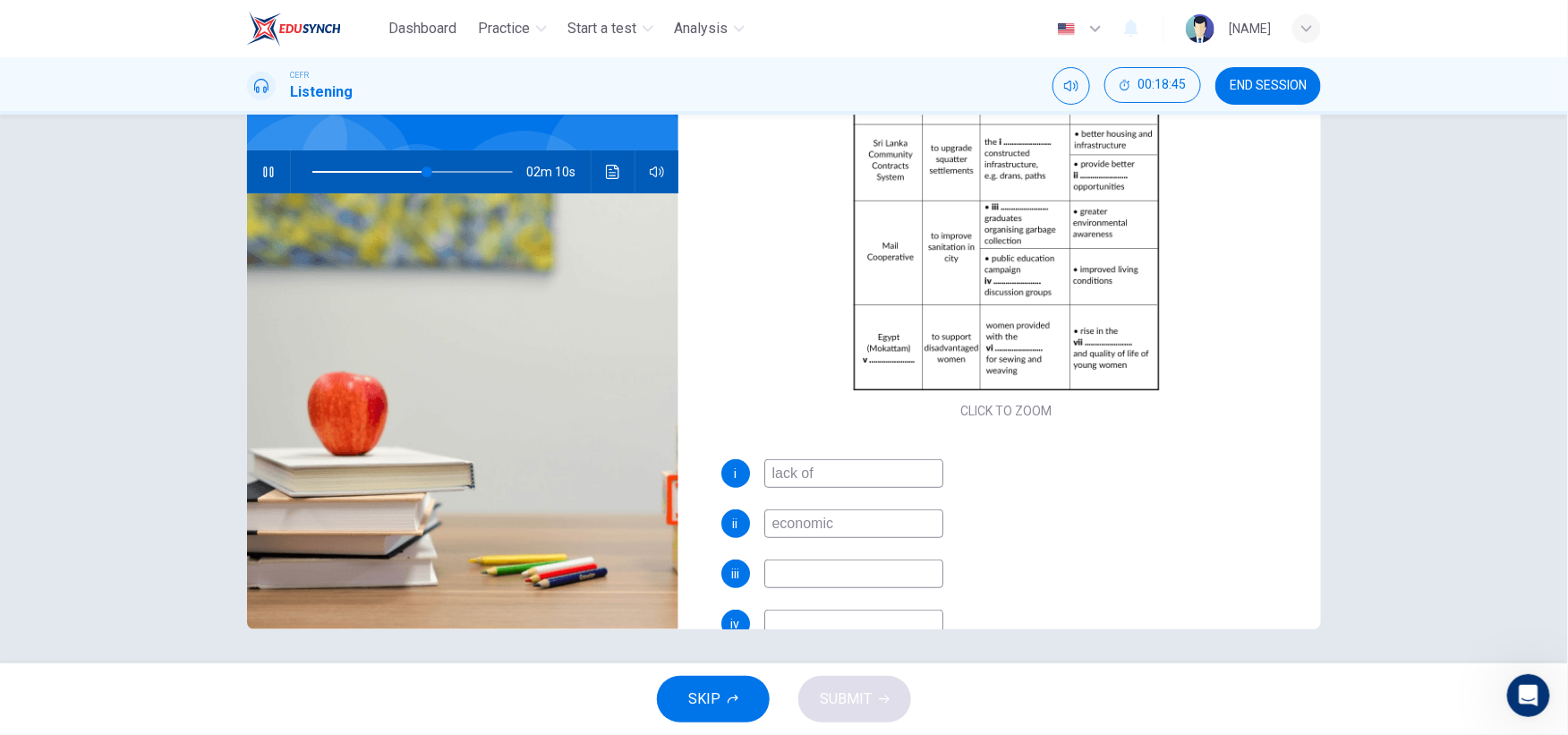 click at bounding box center (854, 474) 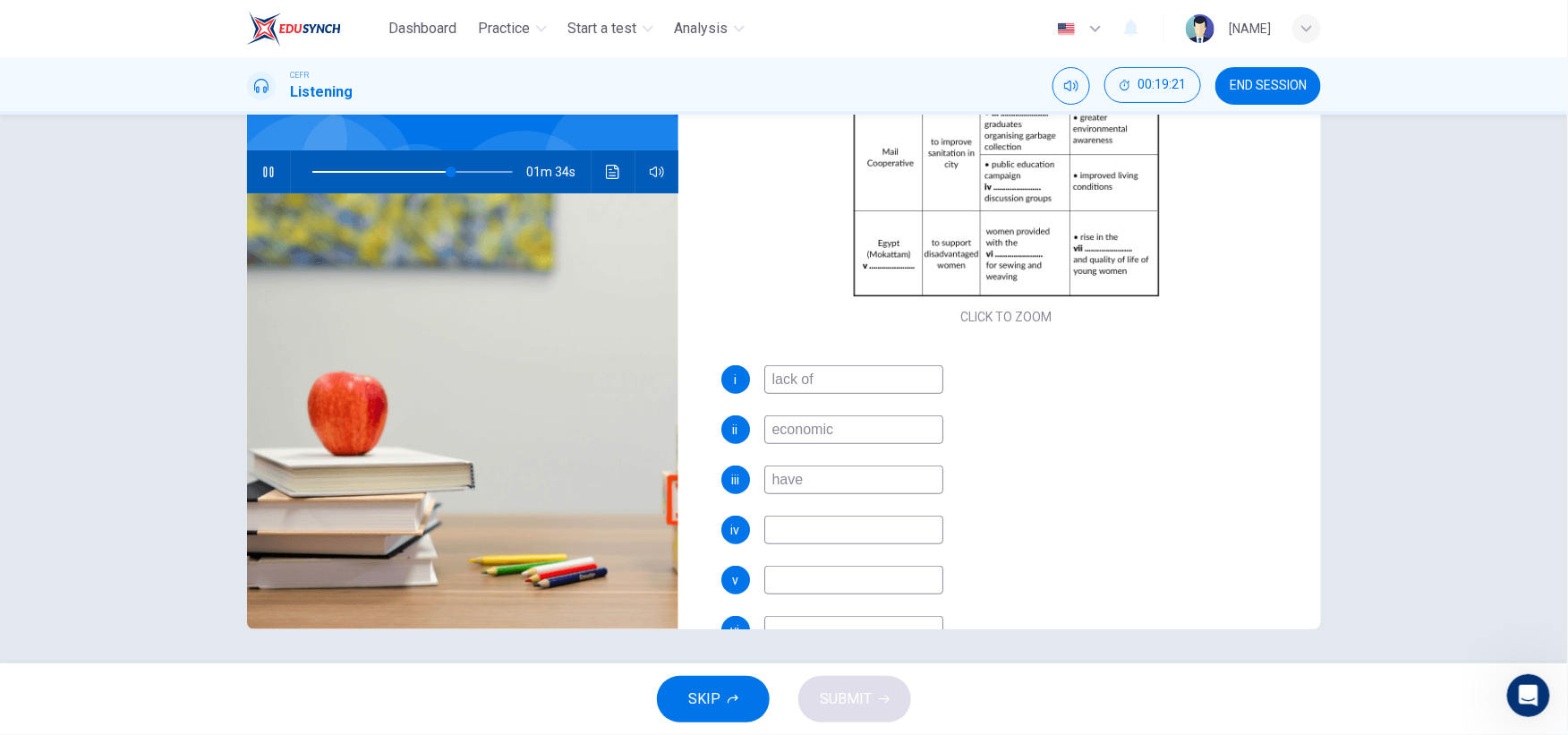 scroll, scrollTop: 209, scrollLeft: 0, axis: vertical 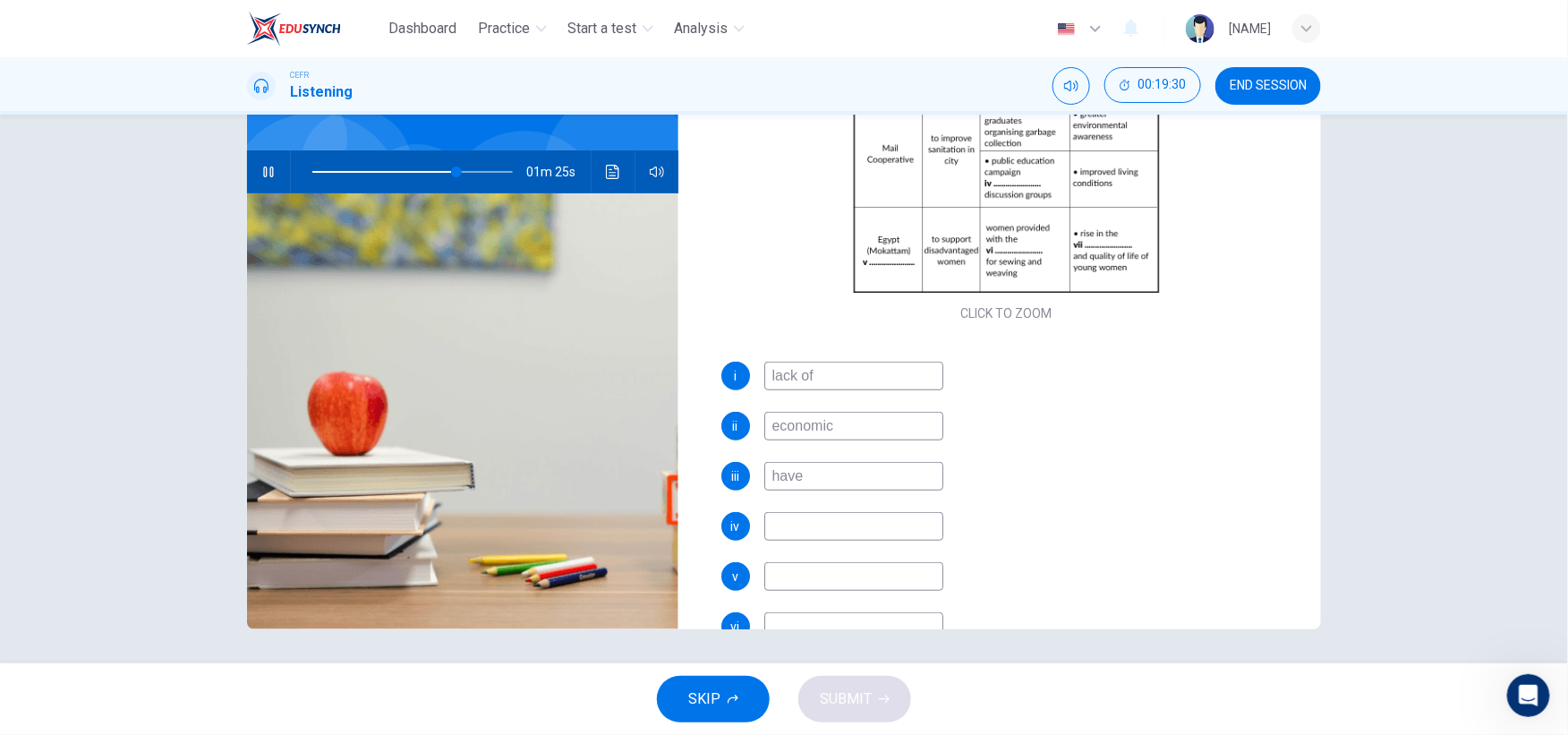 type on "have" 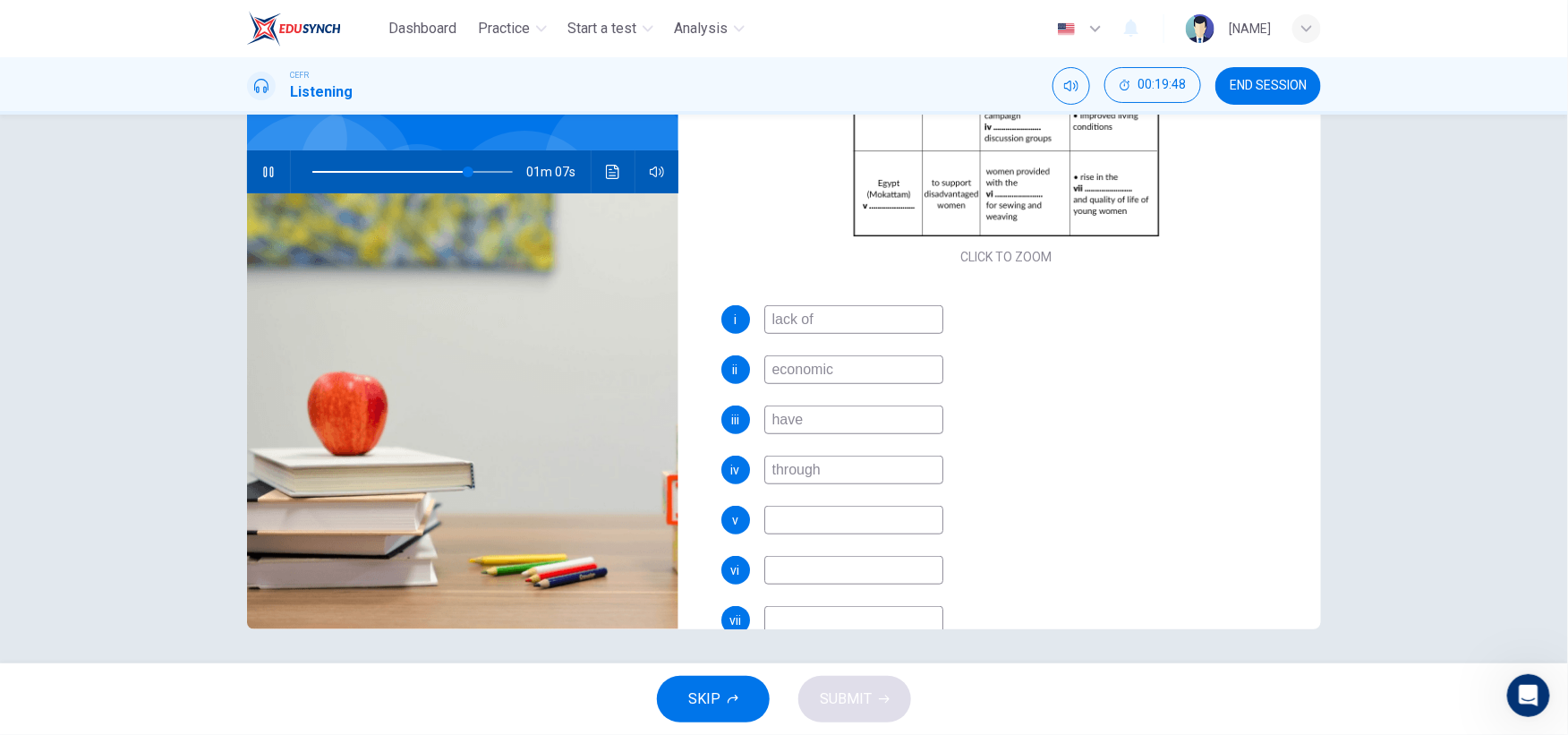 scroll, scrollTop: 270, scrollLeft: 0, axis: vertical 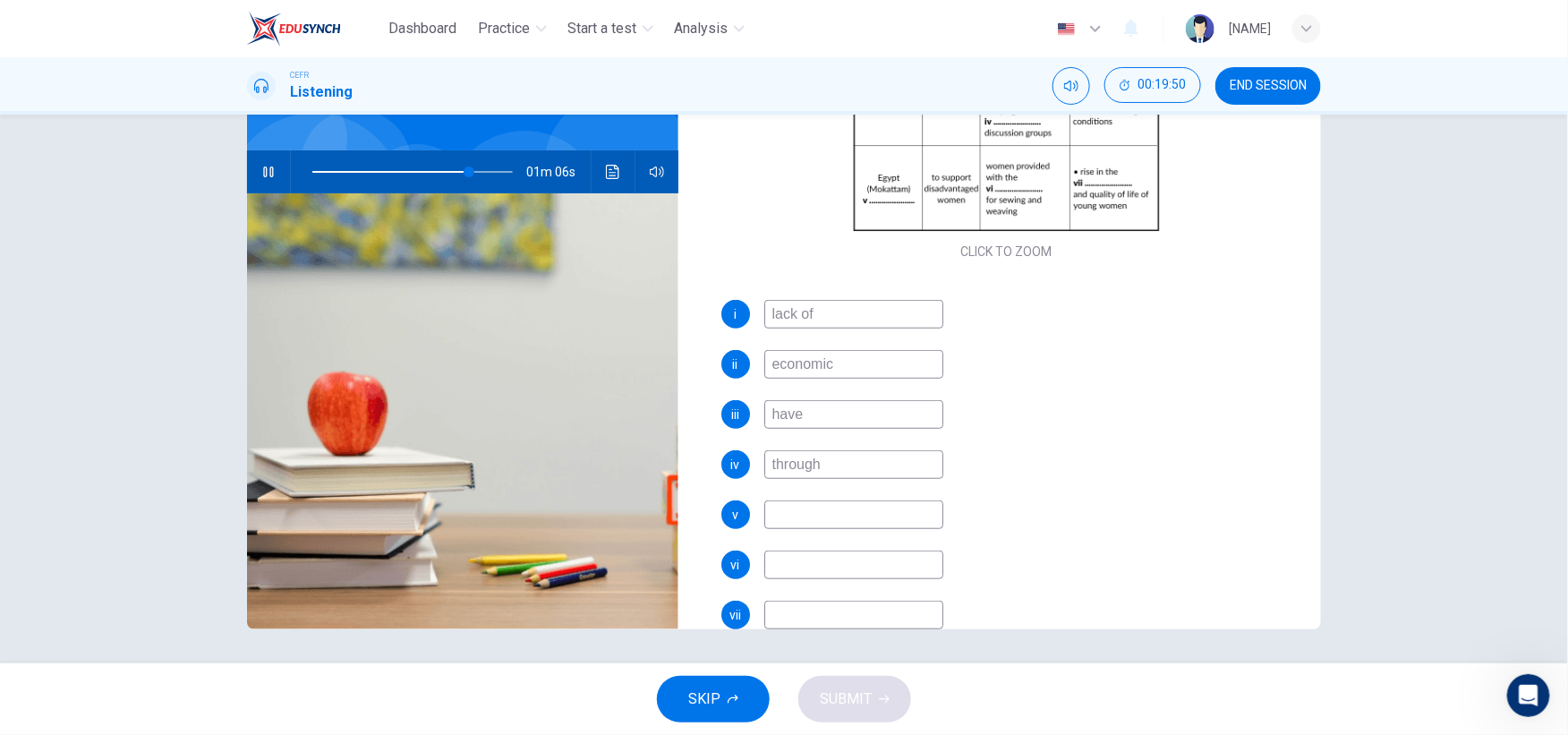 type on "through" 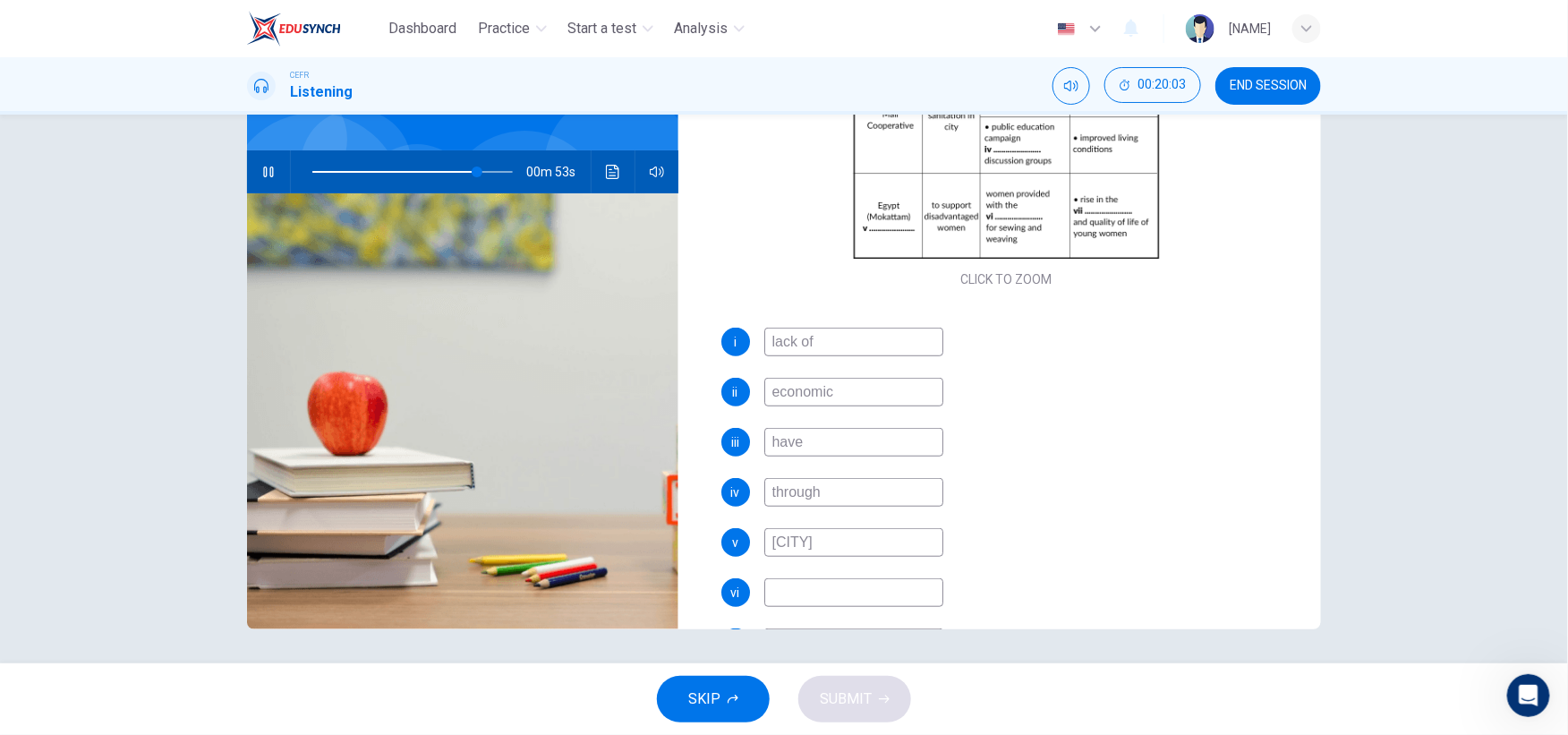 scroll, scrollTop: 247, scrollLeft: 0, axis: vertical 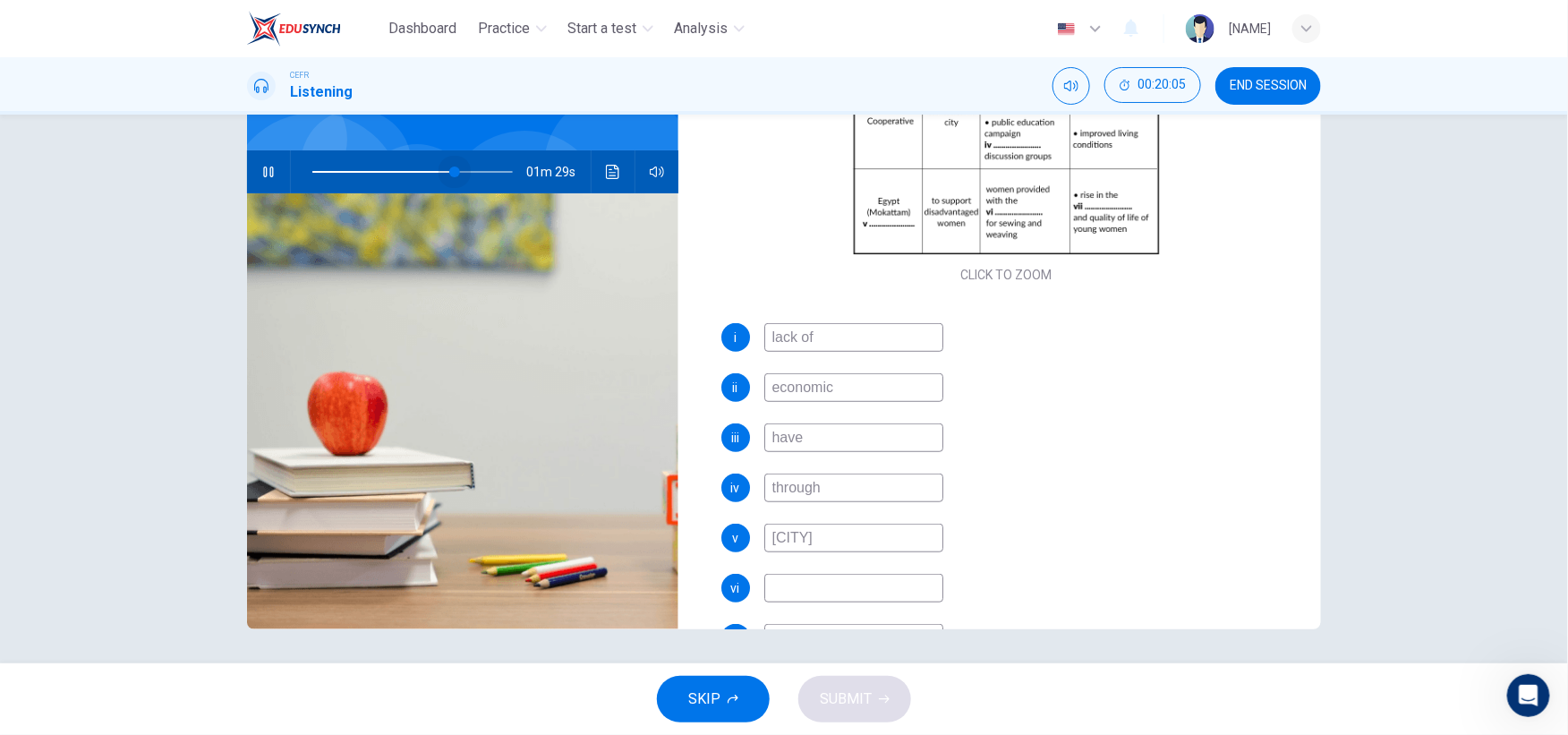 click at bounding box center (413, 172) 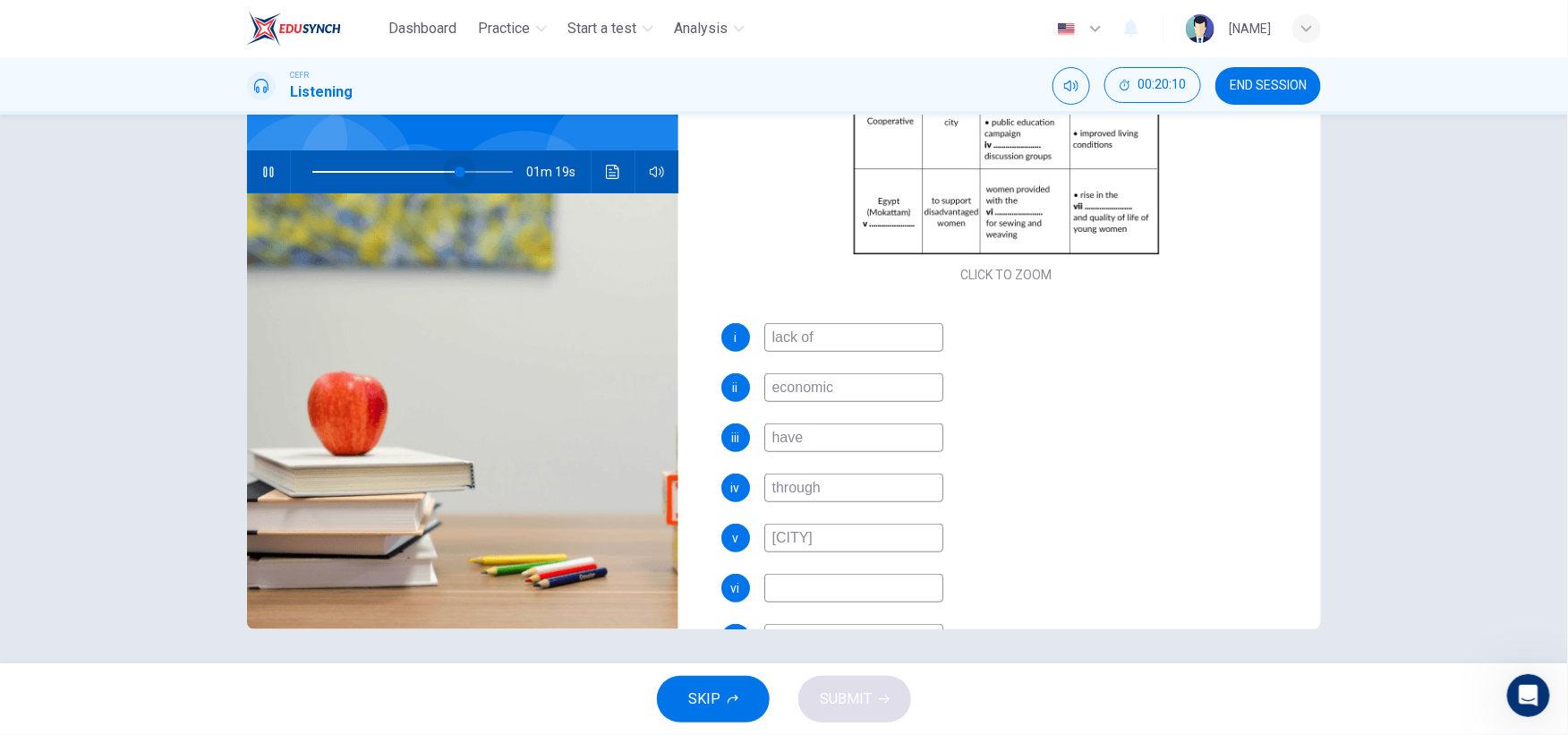 click at bounding box center (460, 172) 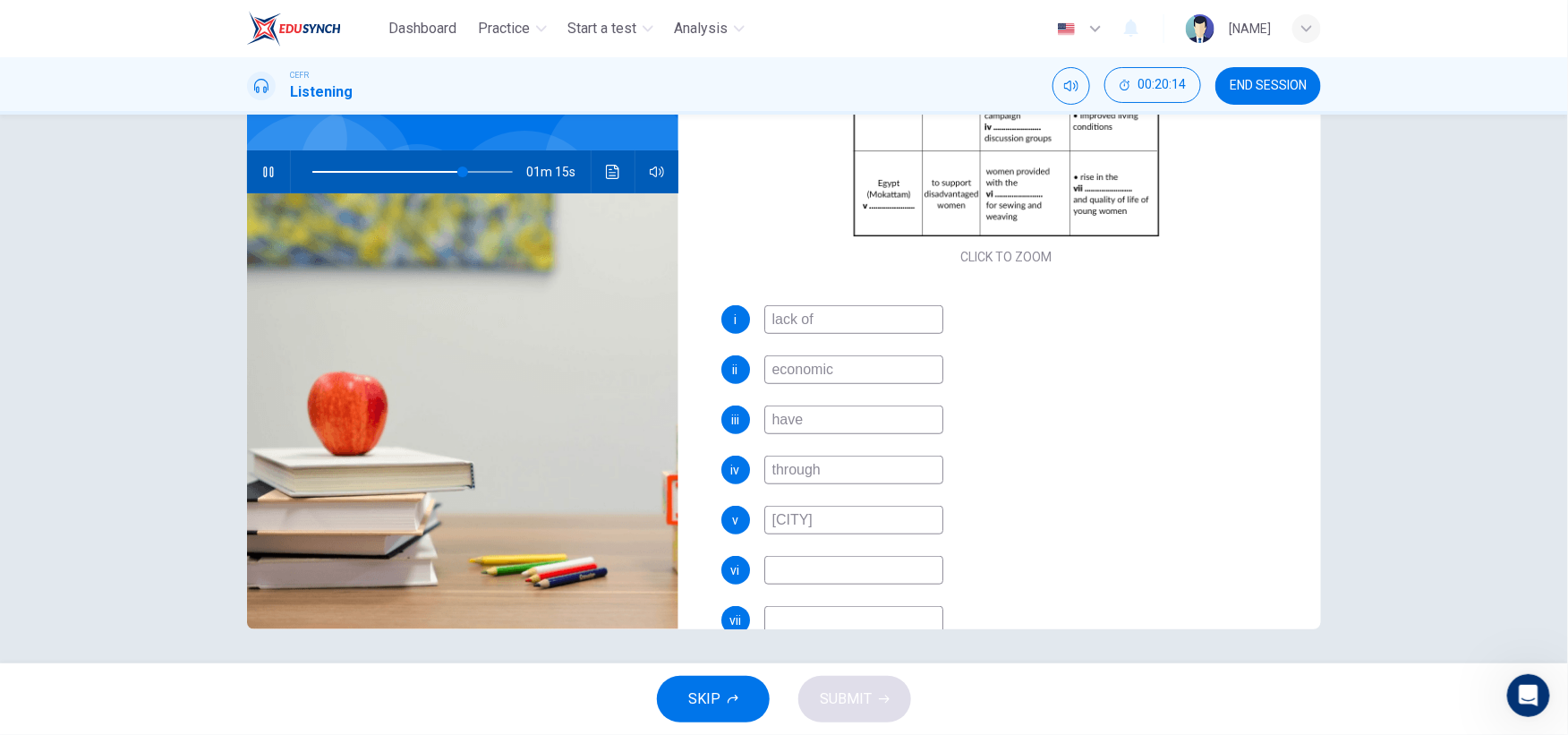 scroll, scrollTop: 266, scrollLeft: 0, axis: vertical 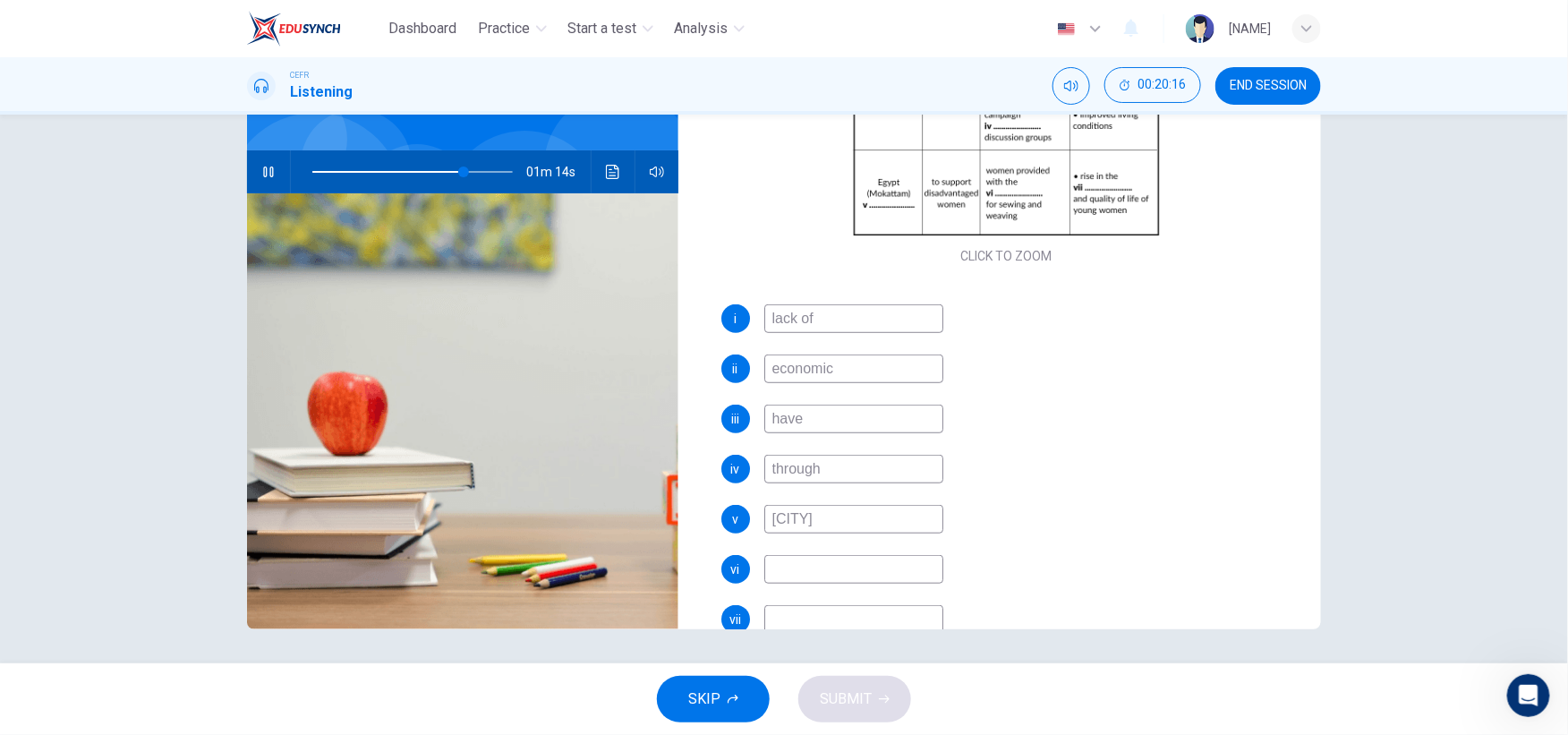 click on "Cairo" at bounding box center (854, 319) 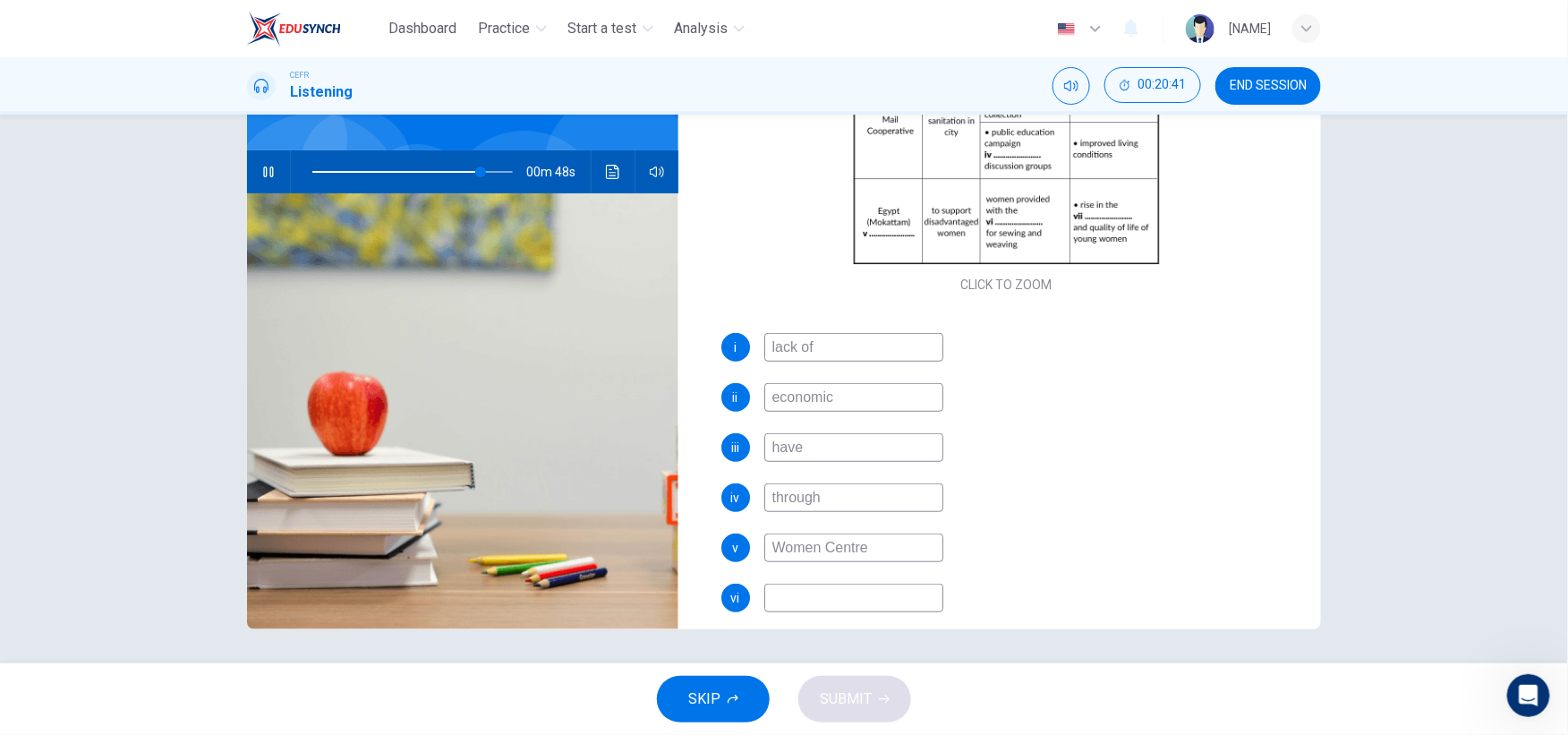 scroll, scrollTop: 283, scrollLeft: 0, axis: vertical 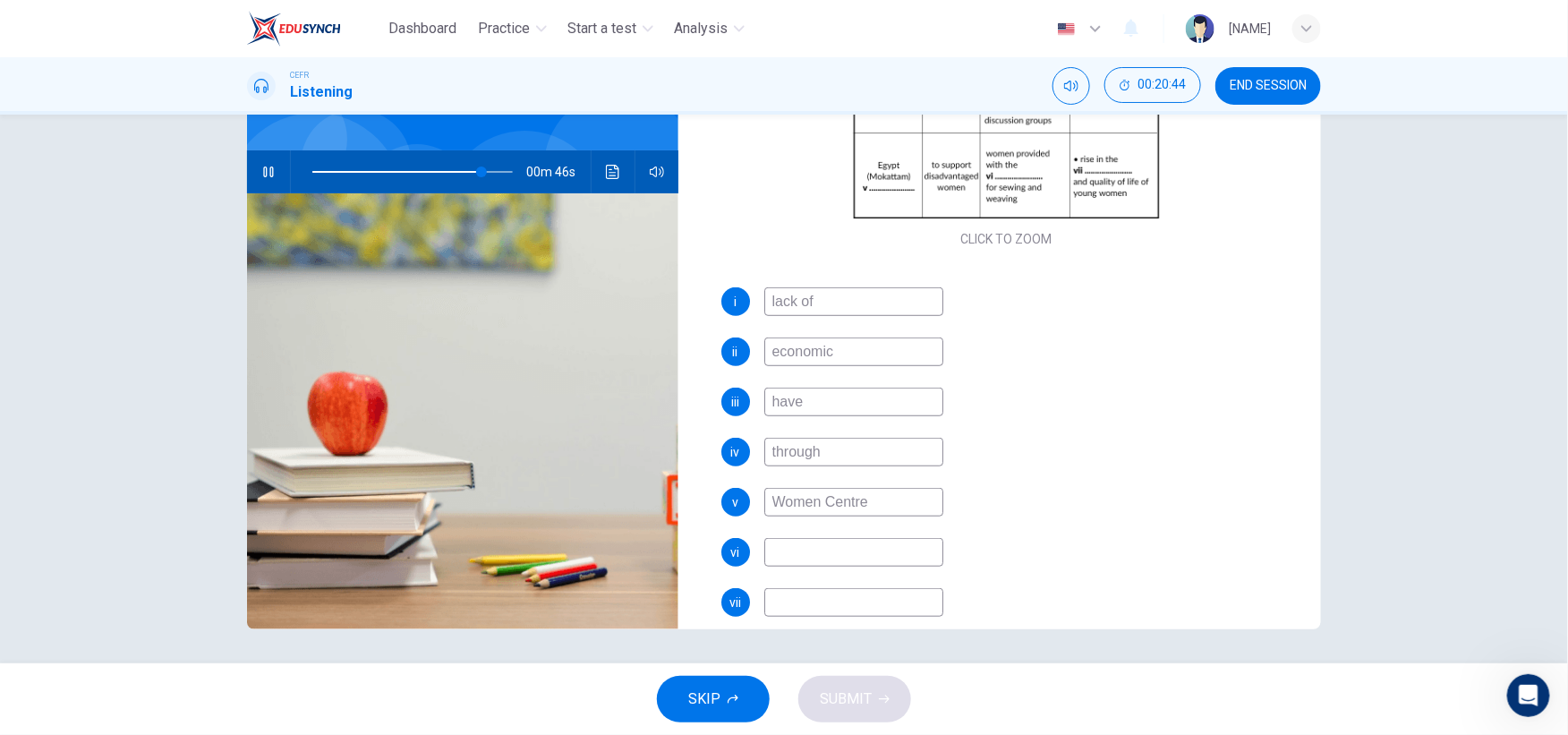type on "Women Centre" 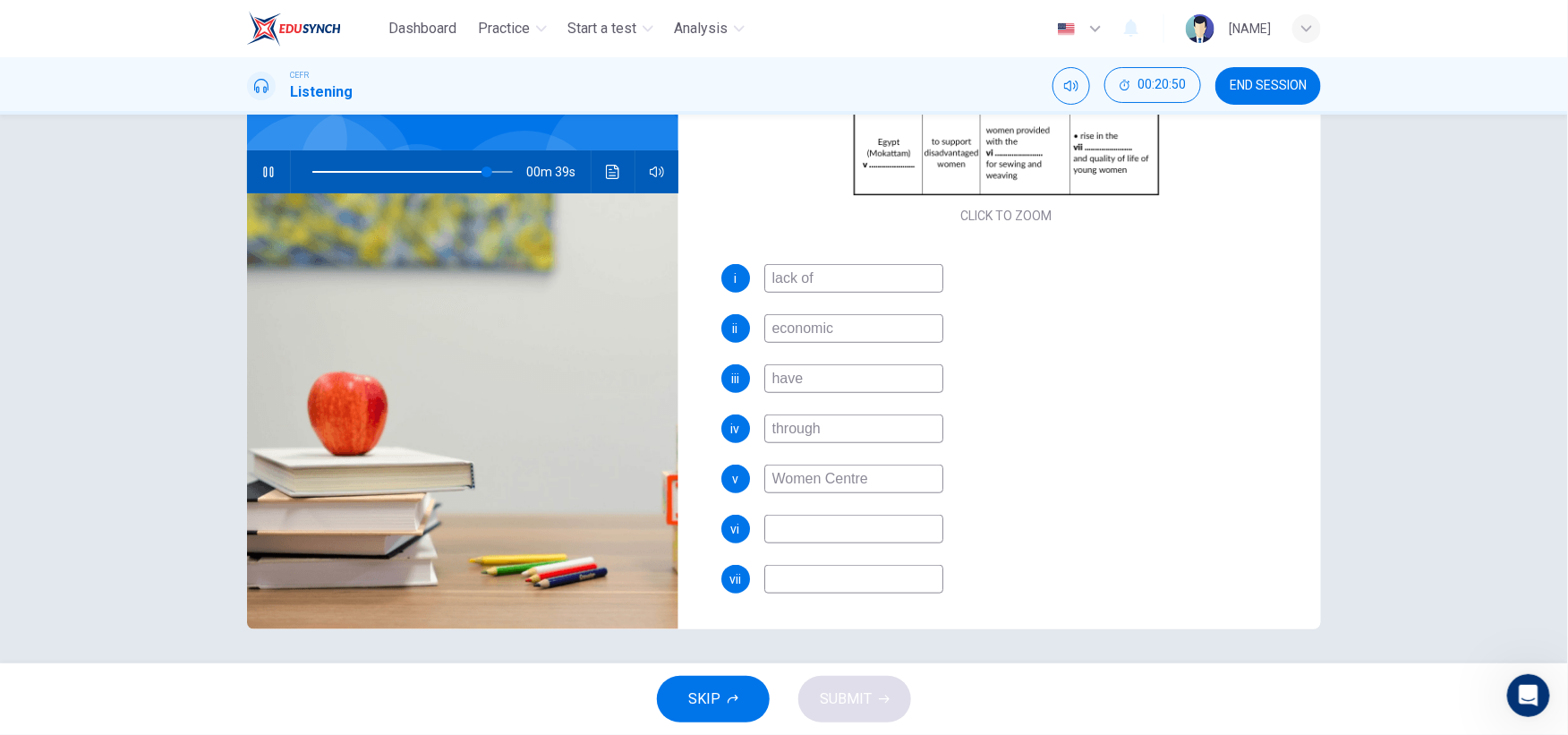 scroll, scrollTop: 305, scrollLeft: 0, axis: vertical 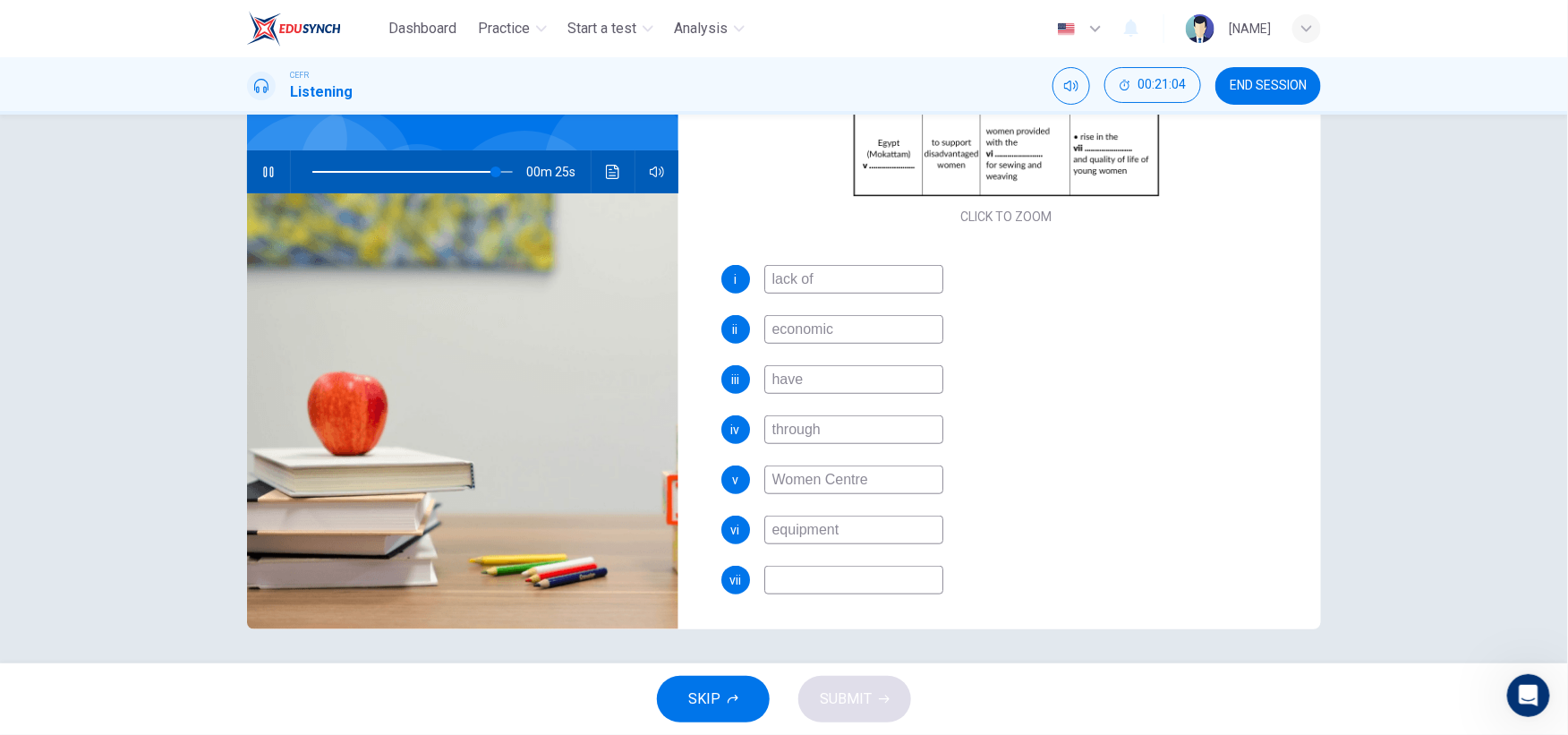 type on "equipment" 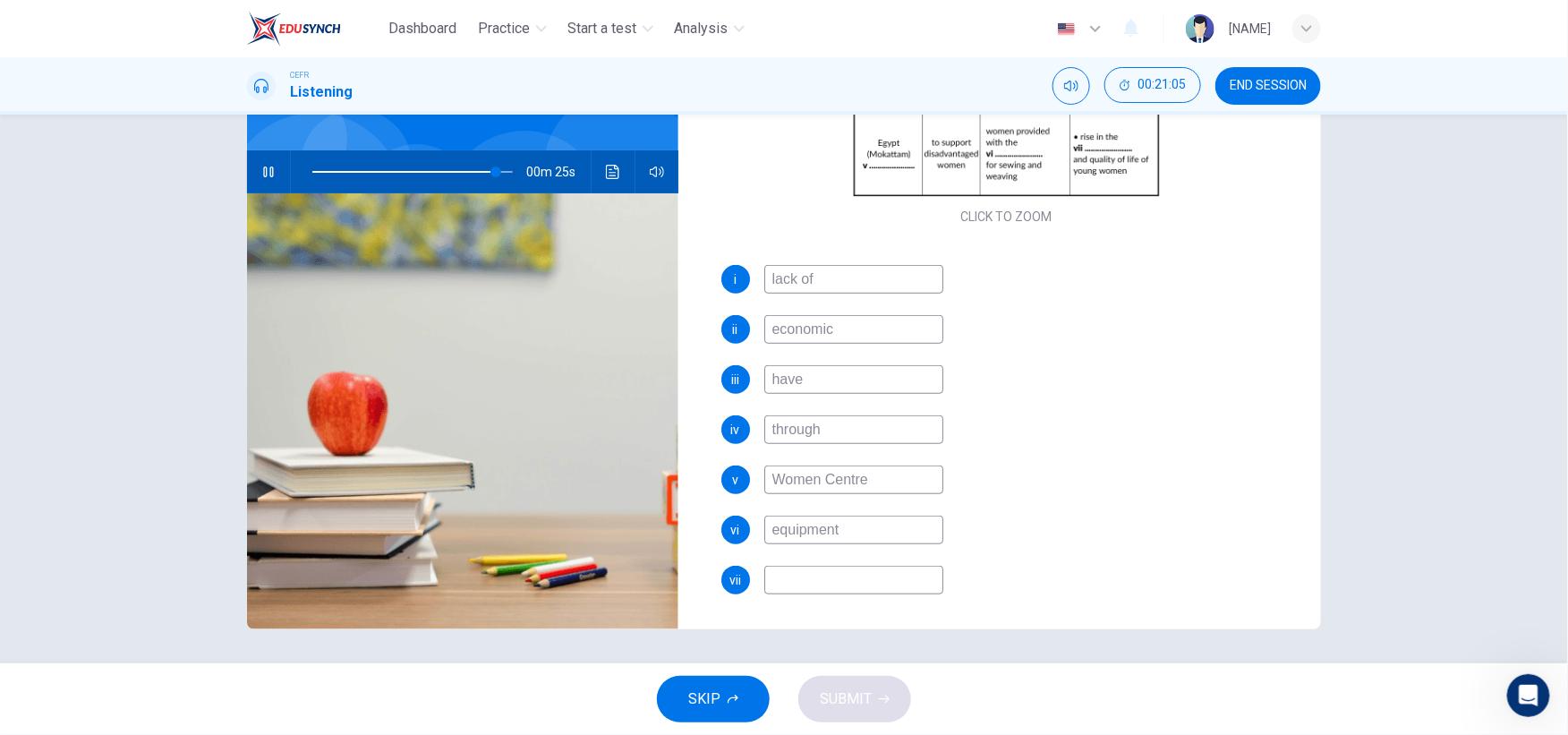 click at bounding box center [854, 279] 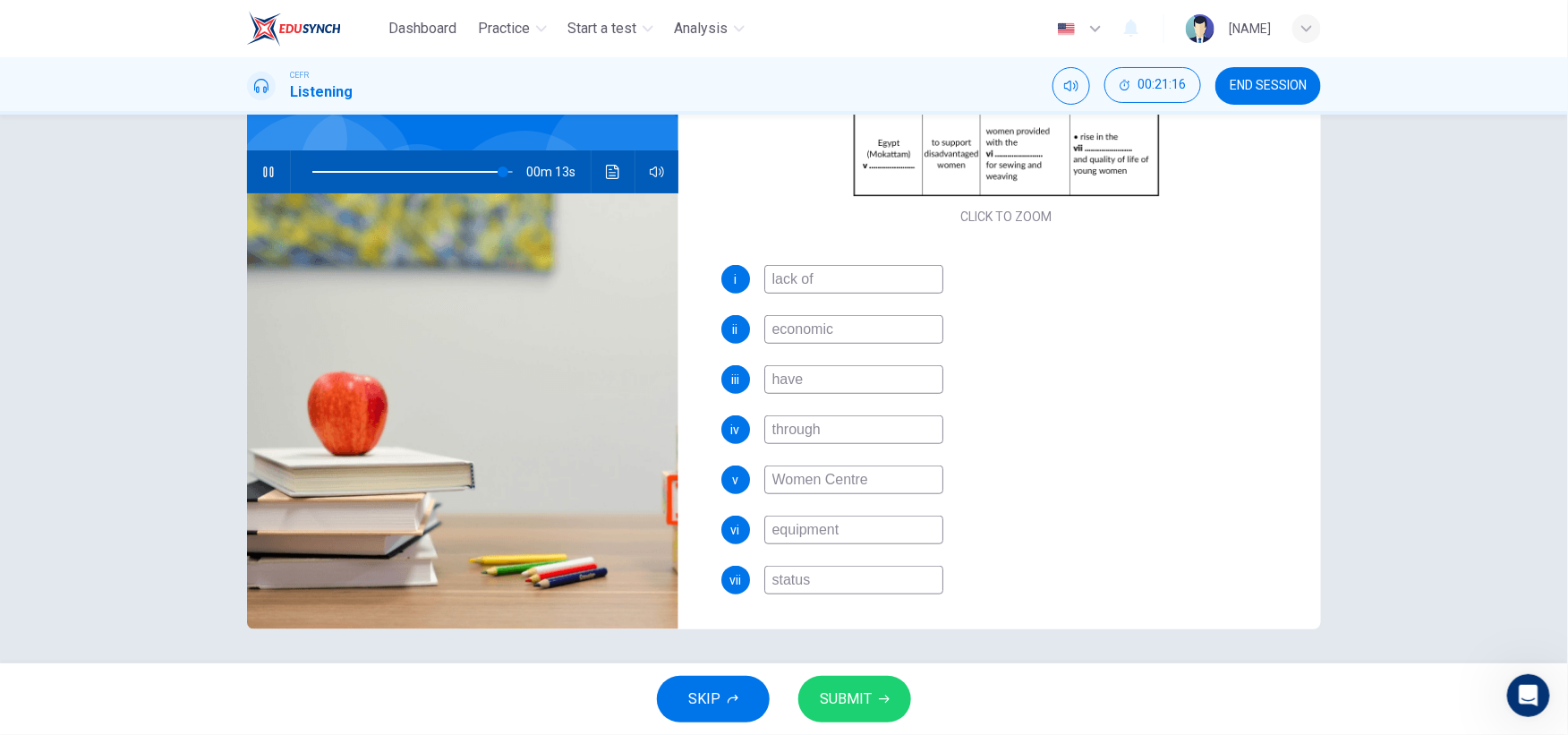 type on "status" 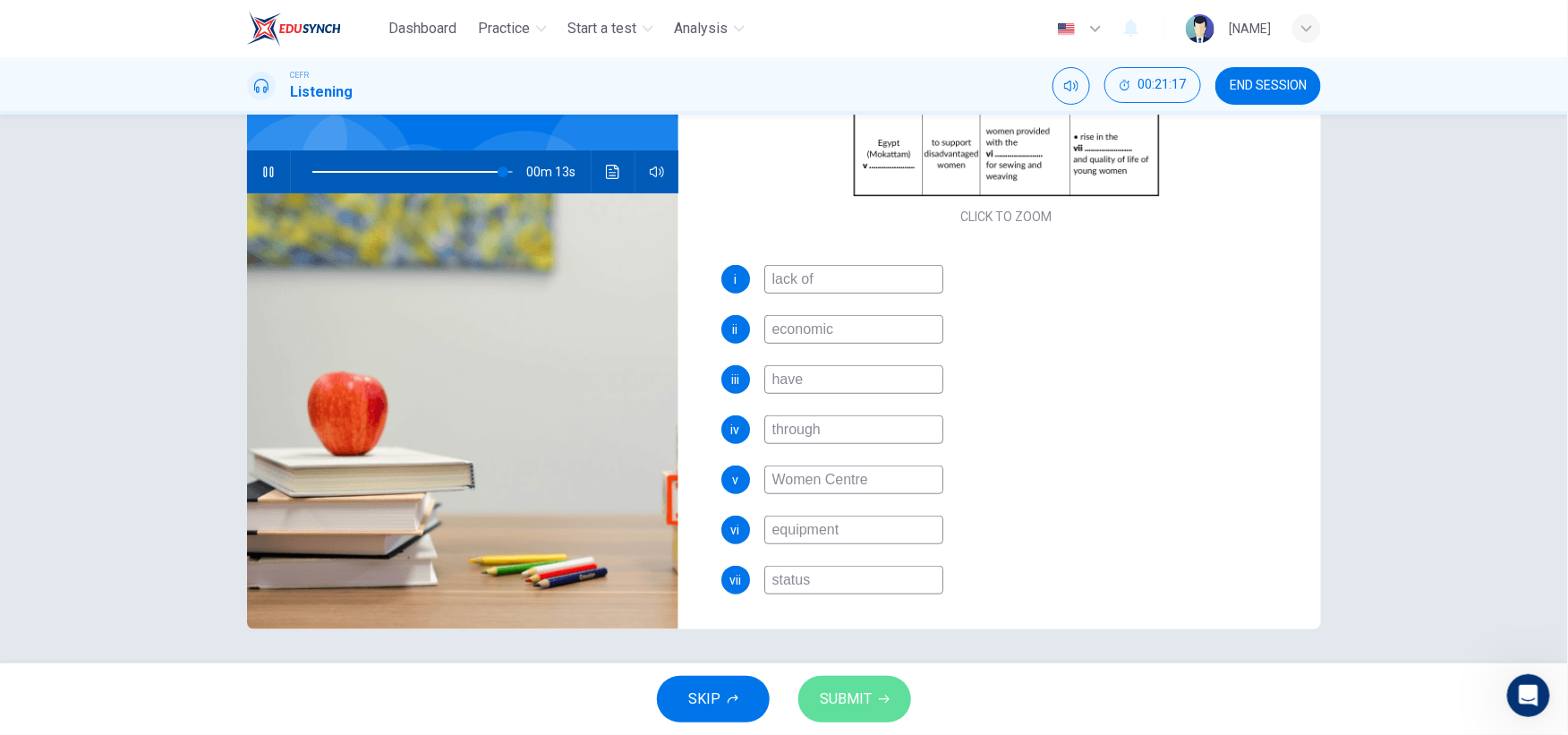 click on "SUBMIT" at bounding box center [846, 699] 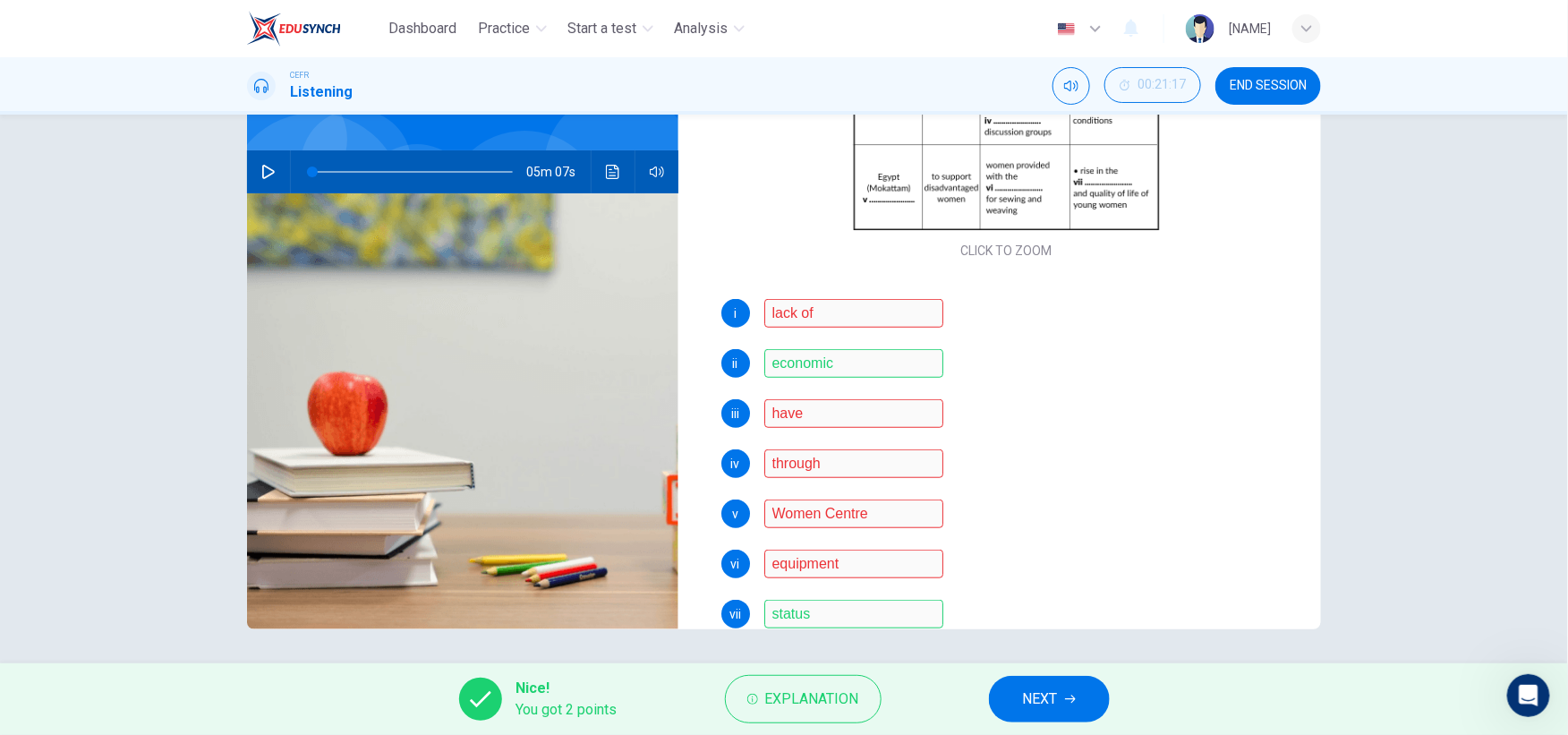 scroll, scrollTop: 306, scrollLeft: 0, axis: vertical 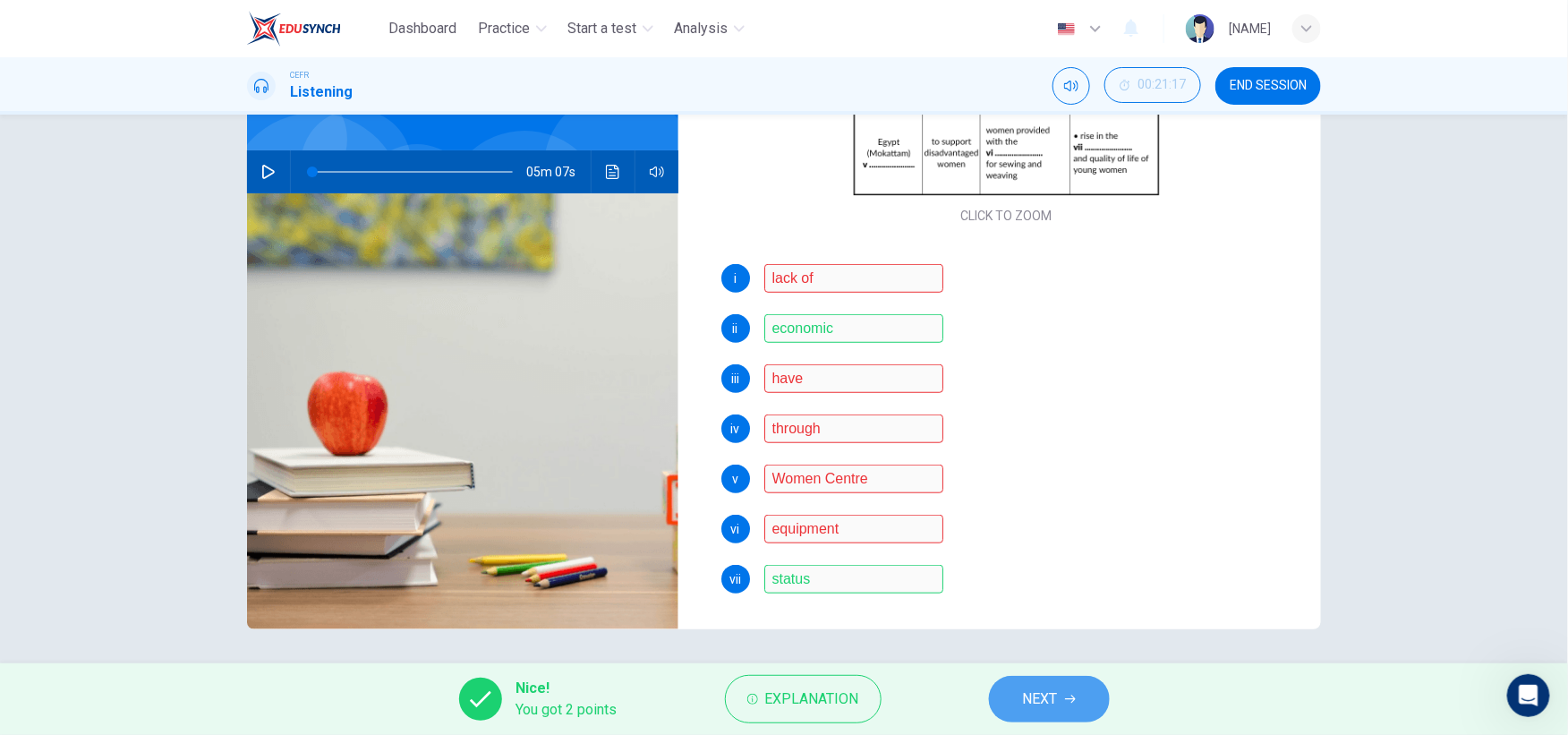 click on "NEXT" at bounding box center (1049, 699) 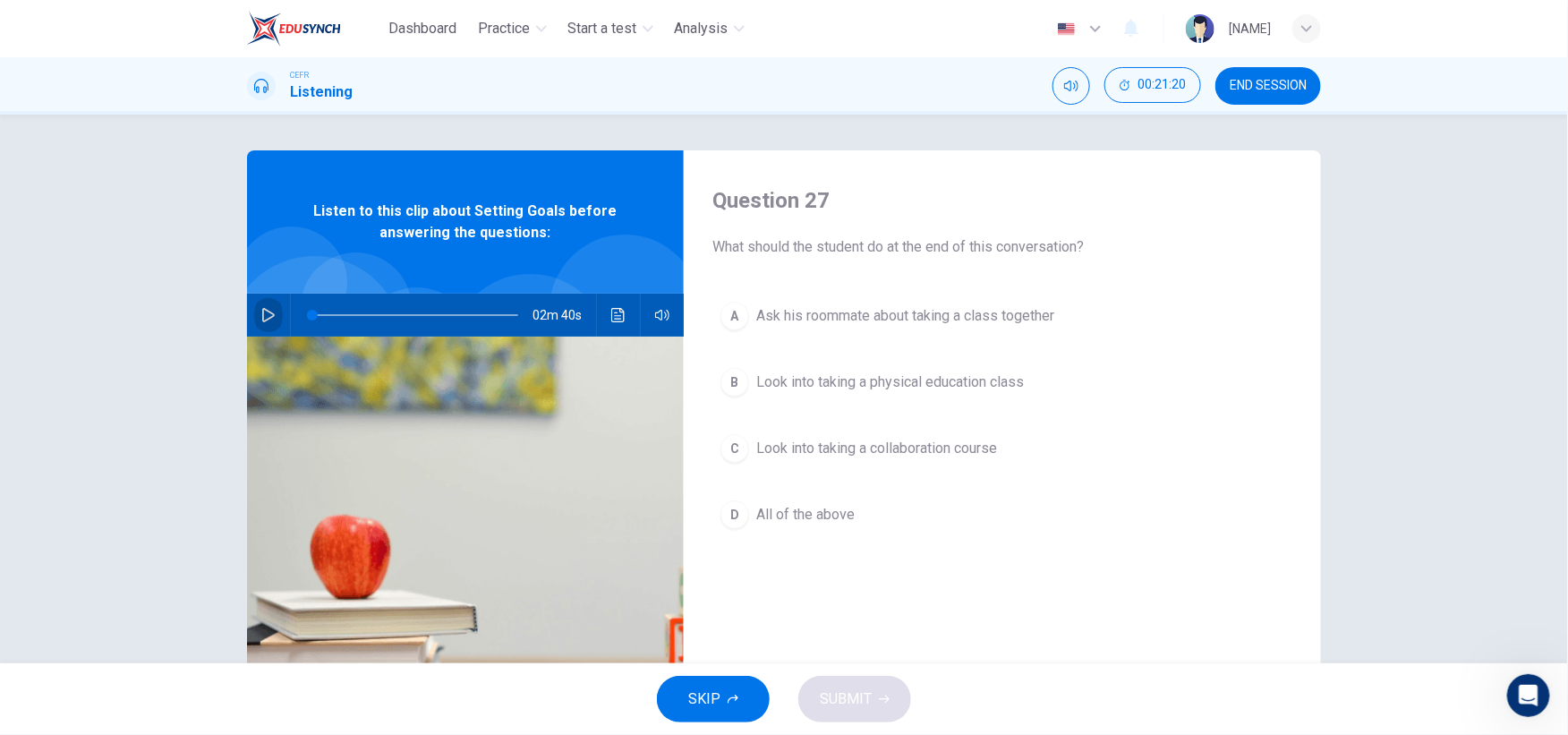 click at bounding box center [268, 315] 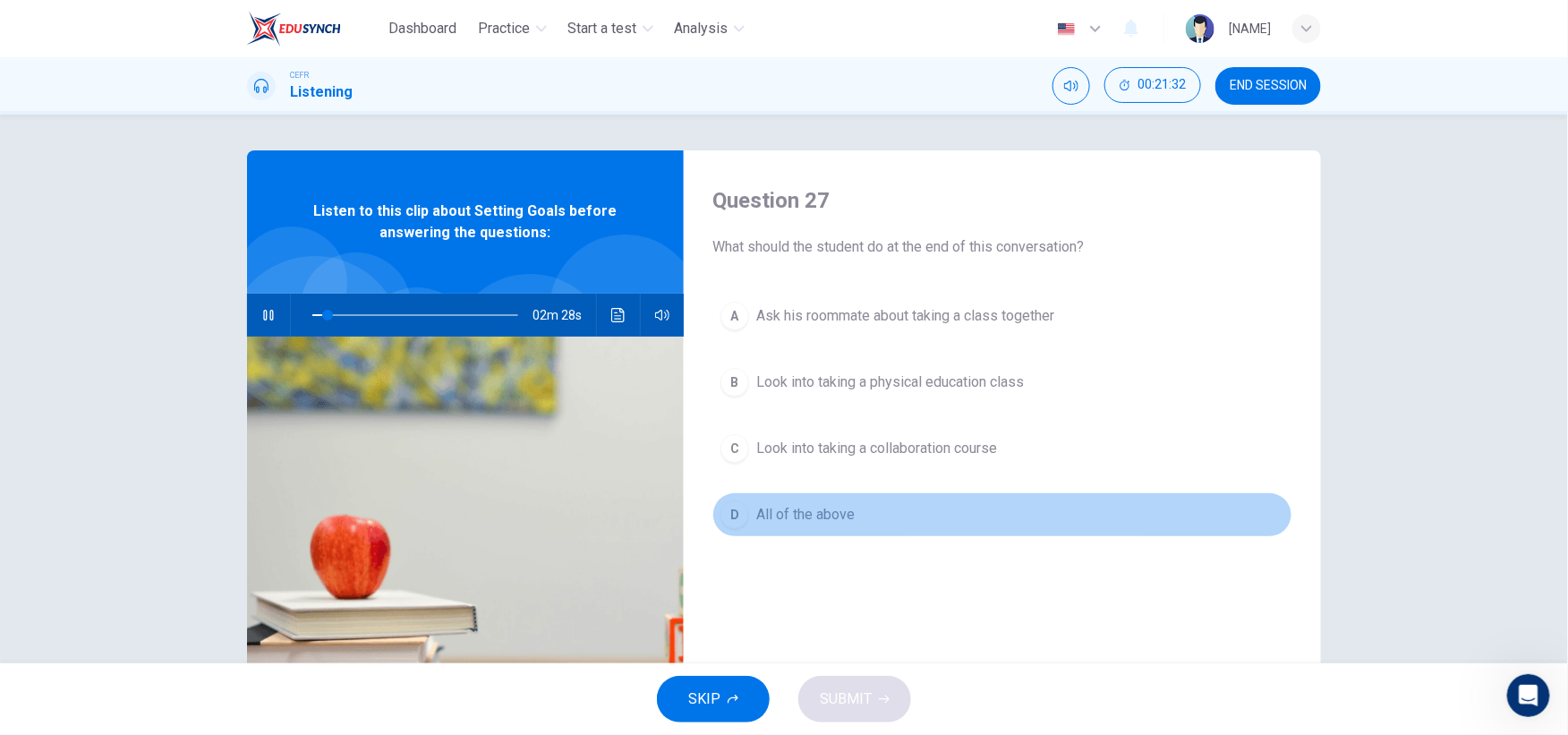 click on "All of the above" at bounding box center [905, 316] 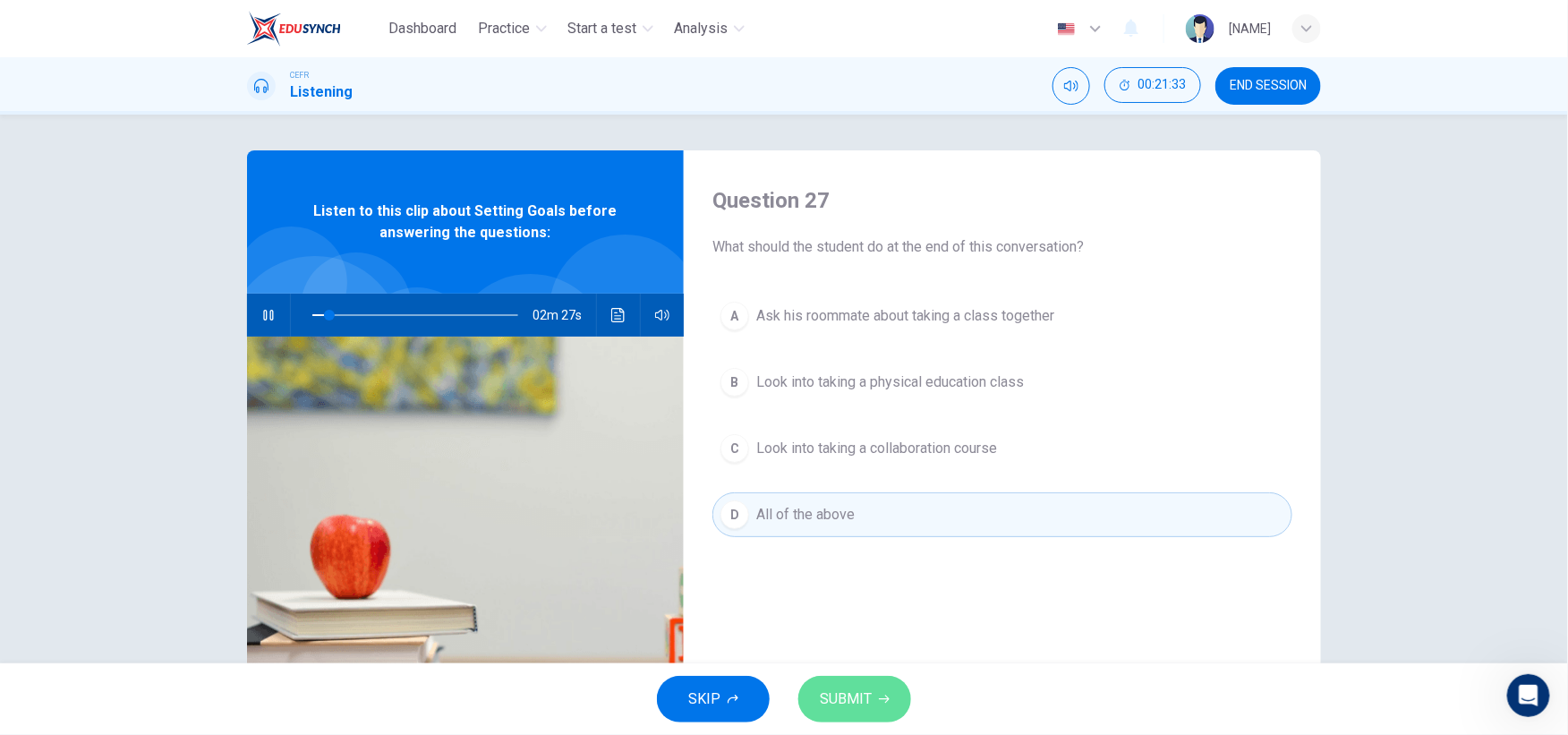 click on "SUBMIT" at bounding box center (846, 699) 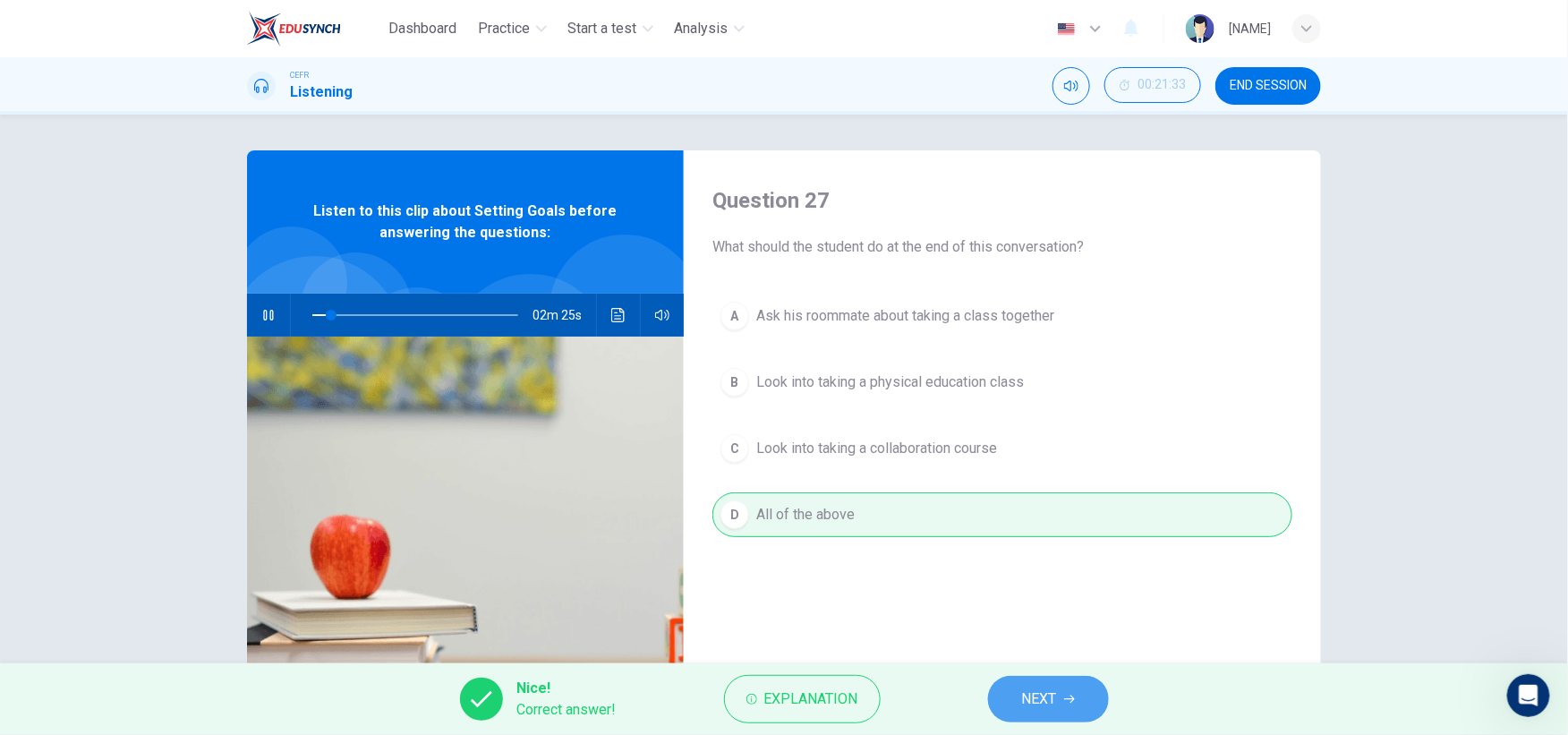 click on "NEXT" at bounding box center (1039, 699) 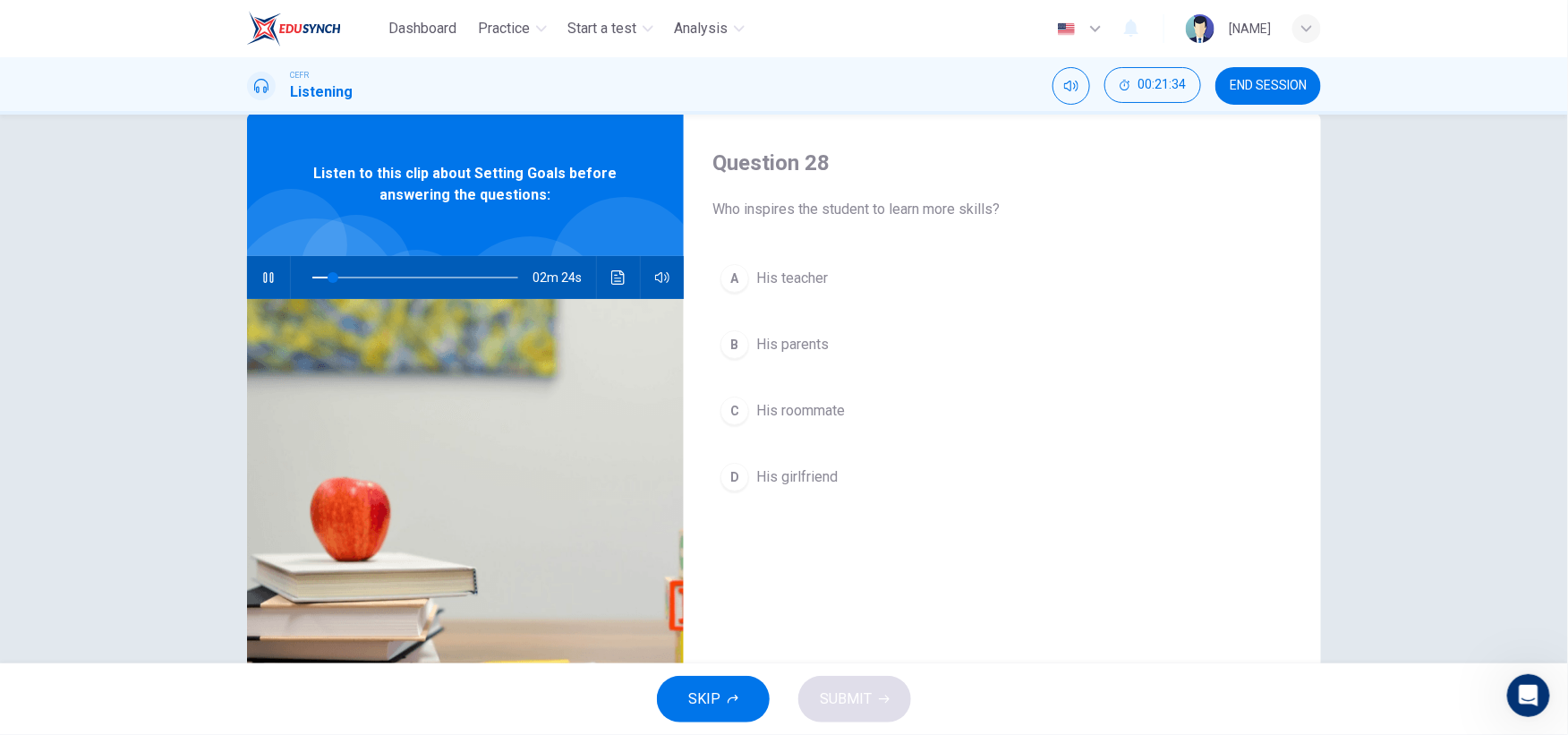 scroll, scrollTop: 39, scrollLeft: 0, axis: vertical 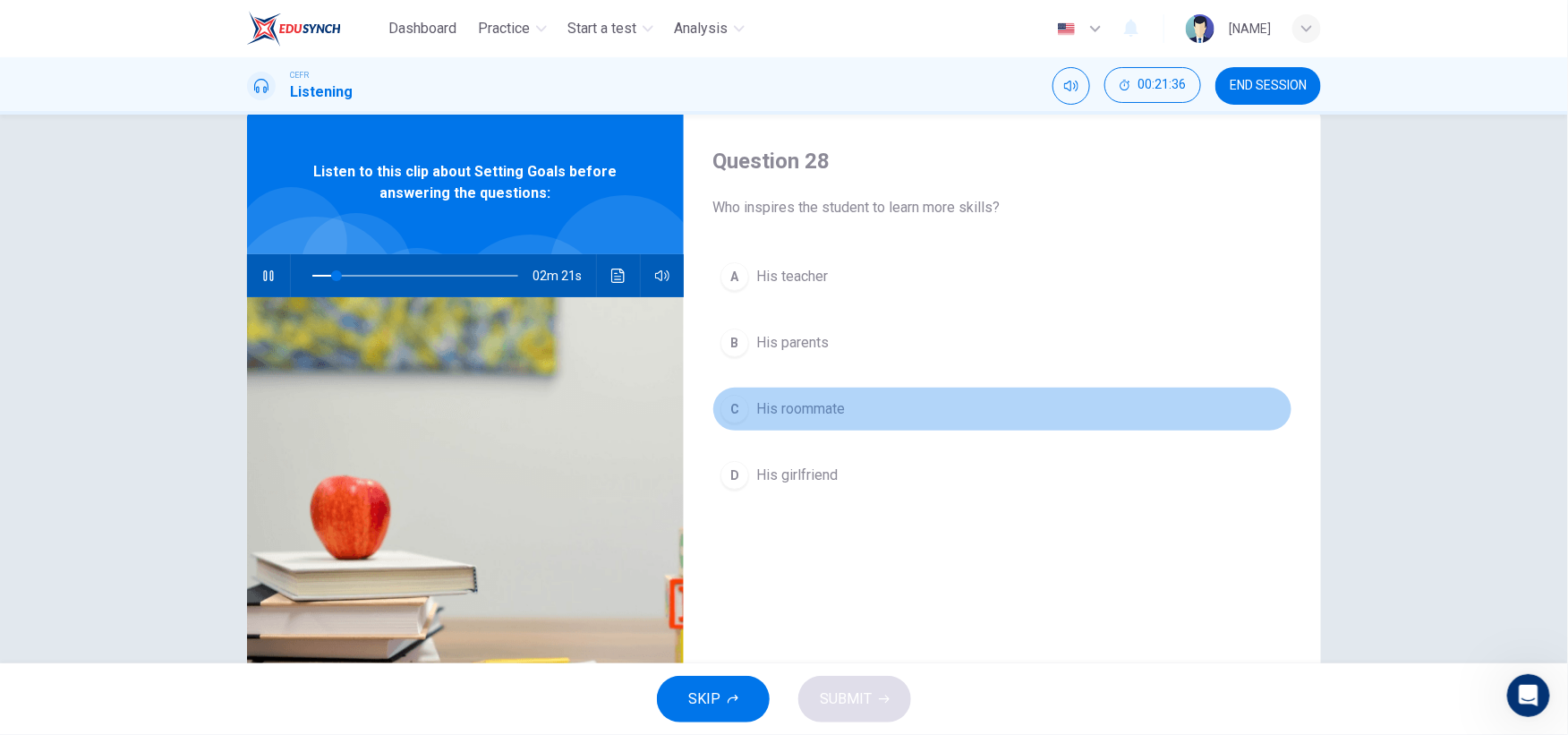 click on "His roommate" at bounding box center [792, 277] 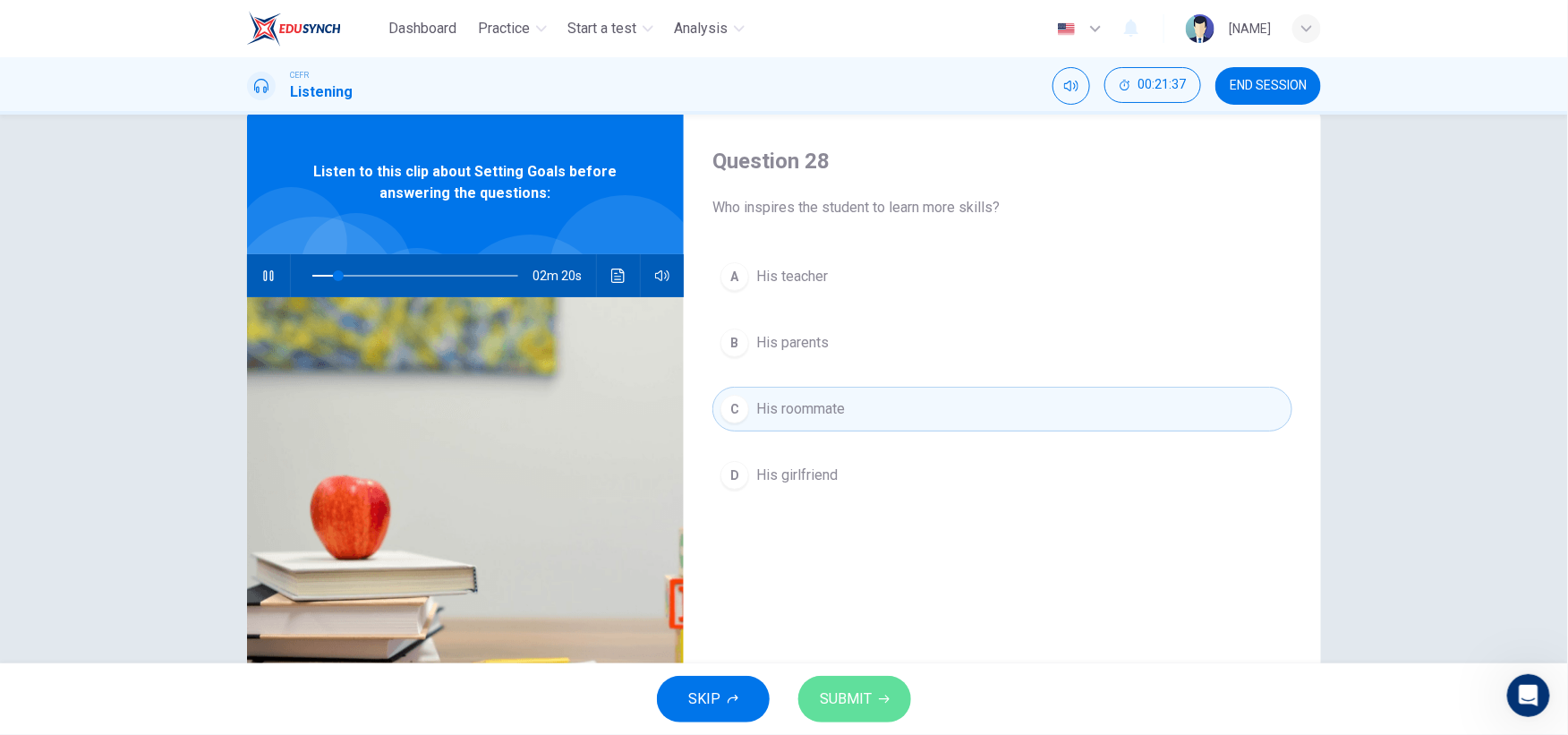 click on "SUBMIT" at bounding box center [846, 699] 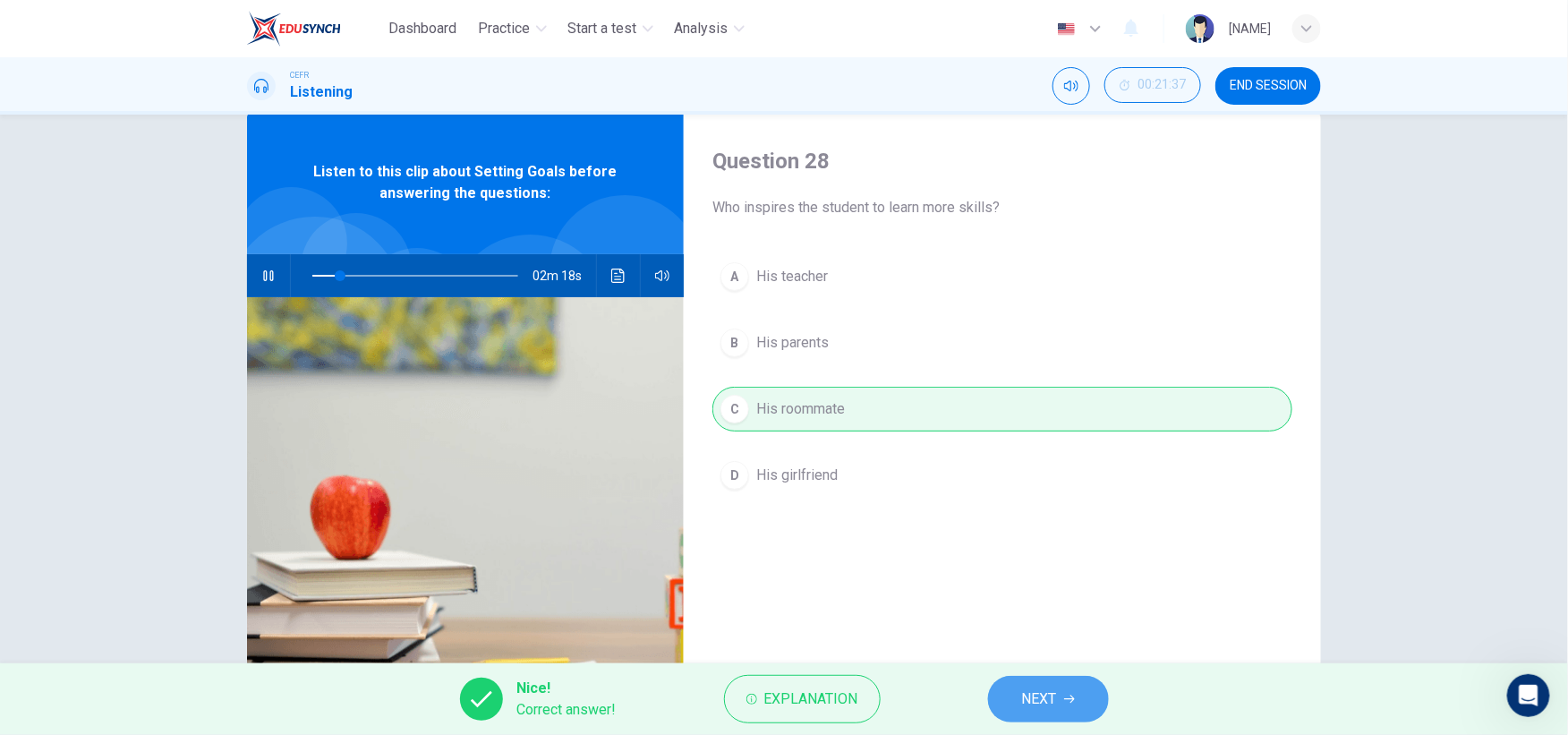 click on "NEXT" at bounding box center (1048, 699) 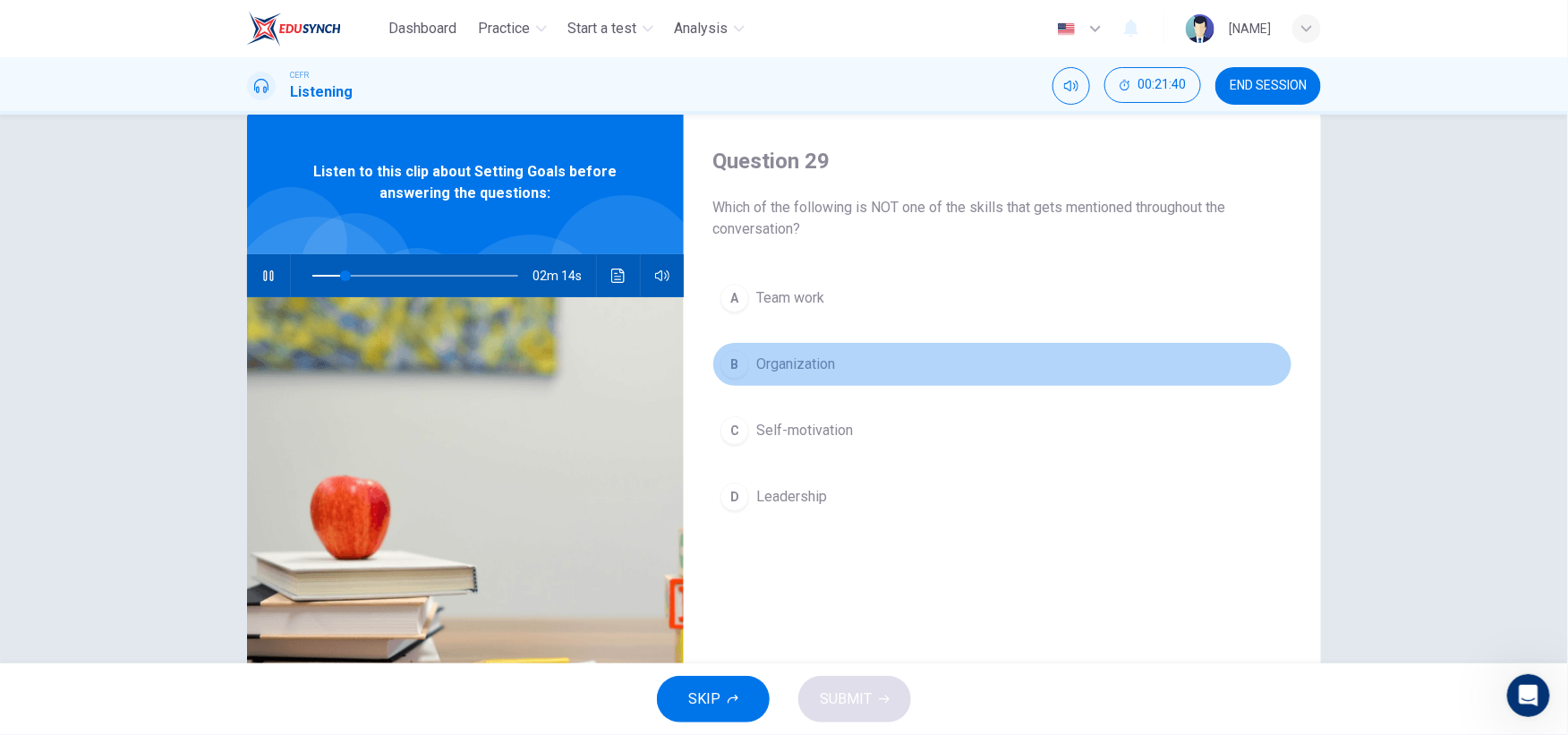 click on "Organization" at bounding box center (790, 298) 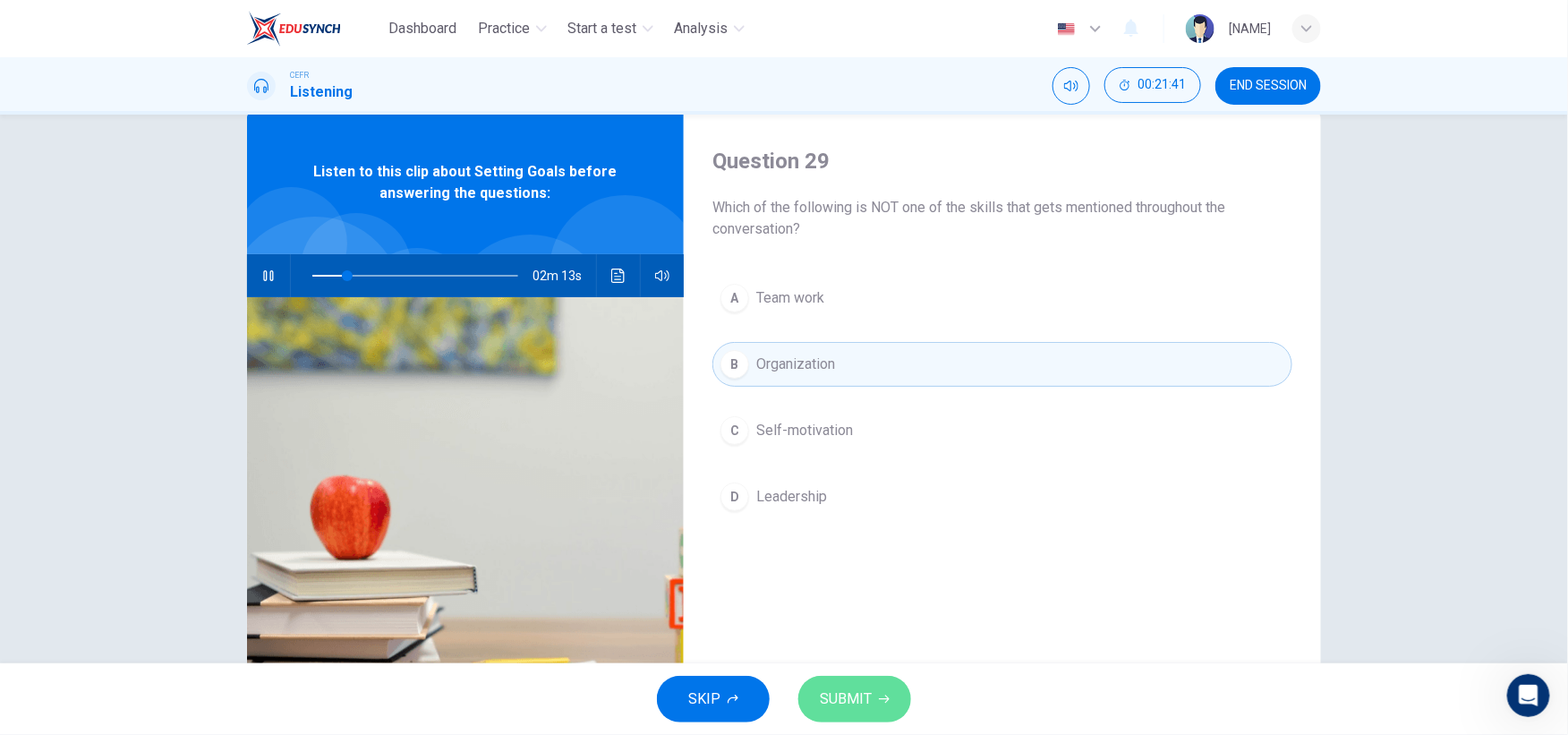 click on "SUBMIT" at bounding box center (846, 699) 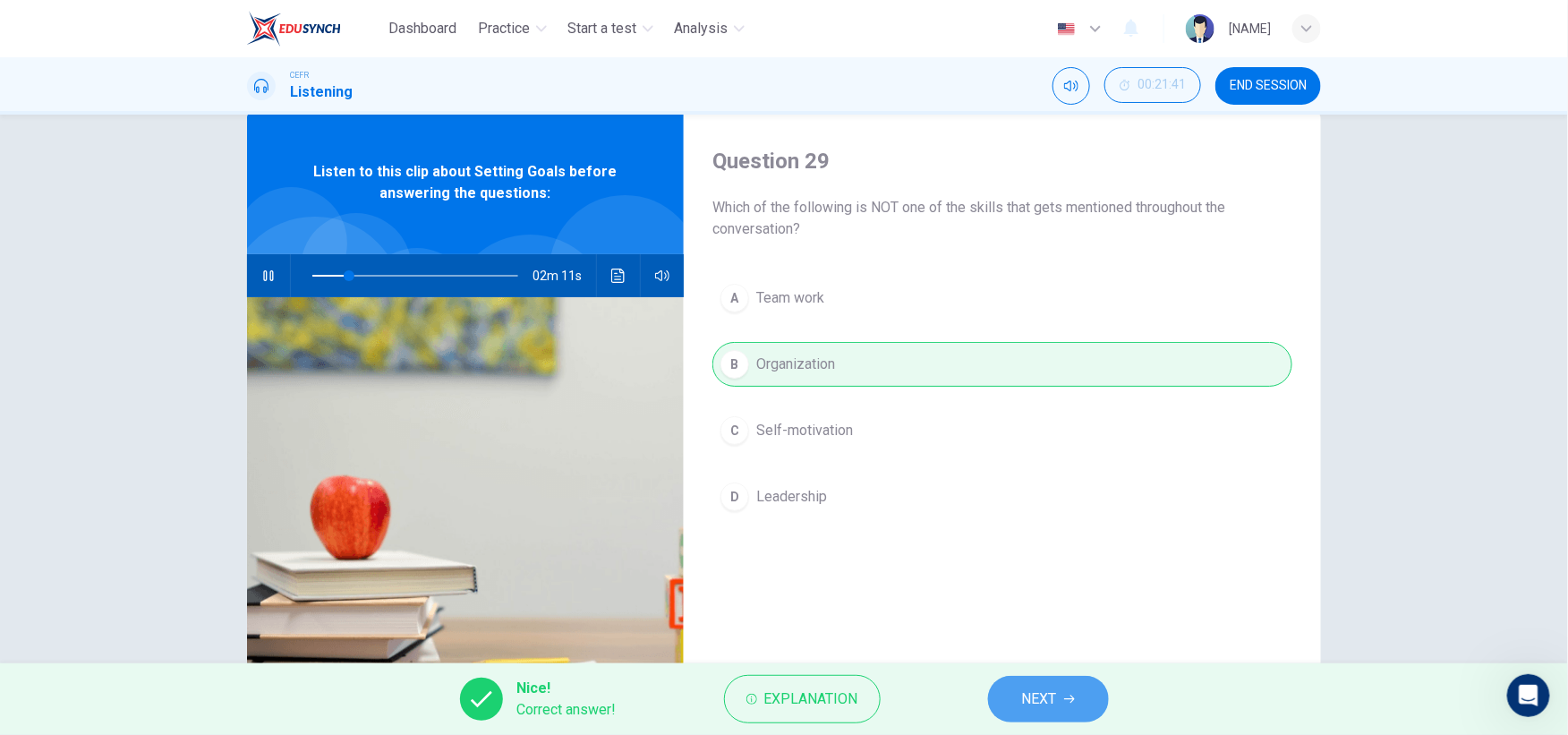 click on "NEXT" at bounding box center (1048, 699) 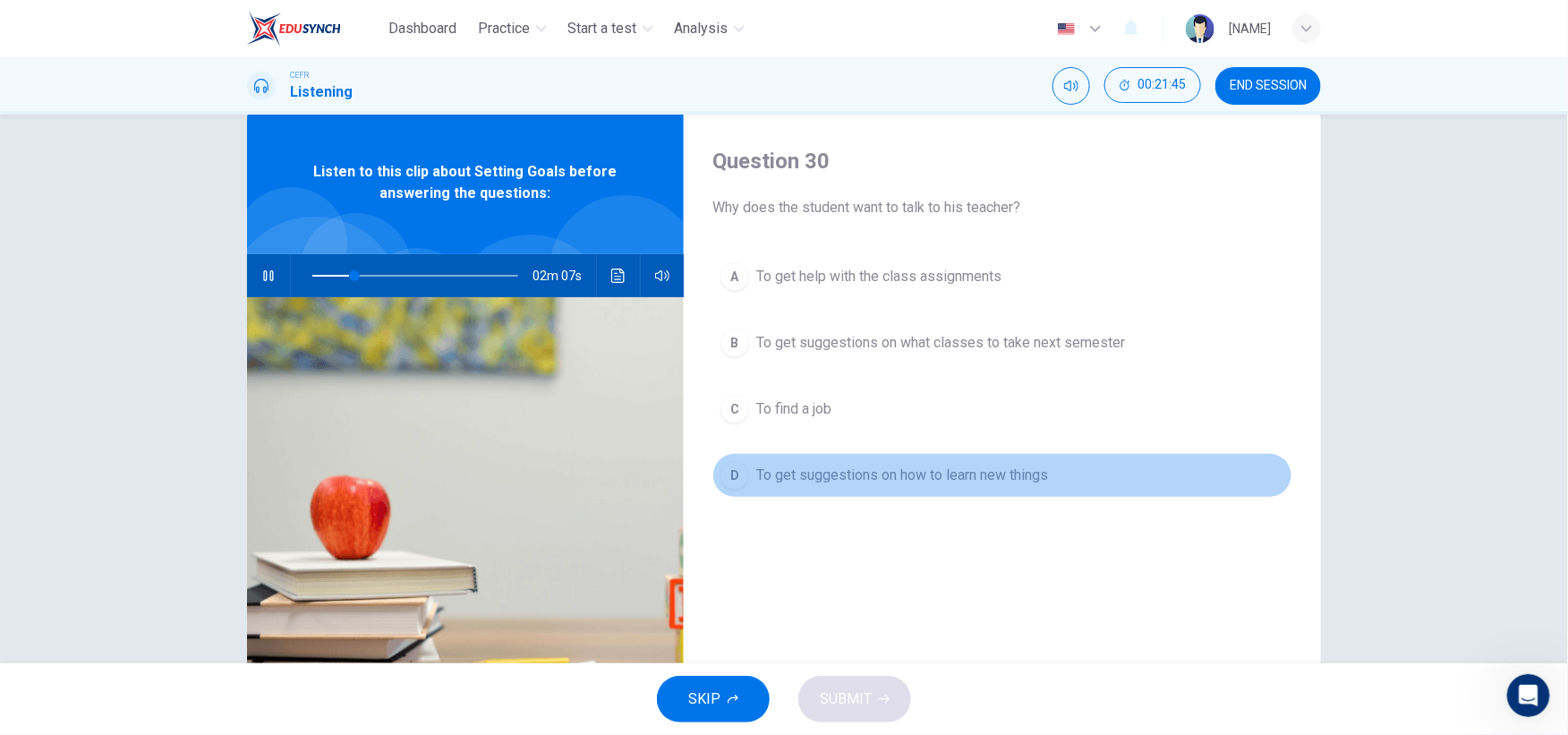 click on "To get suggestions on how to learn new things" at bounding box center [879, 277] 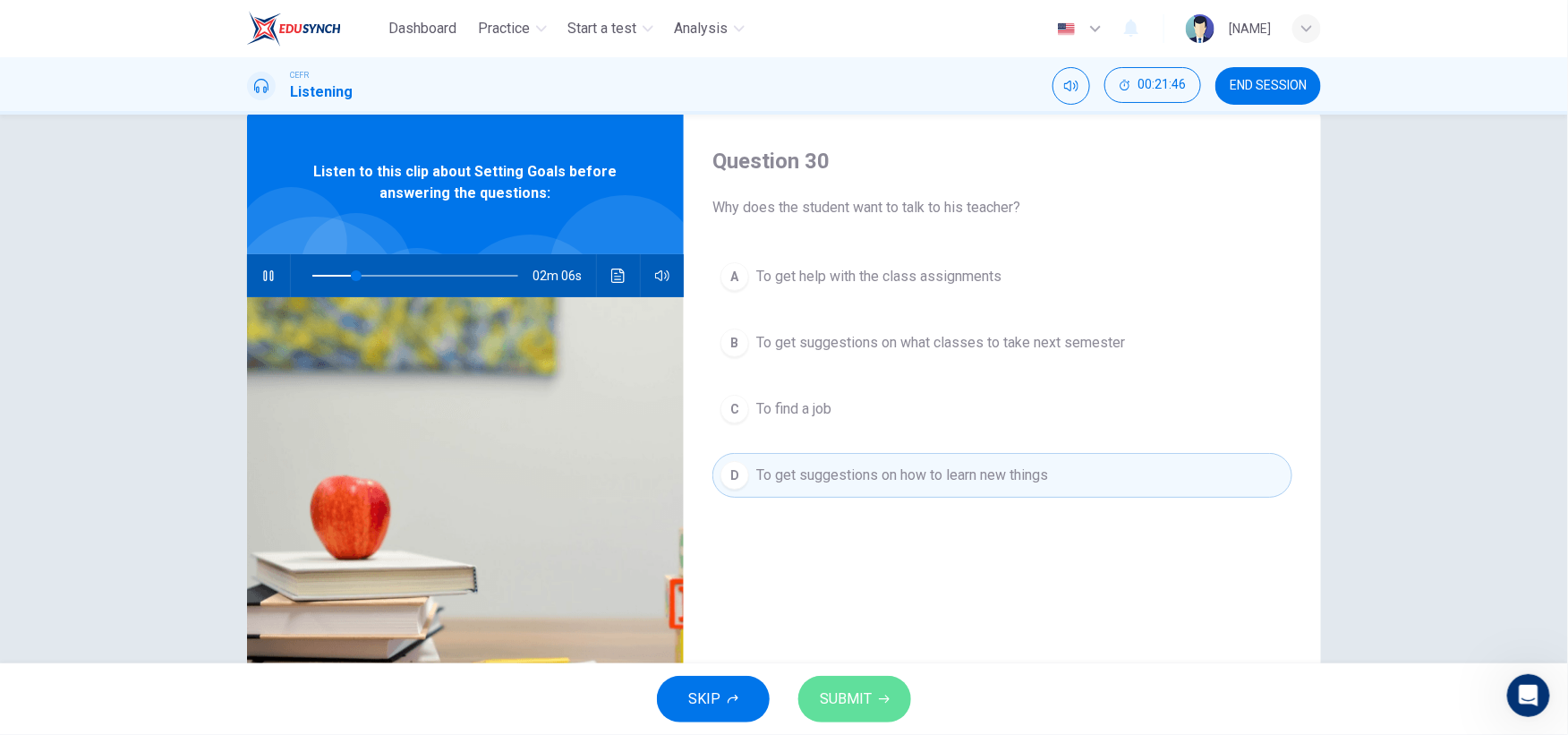 click on "SUBMIT" at bounding box center (855, 699) 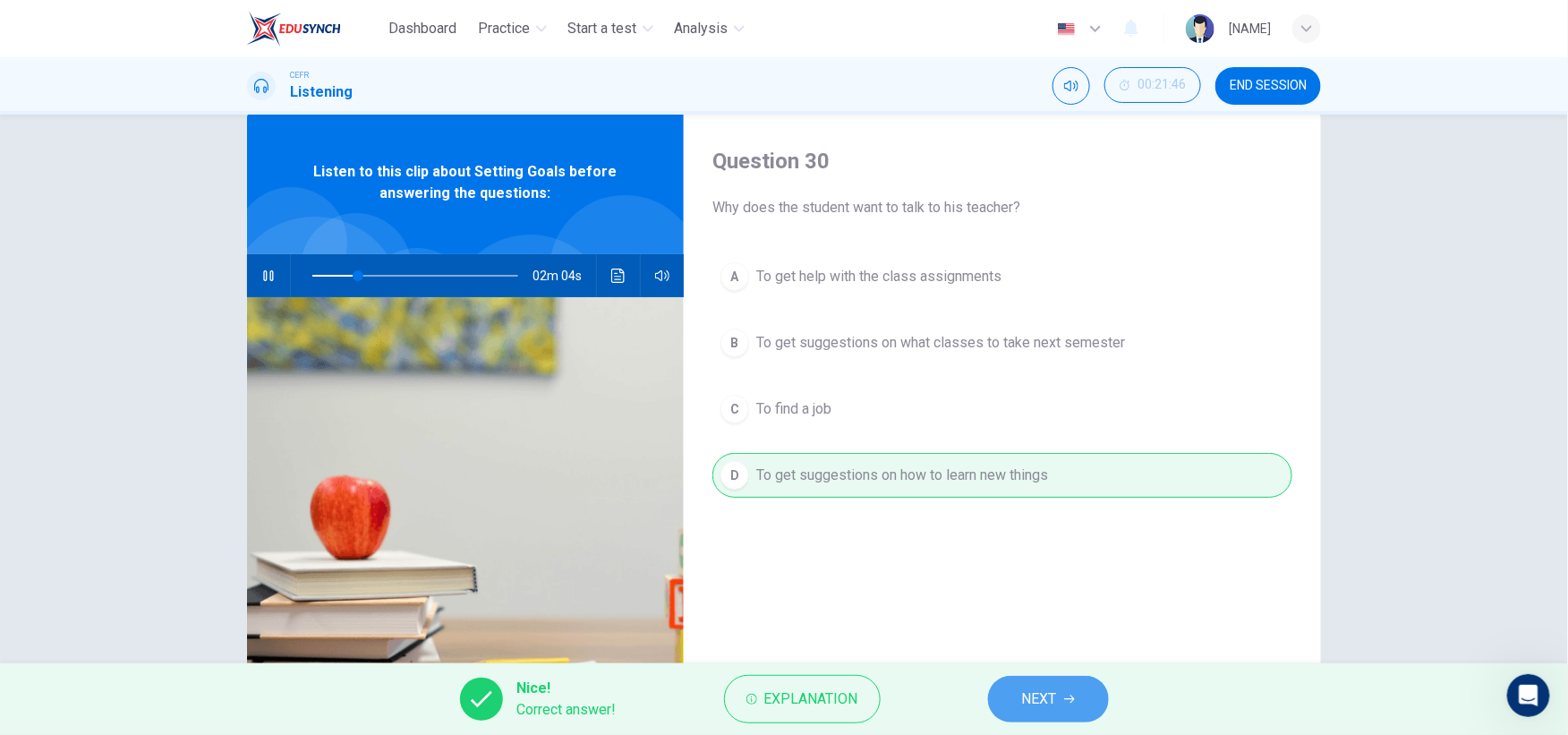 click on "NEXT" at bounding box center (1039, 699) 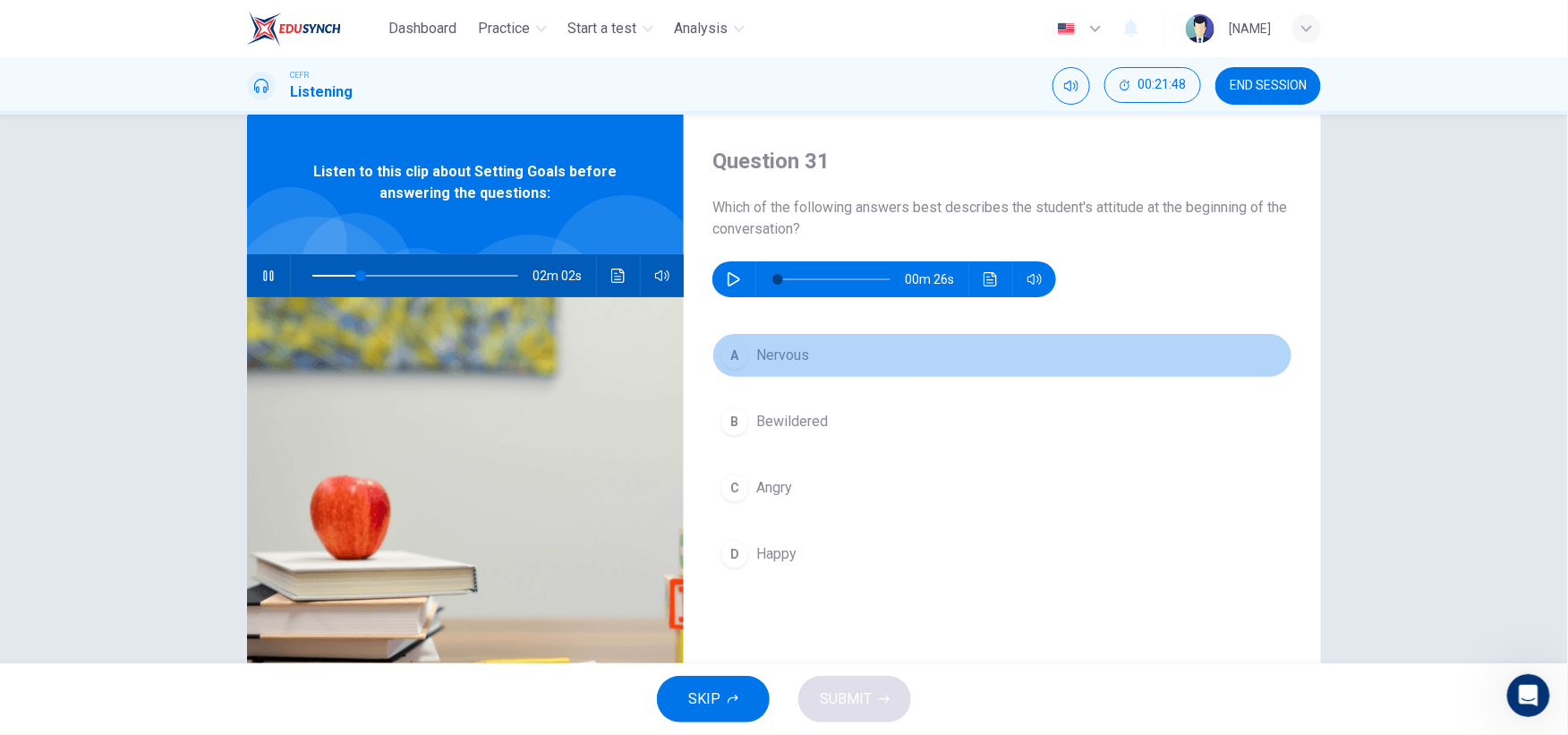 click on "A Nervous" at bounding box center [1002, 355] 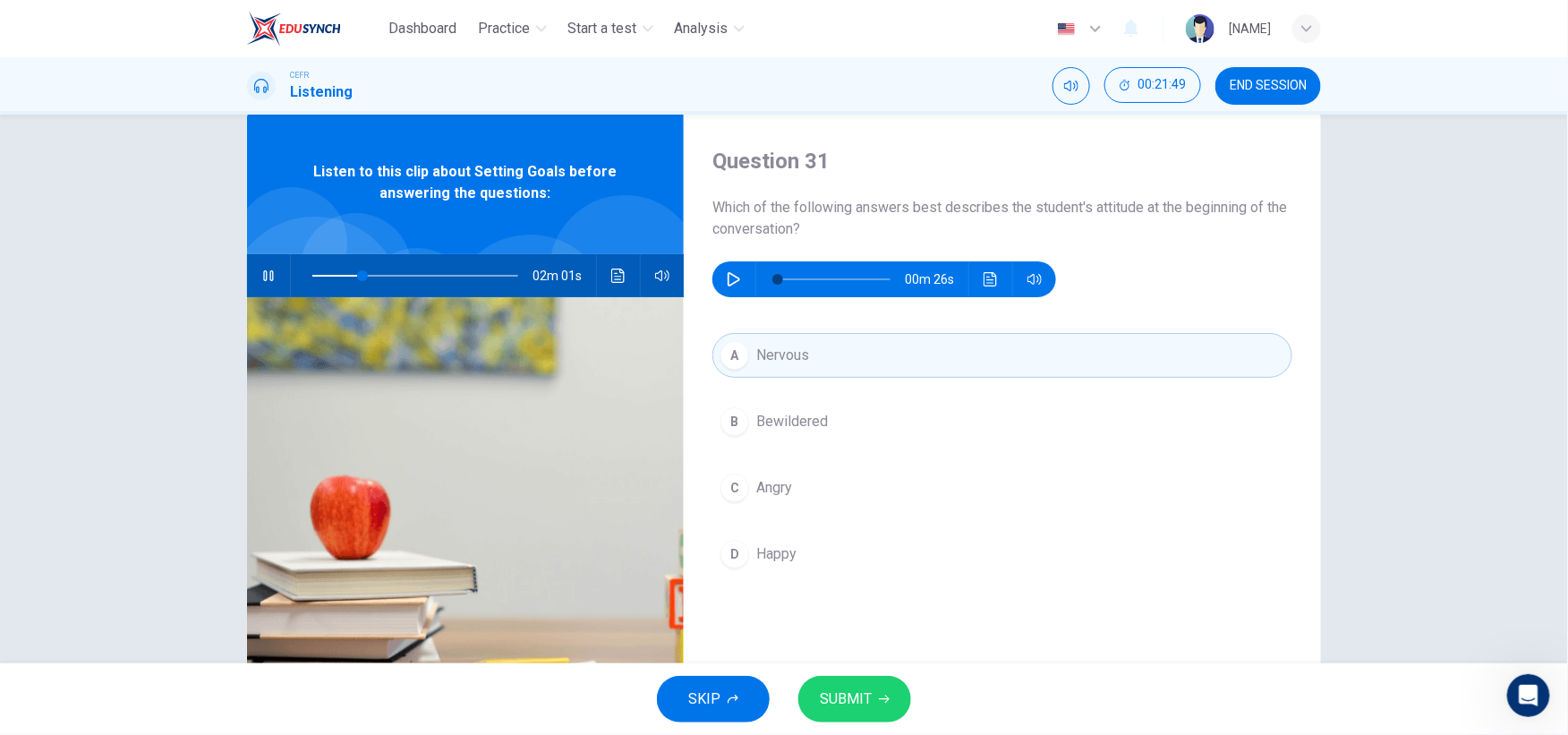 click on "SUBMIT" at bounding box center [855, 699] 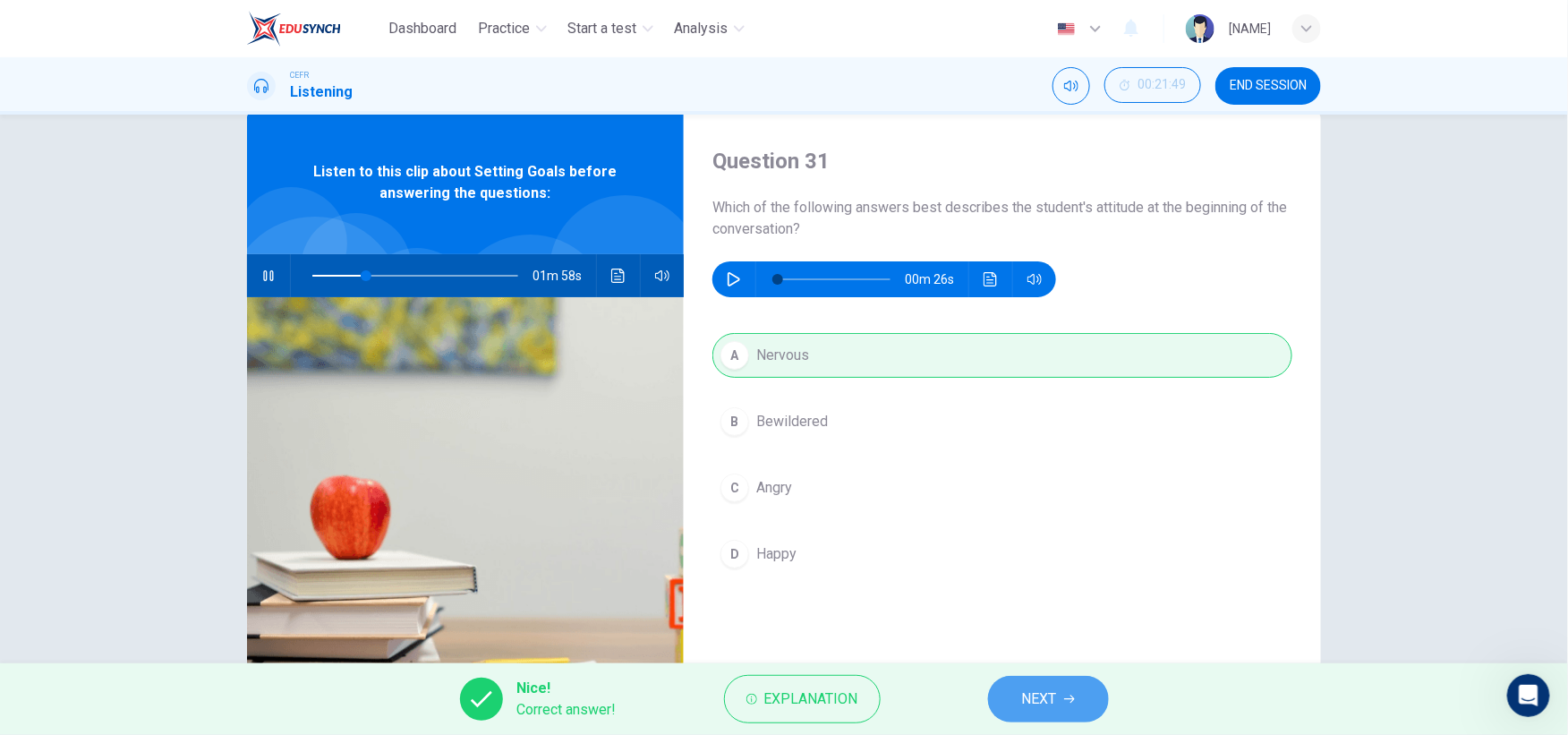 click on "NEXT" at bounding box center [1048, 699] 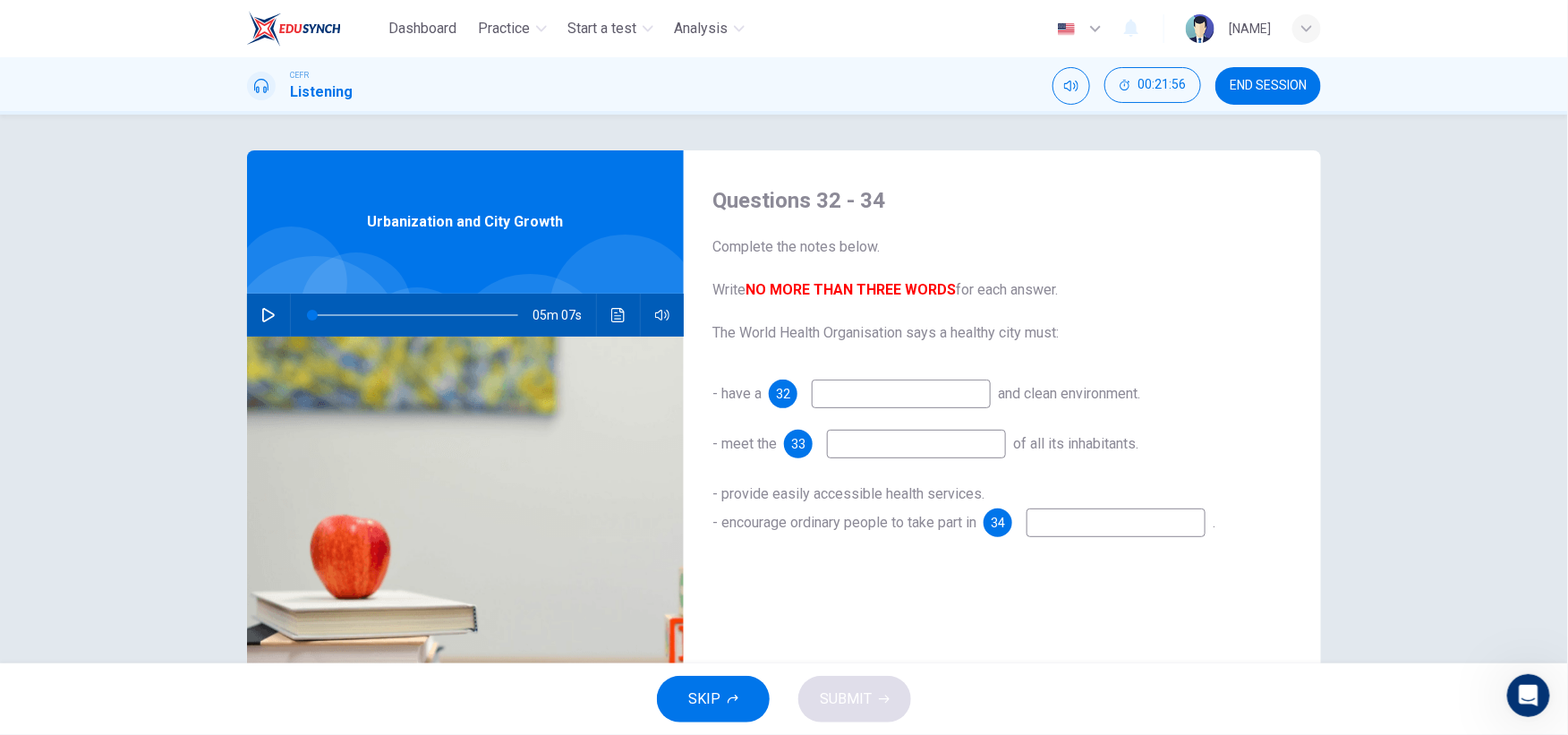 click at bounding box center (901, 394) 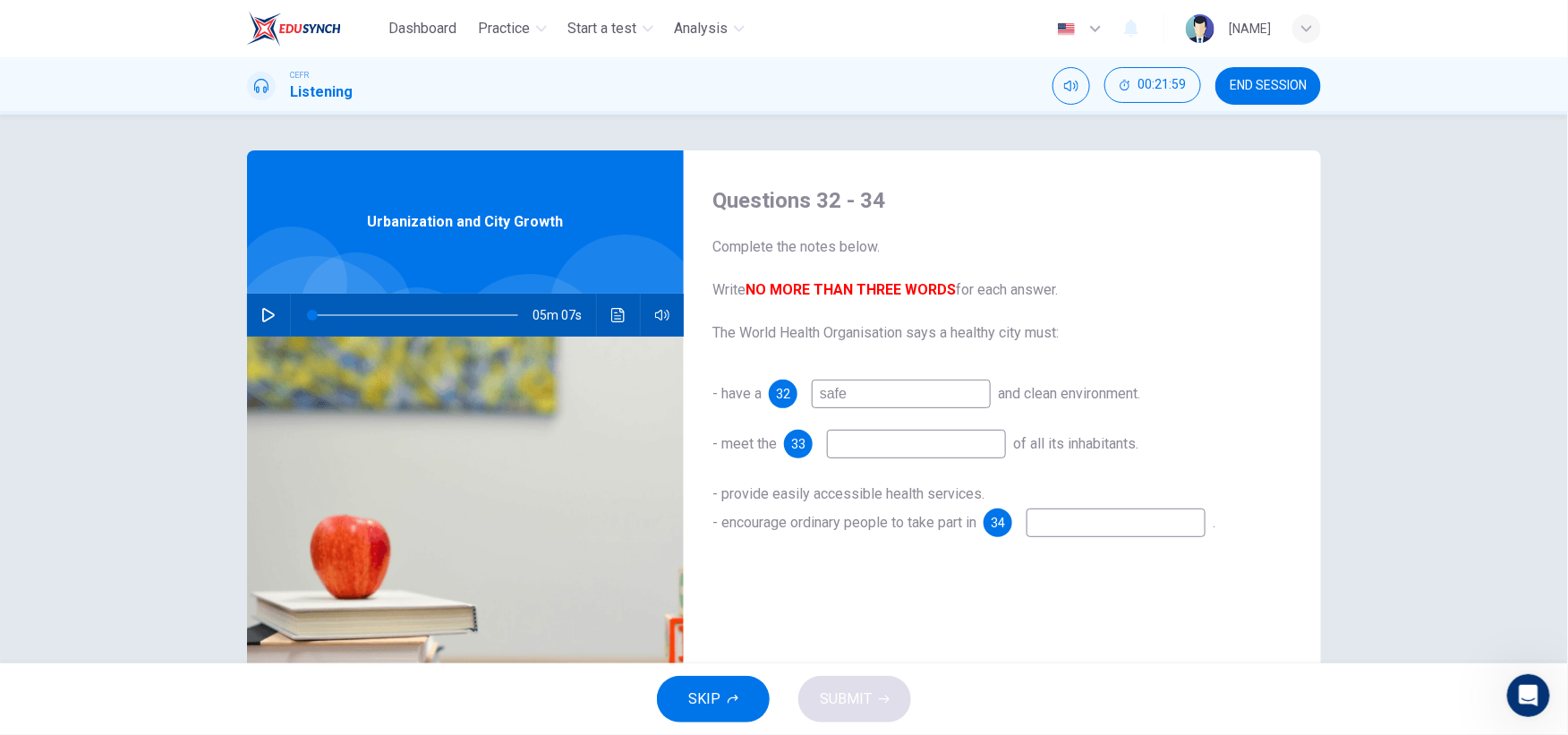 type on "safe" 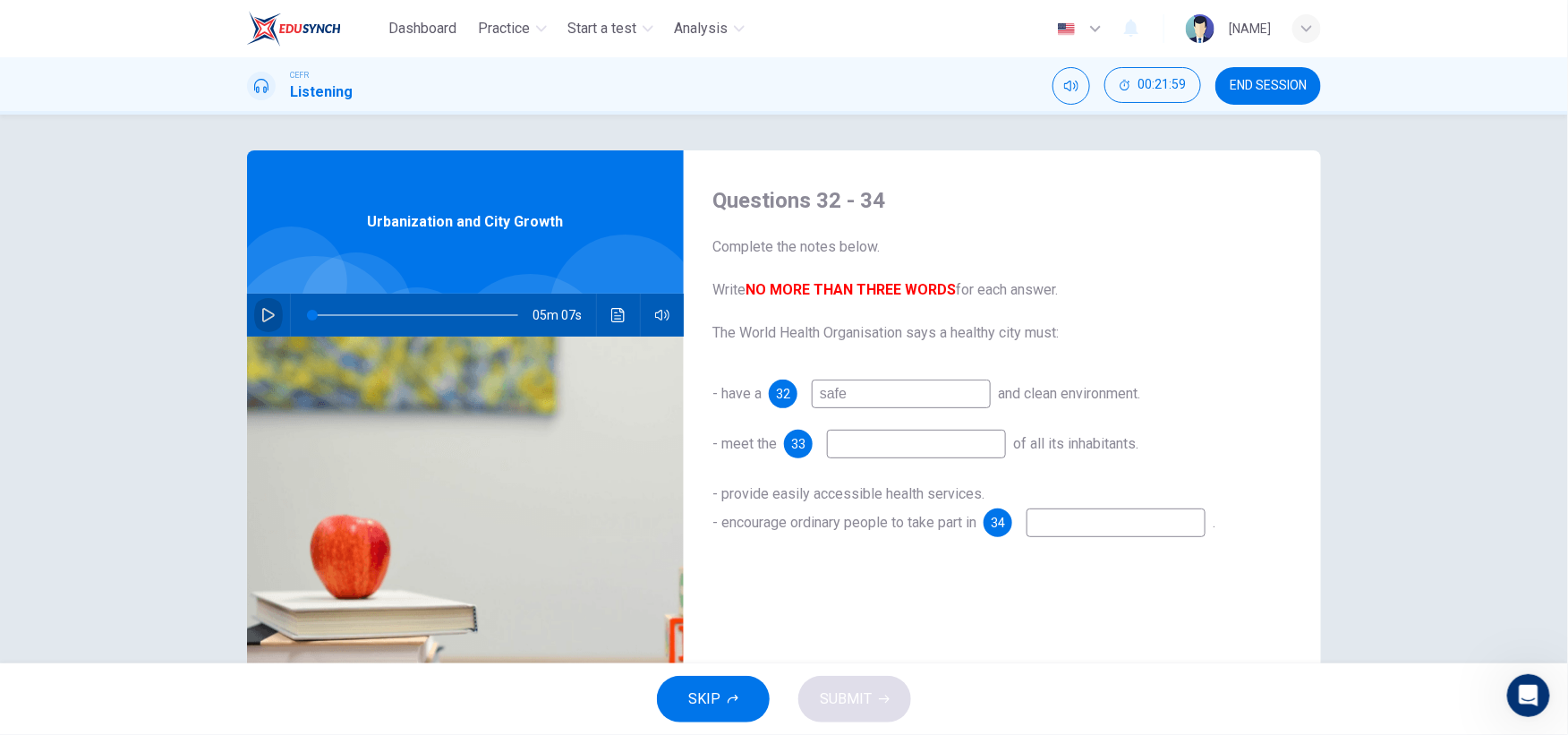 click at bounding box center [268, 315] 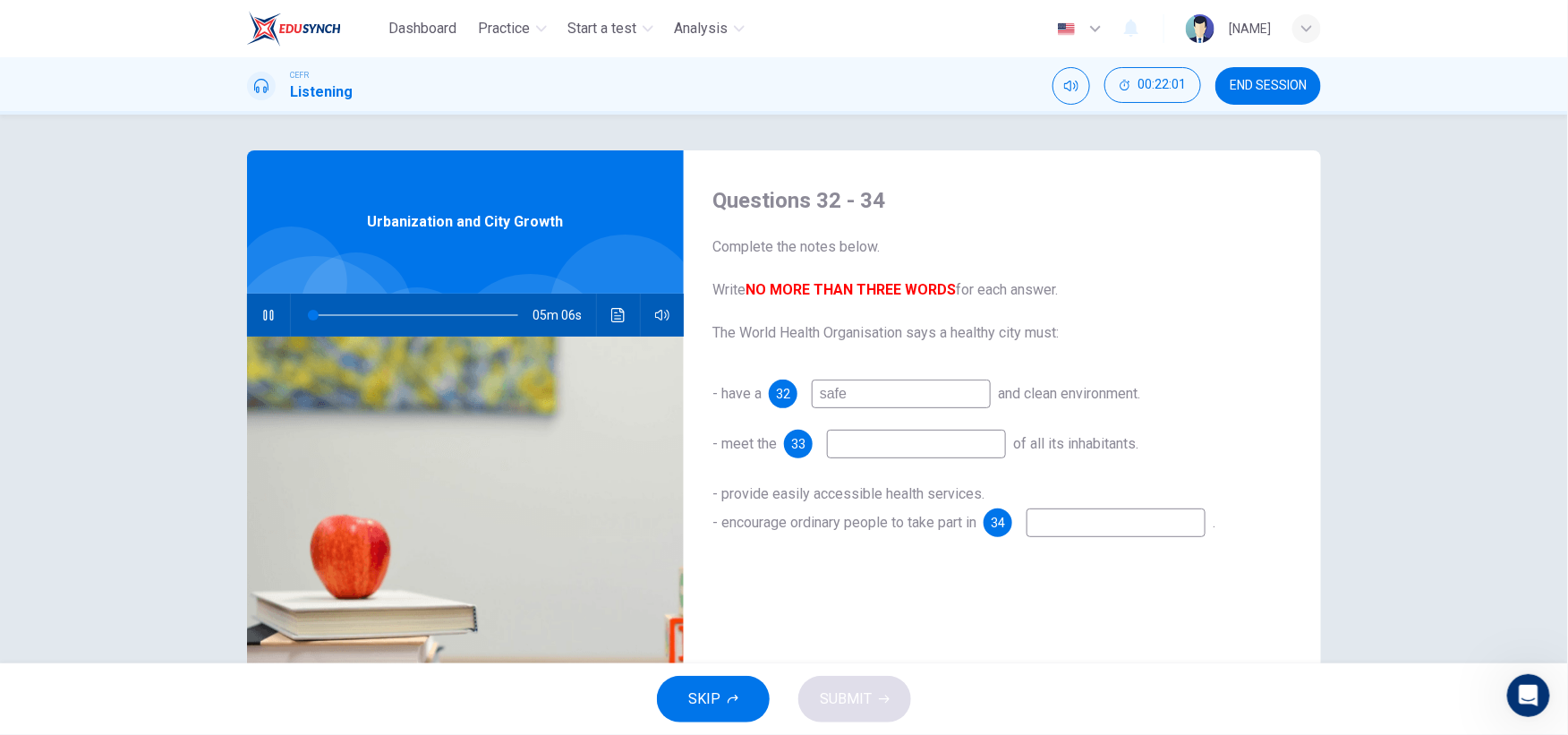click at bounding box center (901, 394) 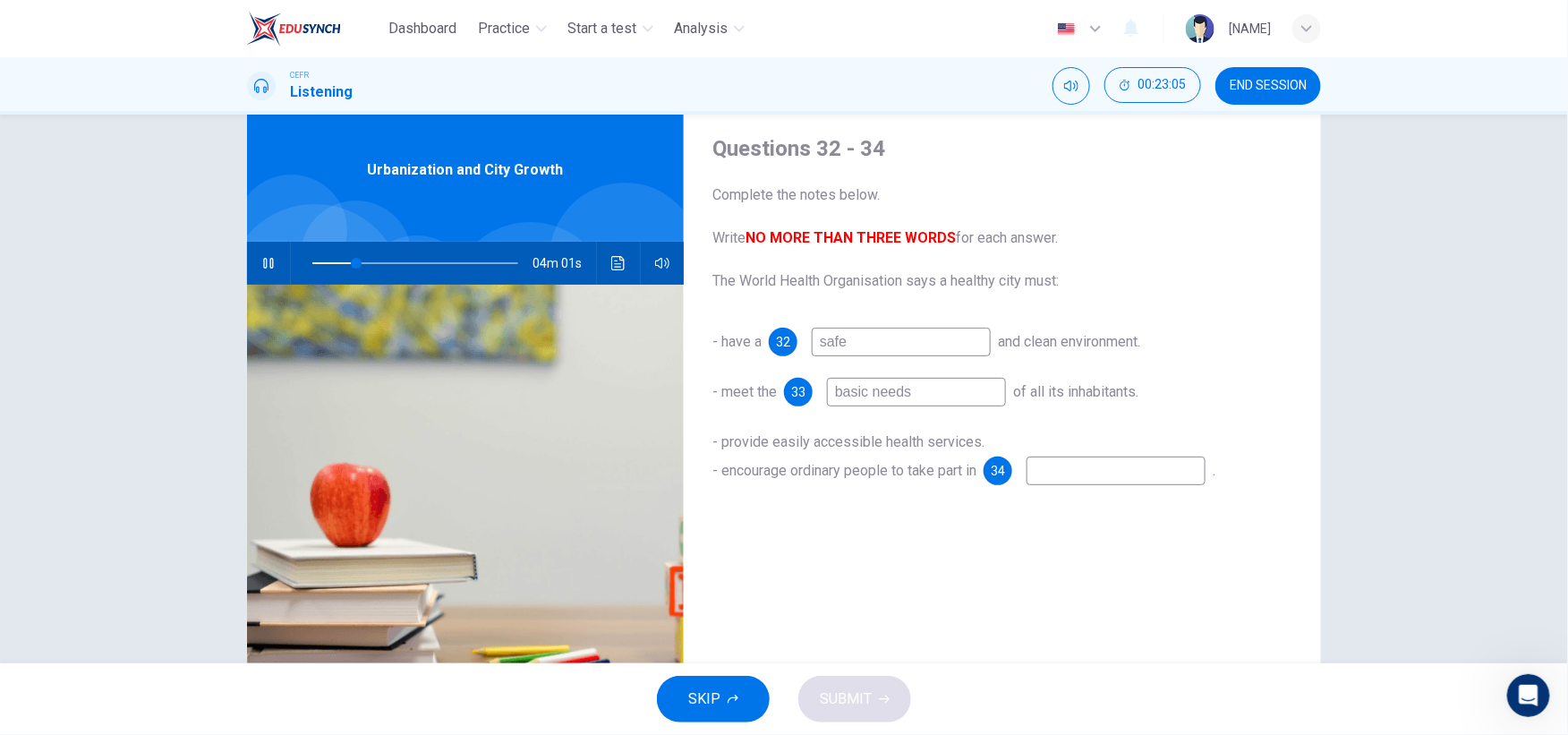 scroll, scrollTop: 65, scrollLeft: 0, axis: vertical 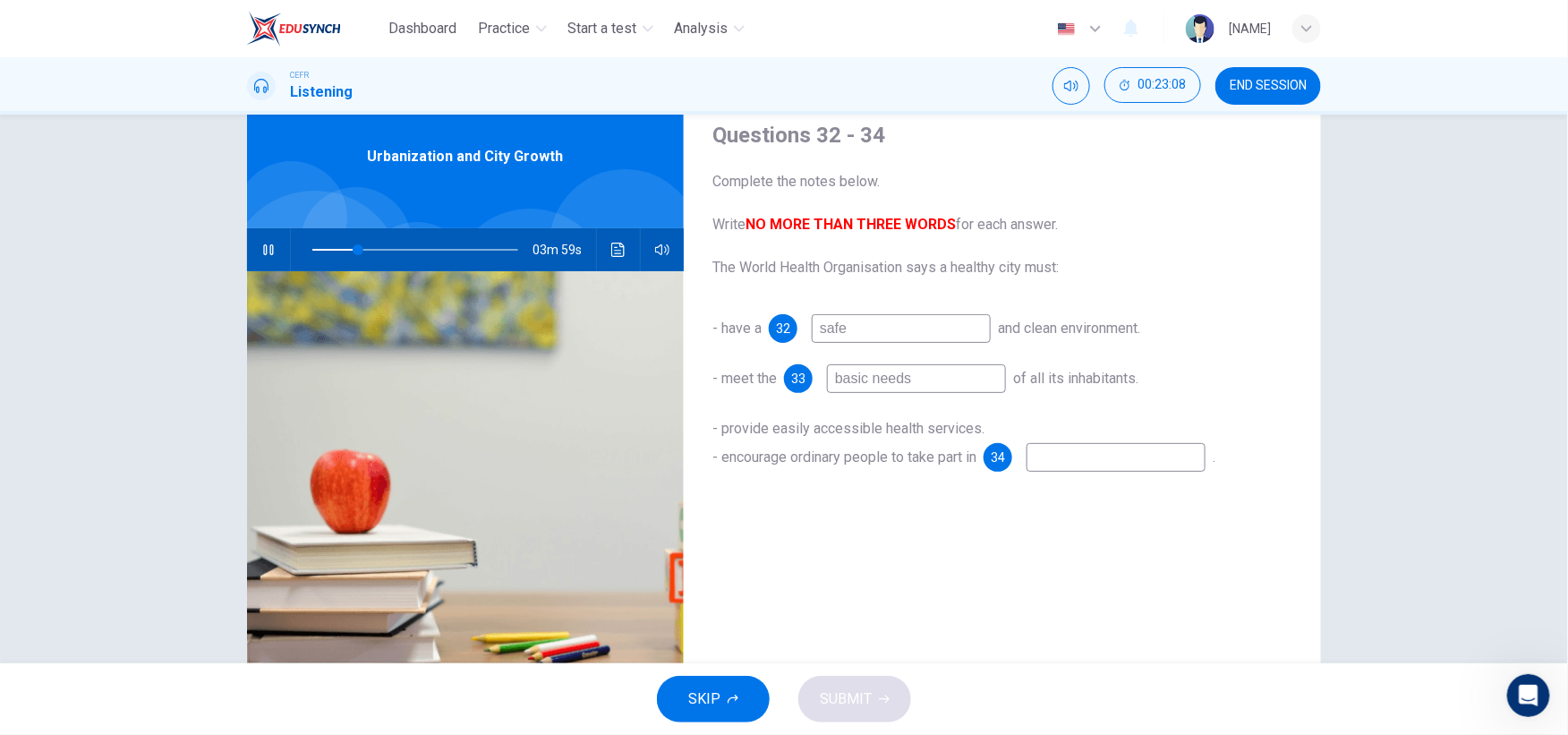 type on "basic needs" 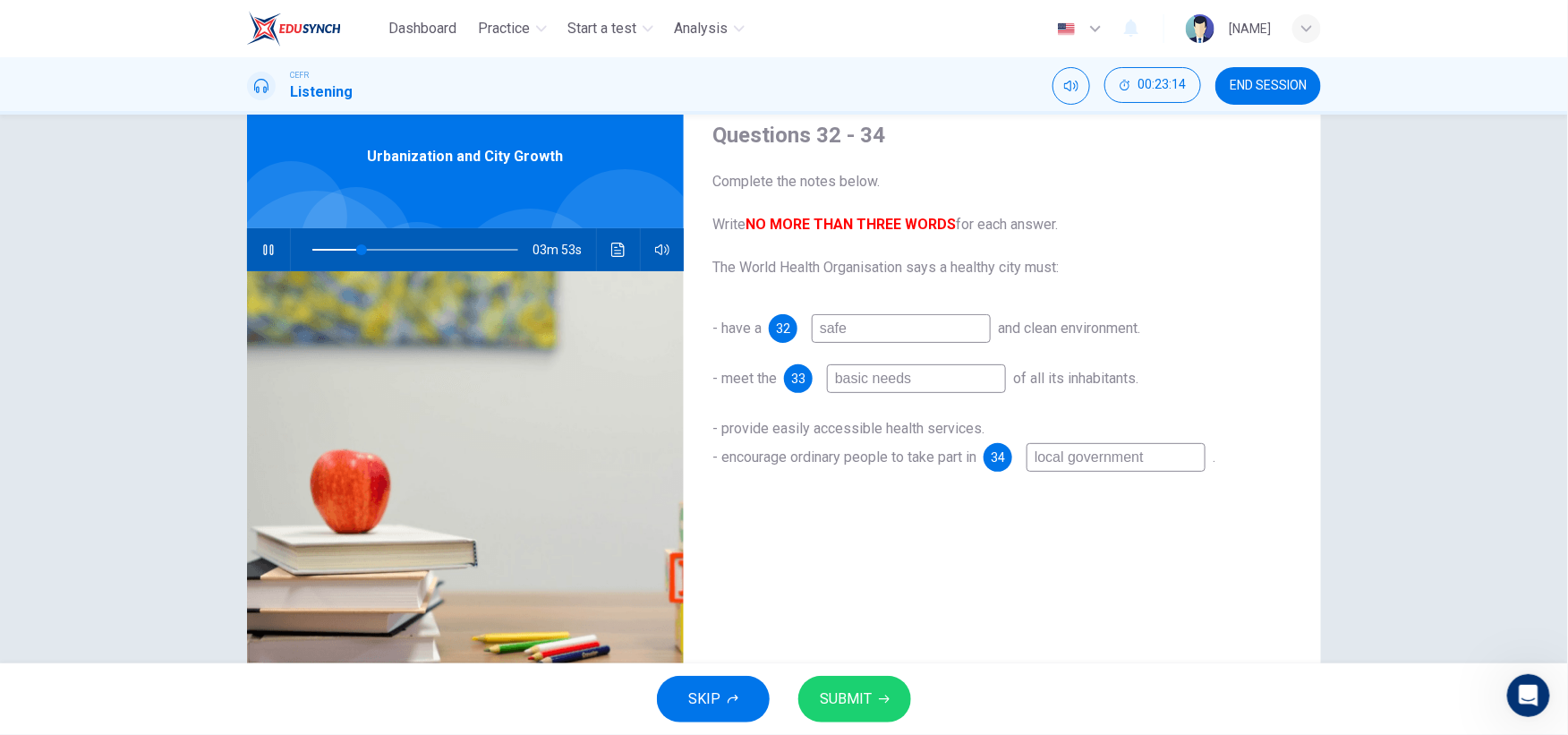 type on "local government" 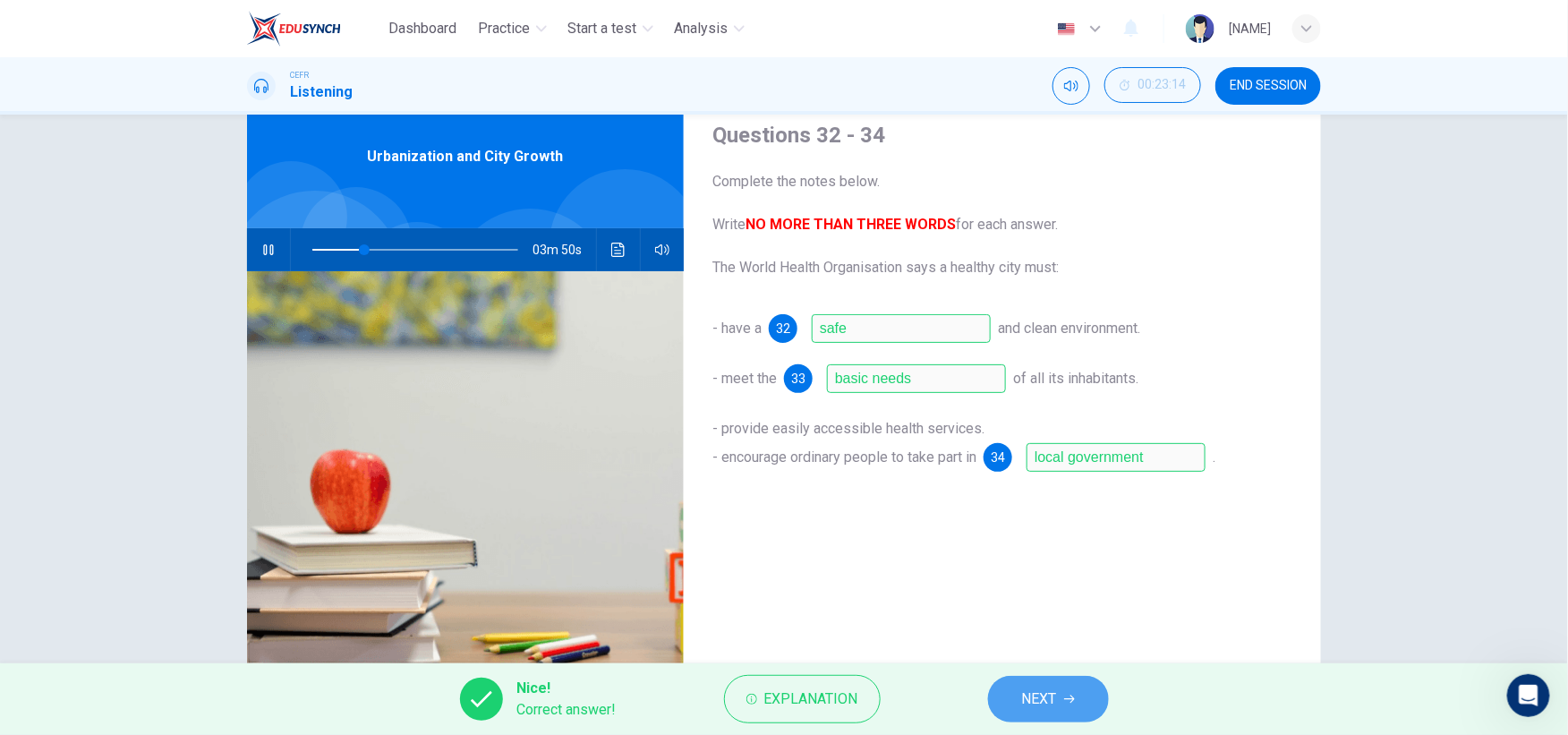 click on "NEXT" at bounding box center (1048, 699) 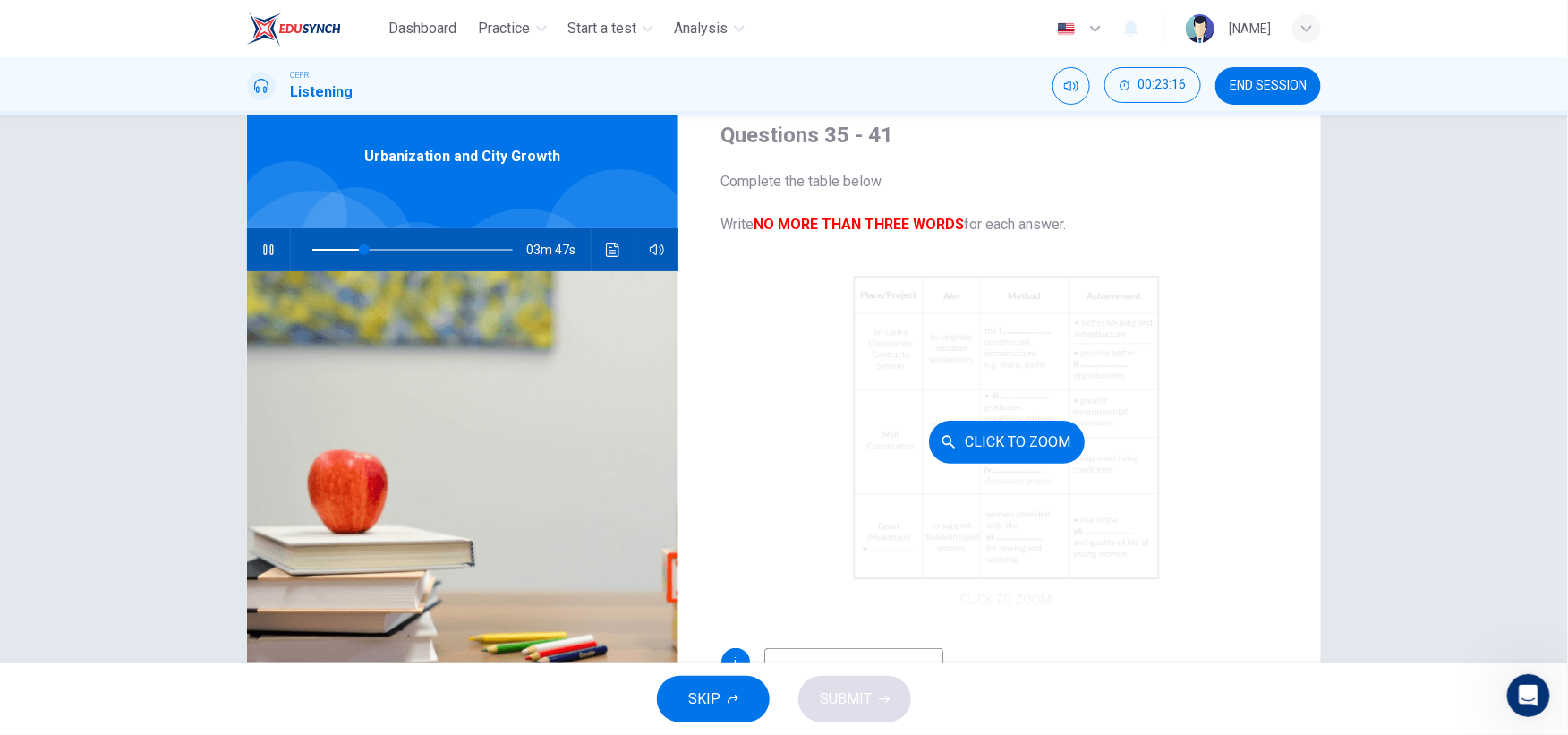 scroll, scrollTop: 132, scrollLeft: 0, axis: vertical 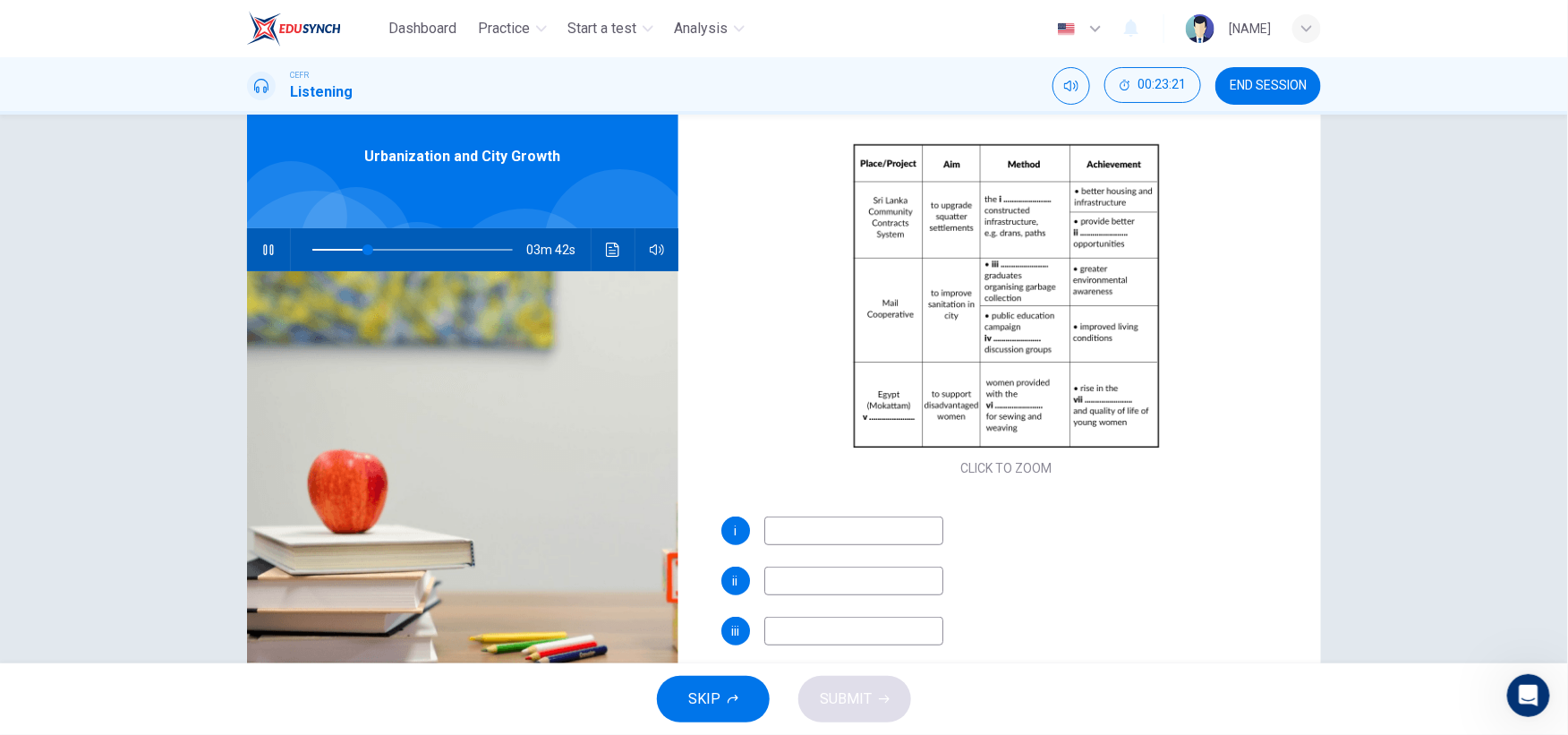 click at bounding box center [854, 531] 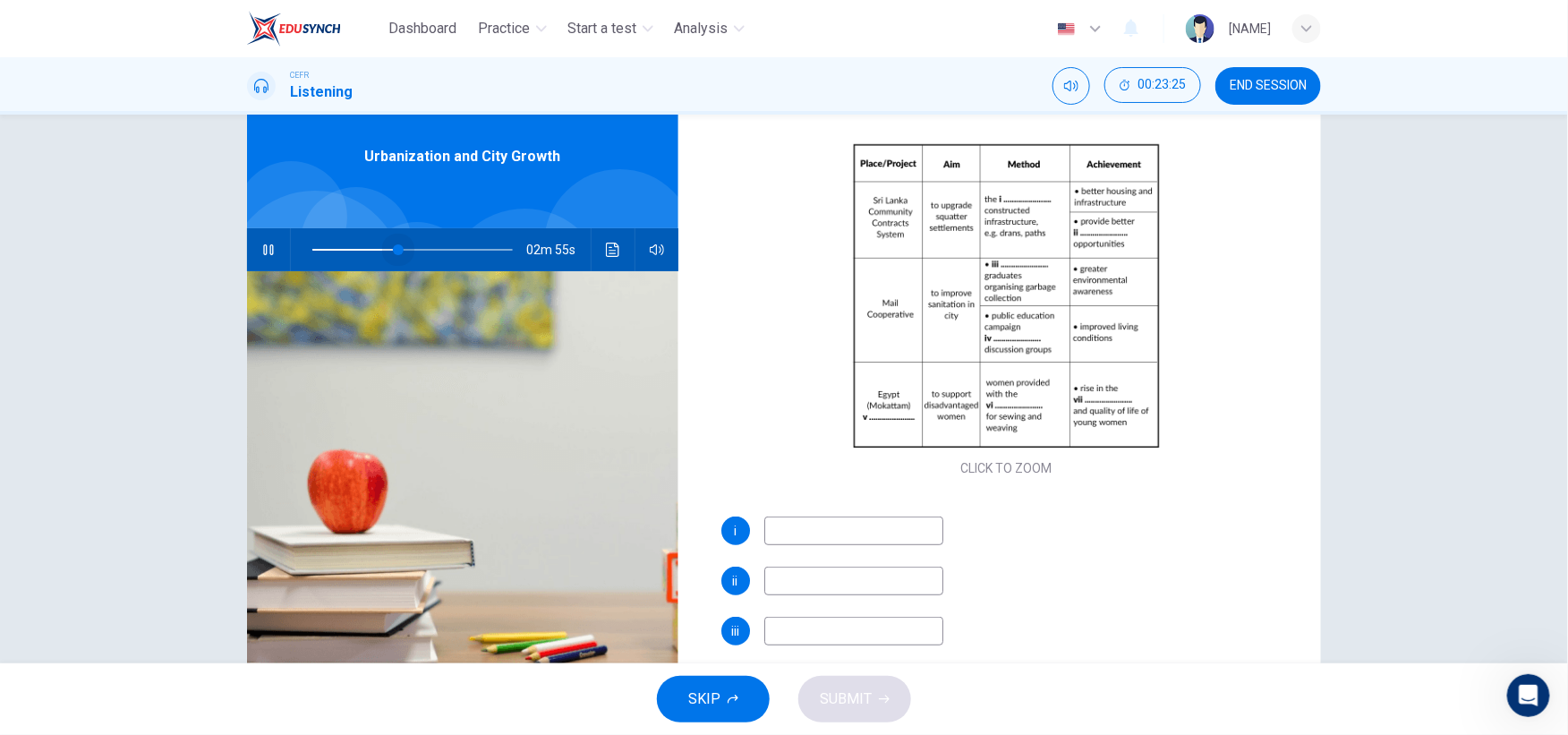 click at bounding box center (413, 250) 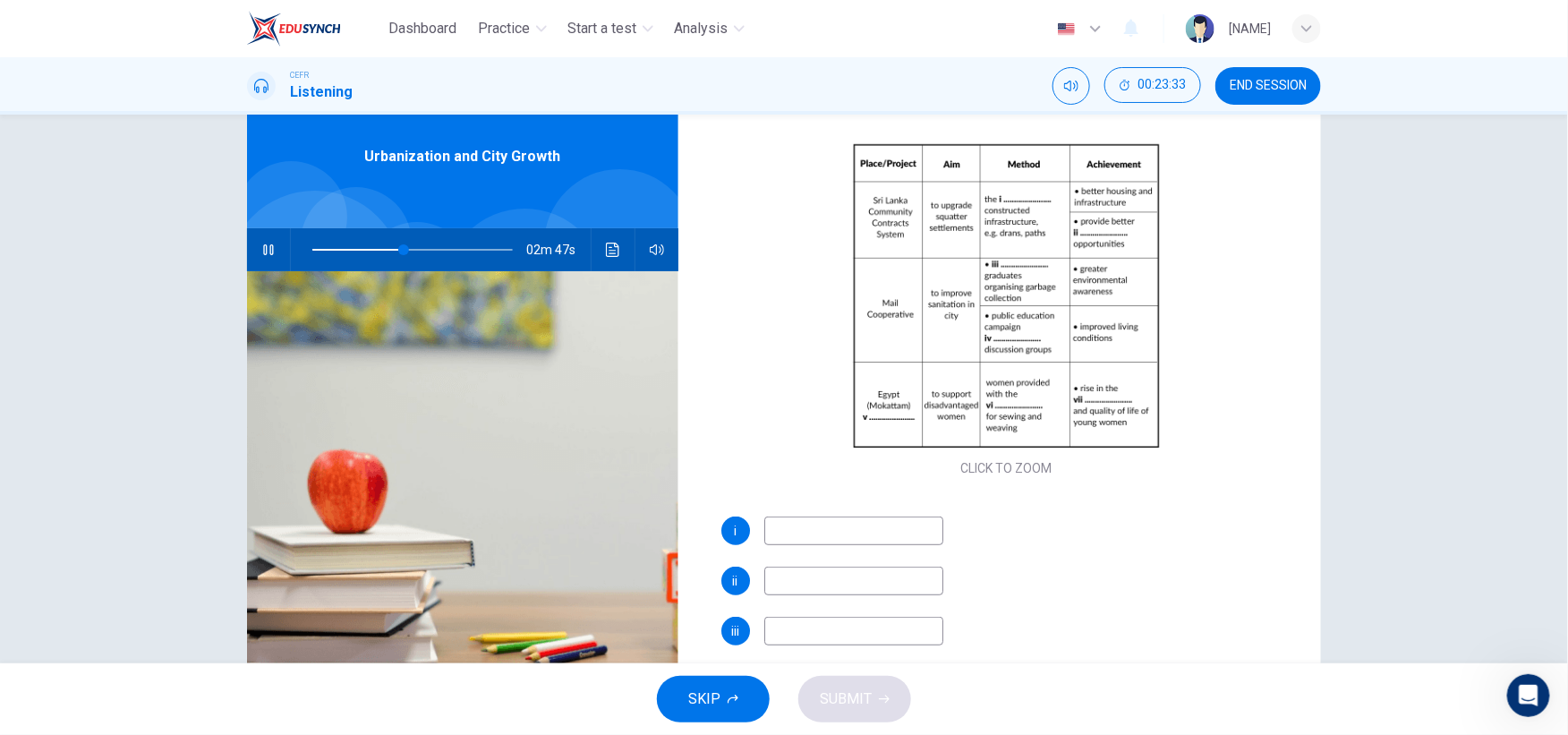 click at bounding box center (854, 531) 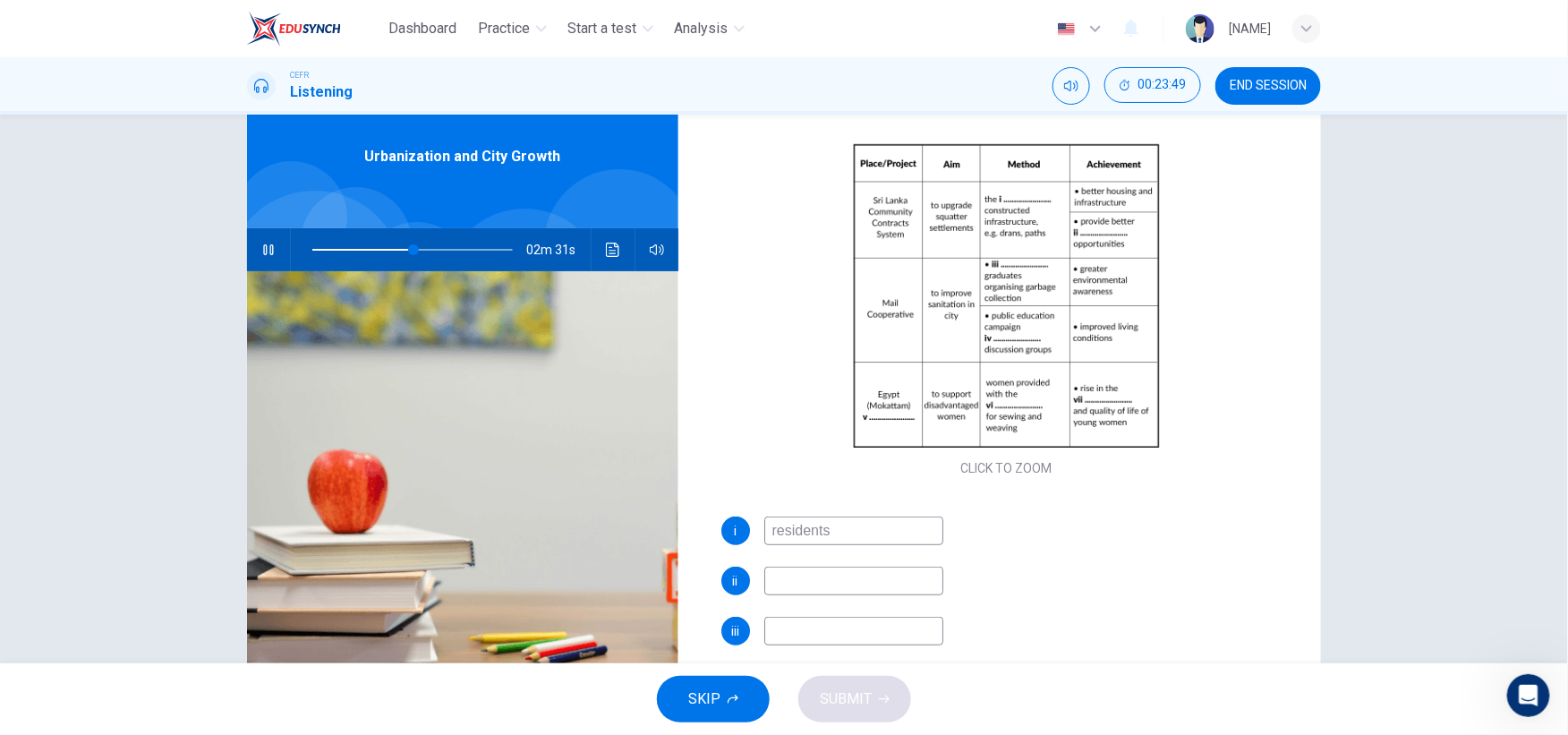 type on "residents" 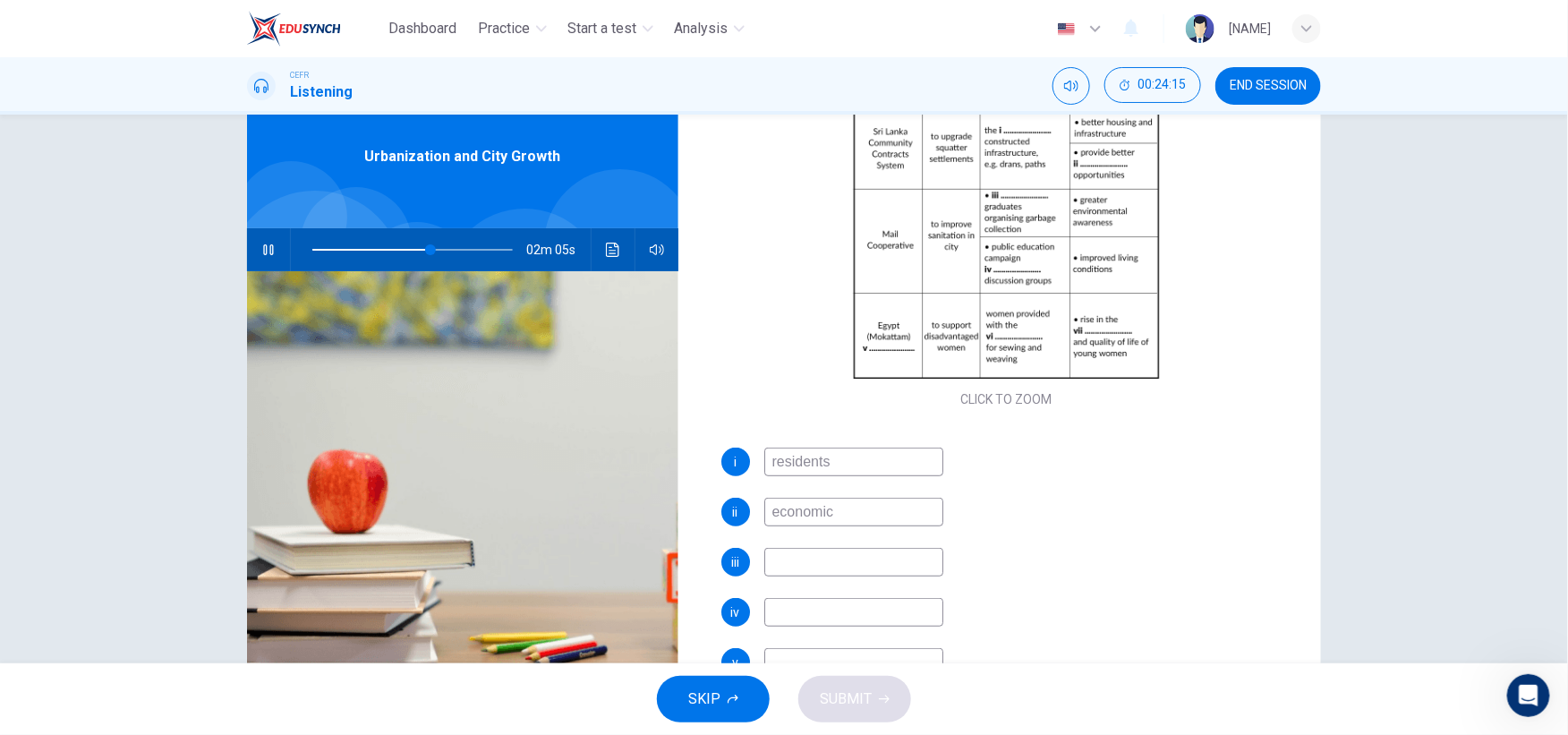 scroll, scrollTop: 201, scrollLeft: 0, axis: vertical 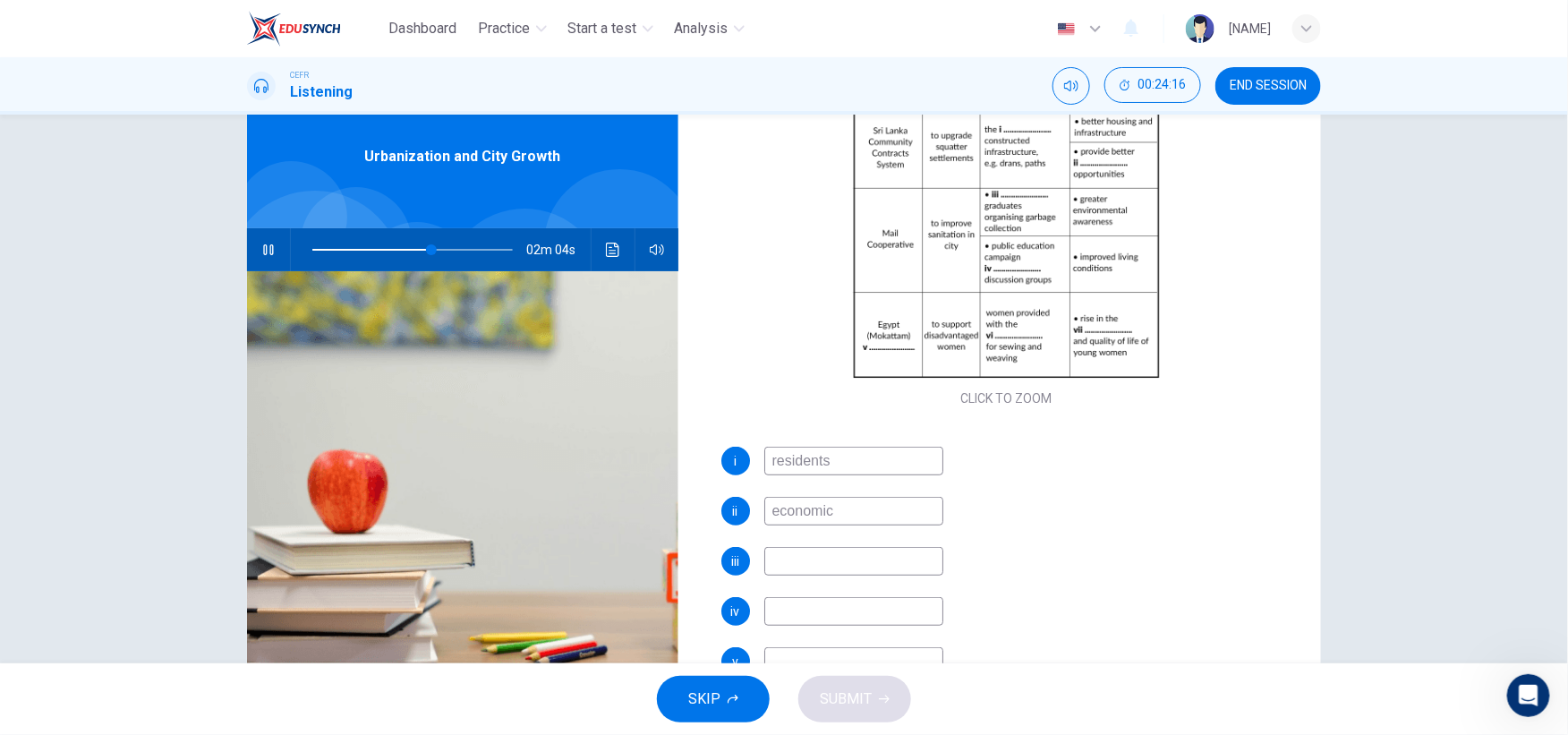 type on "economic" 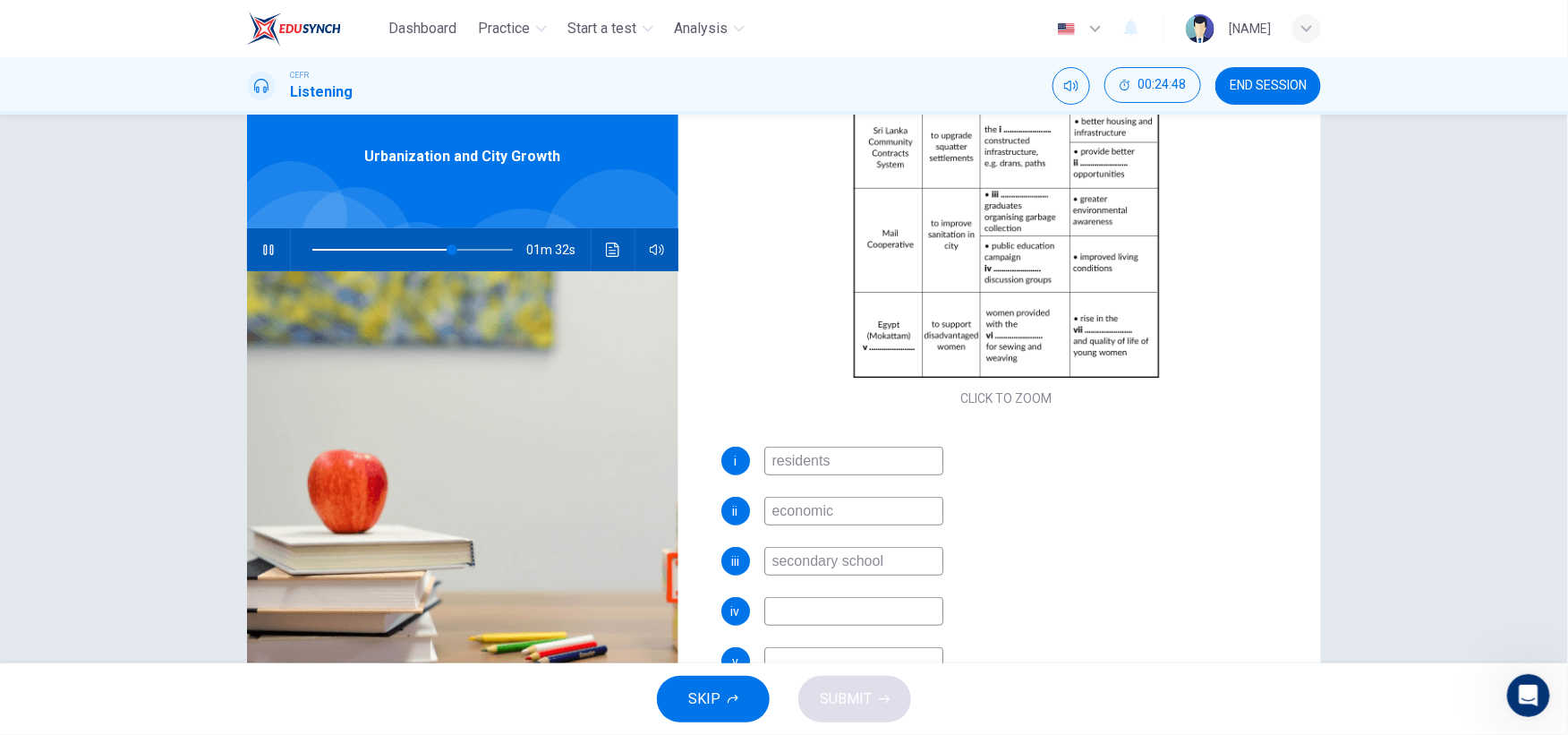 type on "secondary school" 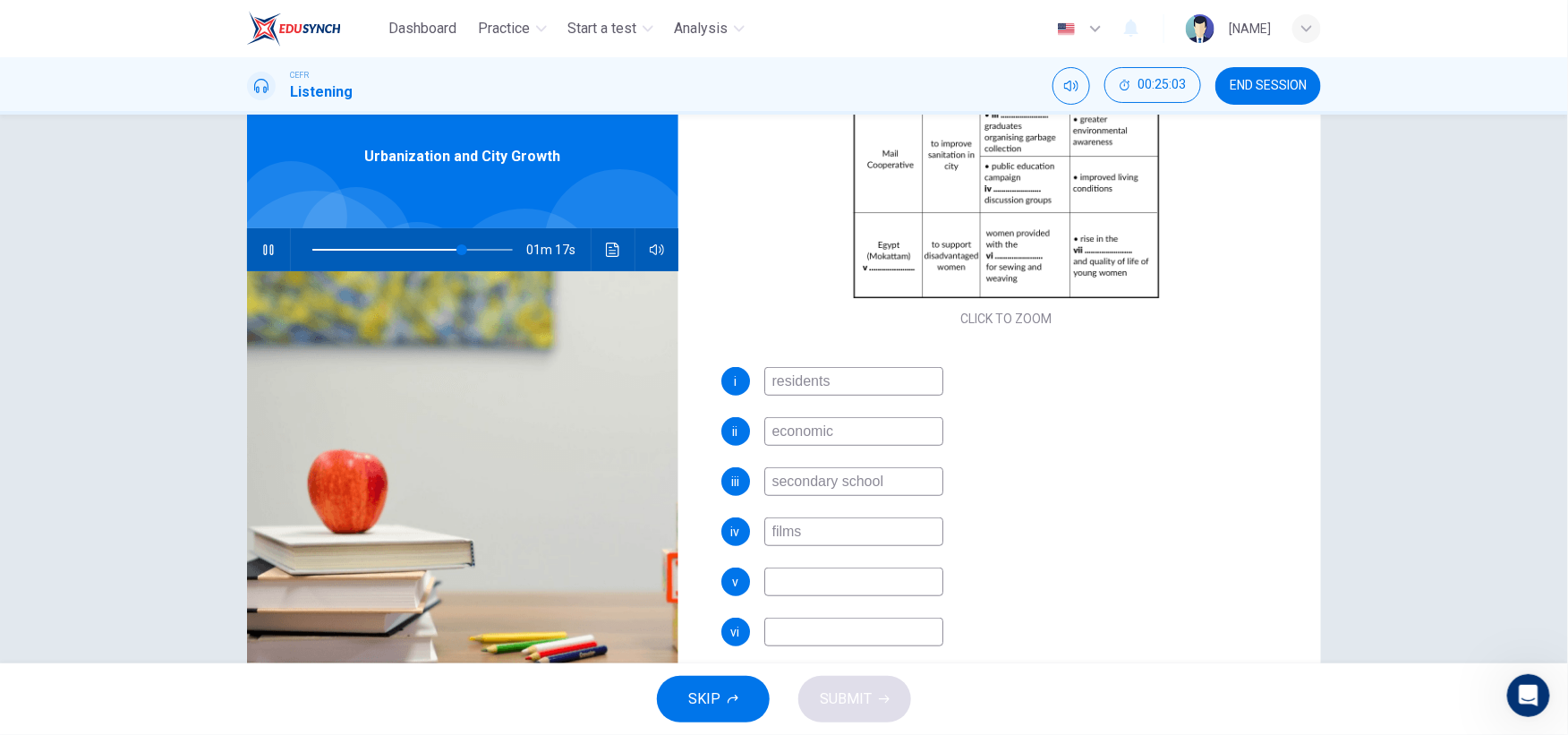 scroll, scrollTop: 306, scrollLeft: 0, axis: vertical 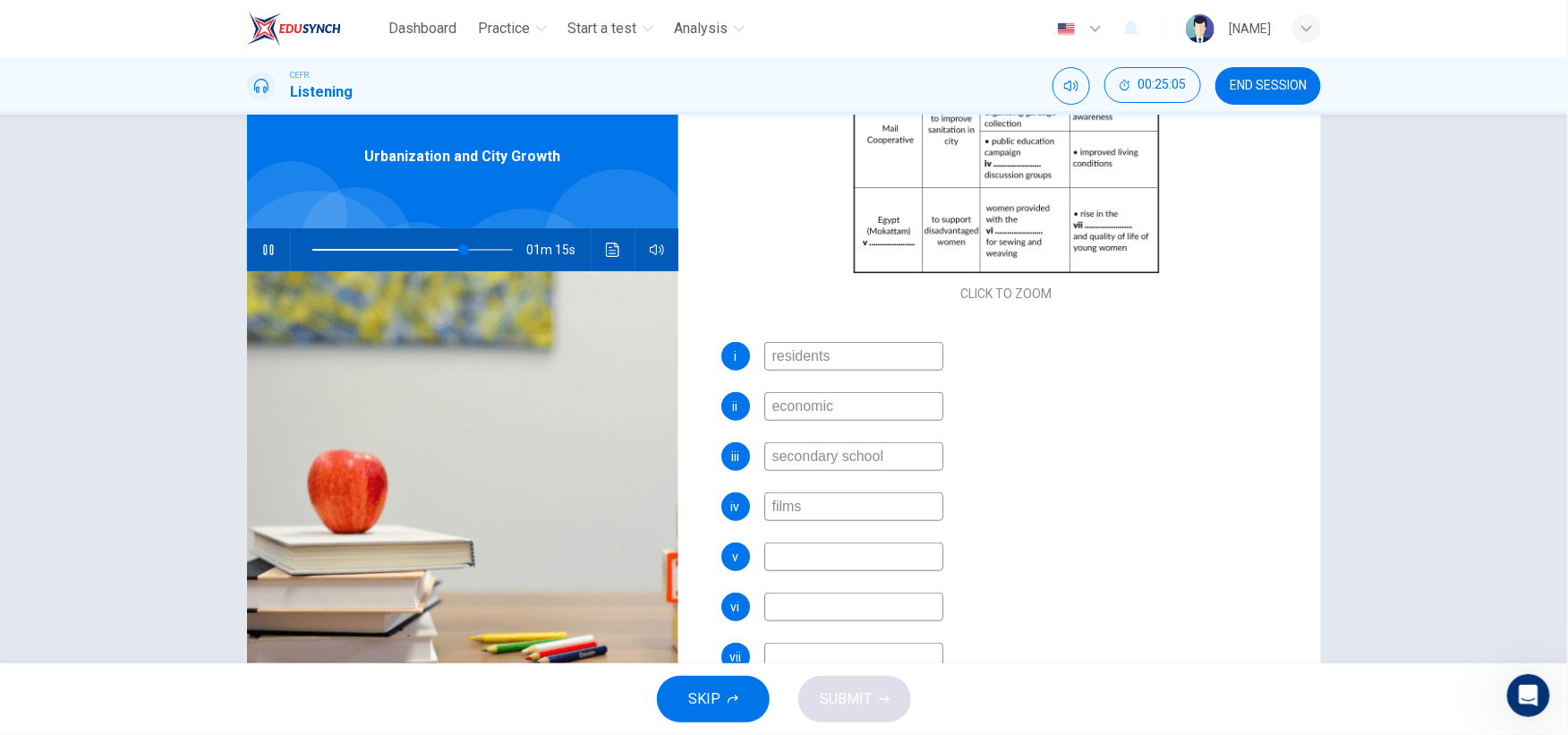 type on "films" 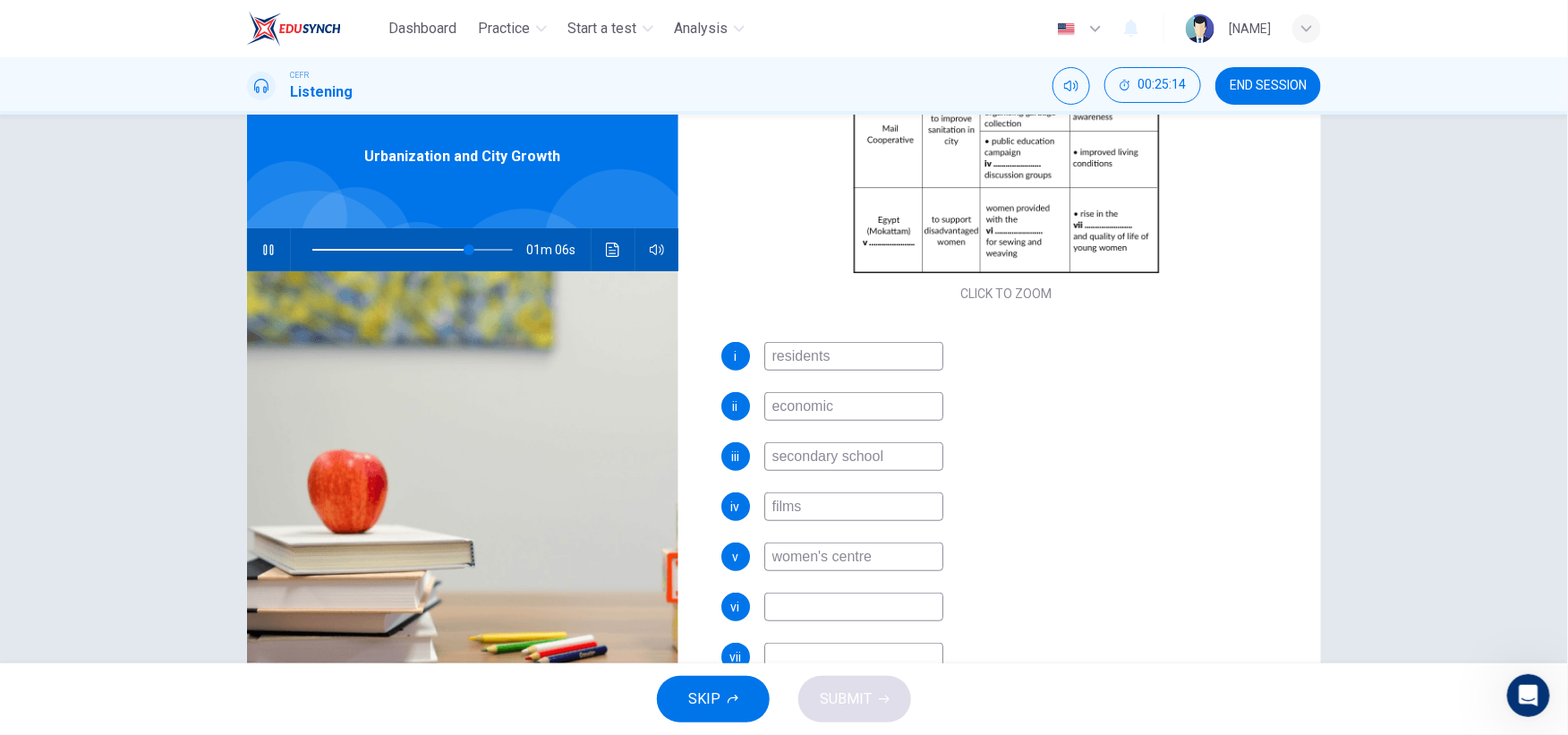 scroll, scrollTop: 124, scrollLeft: 0, axis: vertical 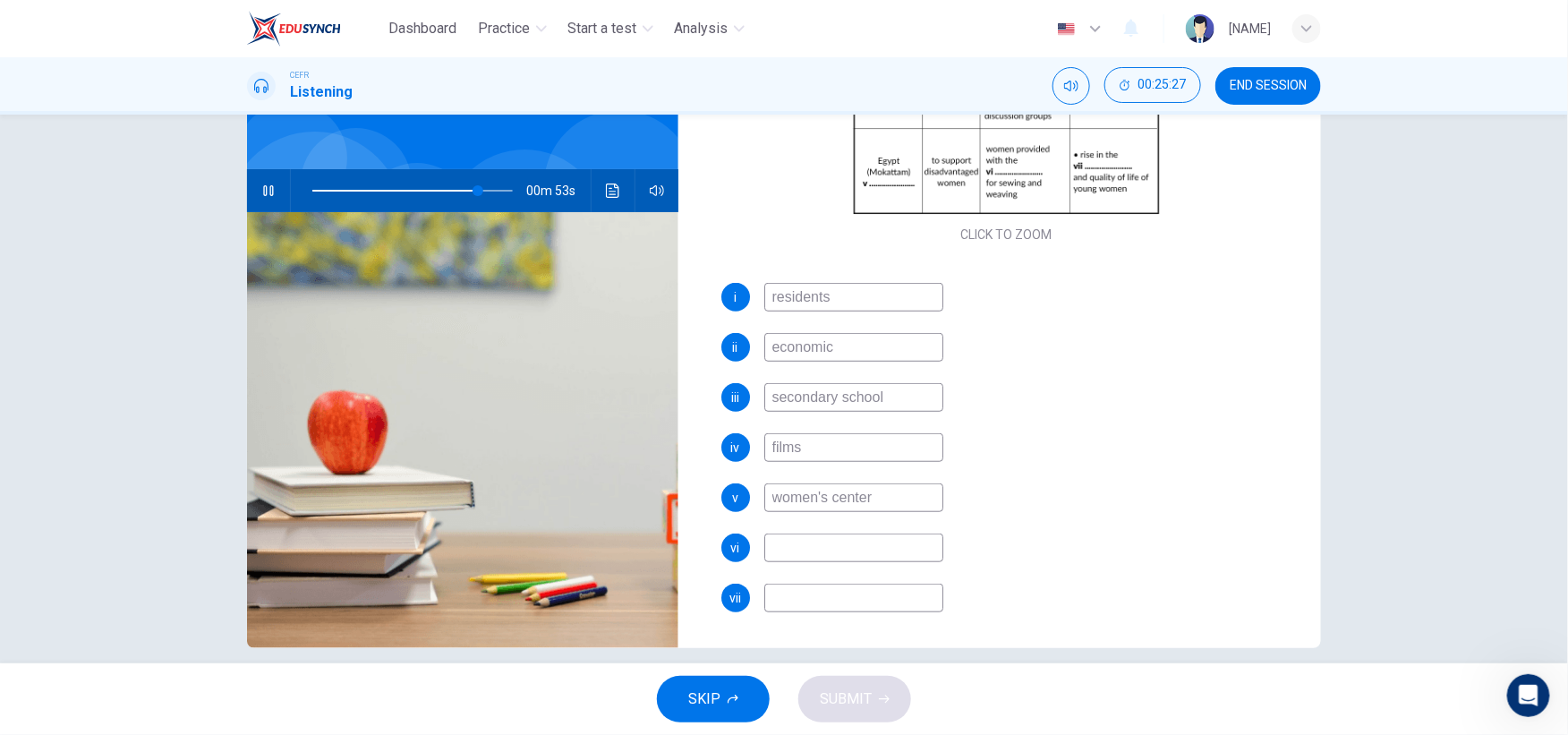 type on "women's center" 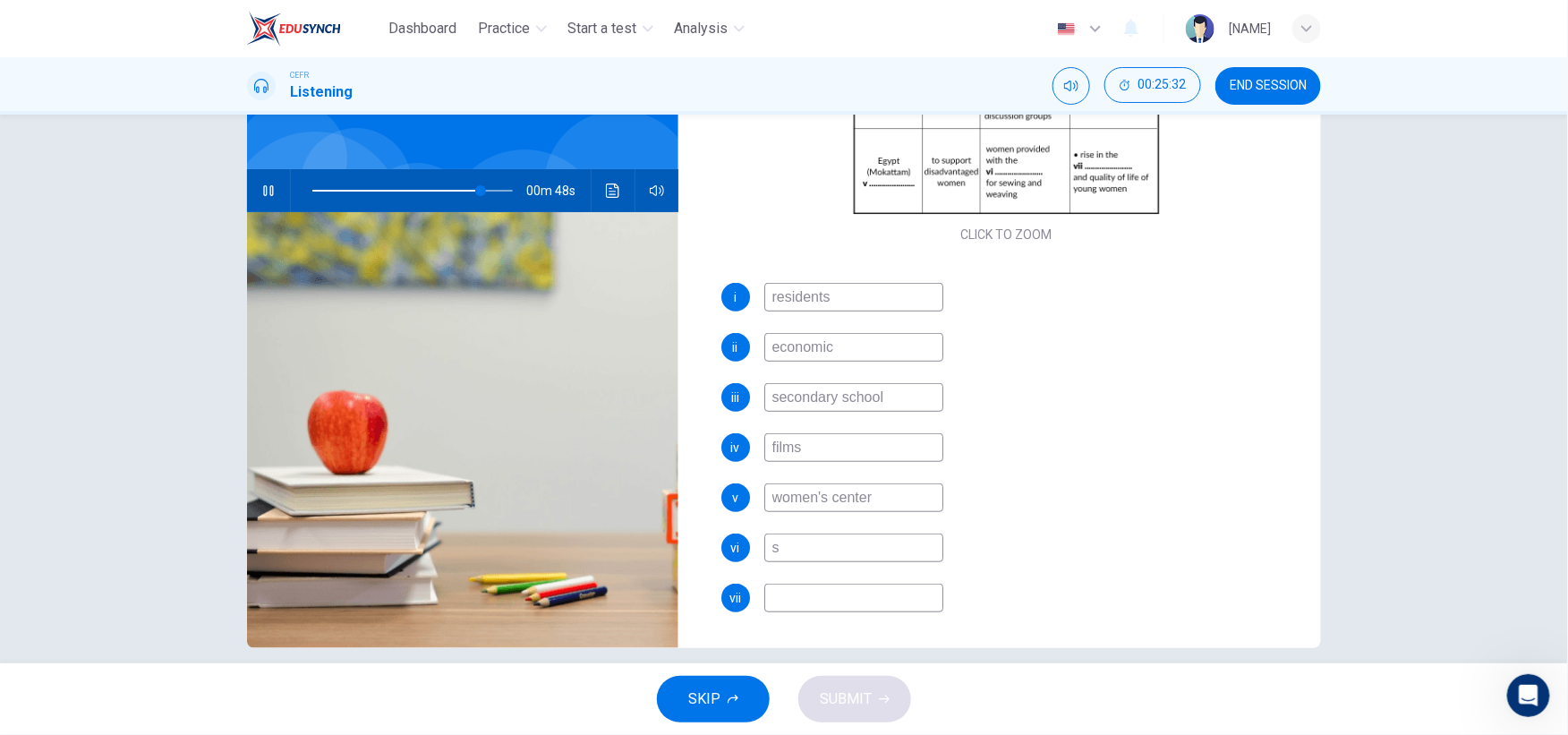 click on "s" at bounding box center (854, 297) 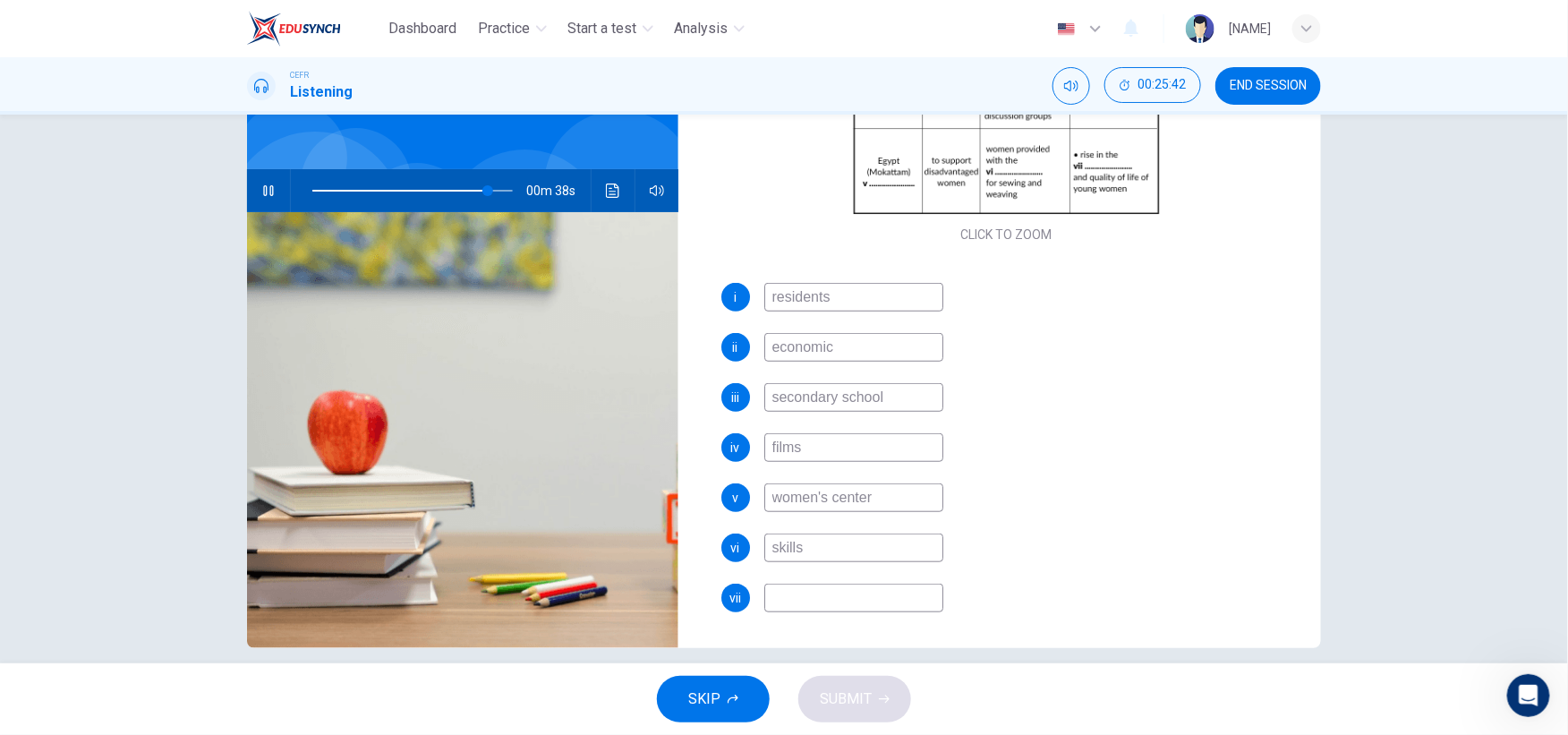 type on "skills" 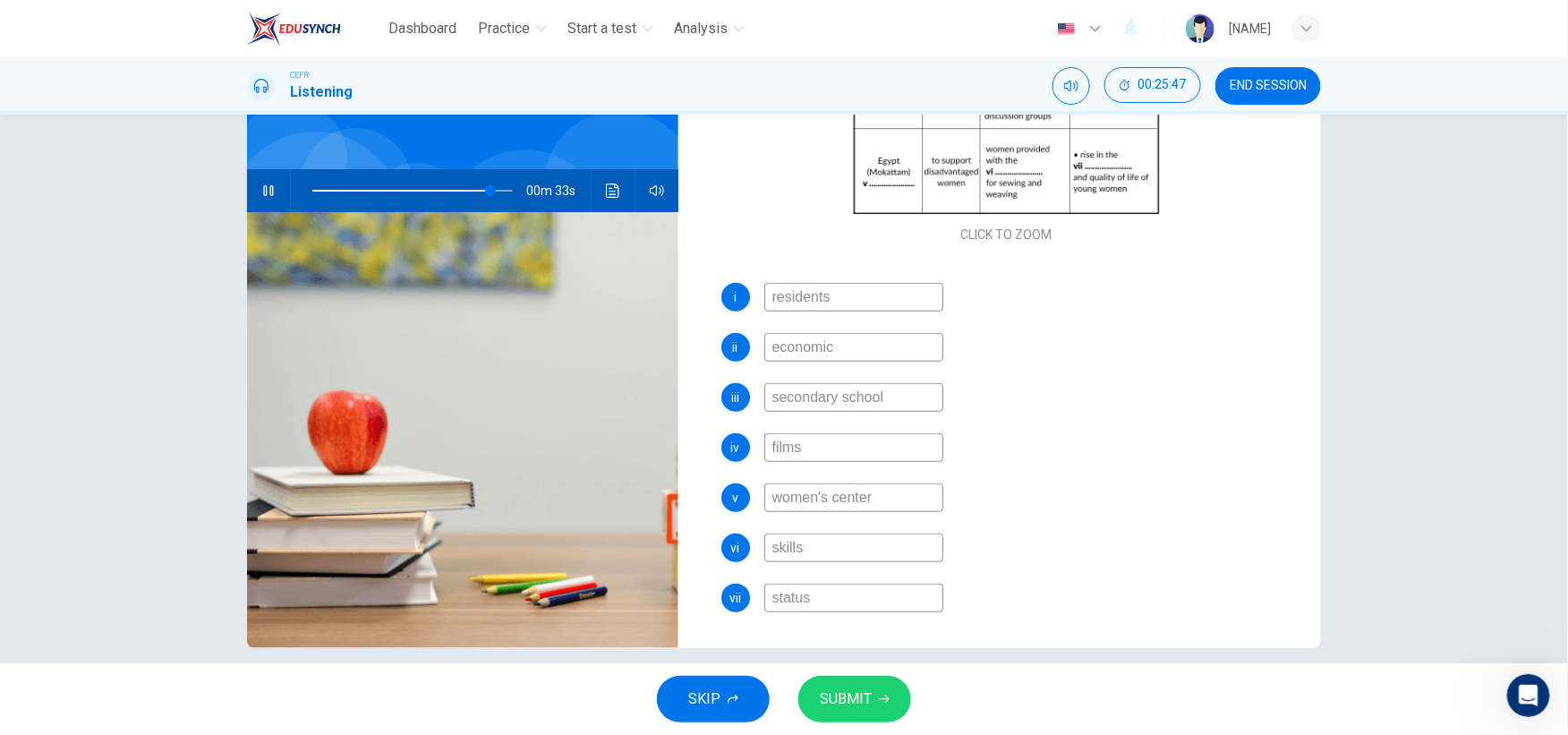type on "status" 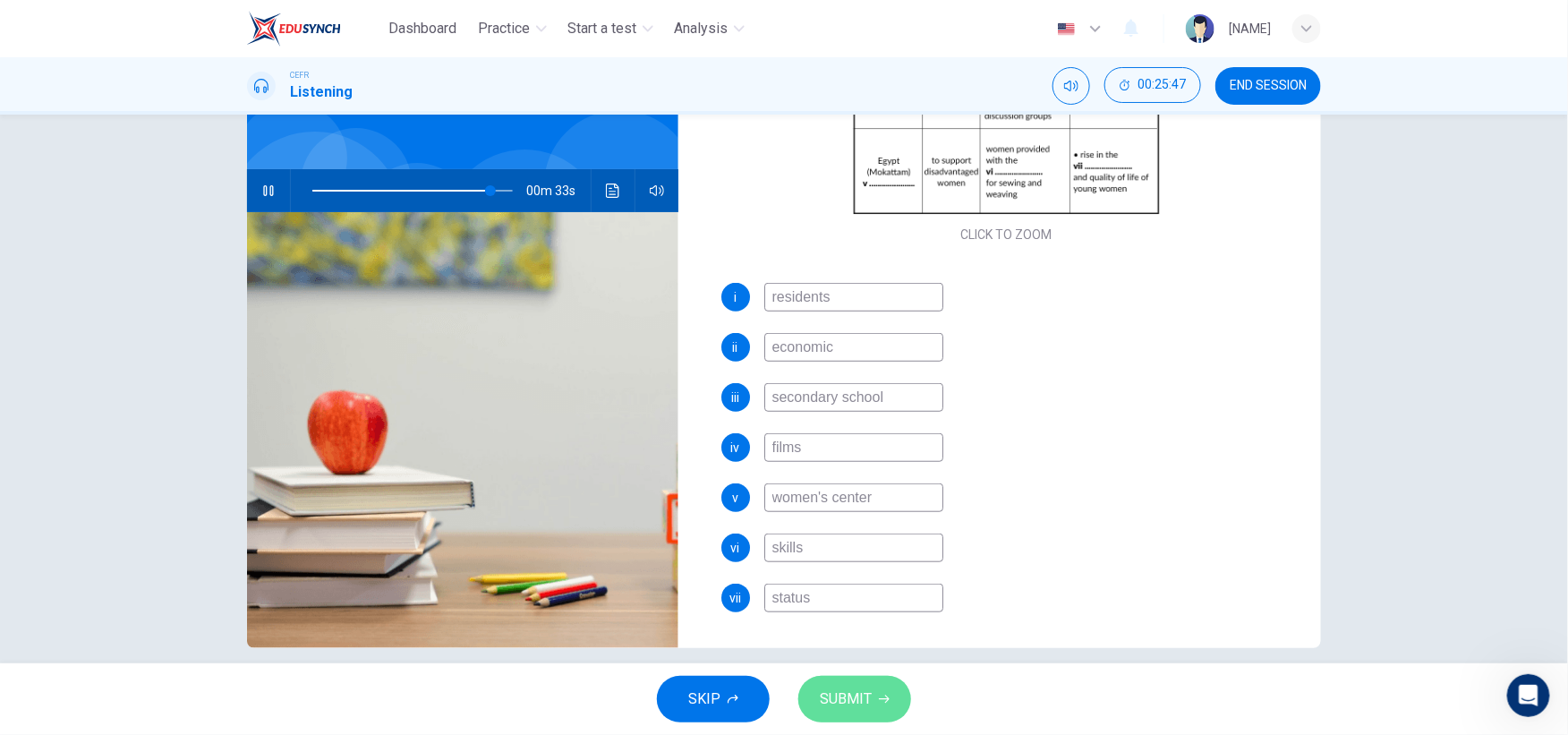 click on "SUBMIT" at bounding box center (846, 699) 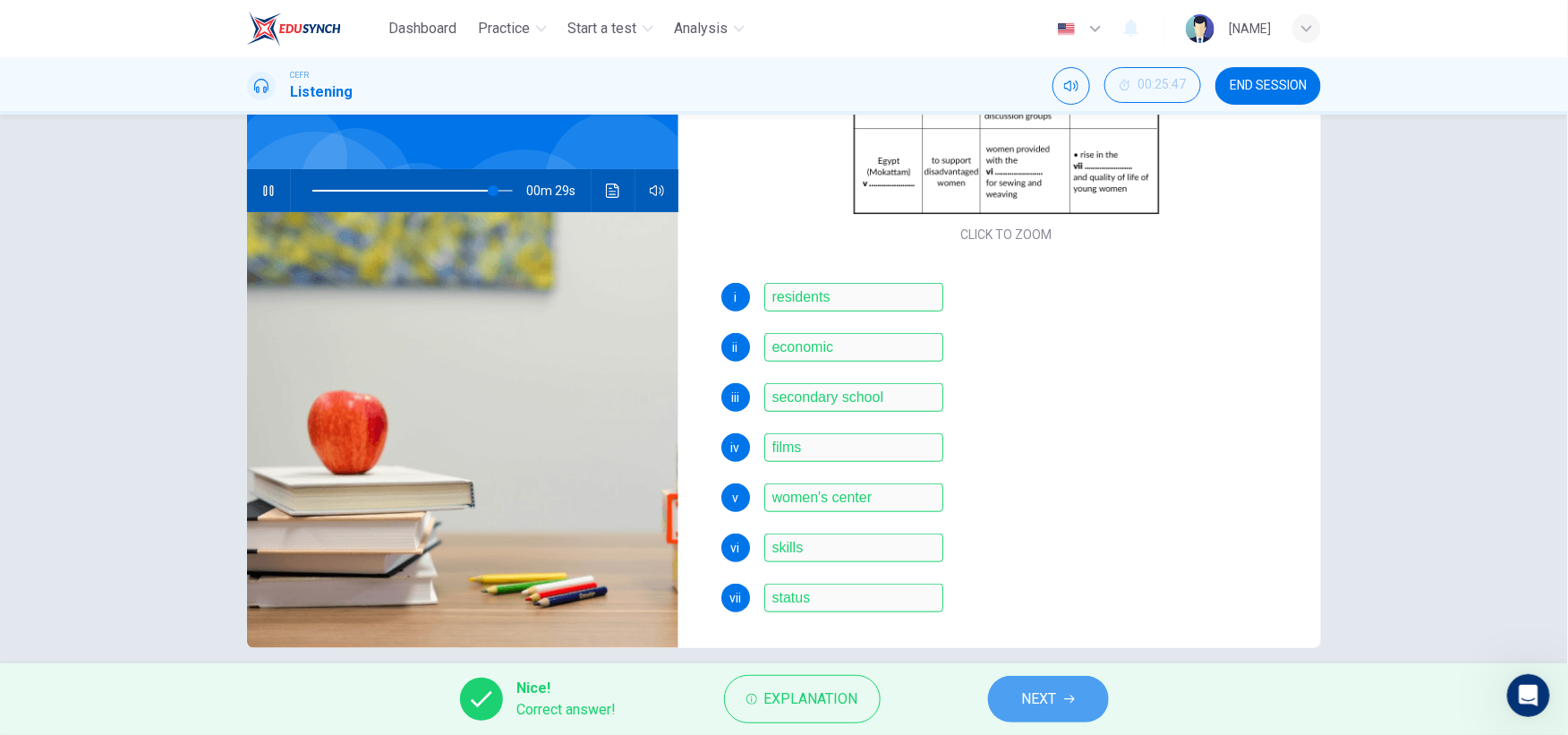 click on "NEXT" at bounding box center (1048, 699) 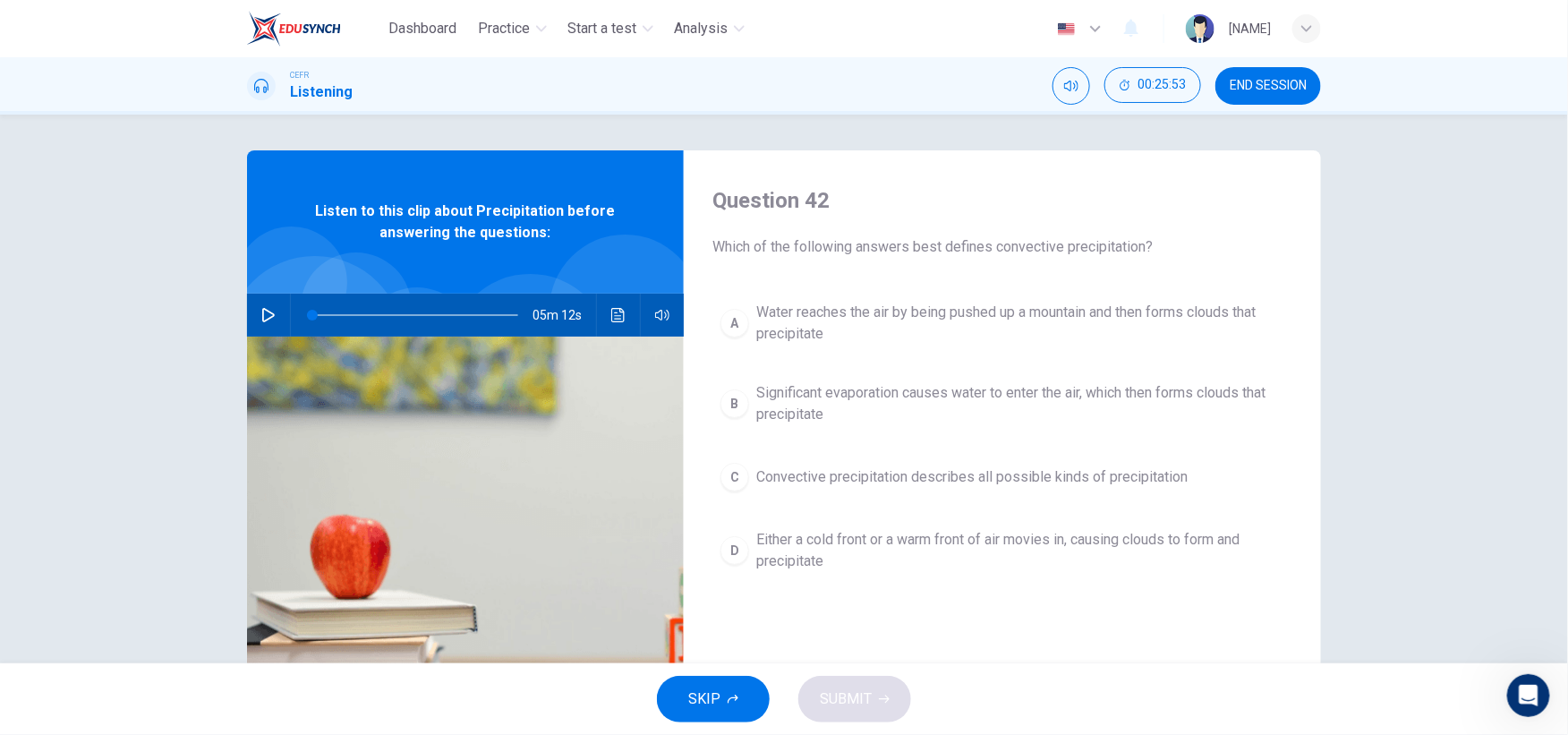 click at bounding box center (268, 315) 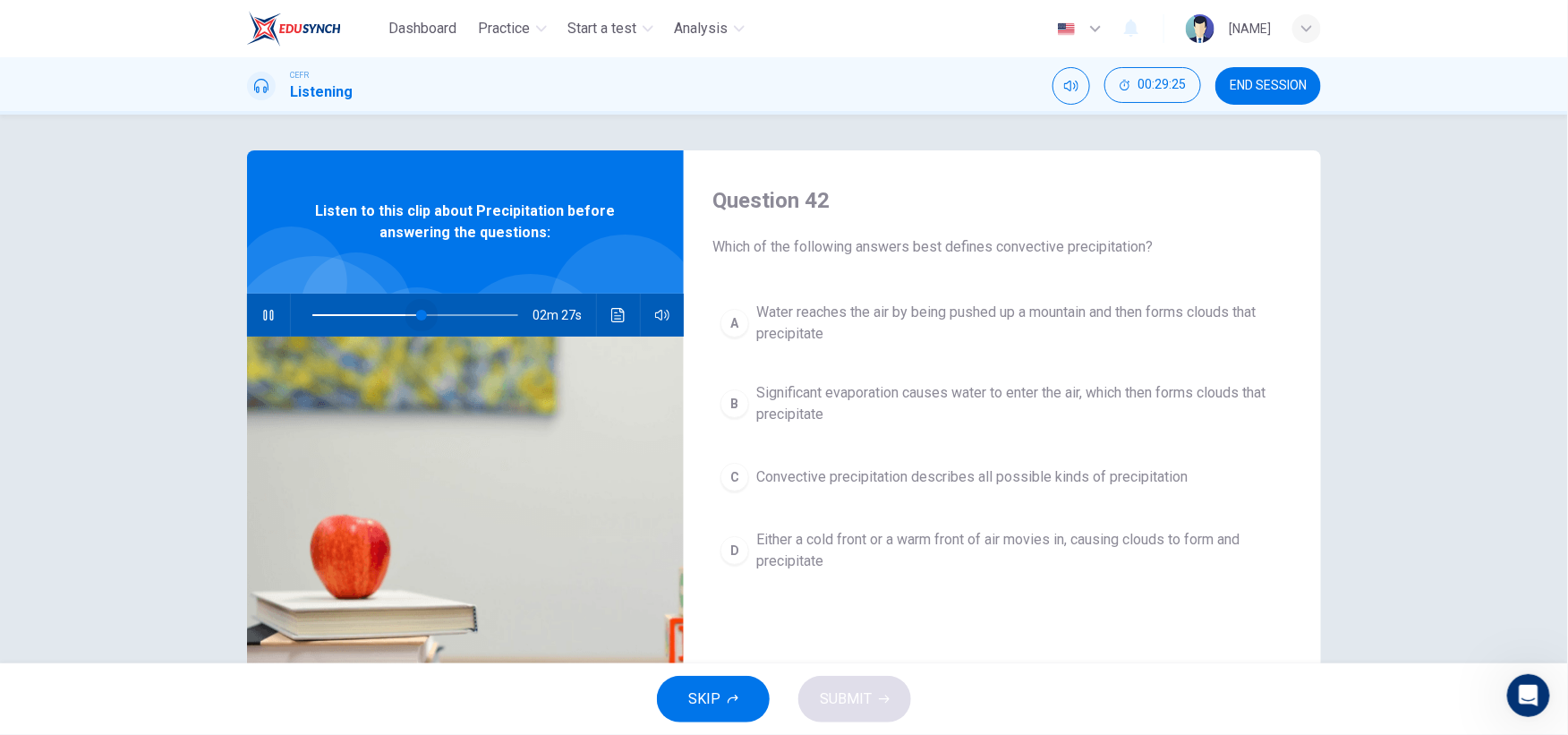 click at bounding box center (415, 315) 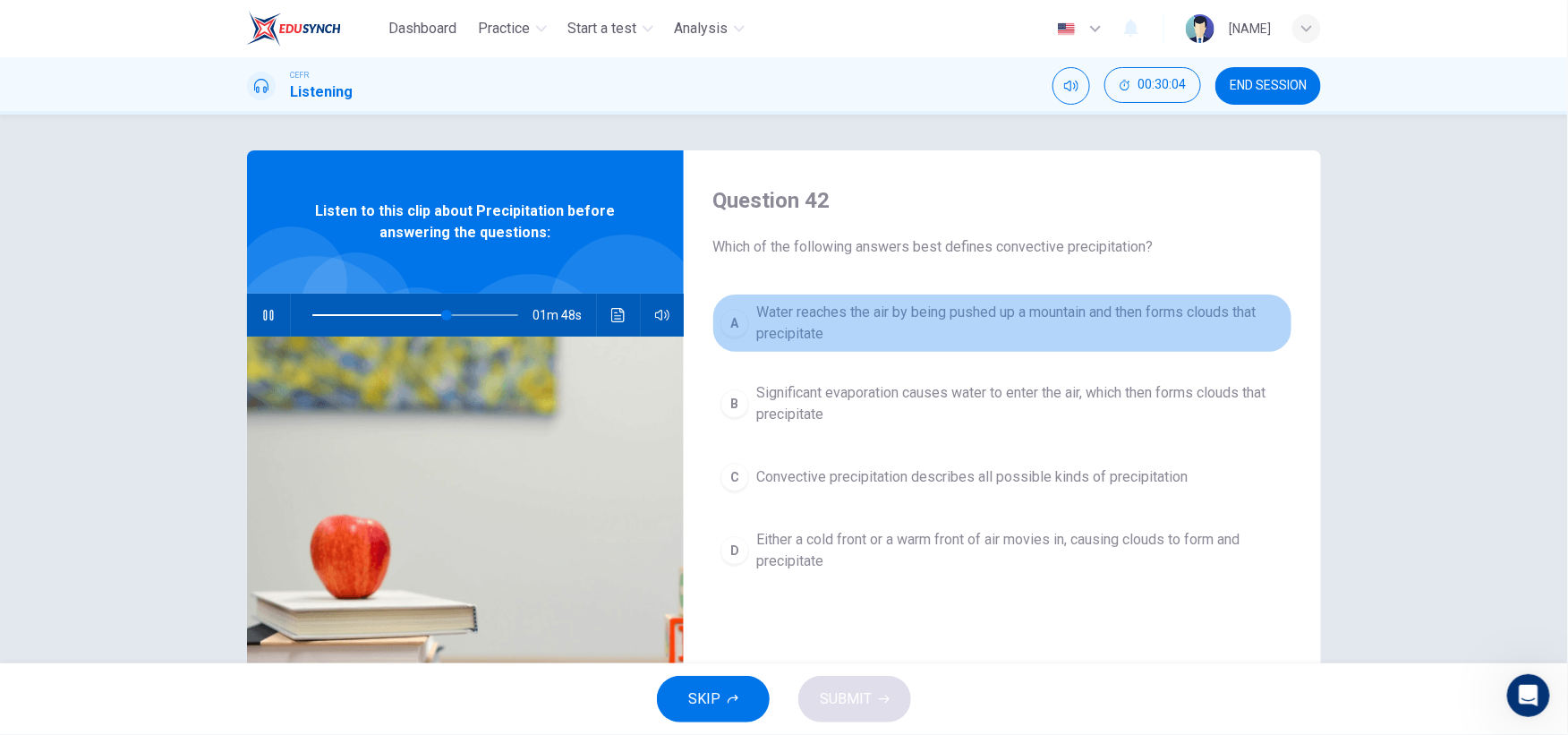 click on "Water reaches the air by being pushed up a mountain and then forms clouds that precipitate" at bounding box center (1020, 323) 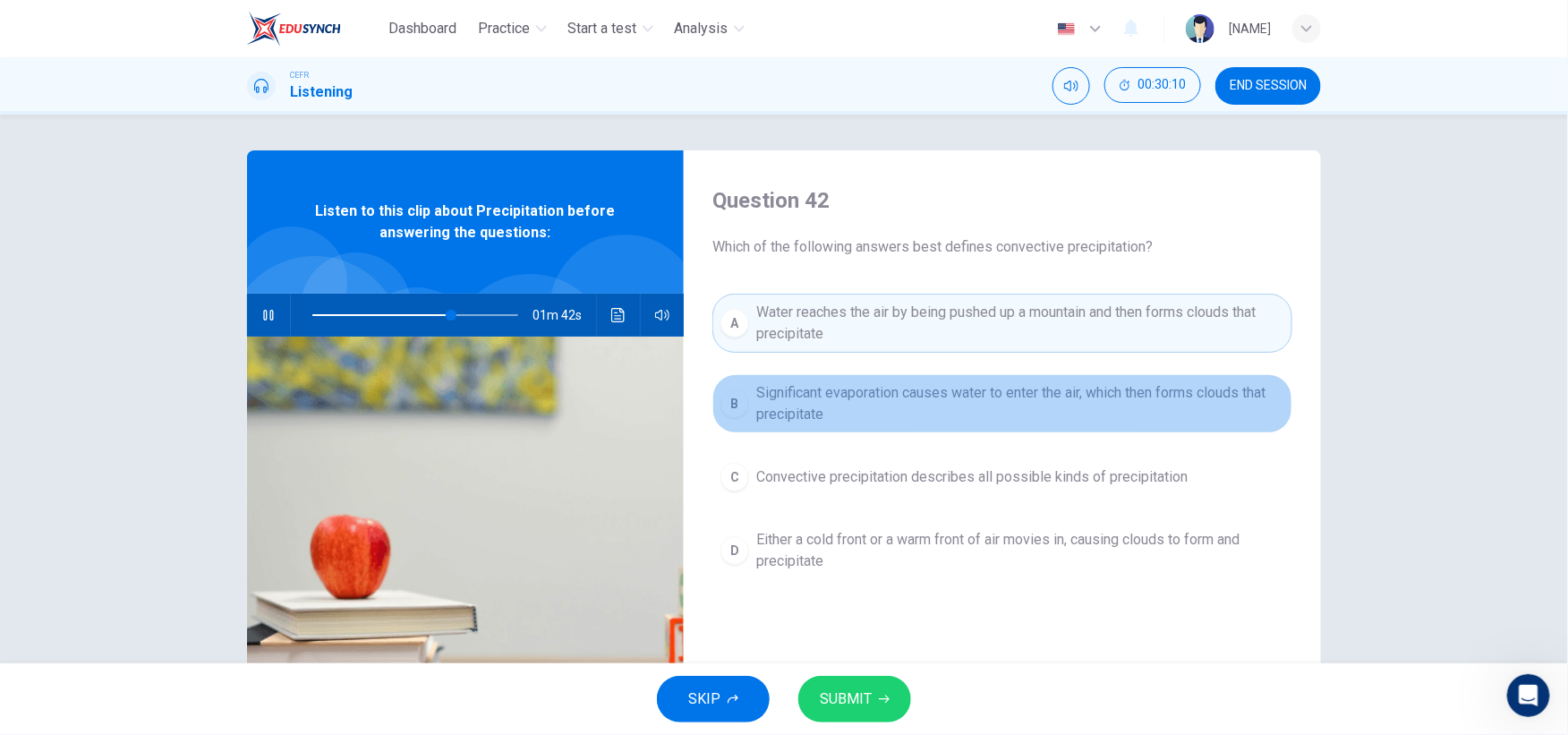 click on "Significant evaporation causes water to enter the air, which then forms clouds that precipitate" at bounding box center [1020, 404] 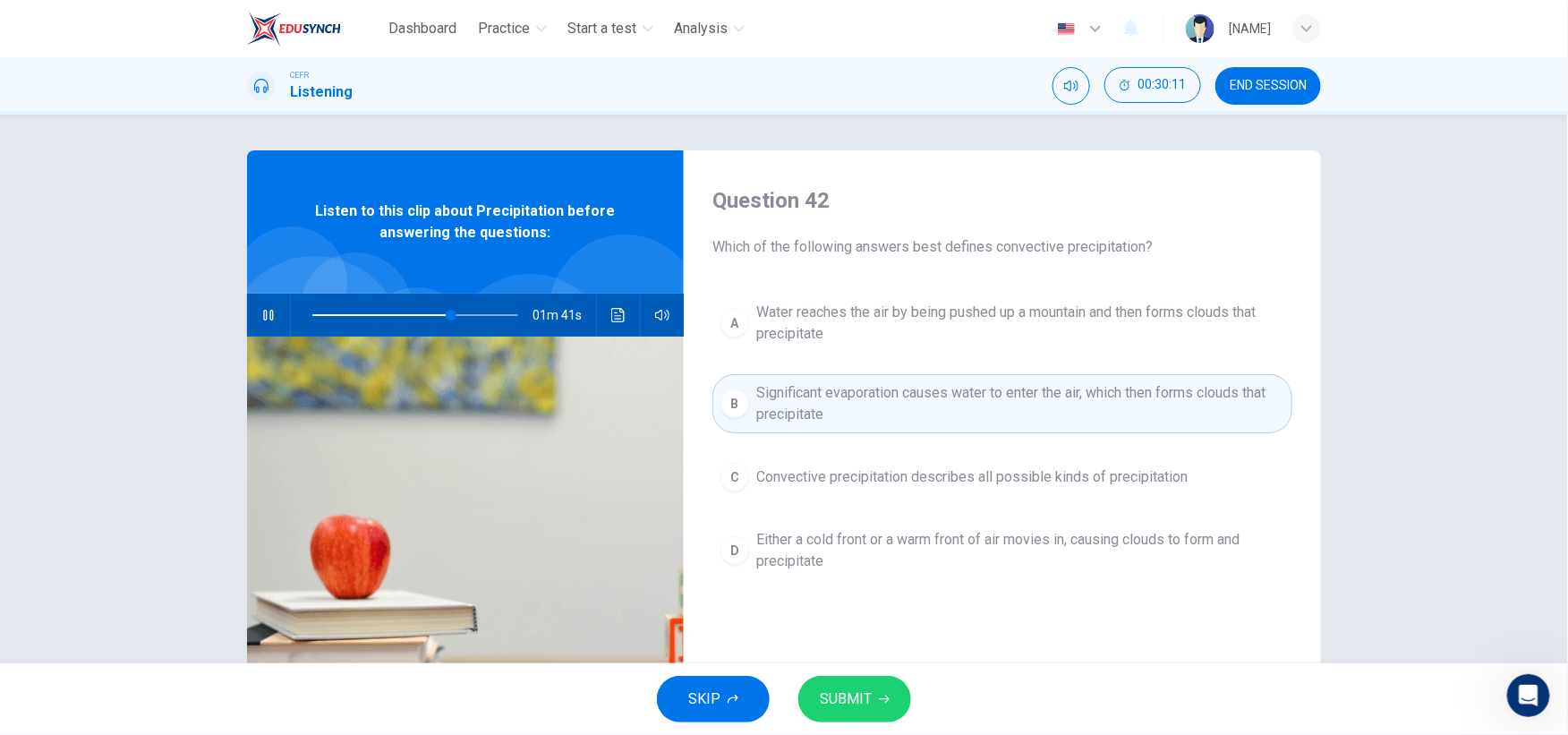 click on "SUBMIT" at bounding box center [846, 699] 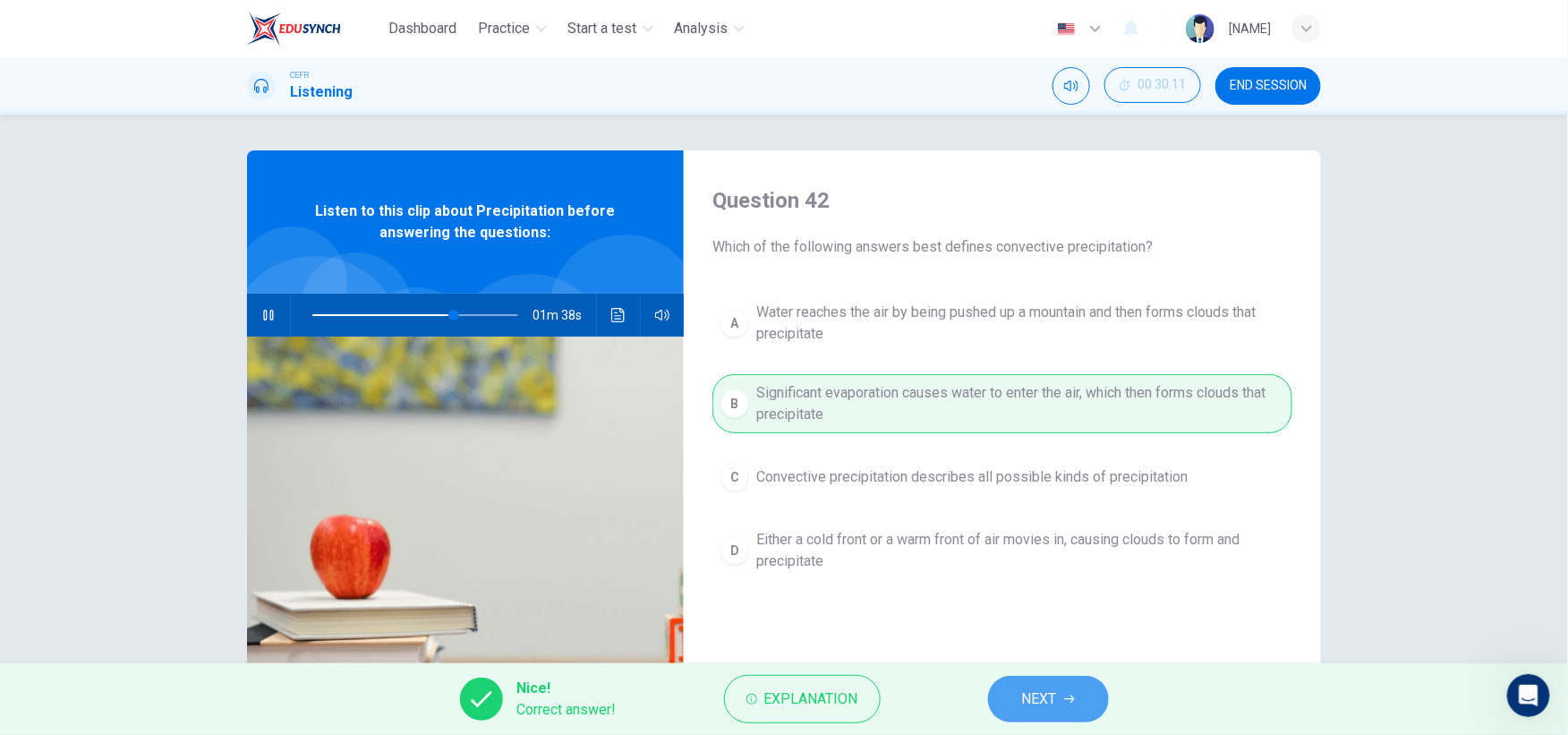 click at bounding box center (1069, 699) 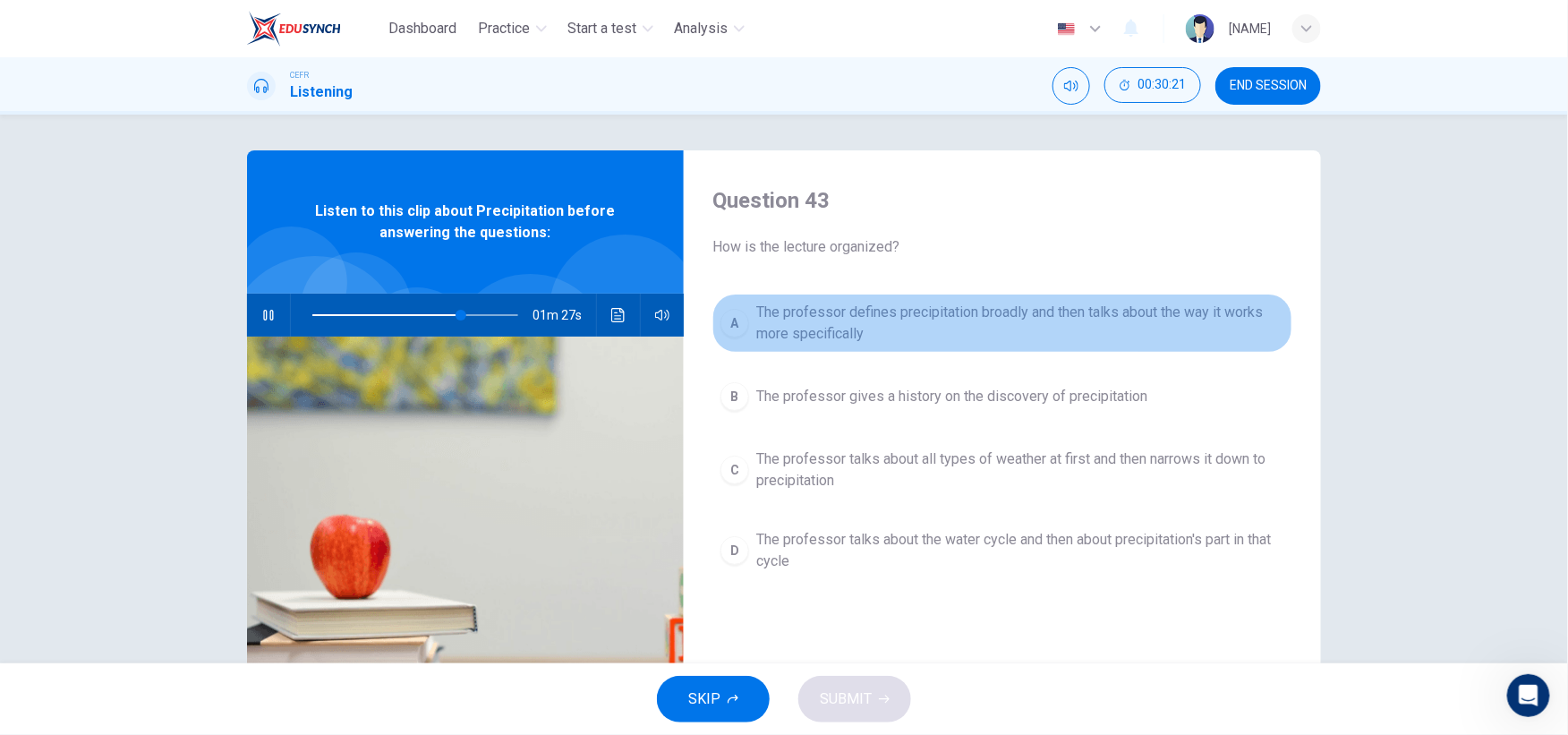 click on "The professor defines precipitation broadly and then talks about the way it works more specifically" at bounding box center [1020, 323] 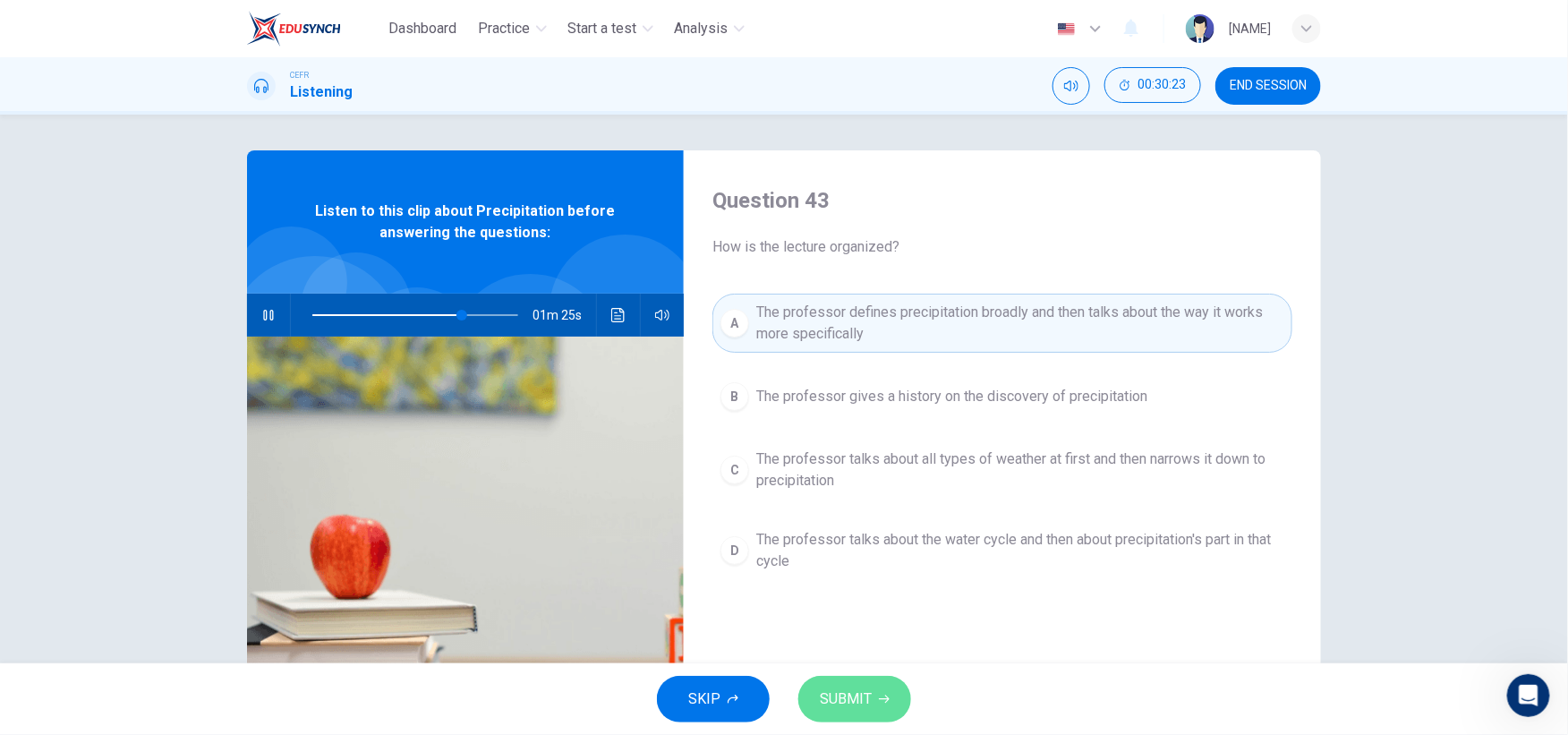click on "SUBMIT" at bounding box center [855, 699] 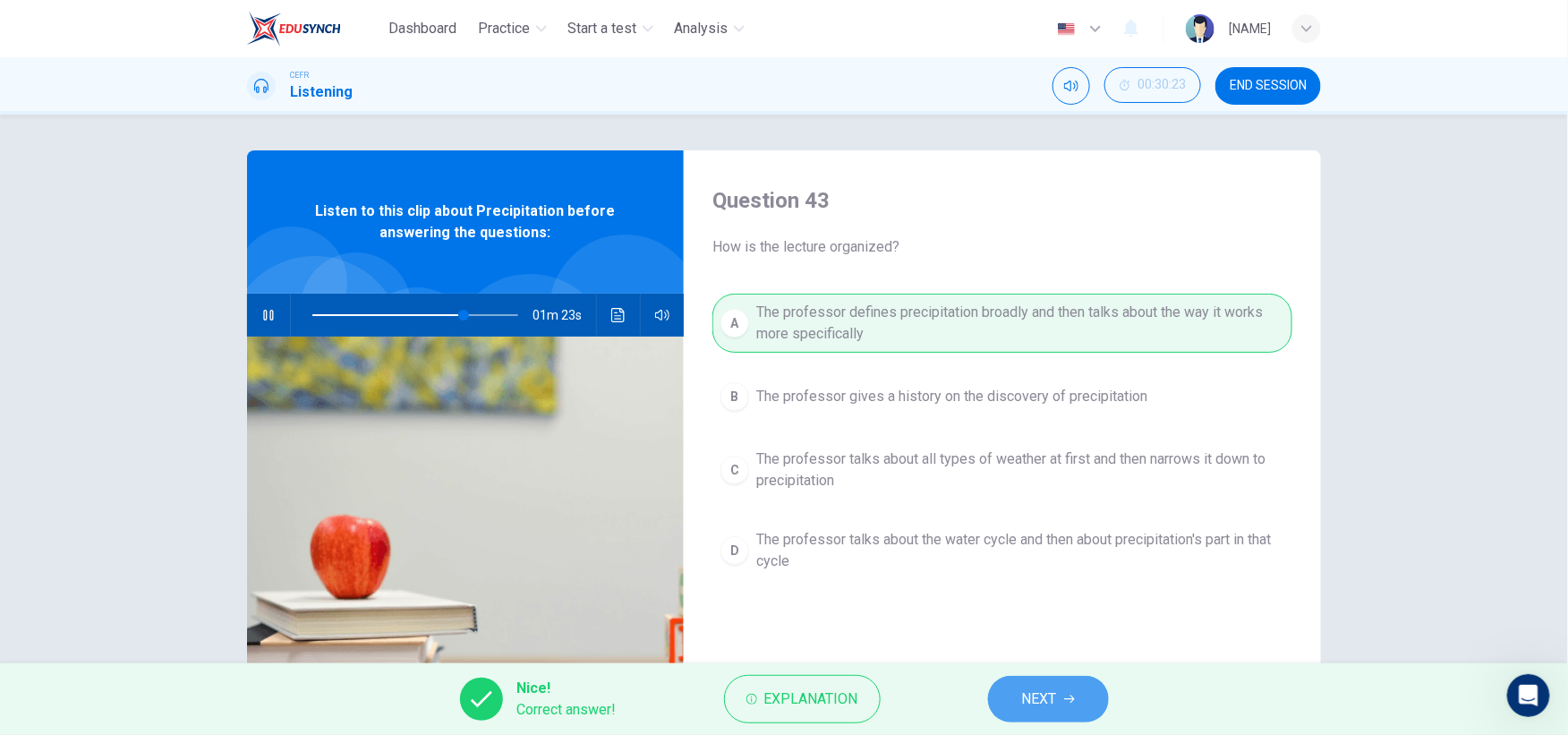 click on "NEXT" at bounding box center (1048, 699) 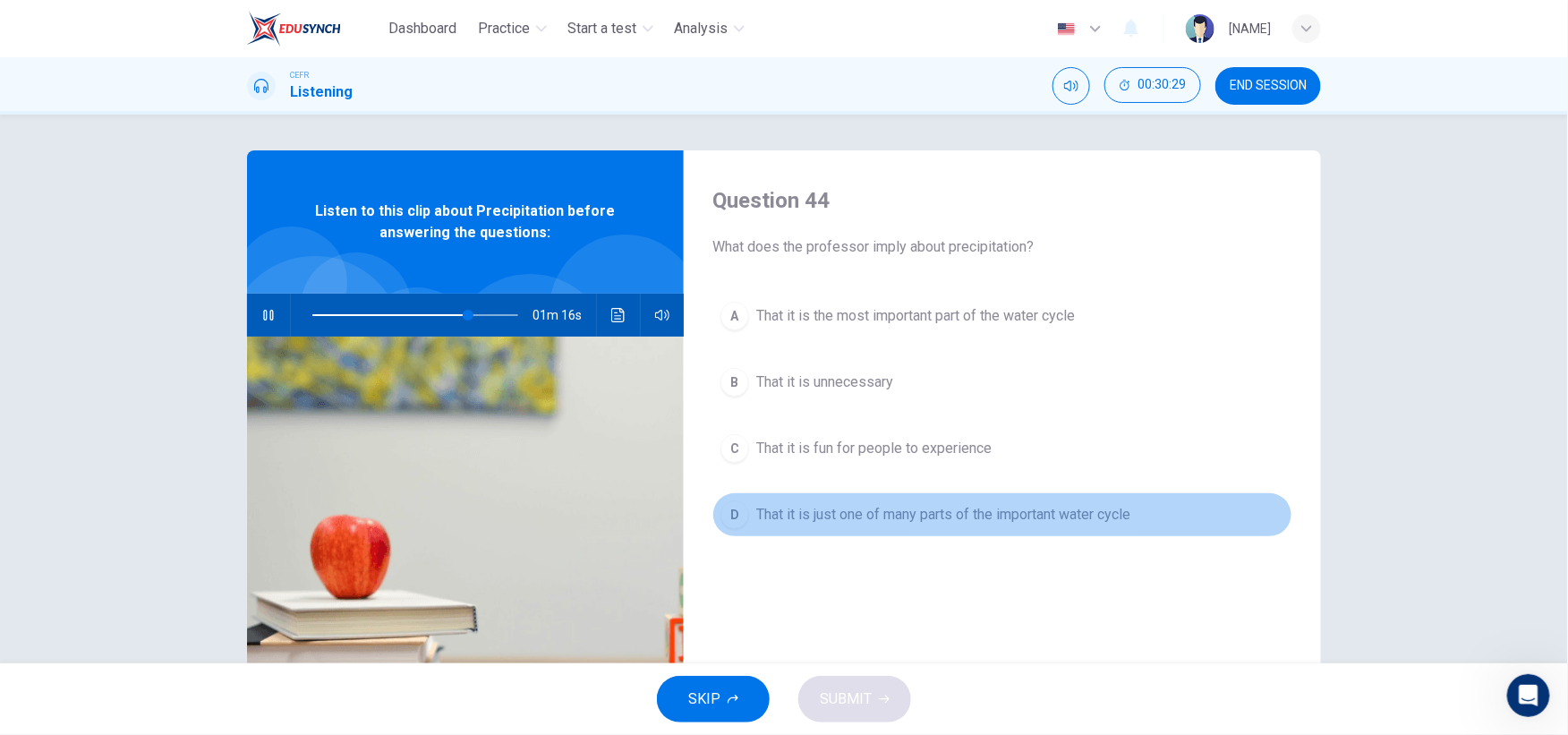 click on "That it is just one of many parts of the important water cycle" at bounding box center [916, 316] 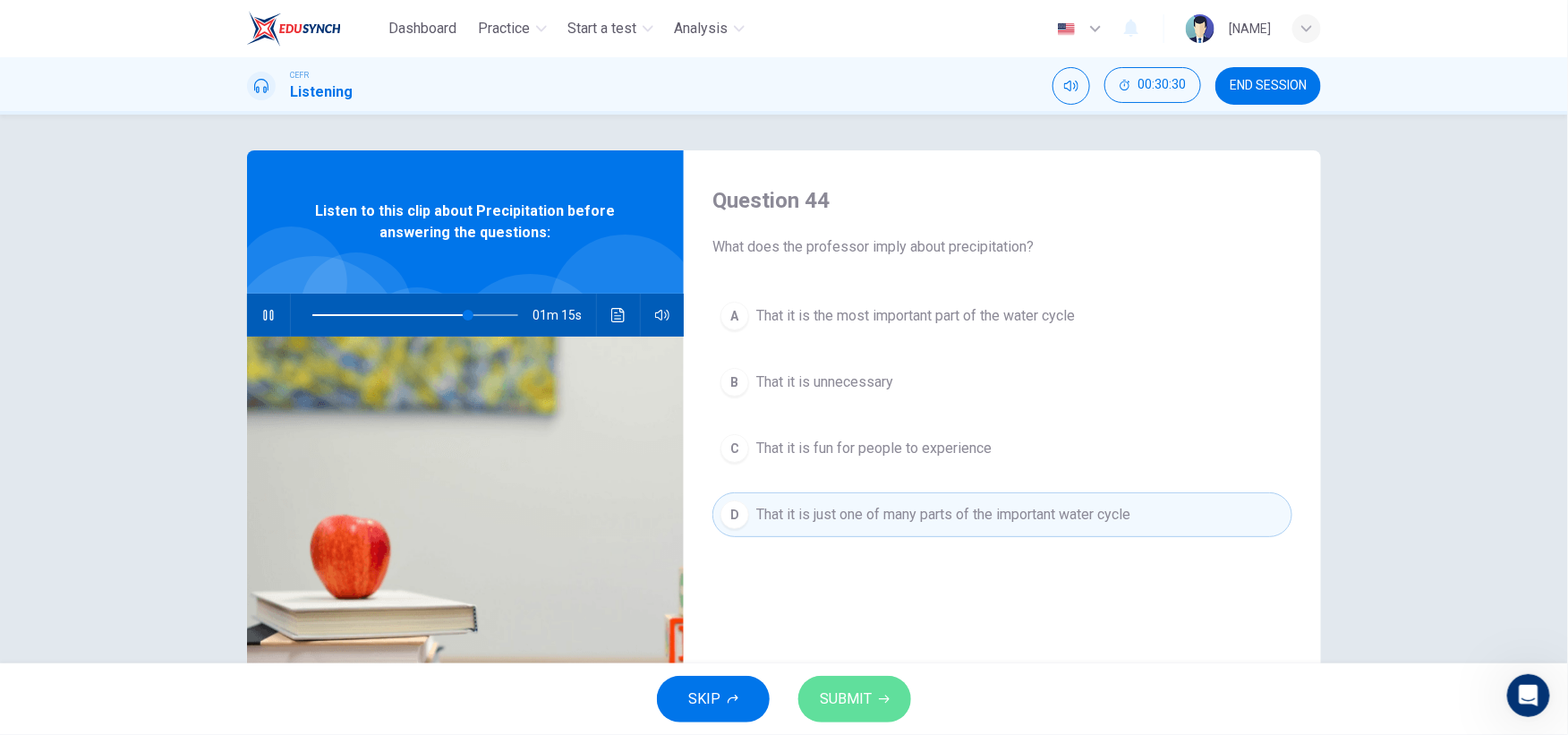 click on "SUBMIT" at bounding box center (846, 699) 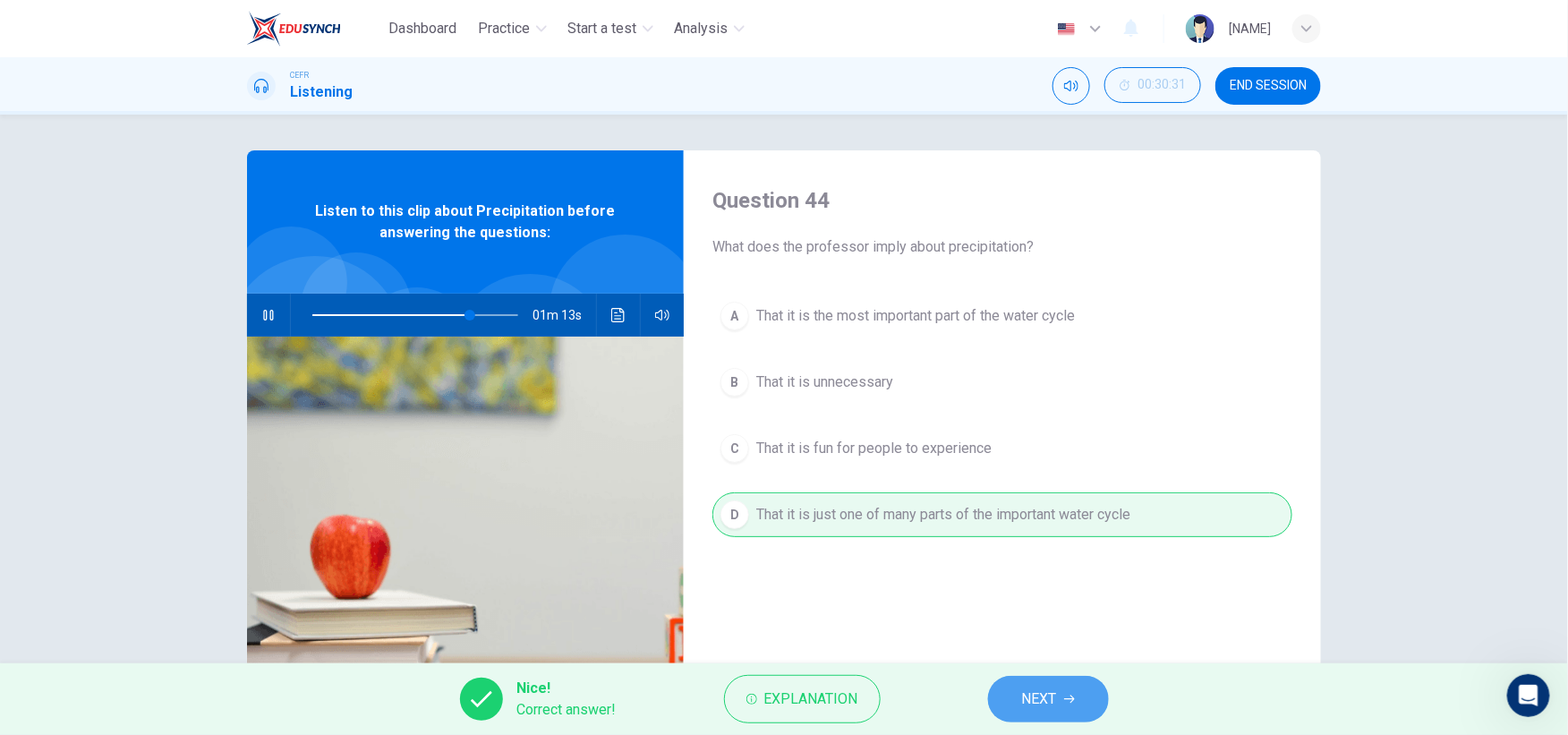 click on "NEXT" at bounding box center [1039, 699] 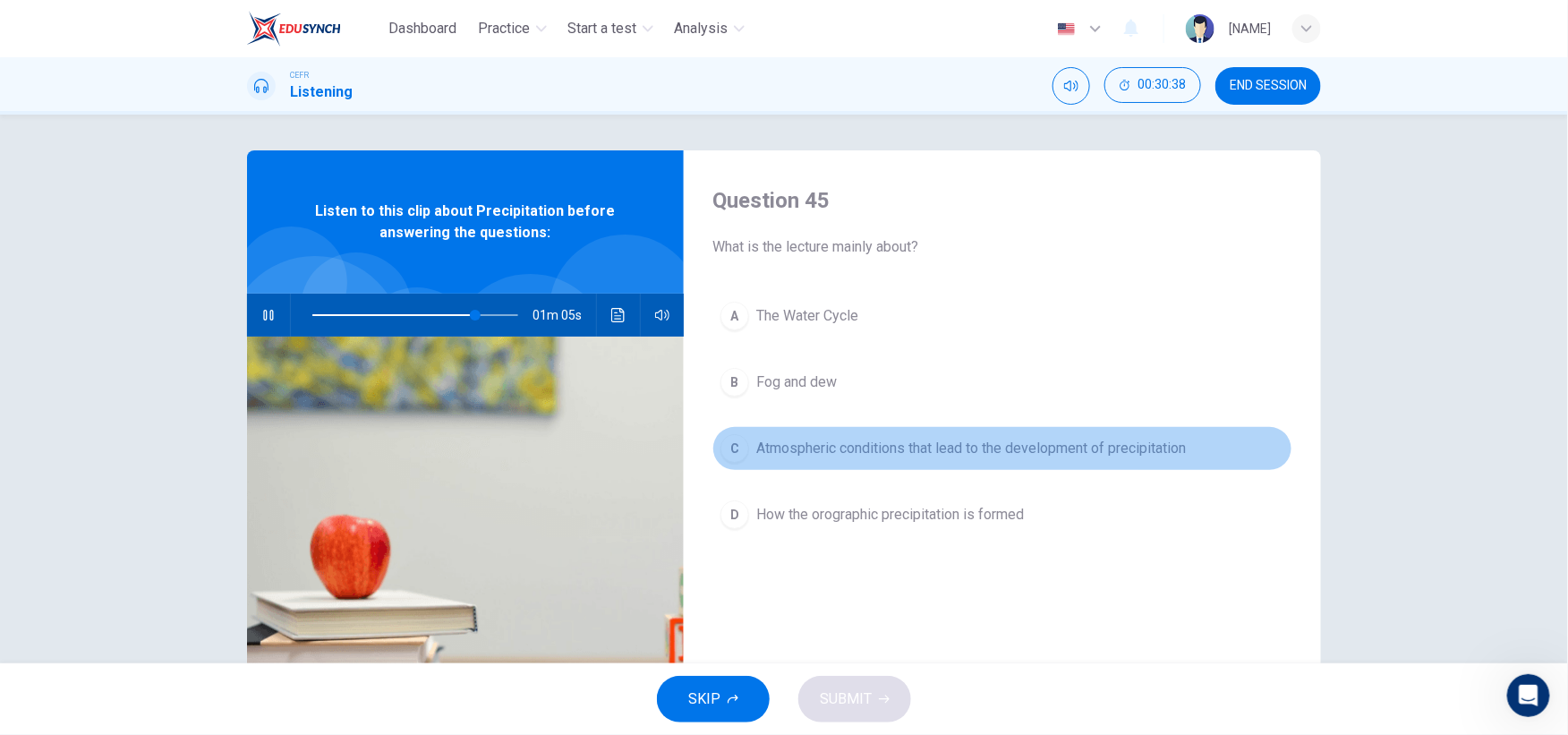 click on "Atmospheric conditions that lead to the development of precipitation" at bounding box center [807, 316] 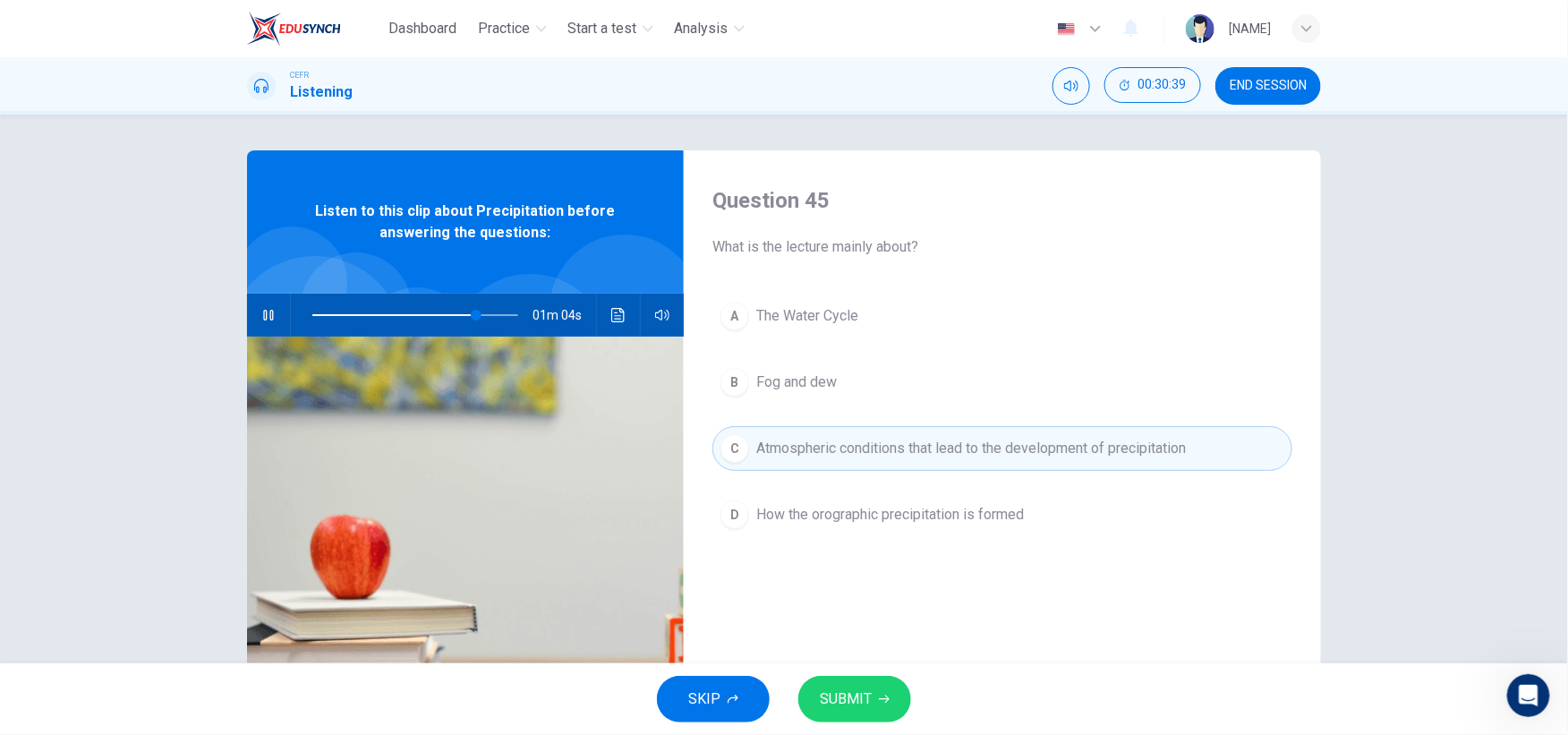 click on "SUBMIT" at bounding box center [846, 699] 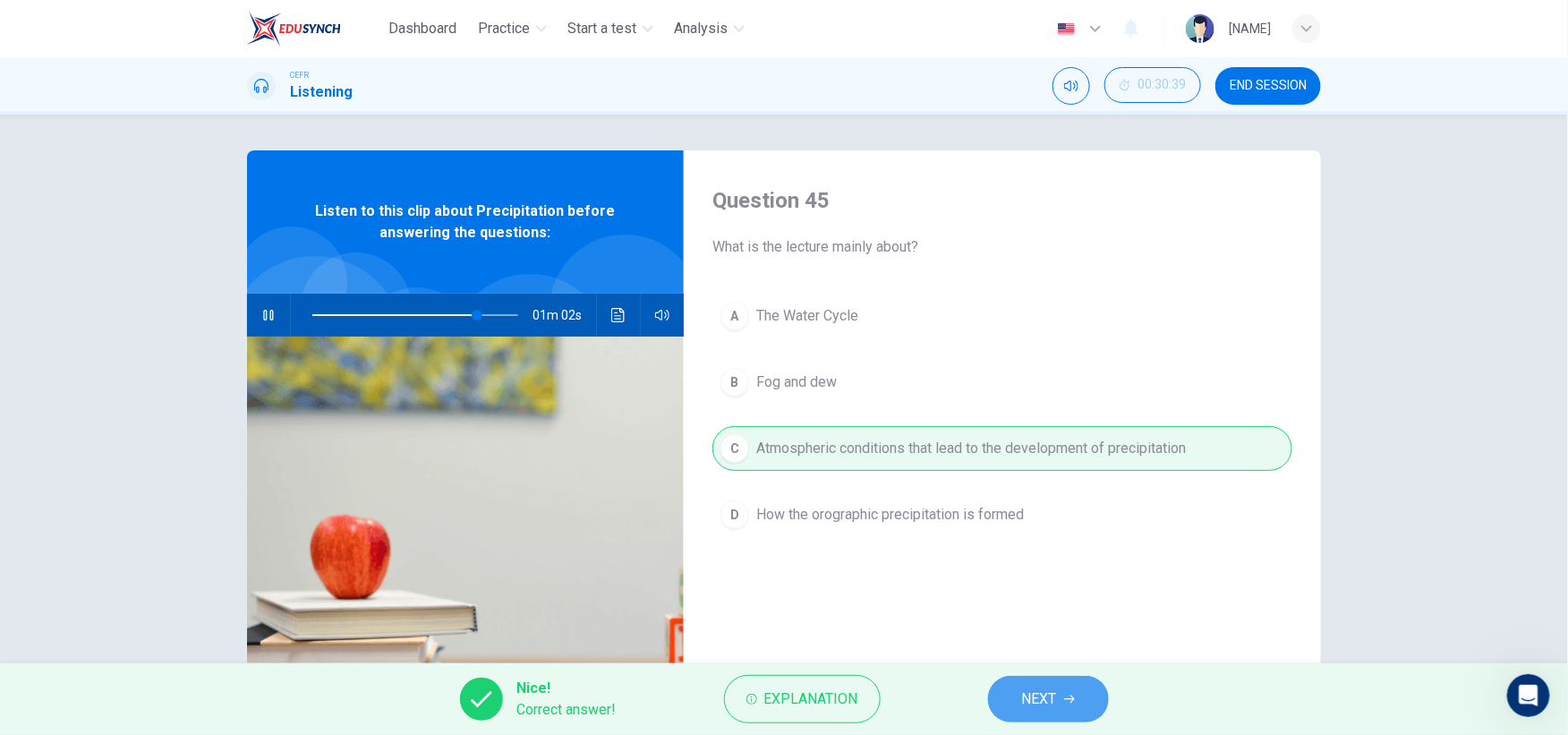 click on "NEXT" at bounding box center (1039, 699) 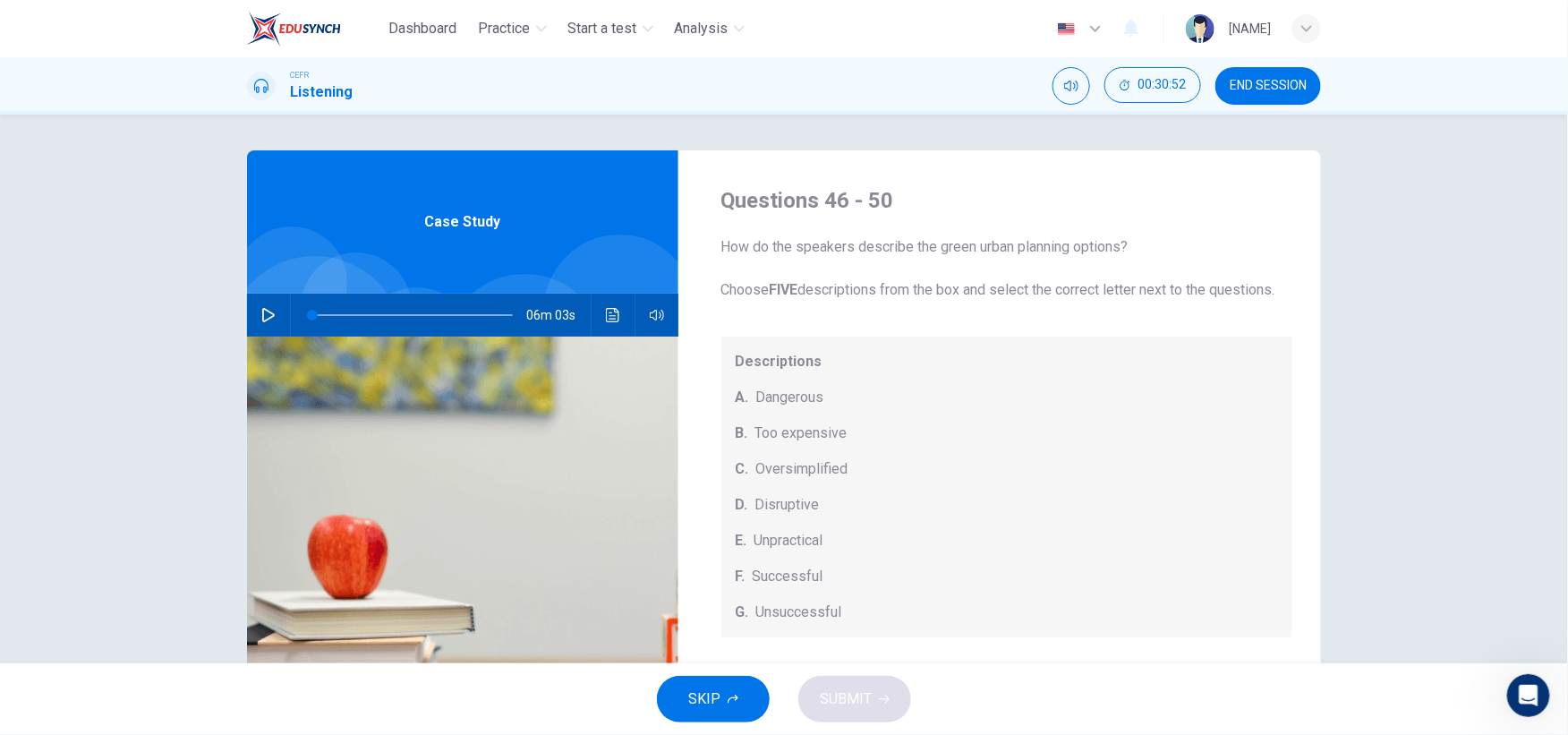 scroll, scrollTop: 186, scrollLeft: 0, axis: vertical 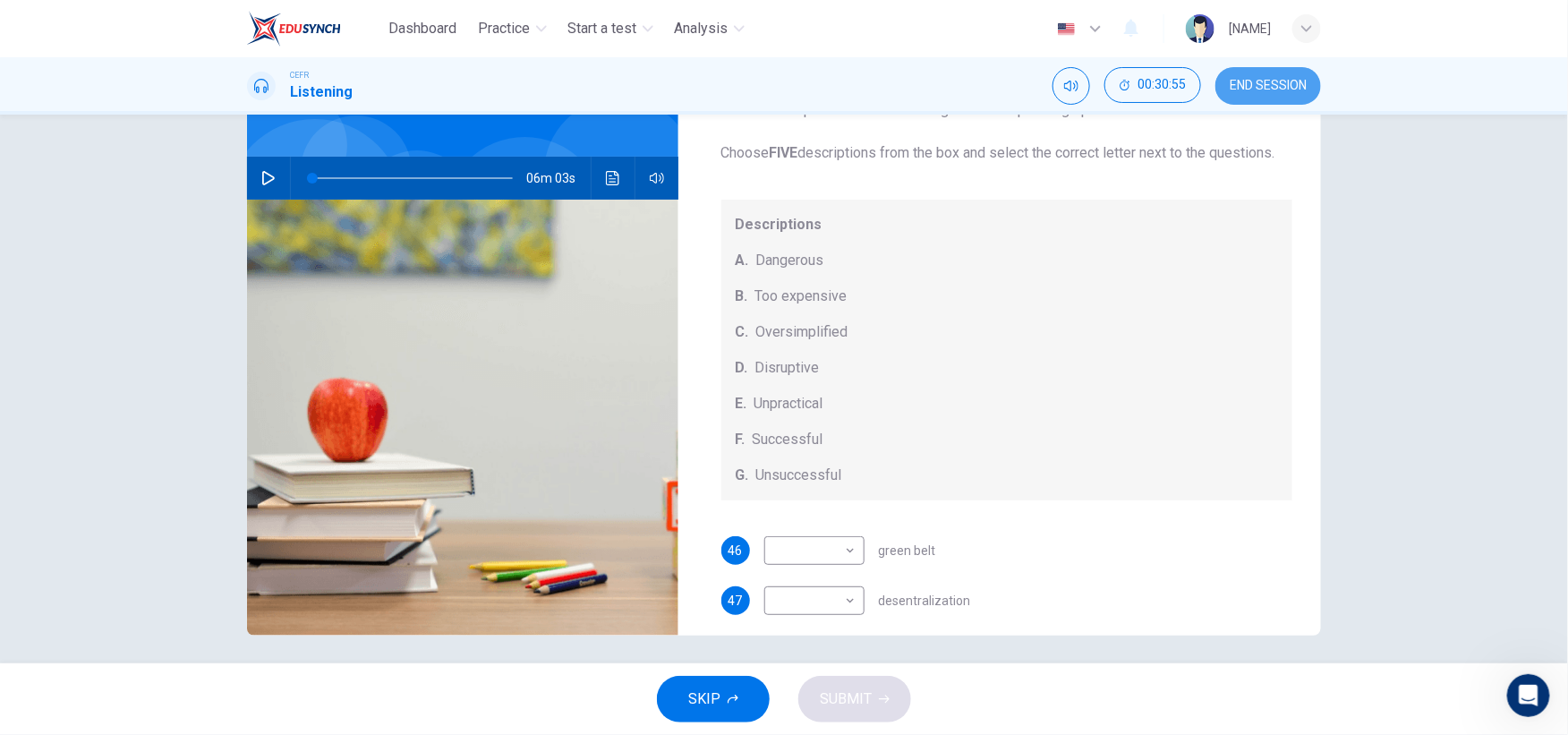 click on "END SESSION" at bounding box center (1268, 86) 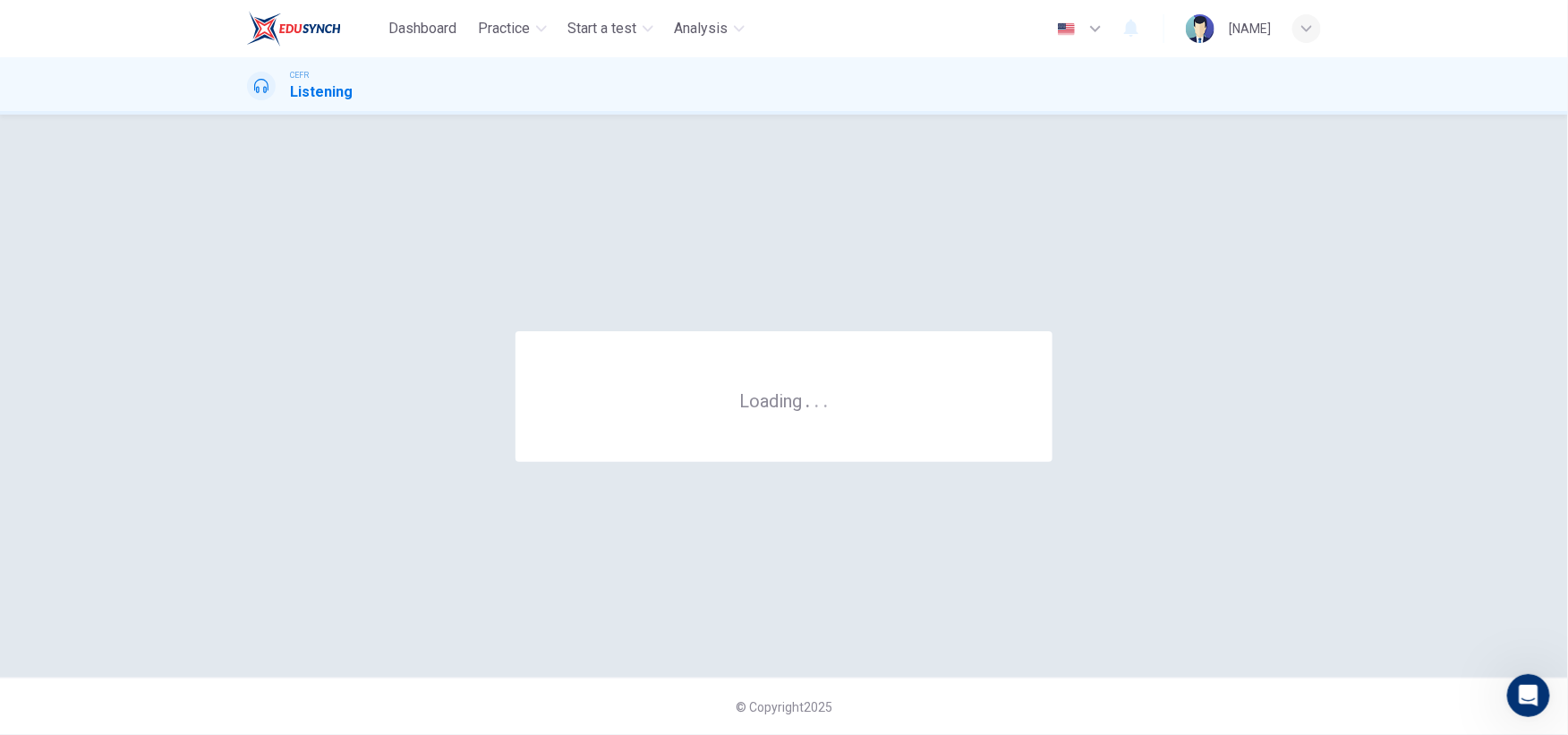 scroll, scrollTop: 0, scrollLeft: 0, axis: both 